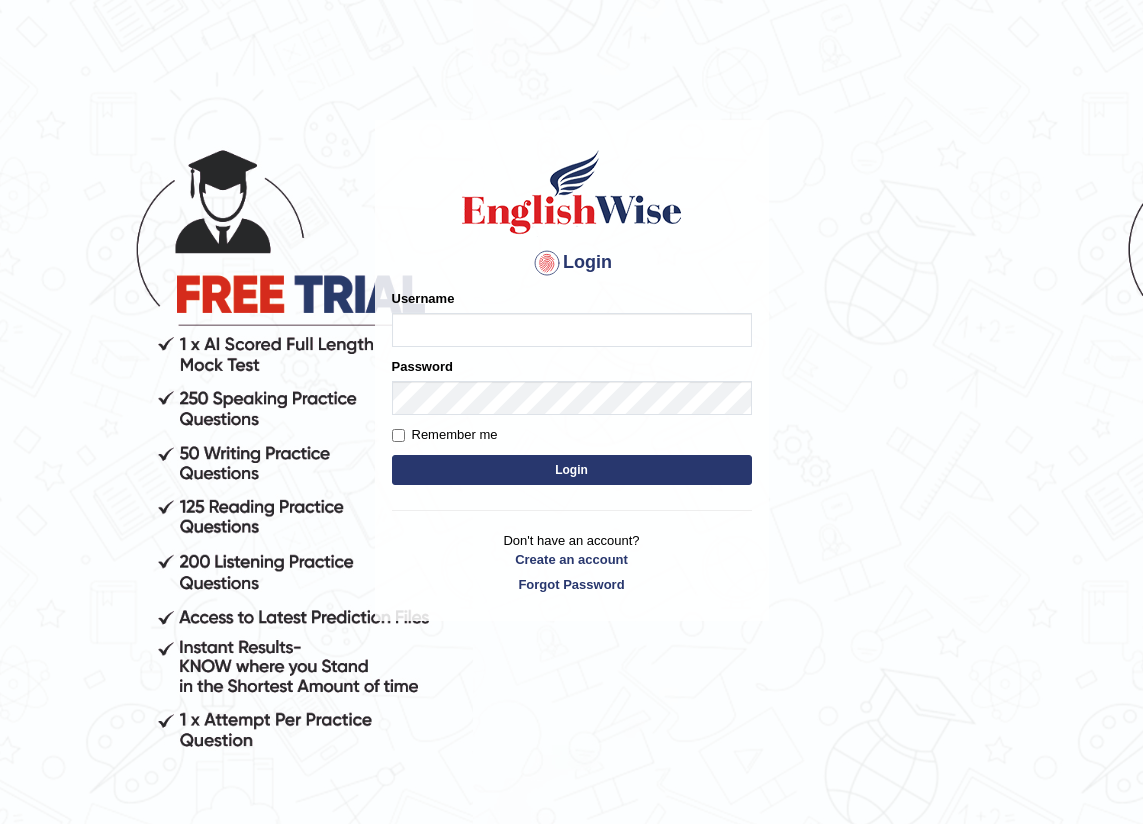 scroll, scrollTop: 0, scrollLeft: 0, axis: both 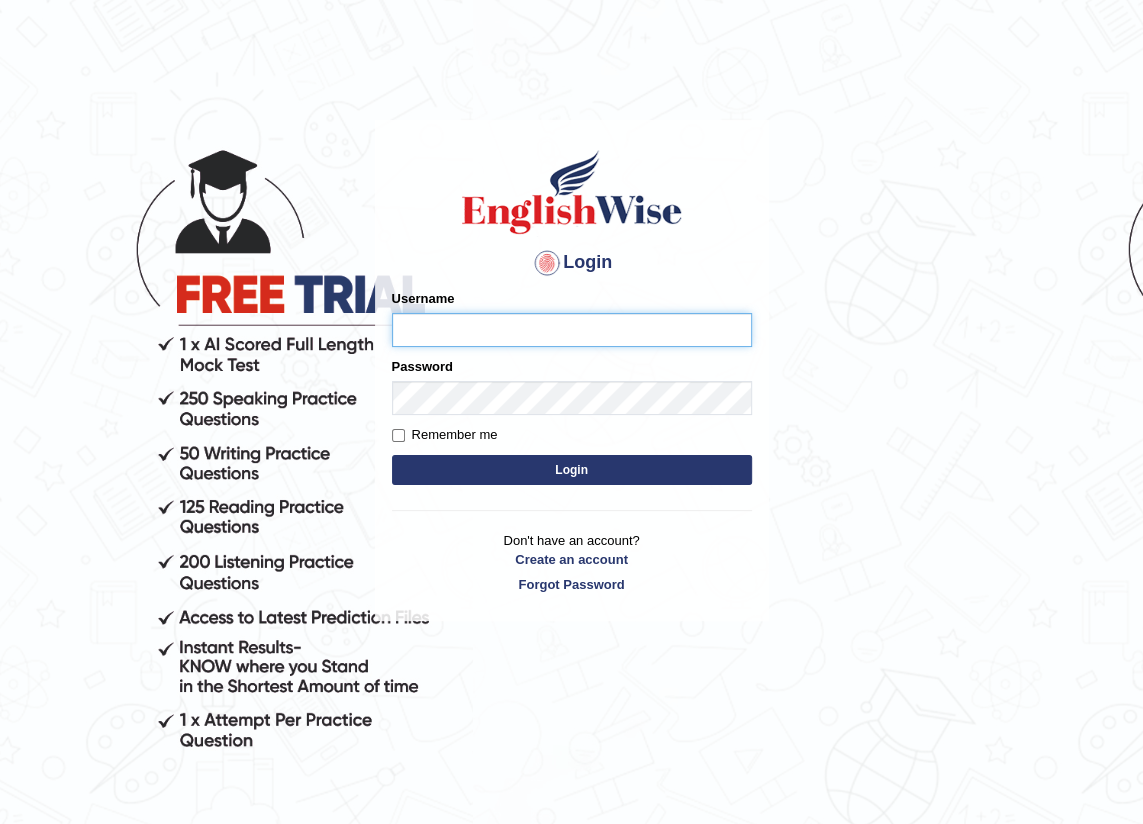 type on "davide_parramatta" 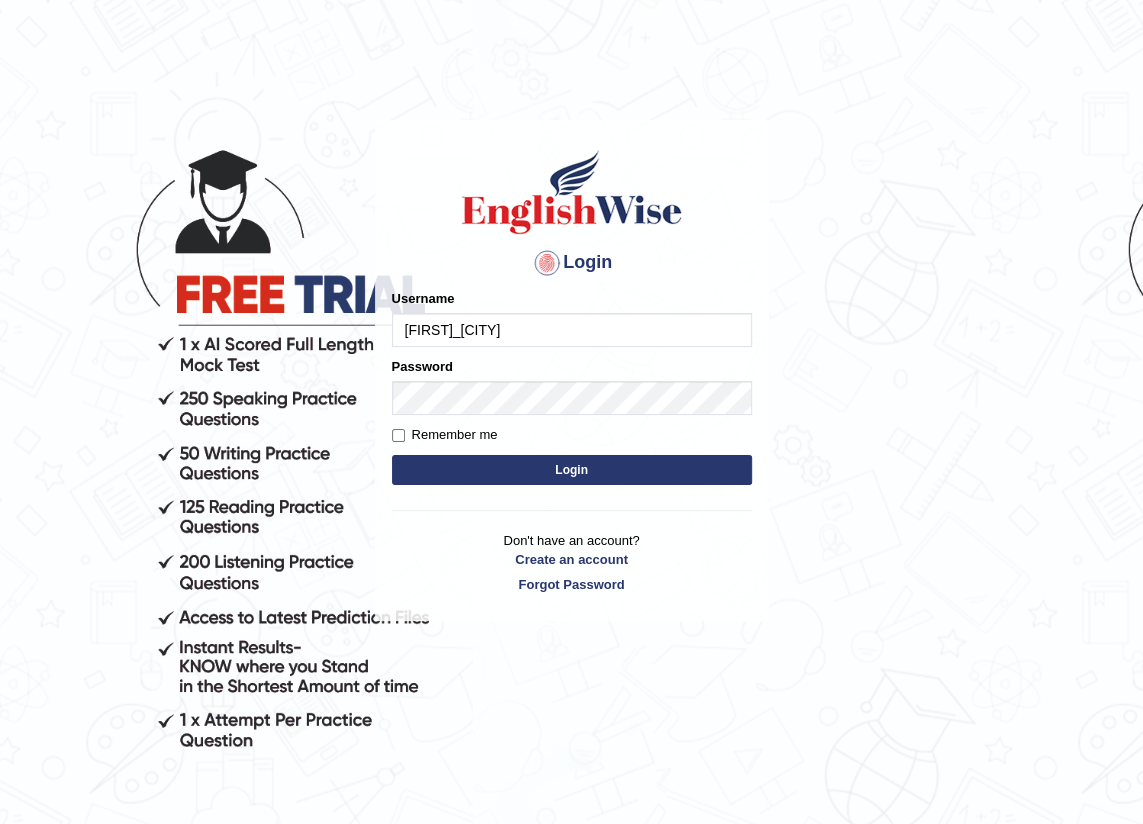 click on "Login" at bounding box center (572, 470) 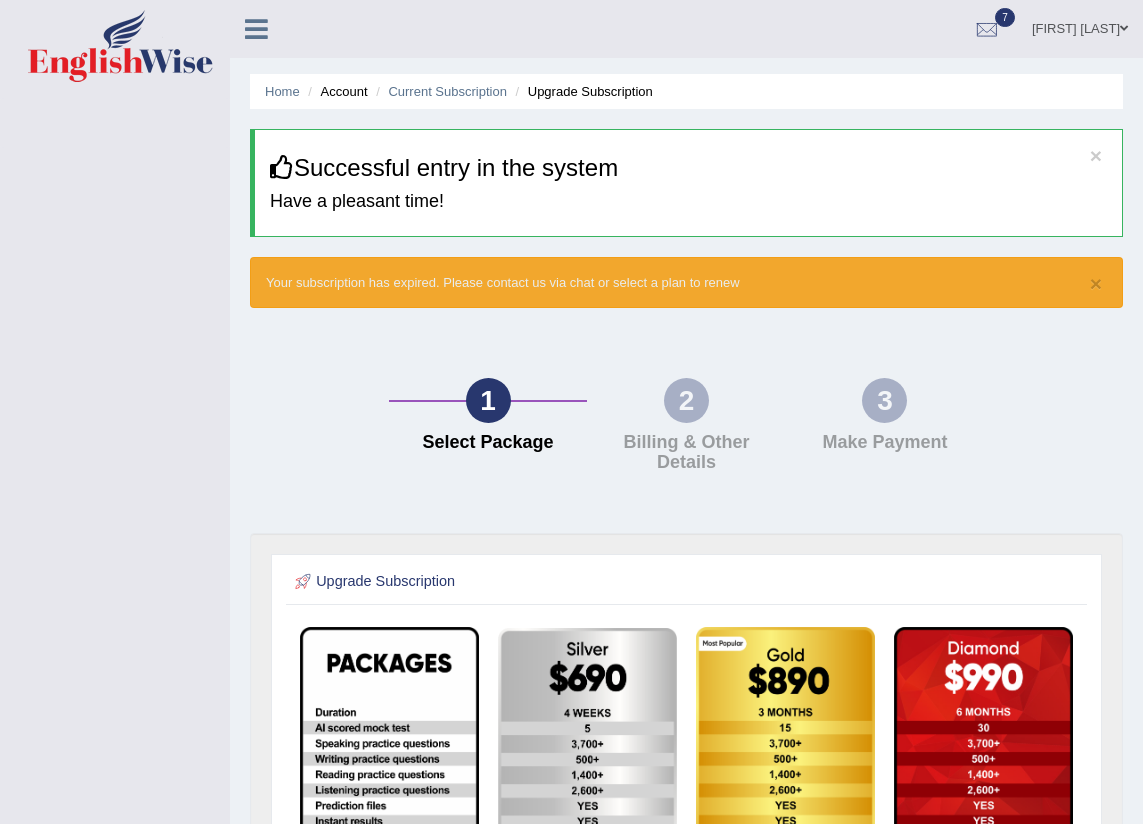 scroll, scrollTop: 0, scrollLeft: 0, axis: both 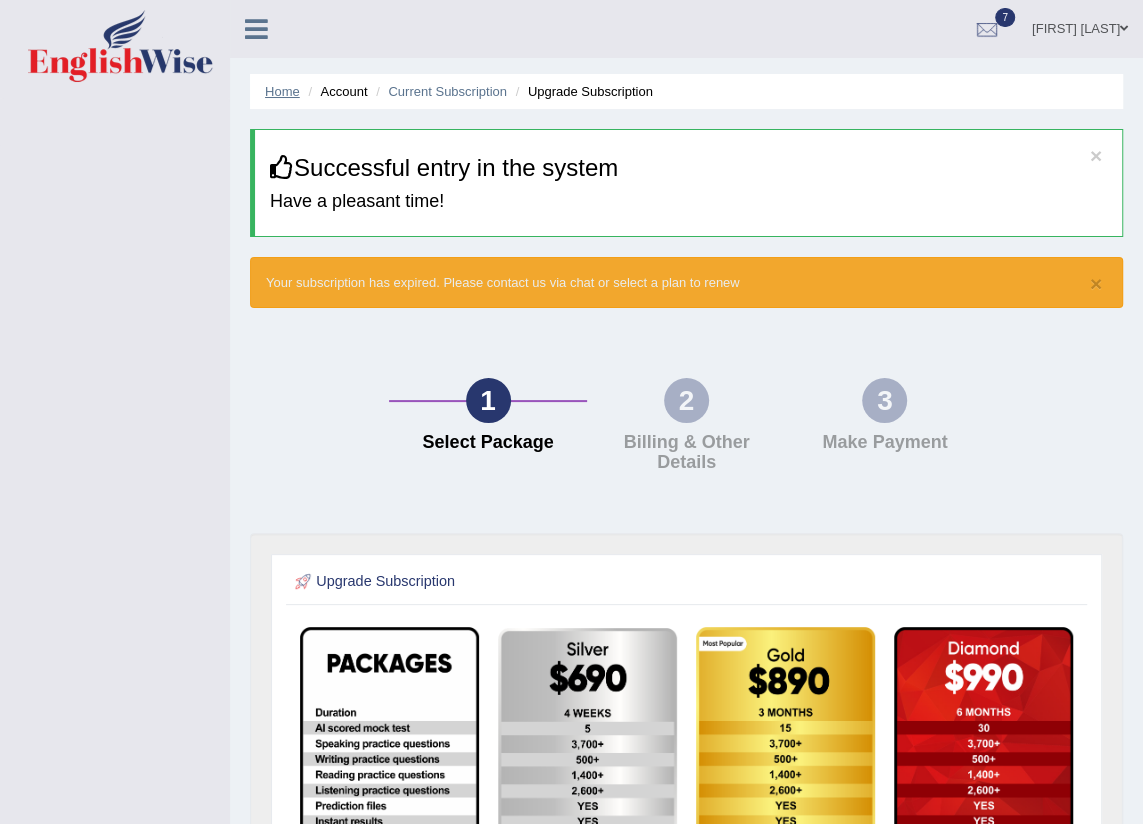 click on "Home" at bounding box center [282, 91] 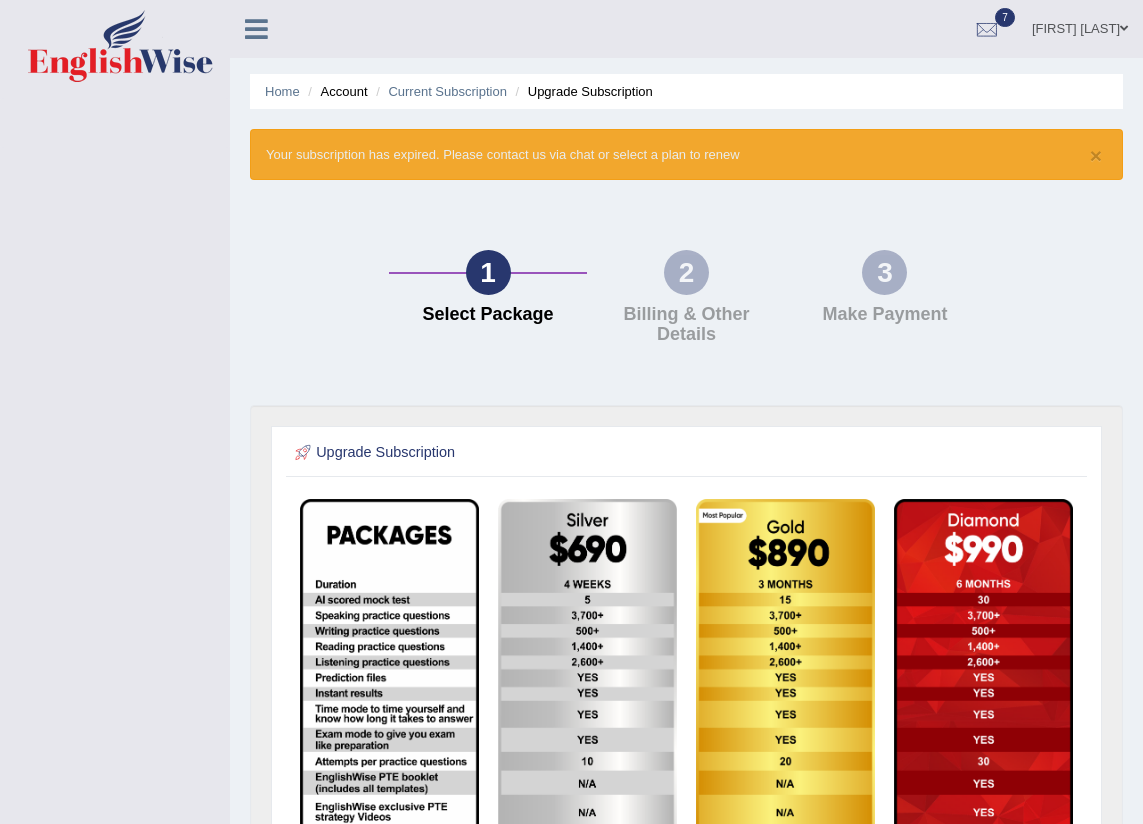 scroll, scrollTop: 0, scrollLeft: 0, axis: both 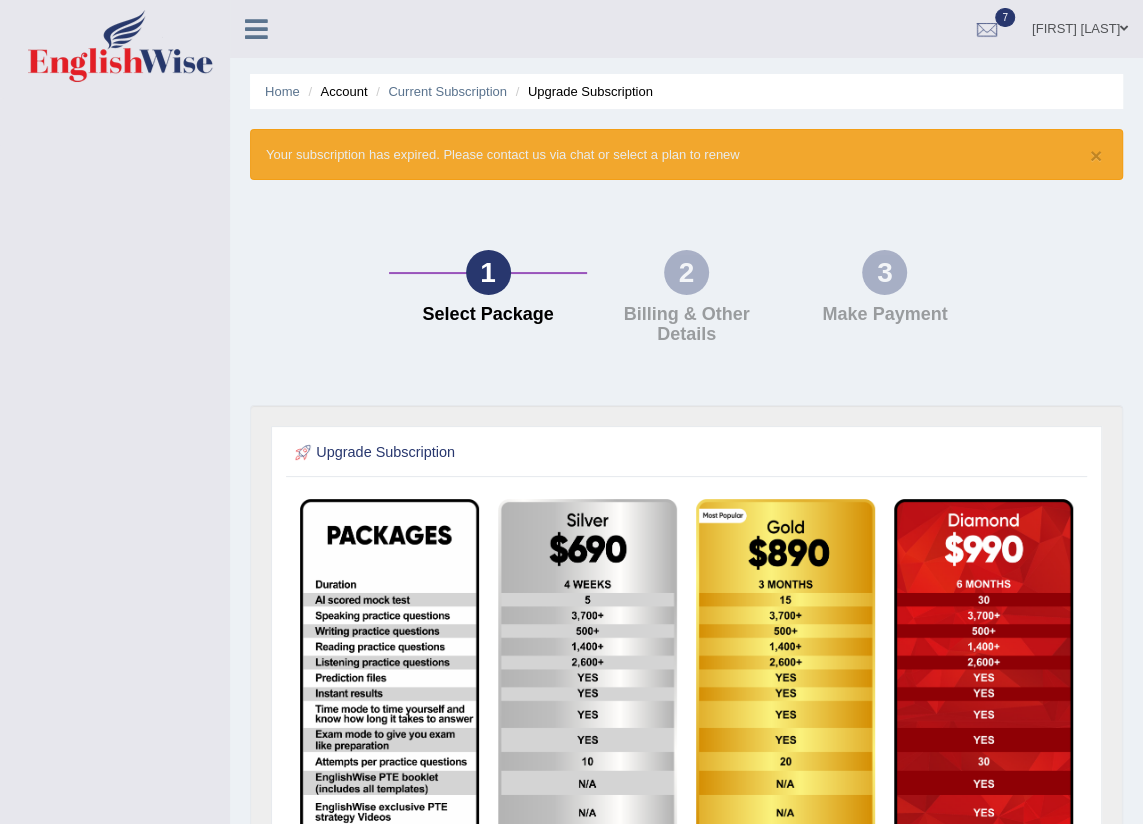 click on "[FIRST] [LAST]" at bounding box center [1080, 26] 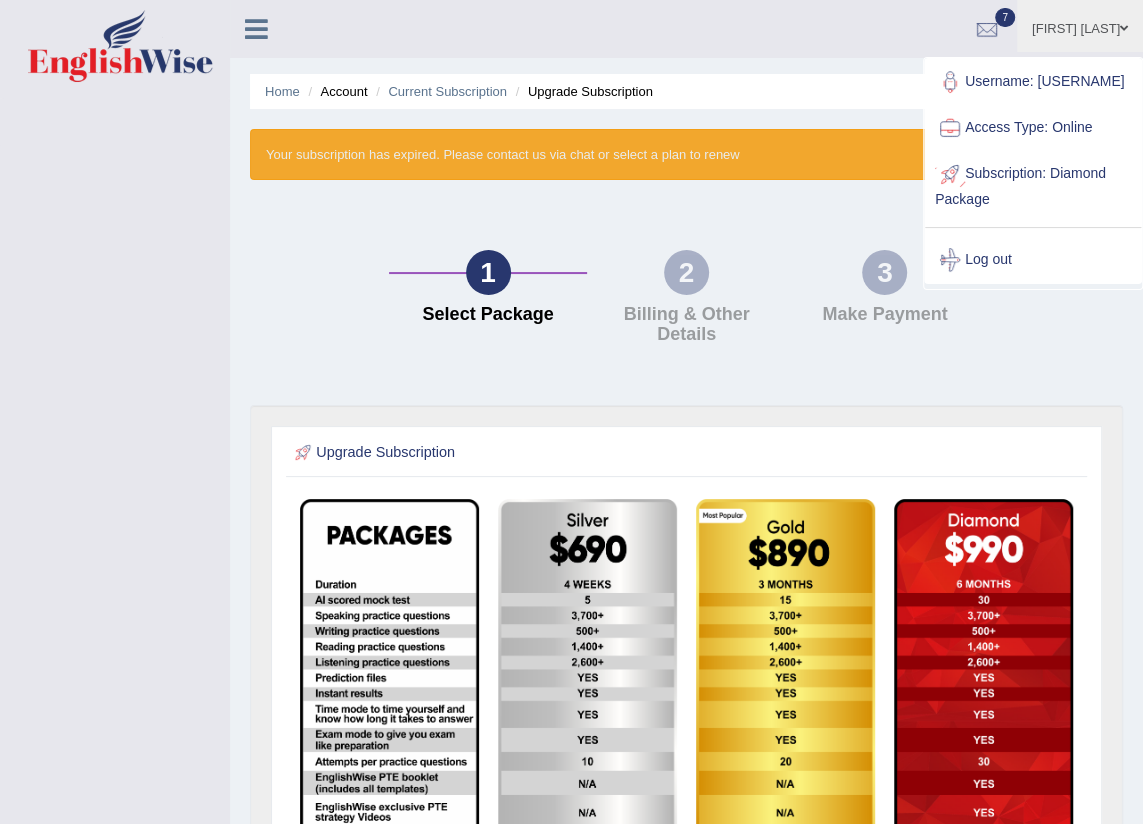 click on "Subscription: Diamond Package" at bounding box center (1033, 184) 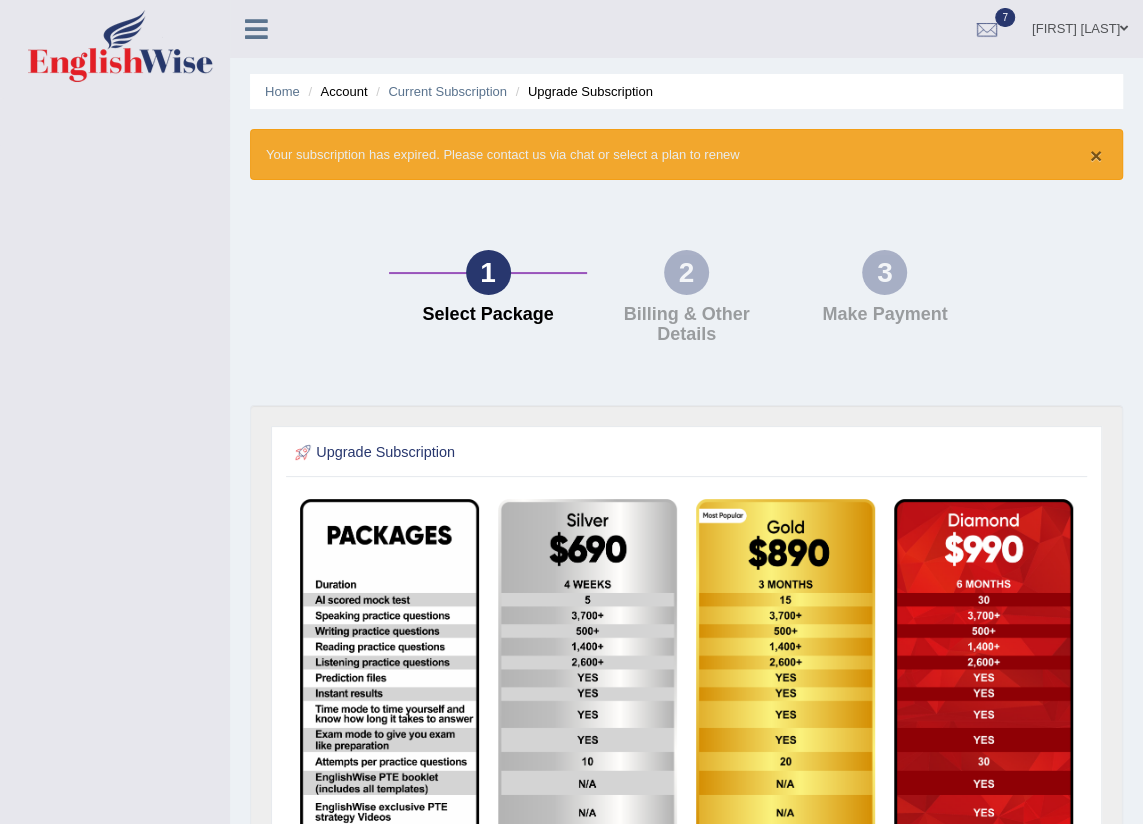 click on "×" at bounding box center (1096, 155) 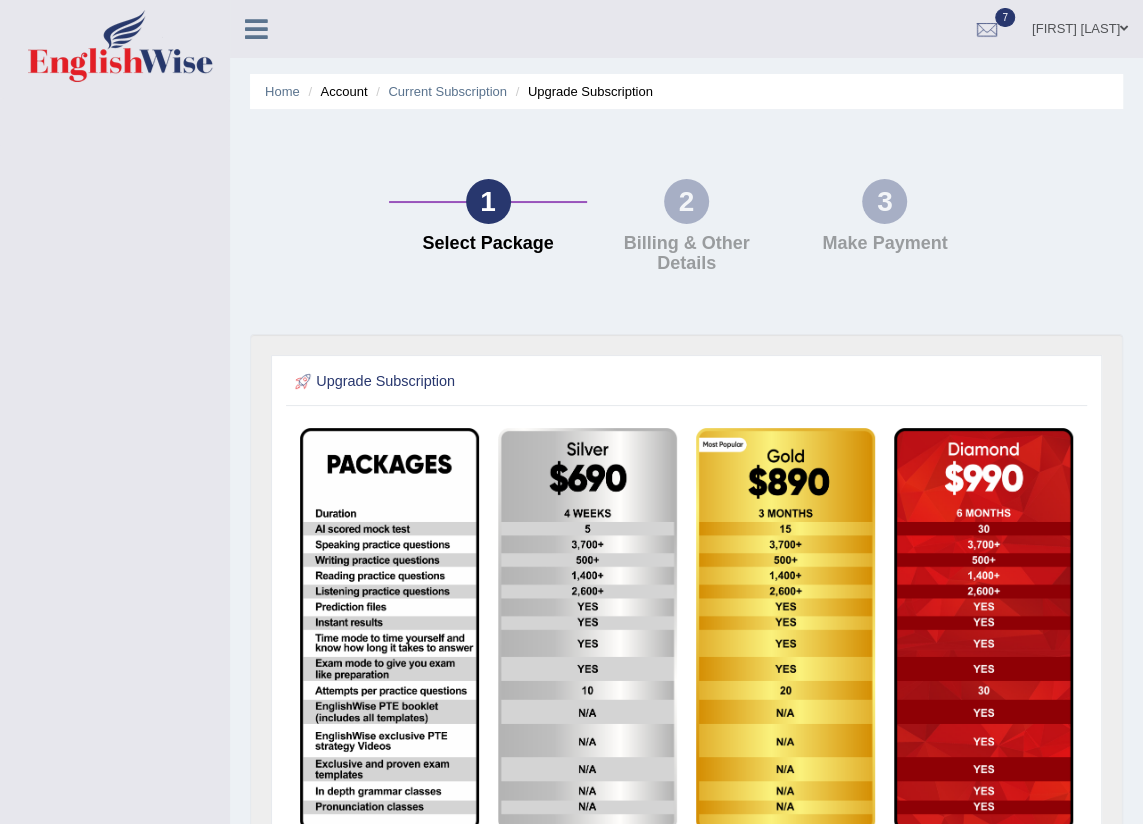 click at bounding box center (983, 629) 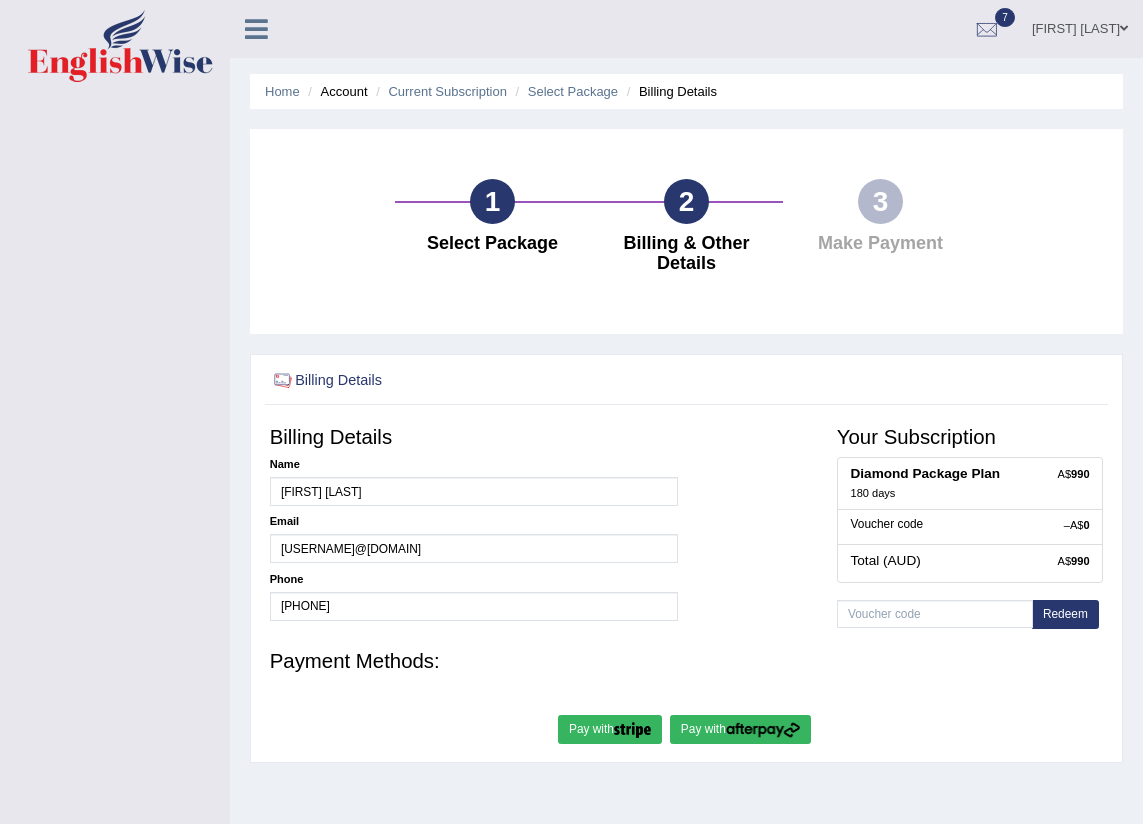 scroll, scrollTop: 0, scrollLeft: 0, axis: both 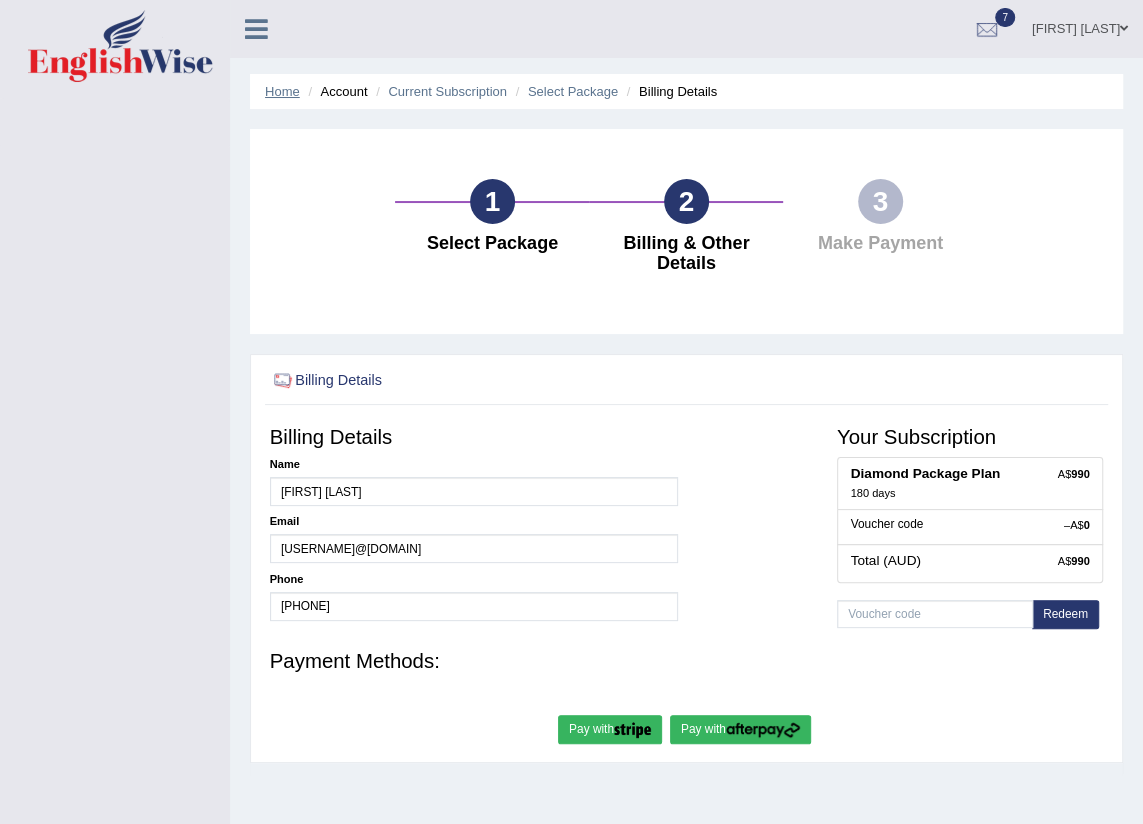 click on "Home" at bounding box center (282, 91) 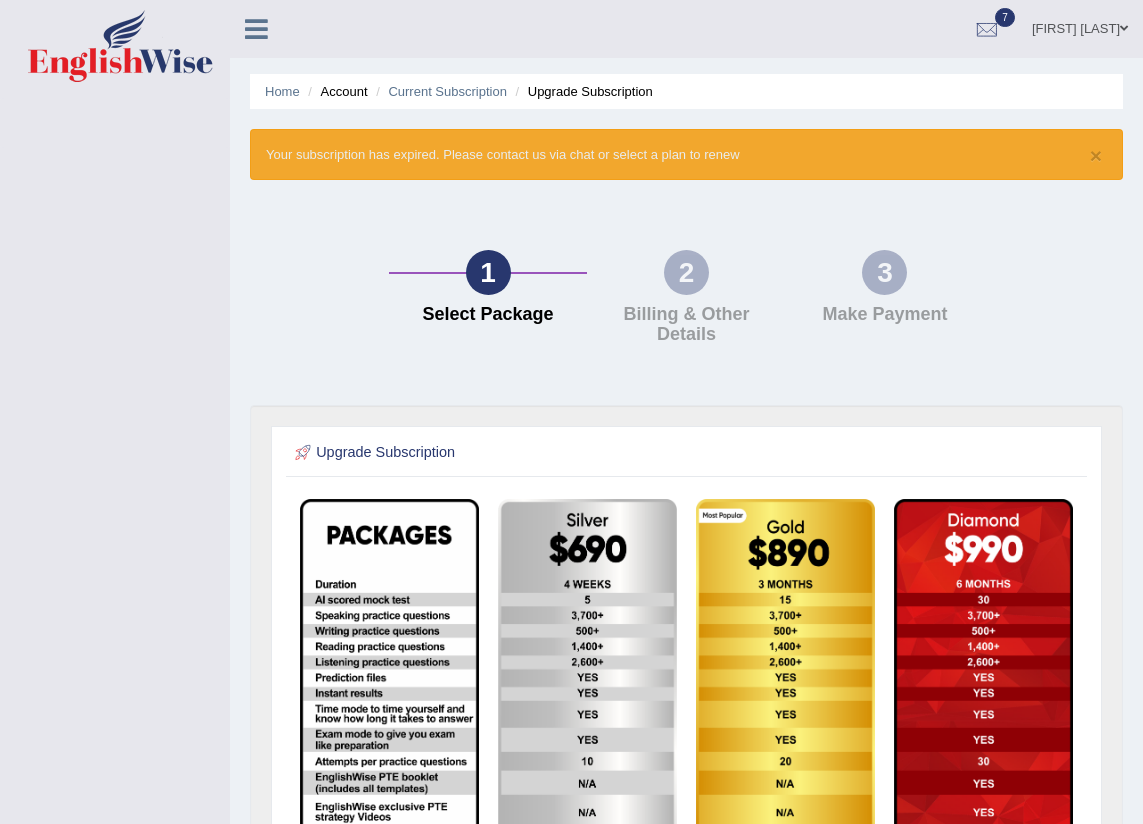 scroll, scrollTop: 0, scrollLeft: 0, axis: both 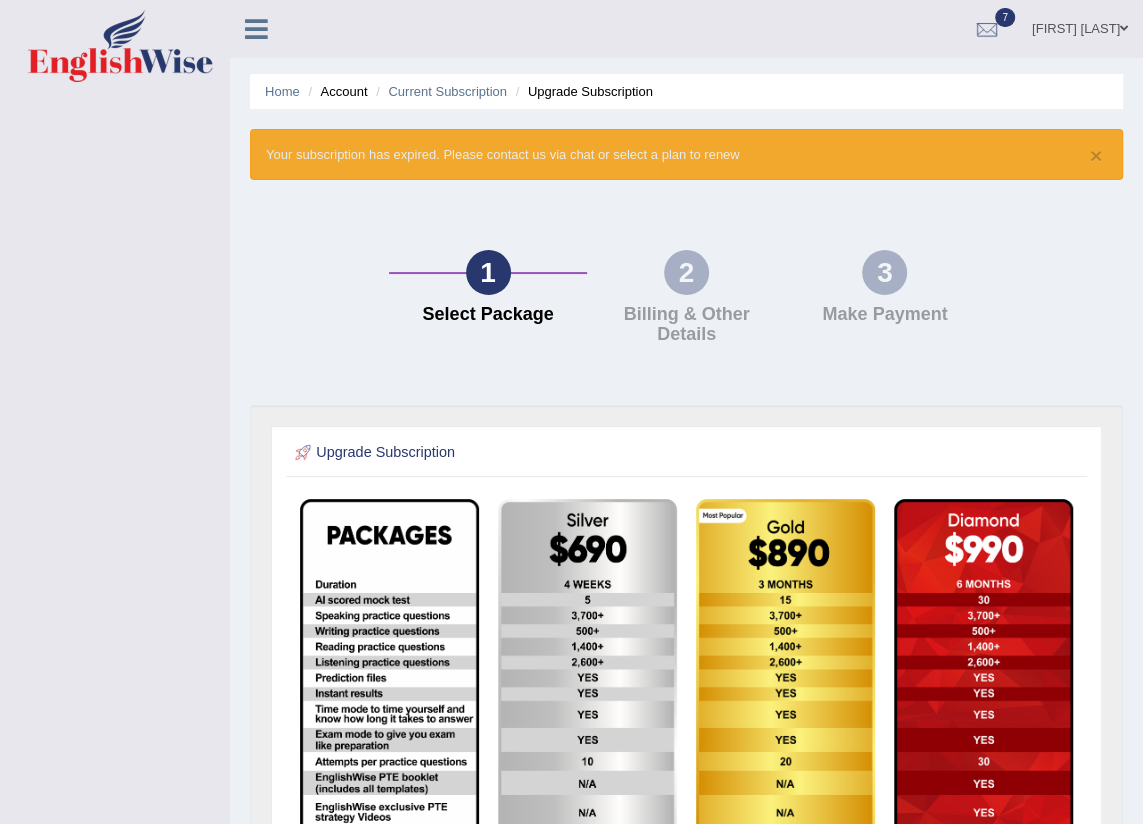 click on "1" at bounding box center [488, 272] 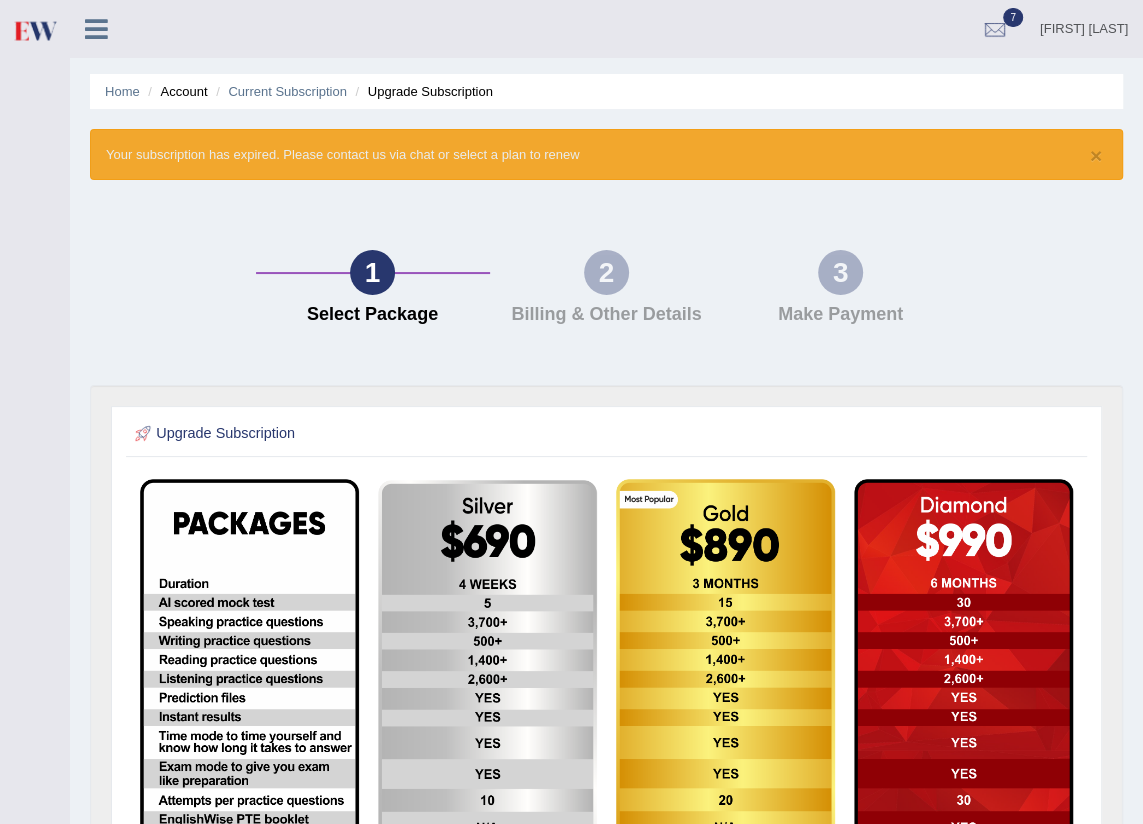 click on "[FIRST] [LAST]" at bounding box center (1084, 26) 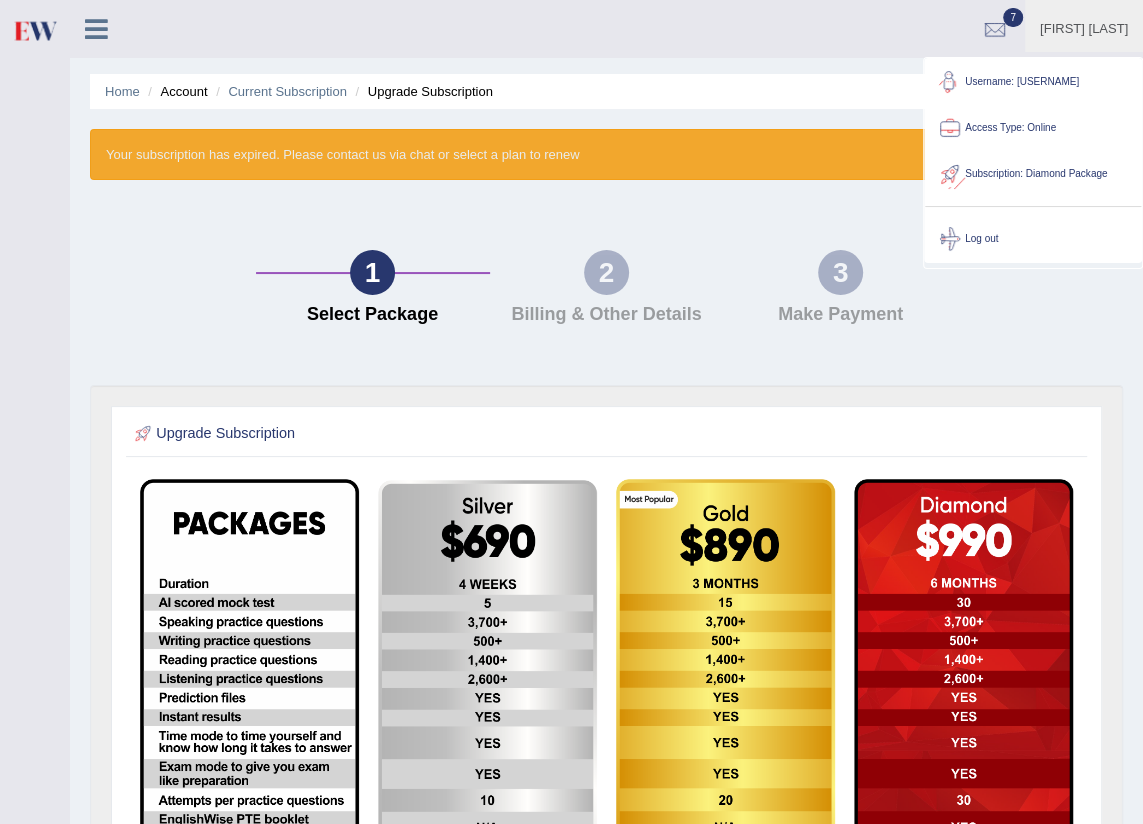 click on "Subscription: Diamond Package" at bounding box center [1033, 174] 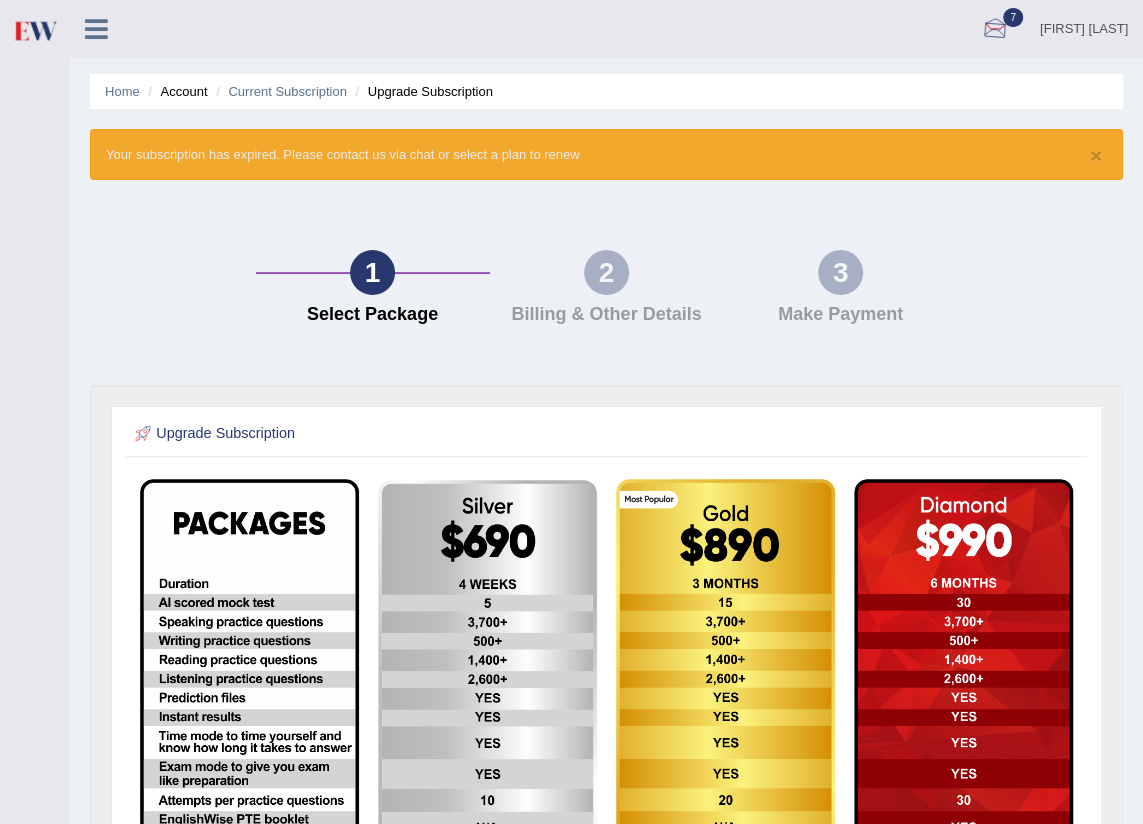 click at bounding box center (995, 30) 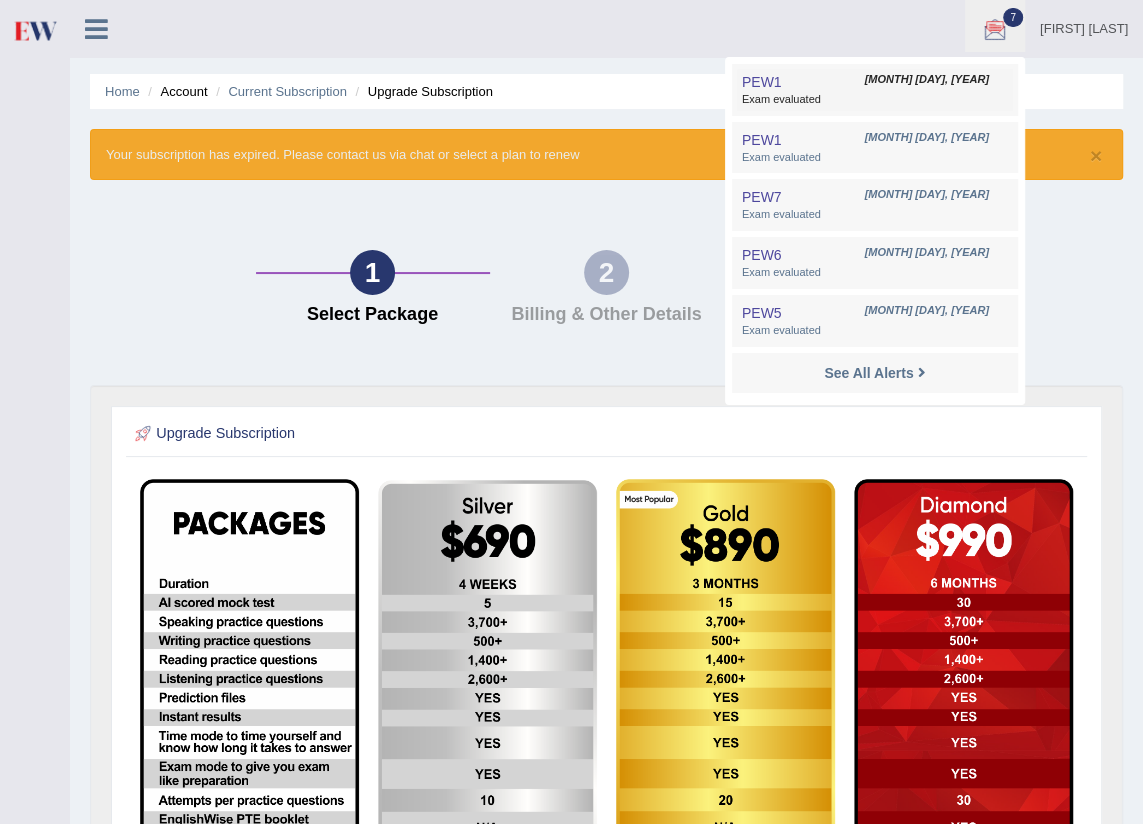 click on "Exam evaluated" at bounding box center (875, 100) 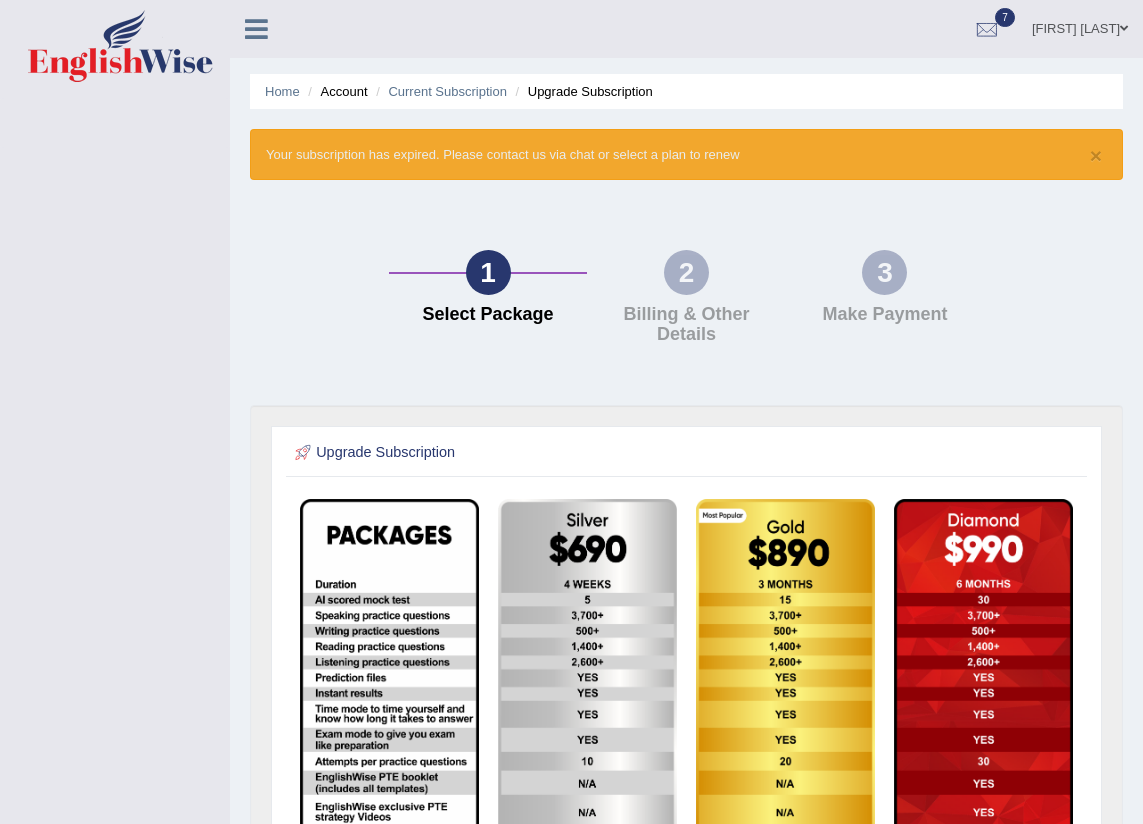 scroll, scrollTop: 0, scrollLeft: 0, axis: both 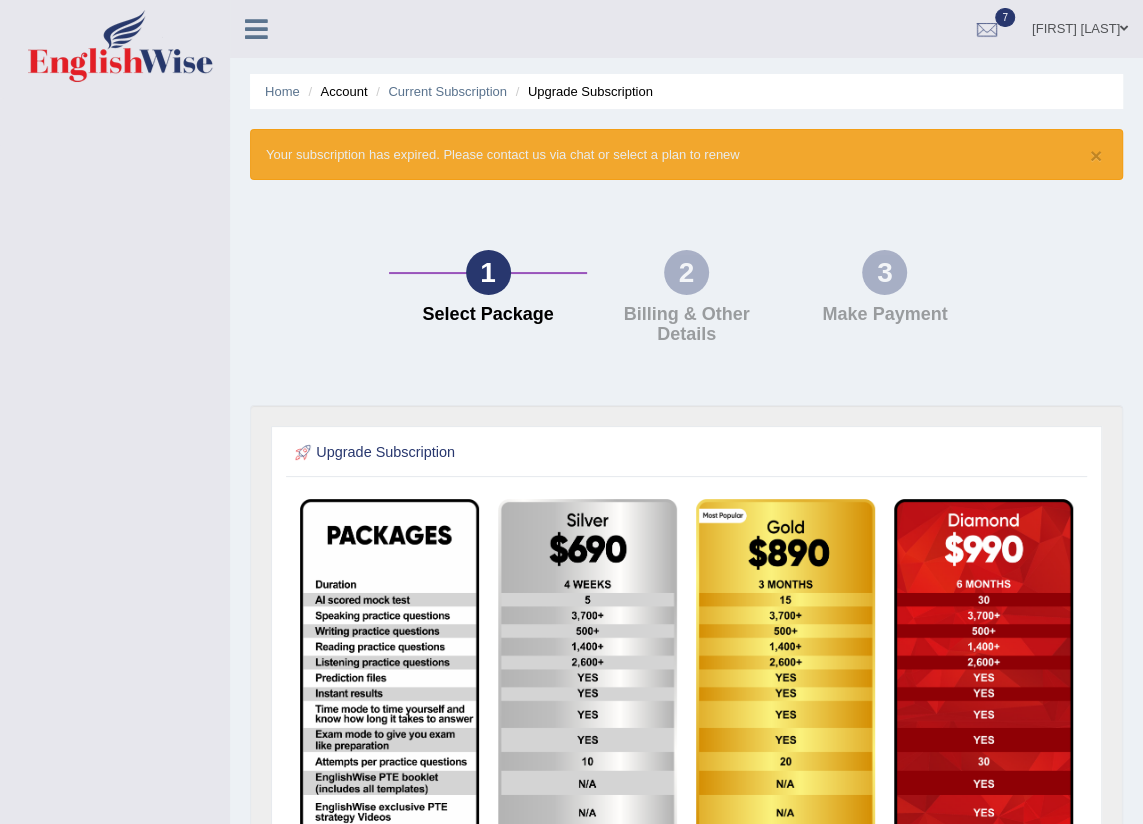 click on "Davide Patti" at bounding box center (1080, 26) 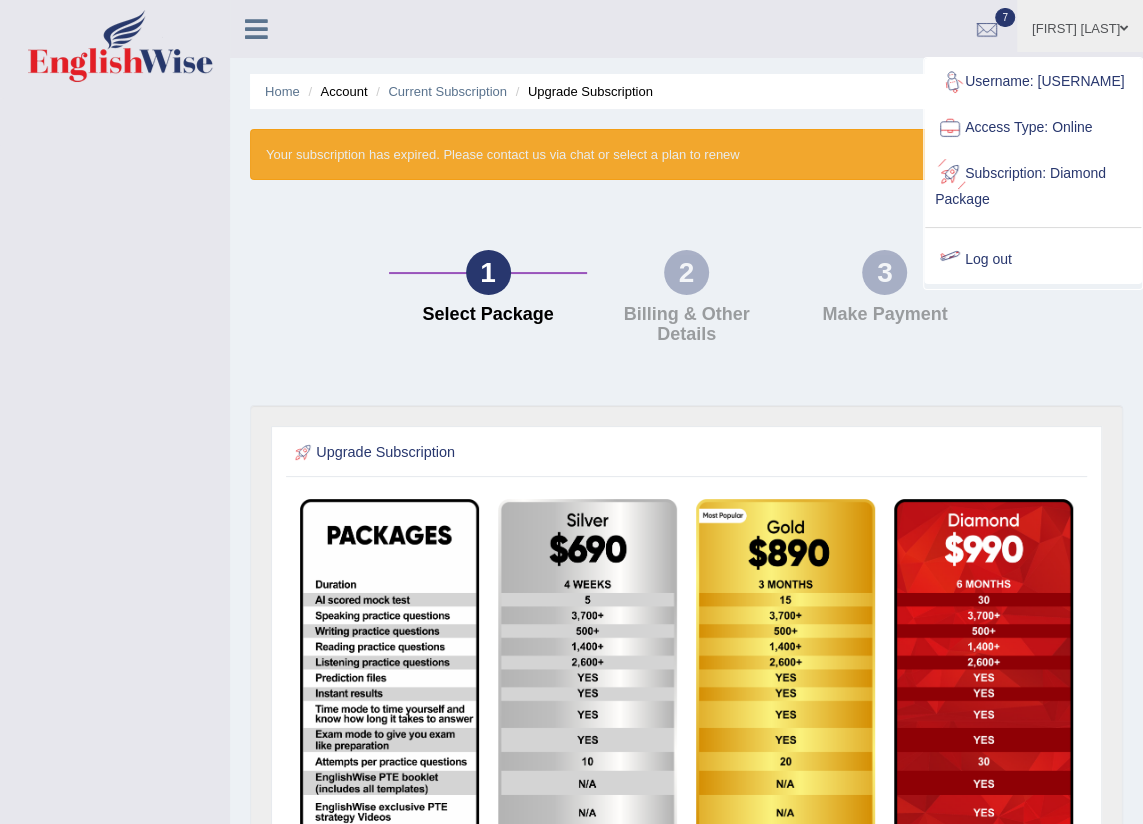 click on "Log out" at bounding box center [1033, 260] 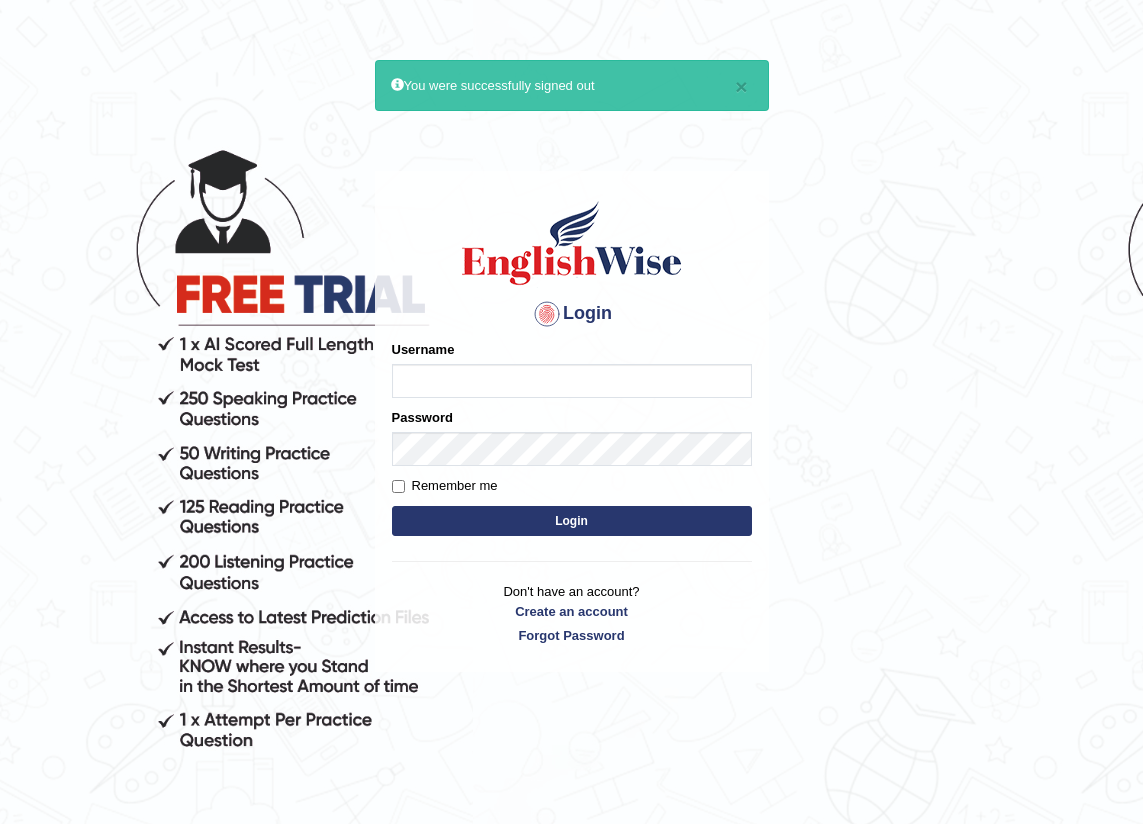 scroll, scrollTop: 0, scrollLeft: 0, axis: both 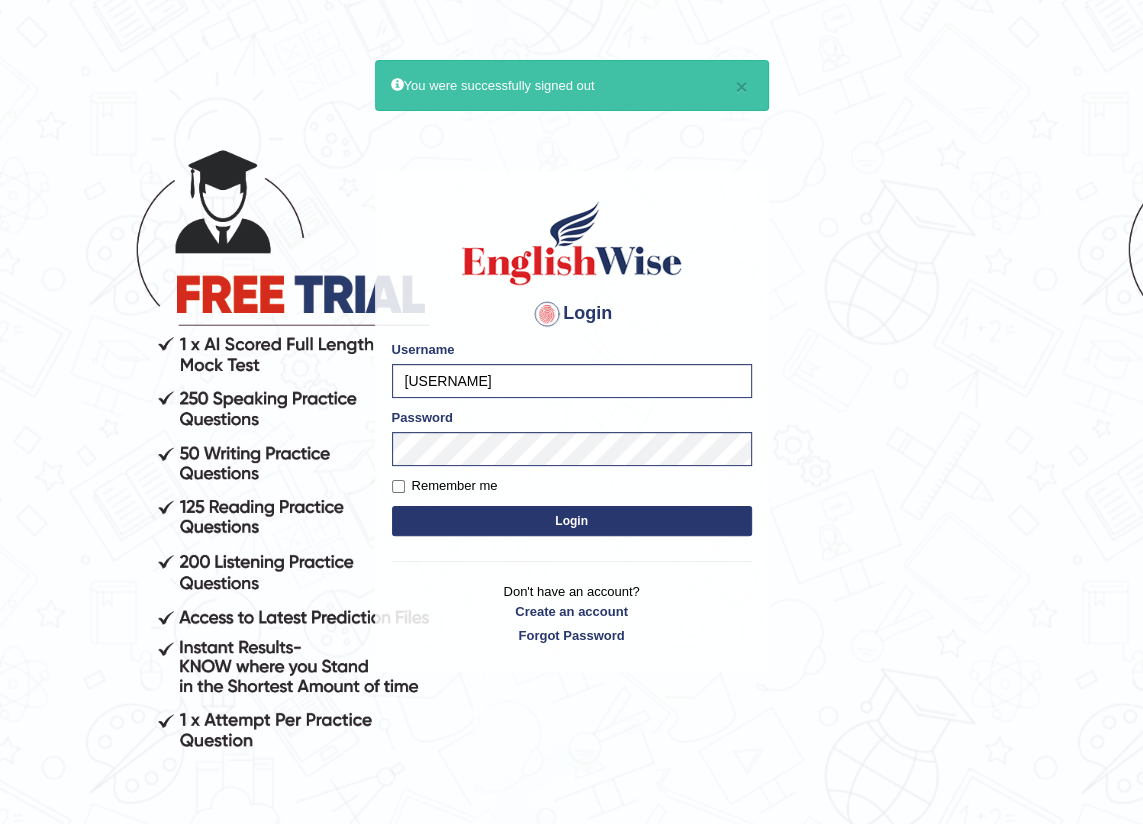 drag, startPoint x: 586, startPoint y: 366, endPoint x: -4, endPoint y: 291, distance: 594.74786 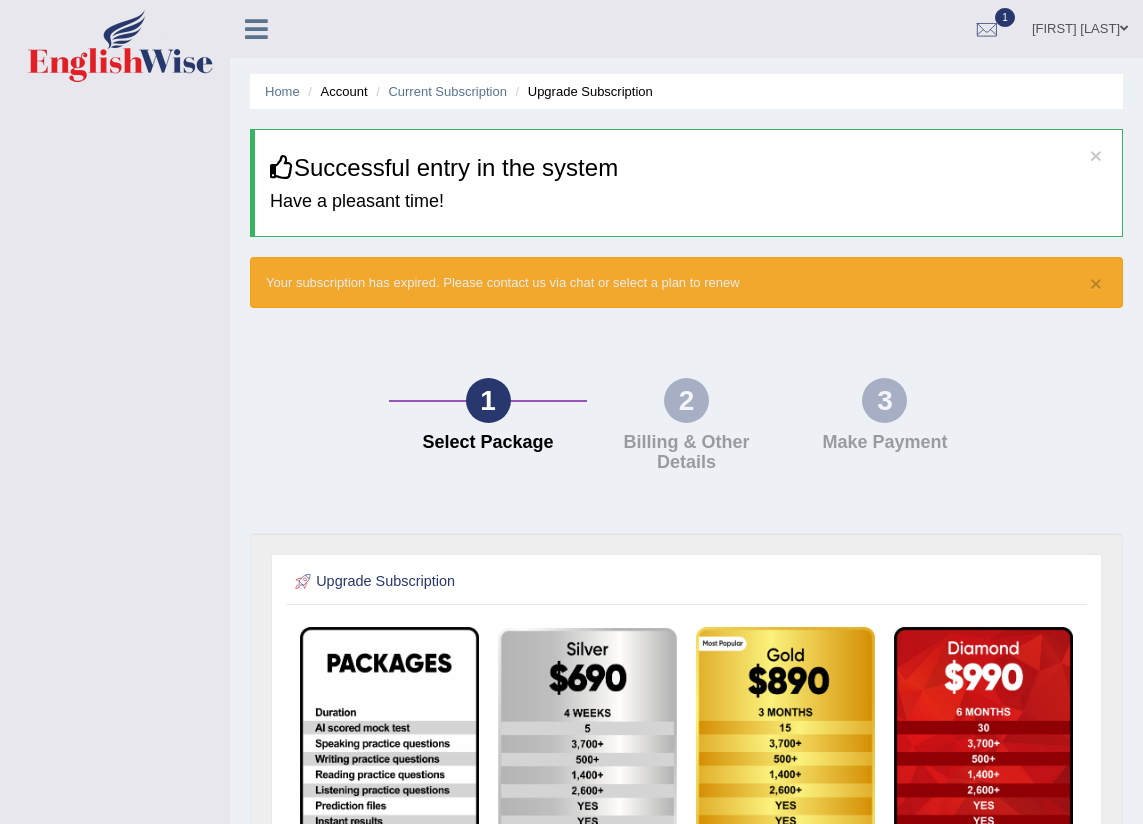 scroll, scrollTop: 0, scrollLeft: 0, axis: both 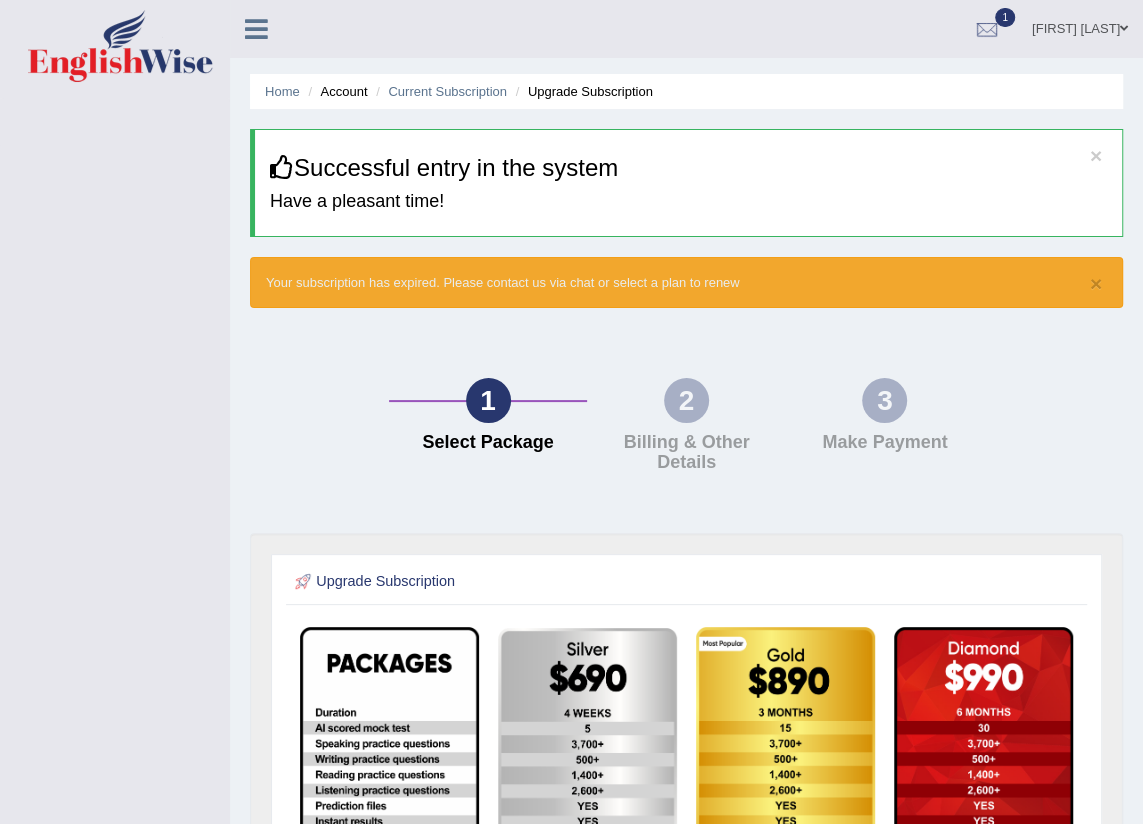 click on "Nazmus Sakib" at bounding box center [1080, 26] 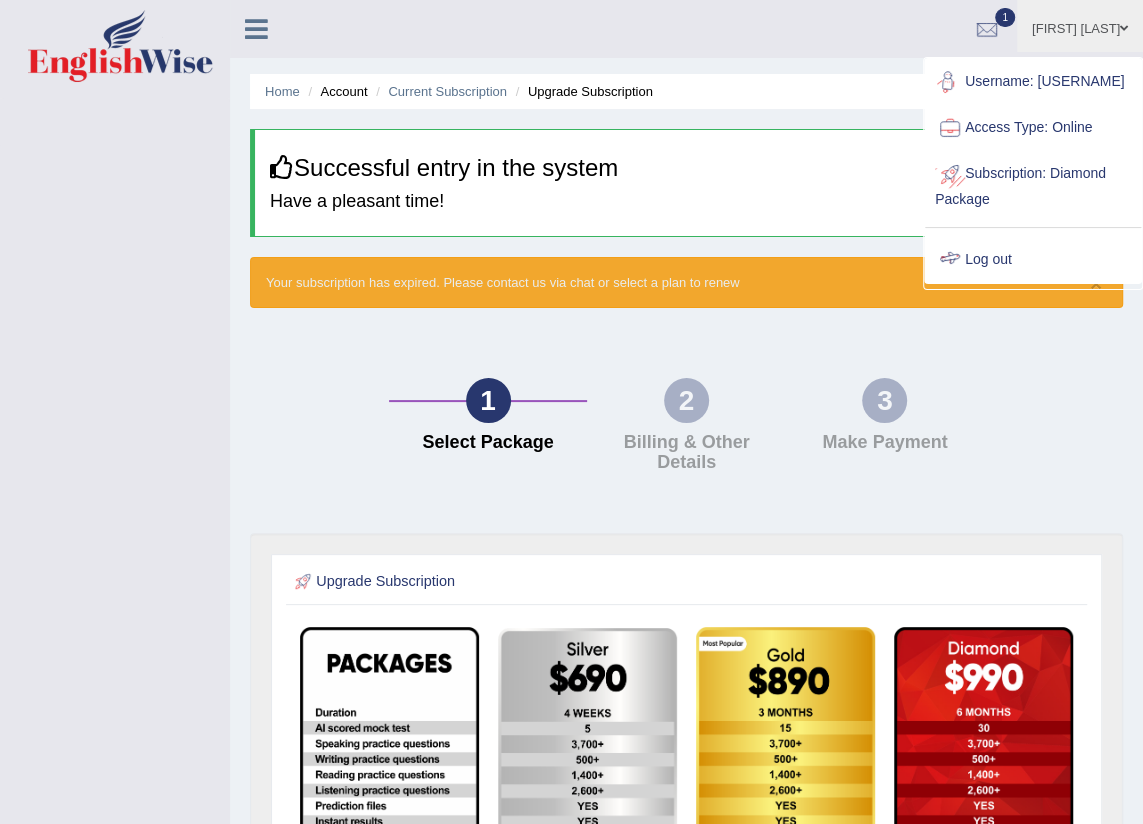 click on "Log out" at bounding box center [1033, 260] 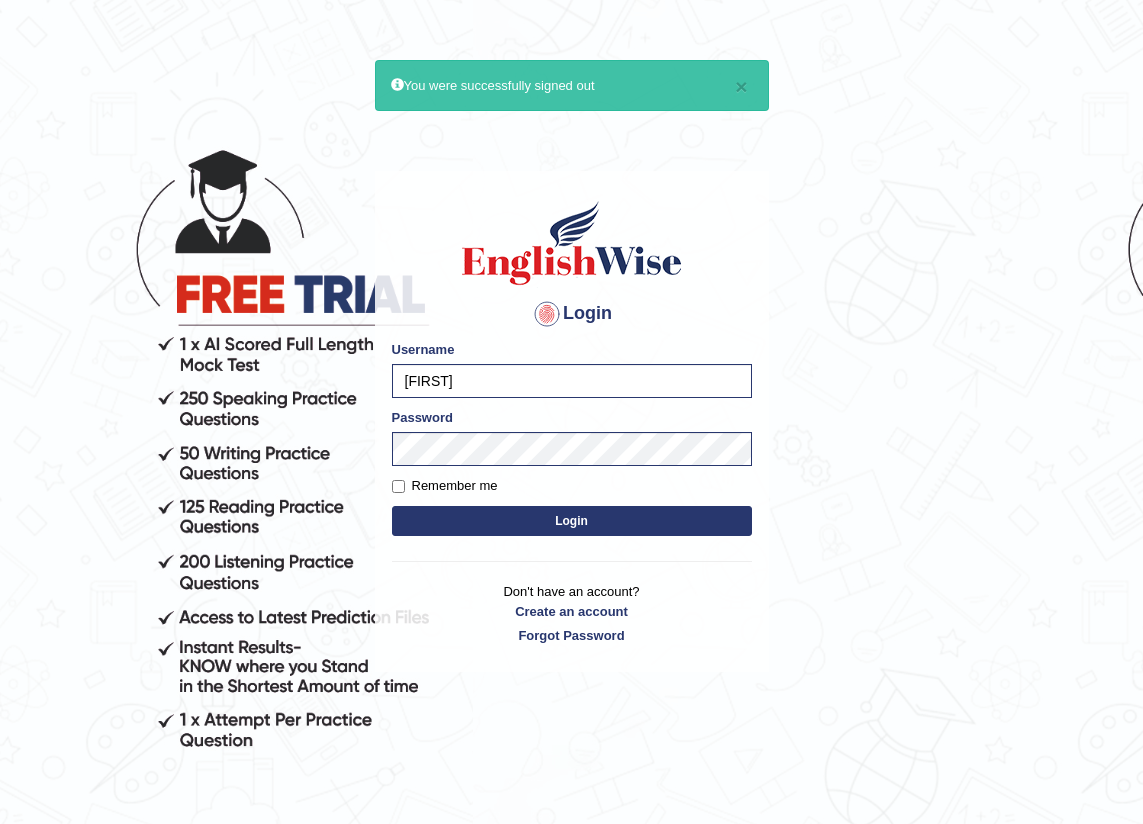 scroll, scrollTop: 0, scrollLeft: 0, axis: both 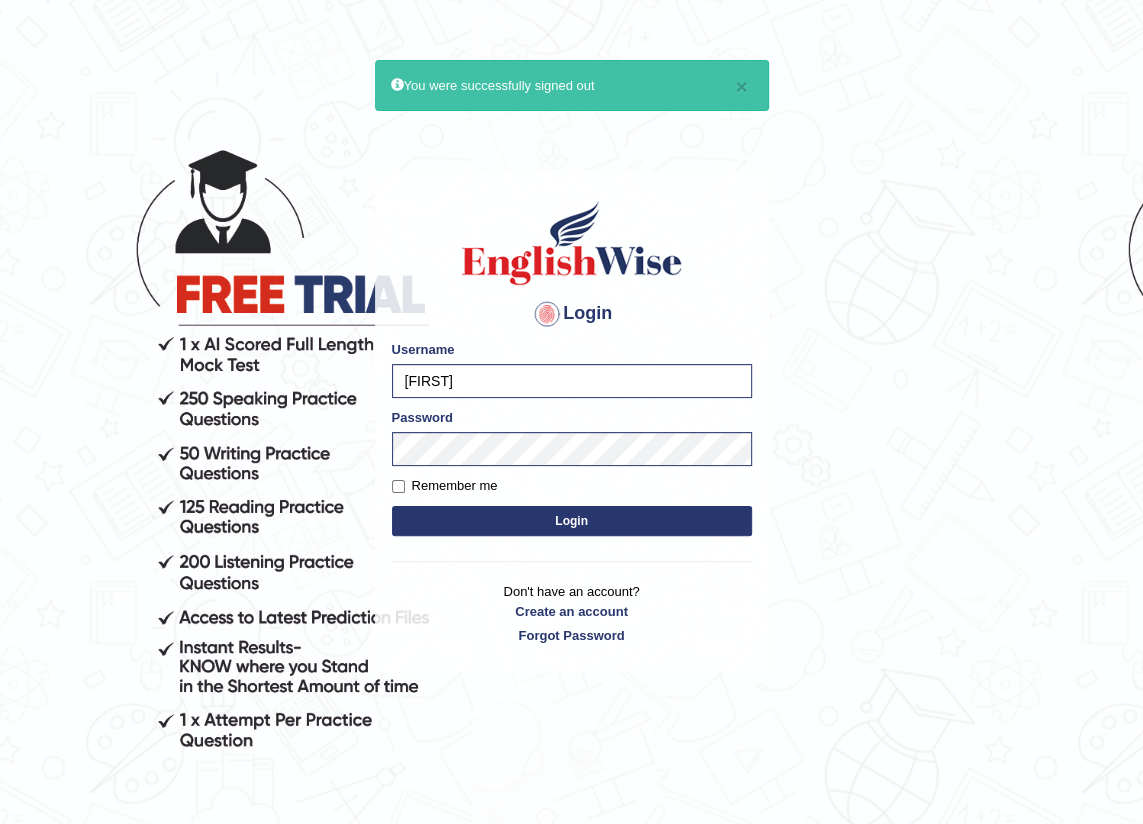 type on "[FIRST]" 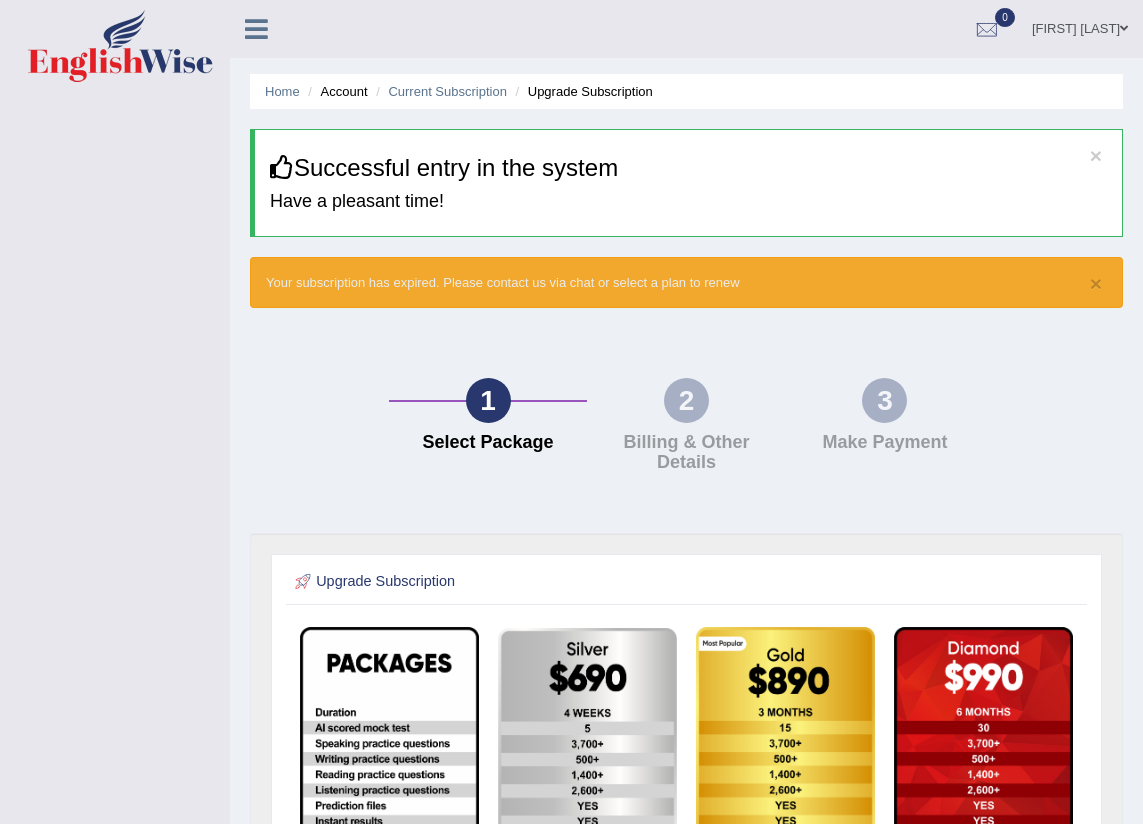 scroll, scrollTop: 0, scrollLeft: 0, axis: both 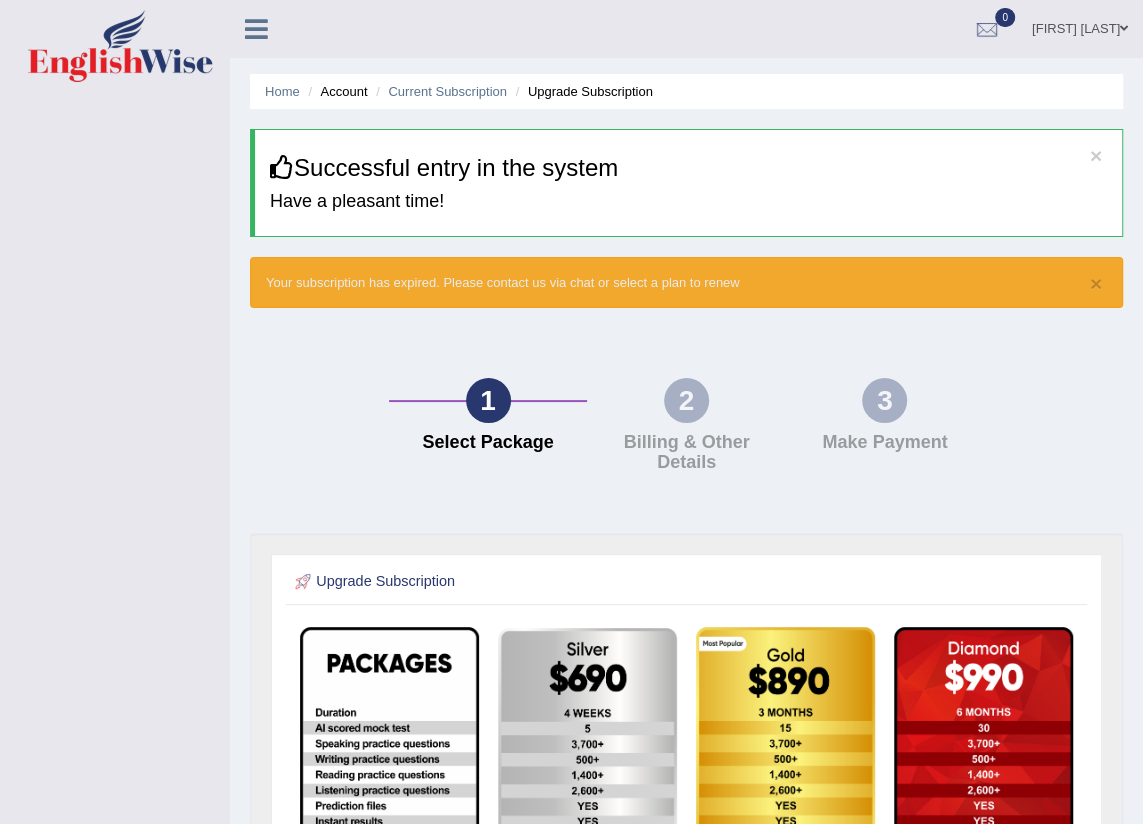 click on "MINORI EIMOTO" at bounding box center (1080, 26) 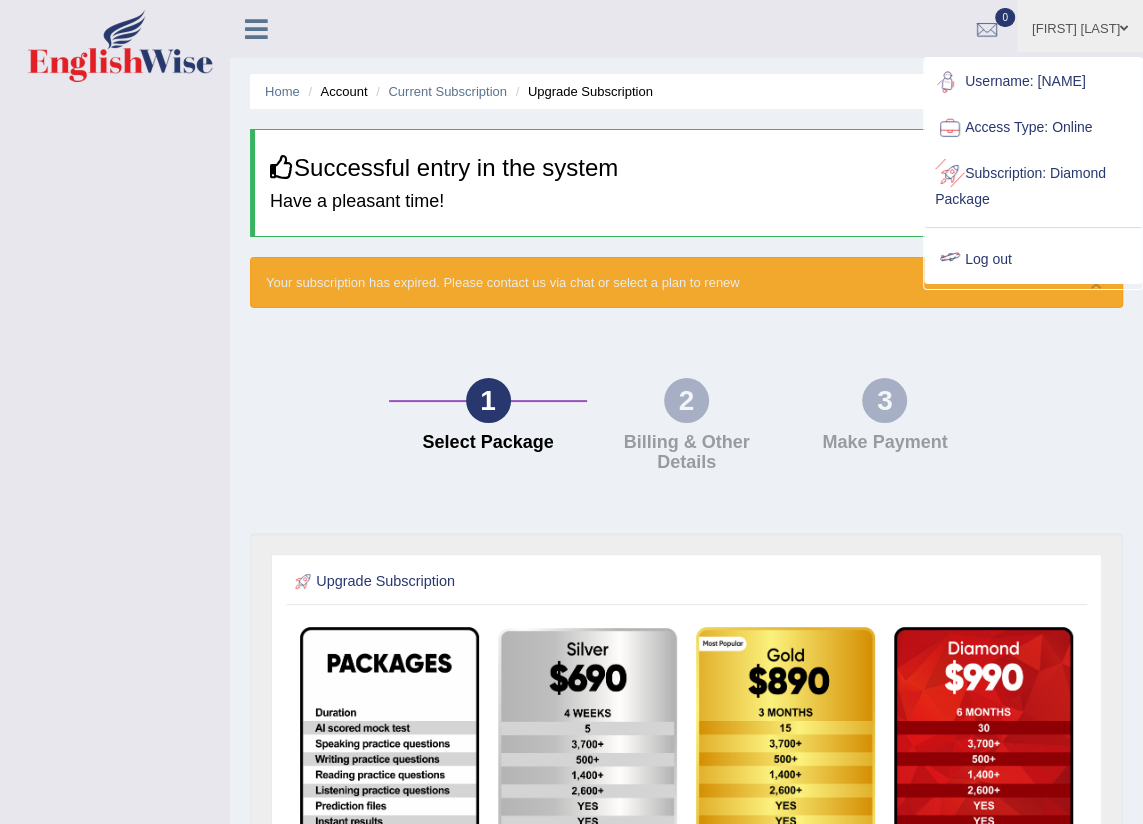 click on "Log out" at bounding box center [1033, 260] 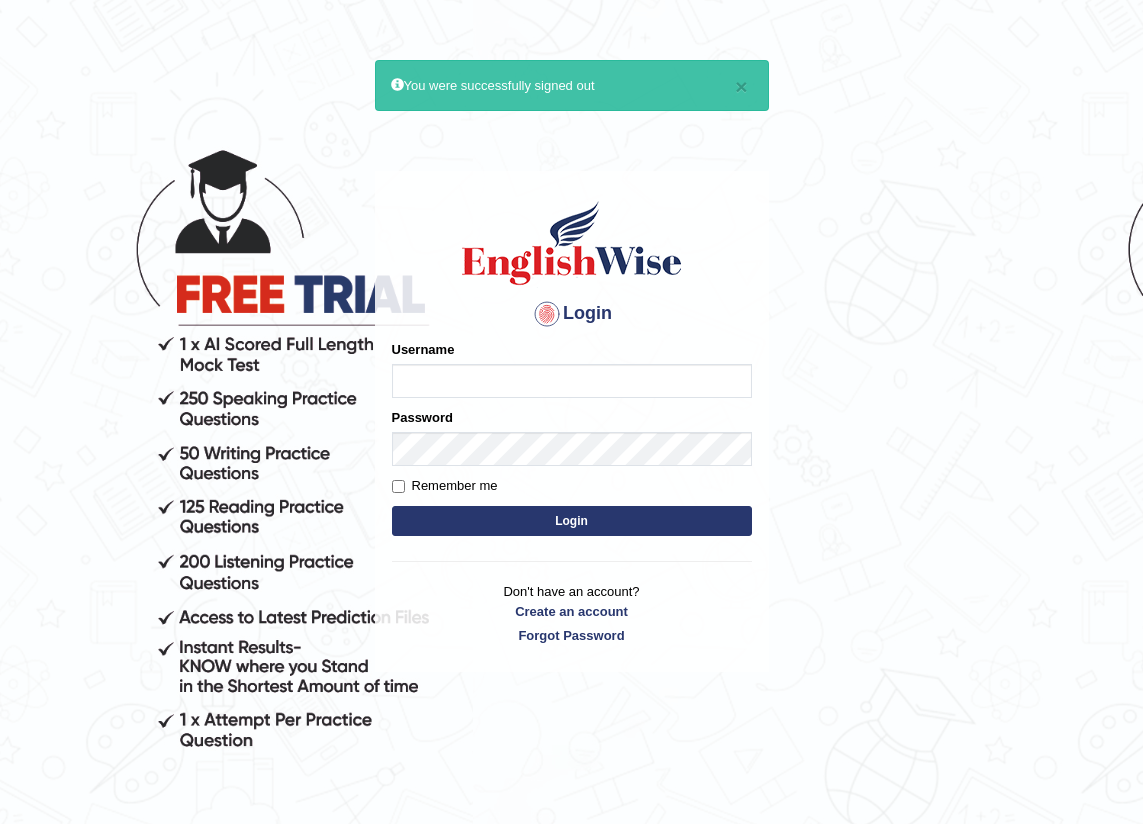 scroll, scrollTop: 0, scrollLeft: 0, axis: both 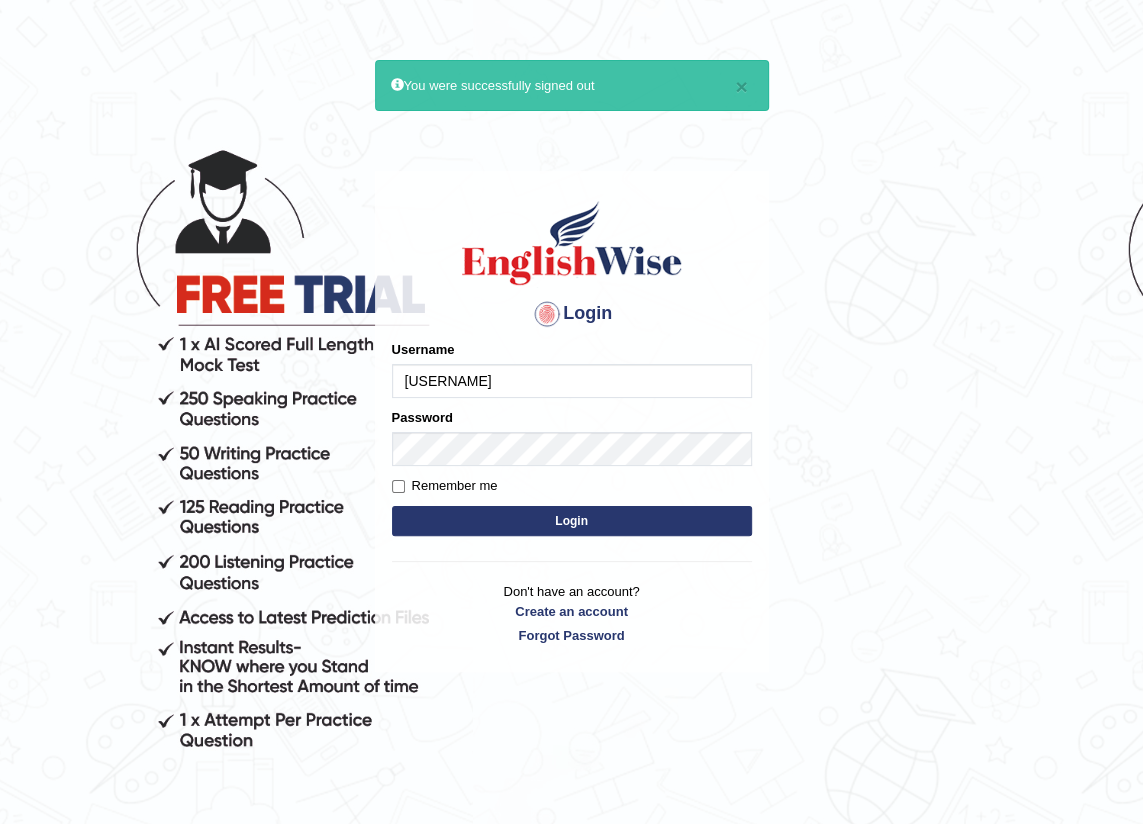 click on "Minori" at bounding box center [572, 381] 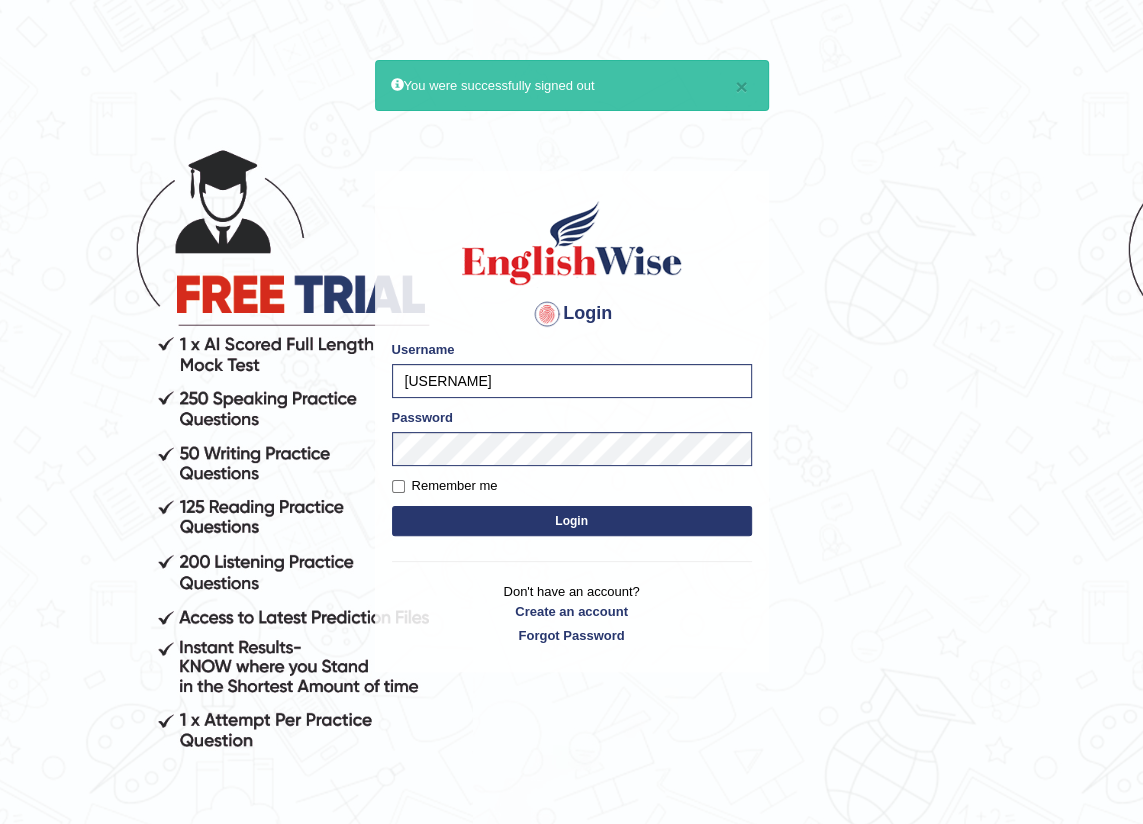 type on "Rupash58" 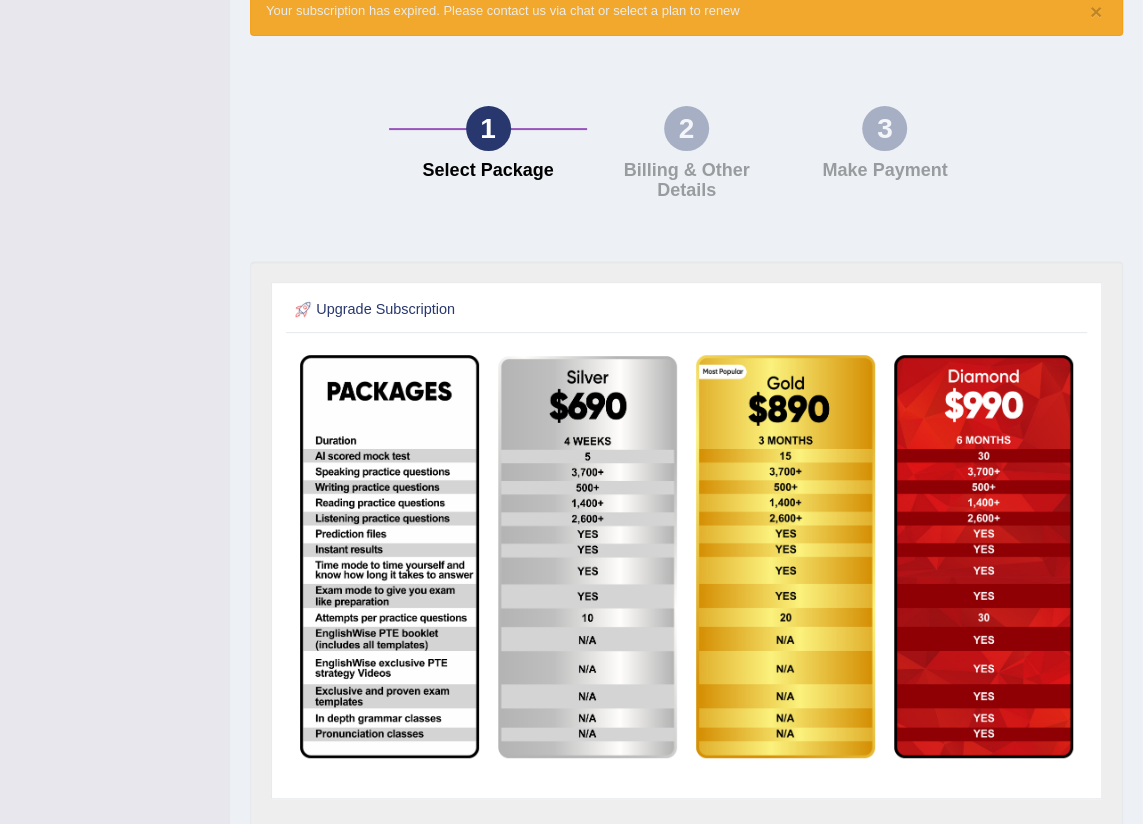 scroll, scrollTop: 0, scrollLeft: 0, axis: both 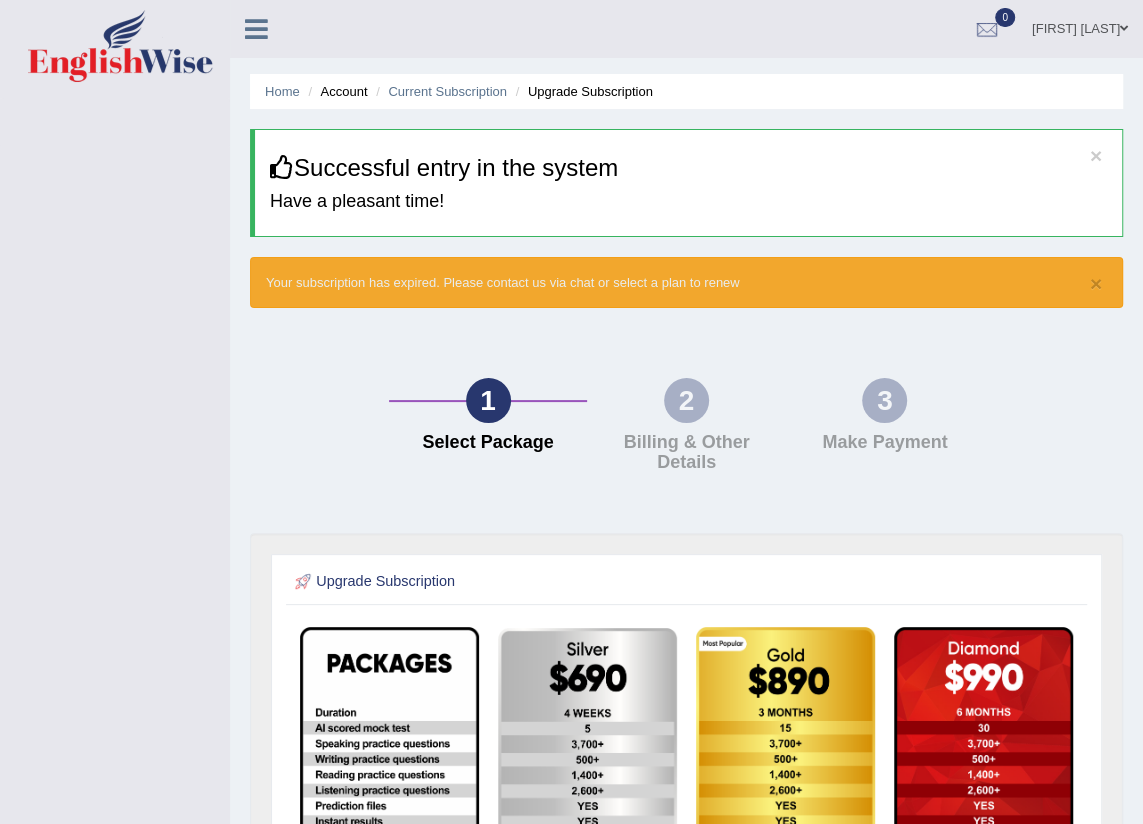 click on "Rupash Gurung" at bounding box center (1080, 26) 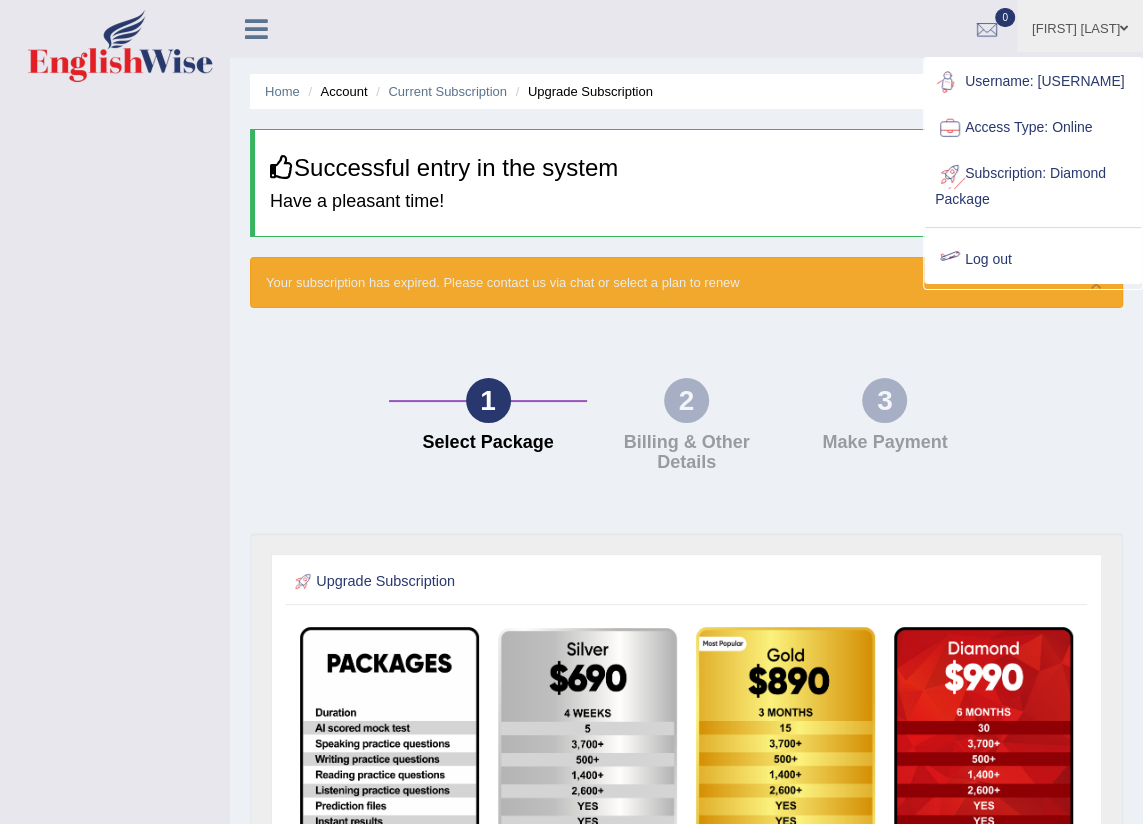 click on "Log out" at bounding box center (1033, 260) 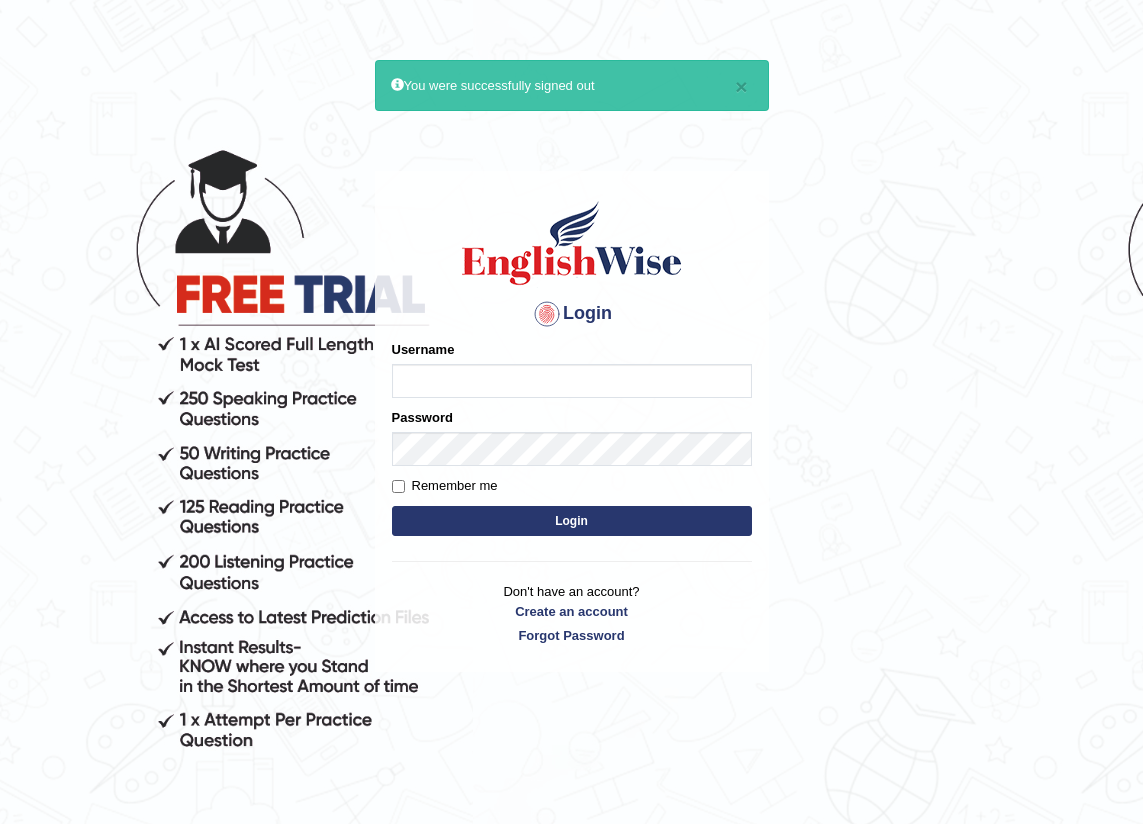scroll, scrollTop: 0, scrollLeft: 0, axis: both 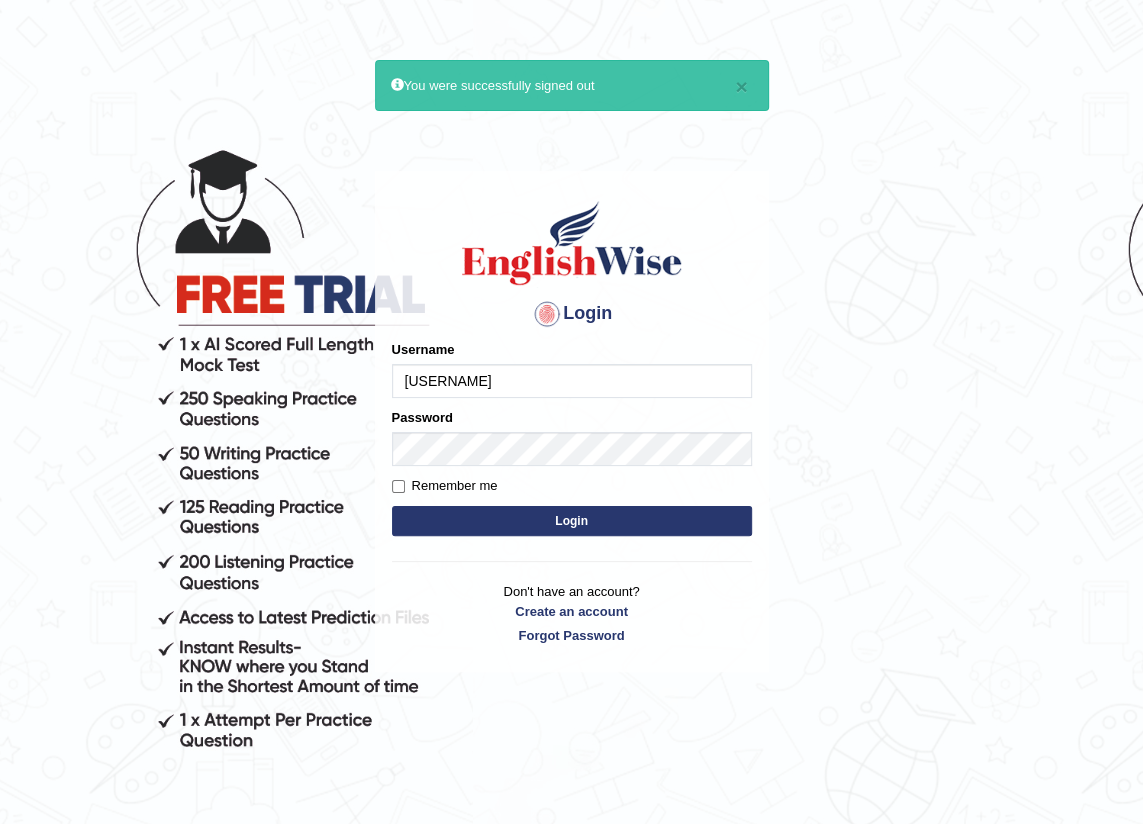 click on "Rupash58" at bounding box center [572, 381] 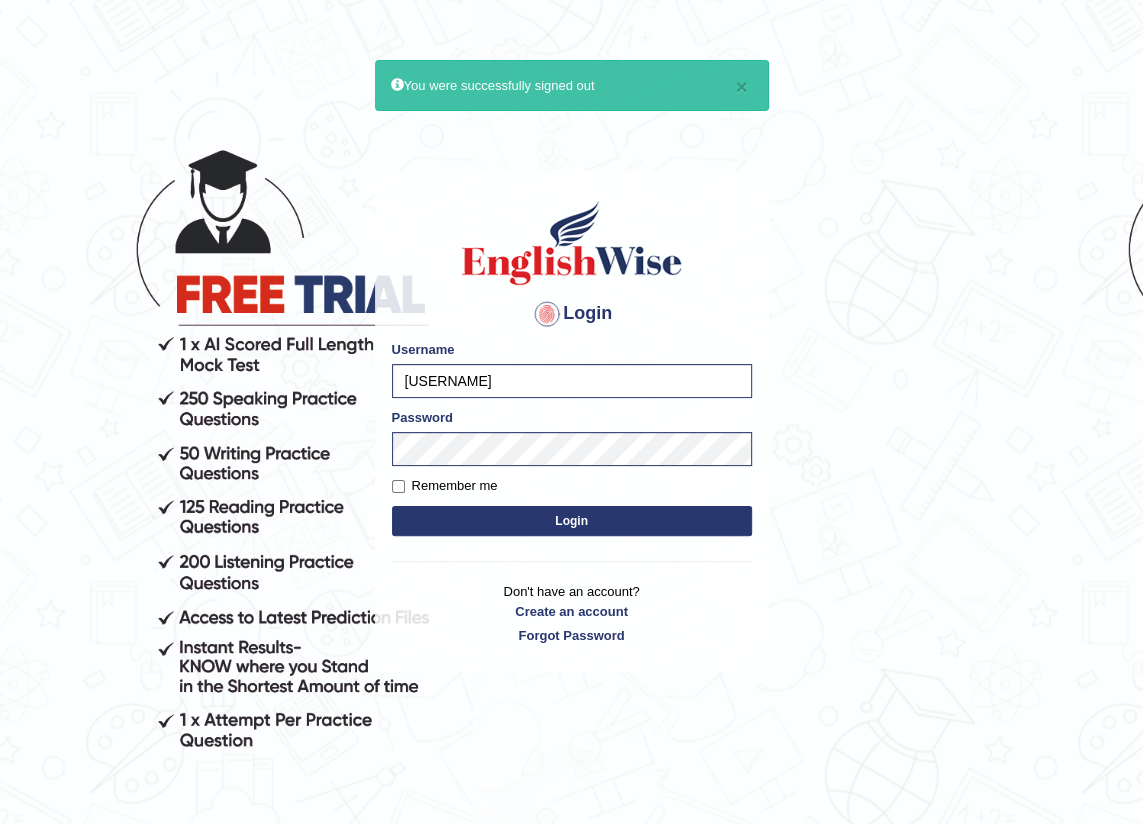 type on "Likob" 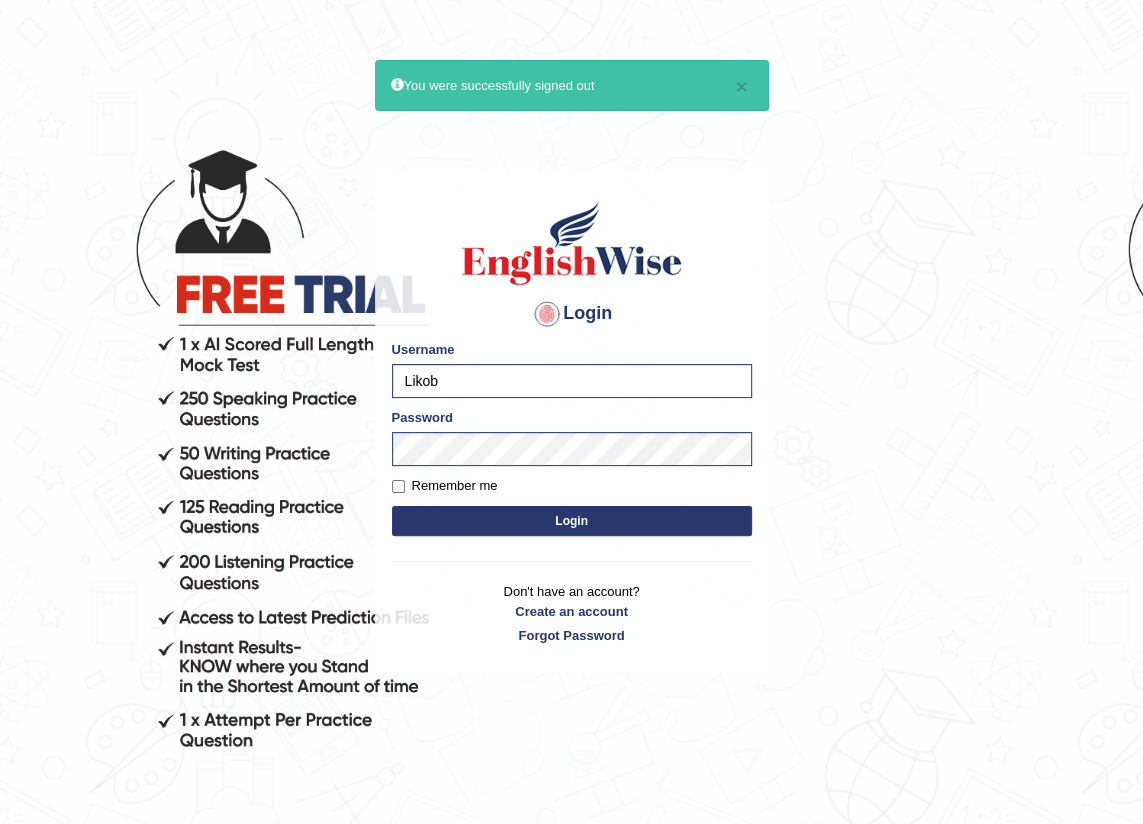 click on "Please fix the following errors:
Username
Likob
Password
Remember me
Login" at bounding box center (572, 440) 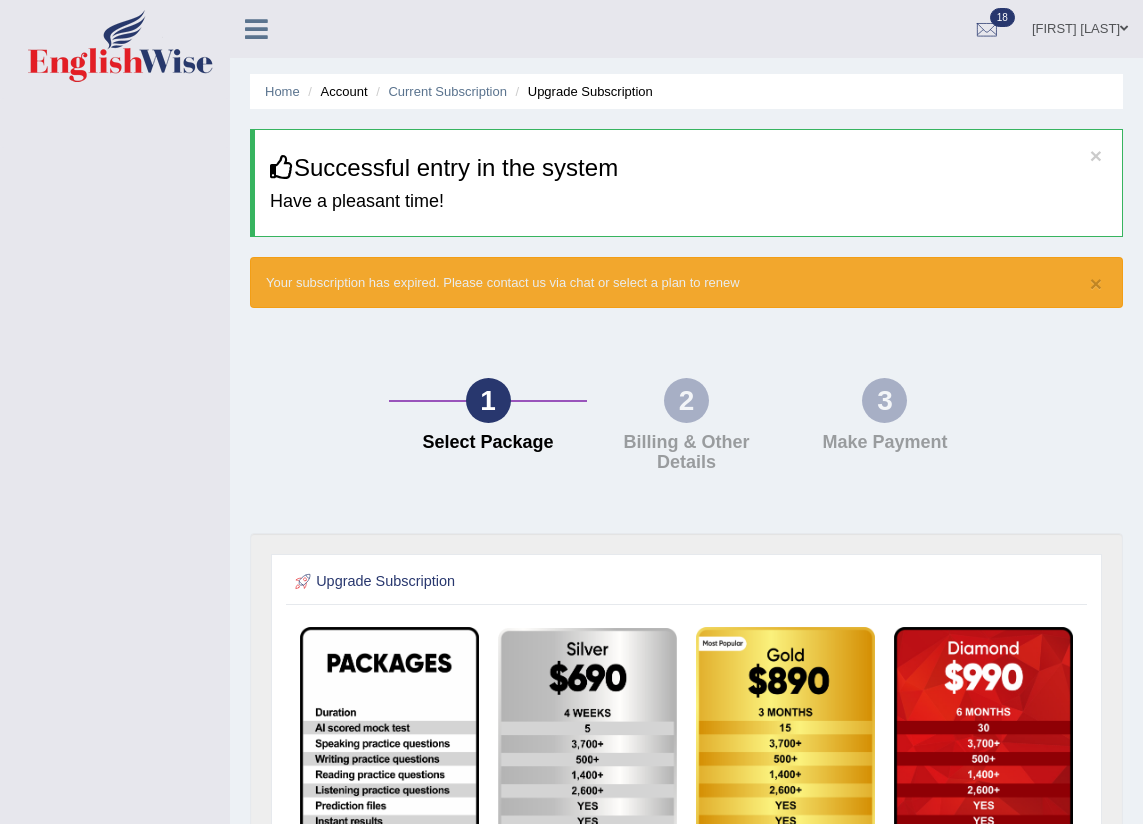 scroll, scrollTop: 330, scrollLeft: 0, axis: vertical 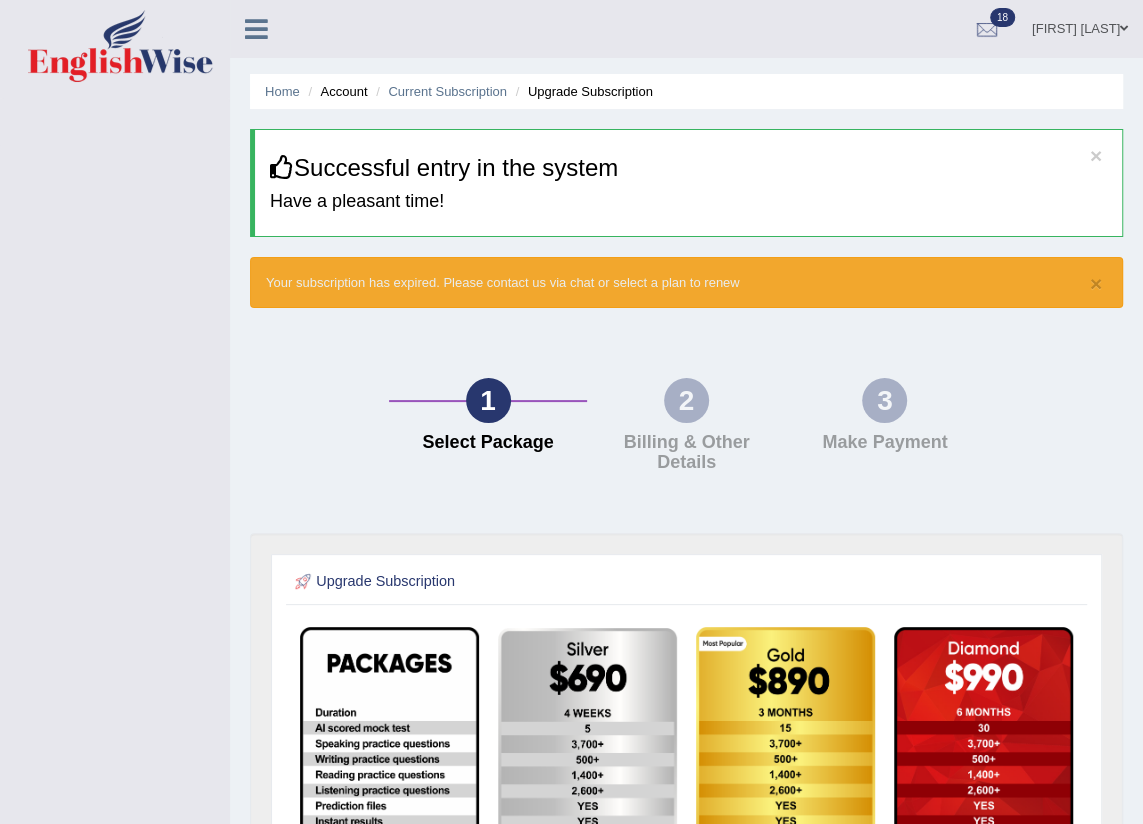 click at bounding box center [1124, 28] 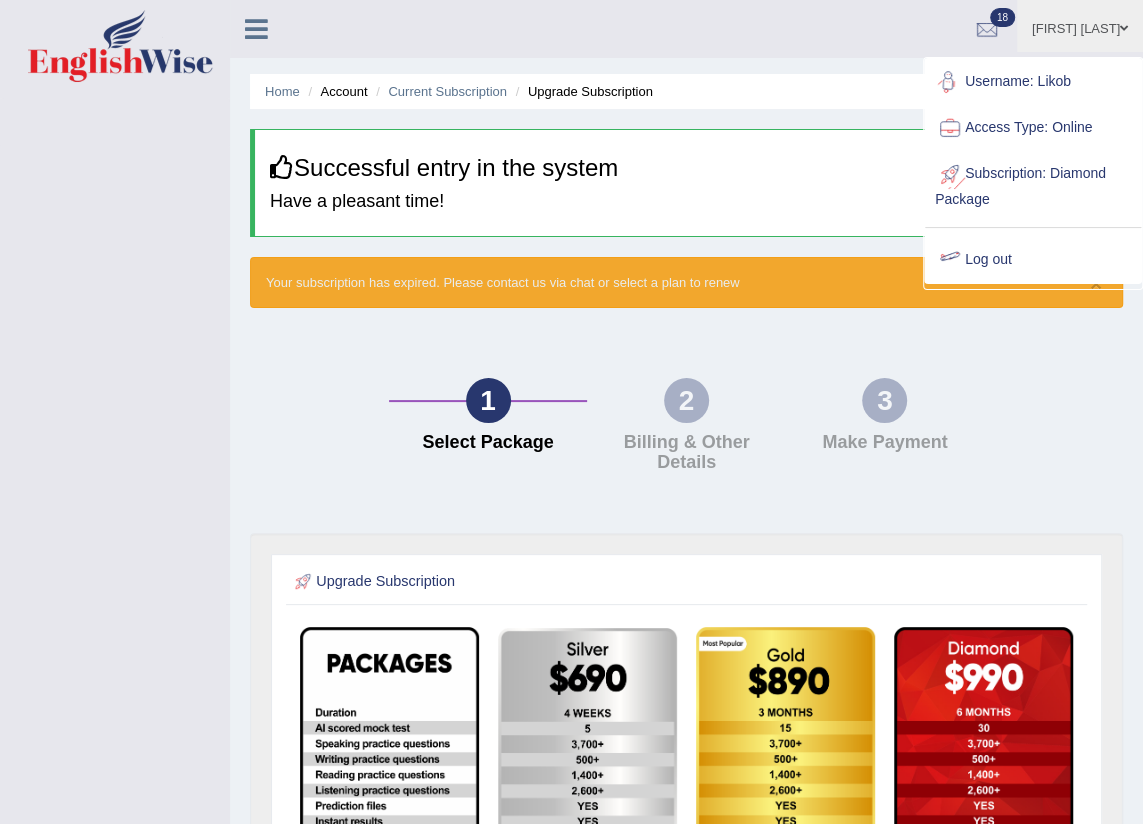 click on "Log out" at bounding box center (1033, 260) 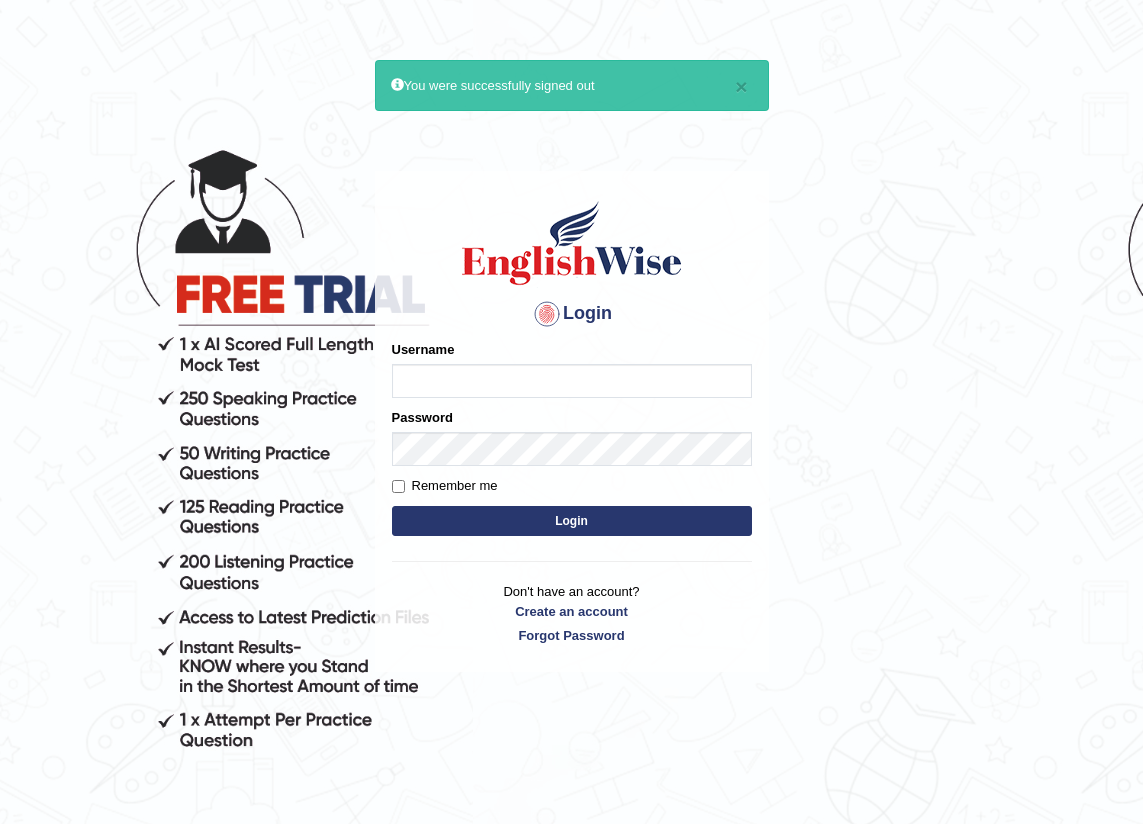 scroll, scrollTop: 0, scrollLeft: 0, axis: both 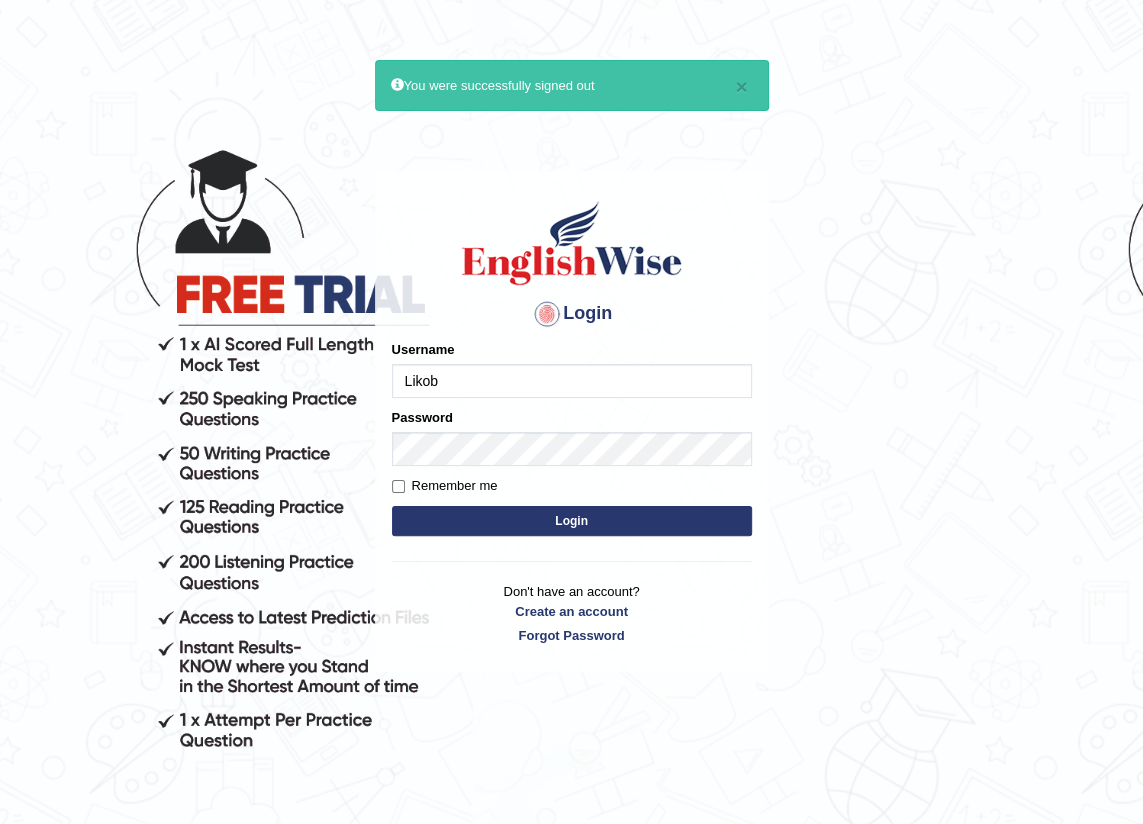 click on "Likob" at bounding box center (572, 381) 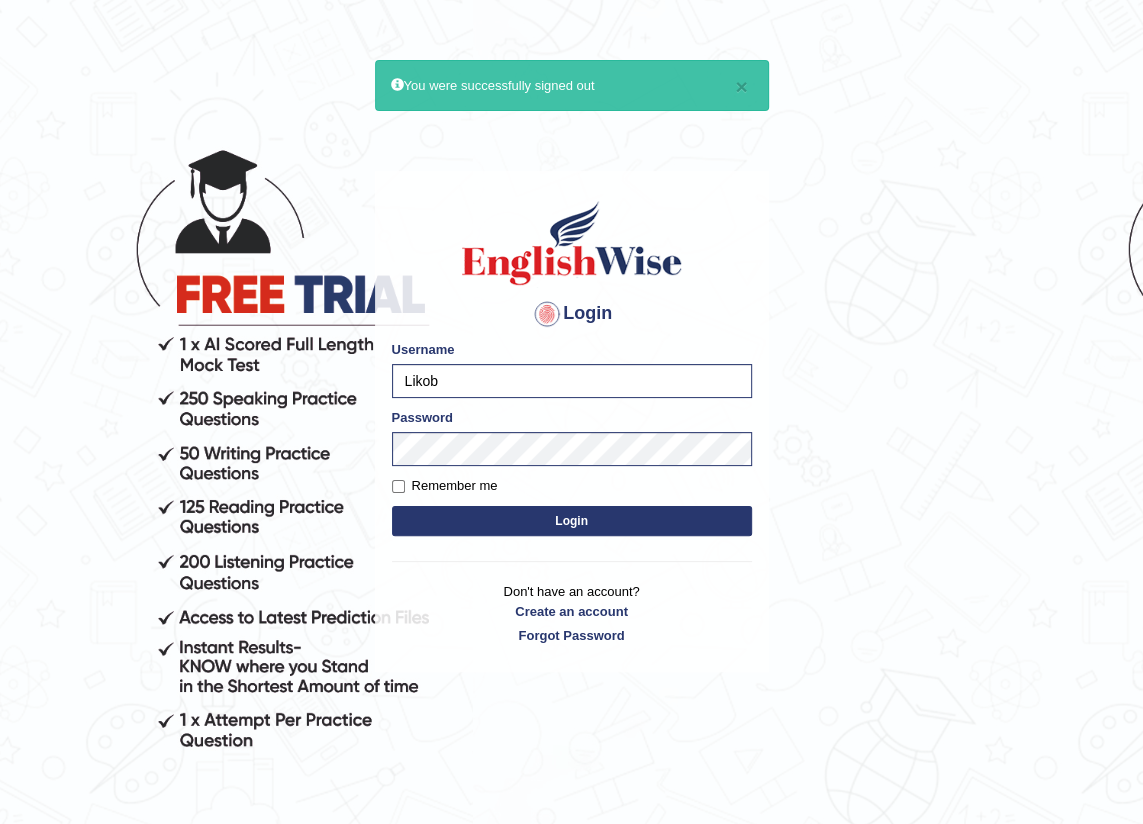 drag, startPoint x: 485, startPoint y: 380, endPoint x: -4, endPoint y: 297, distance: 495.99396 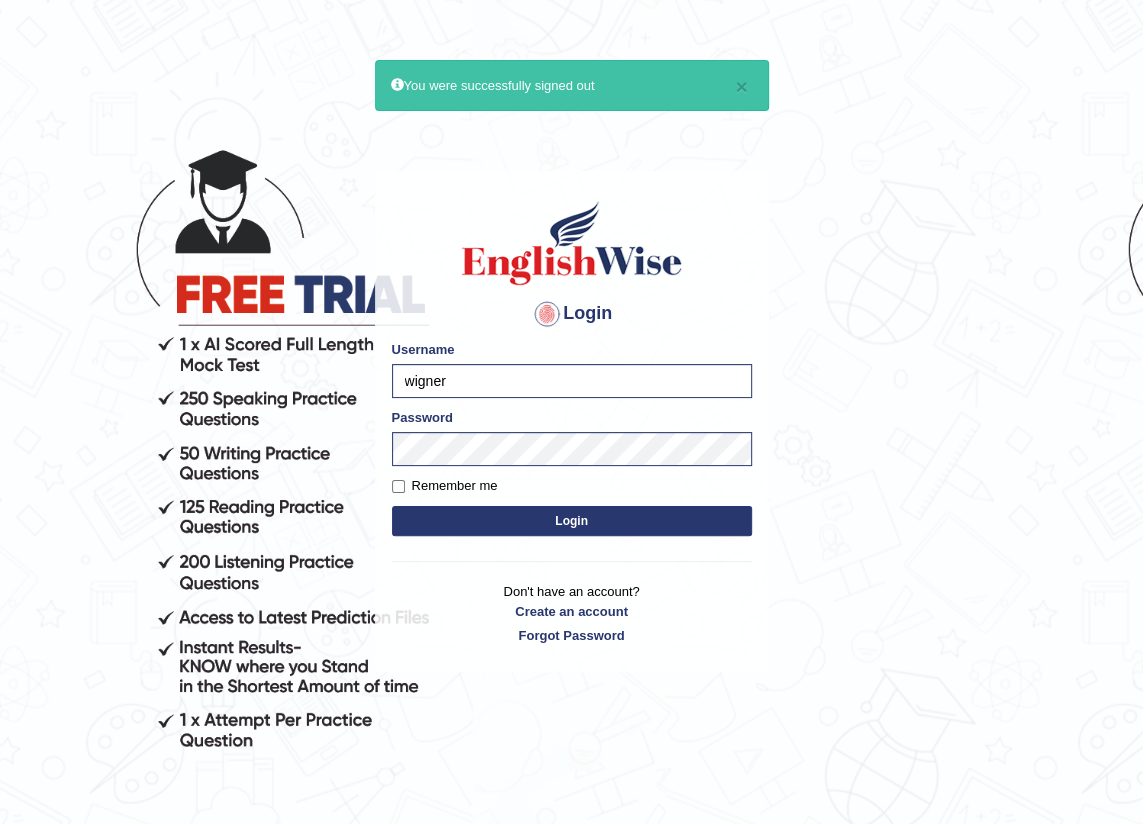 type on "wigner" 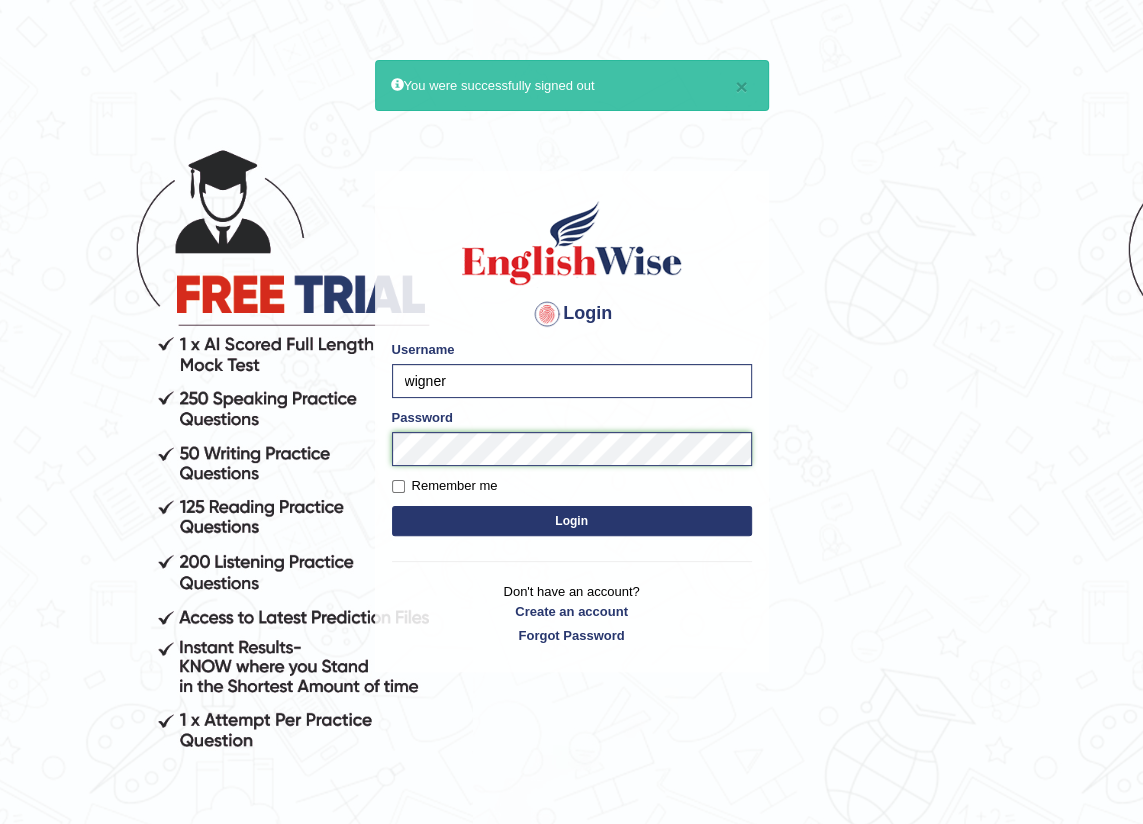 click on "×
You were successfully signed out
Login
Please fix the following errors:
Username
[USERNAME]
Password
Remember me
Login
Don't have an account?
Create an account
Forgot Password
2025 ©  English Wise.  All Rights Reserved  Back to English Wise" at bounding box center (571, 469) 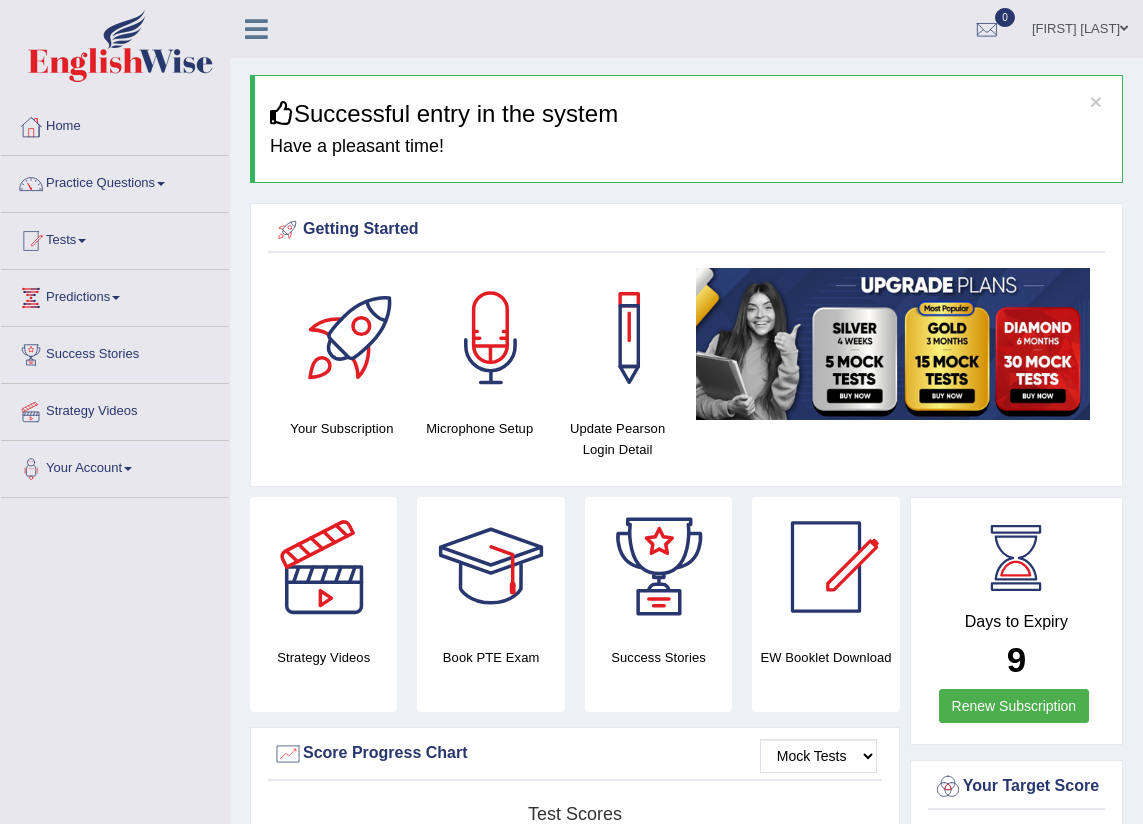 scroll, scrollTop: 0, scrollLeft: 0, axis: both 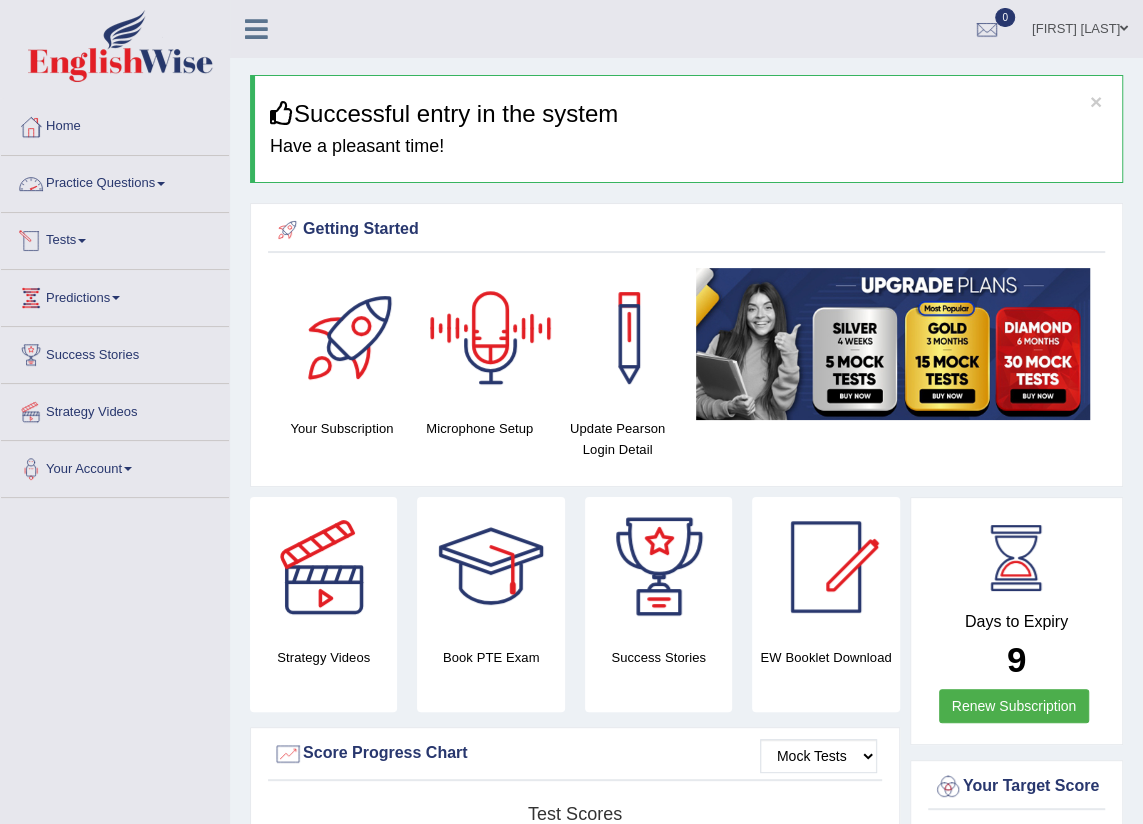 click on "Practice Questions" at bounding box center [115, 181] 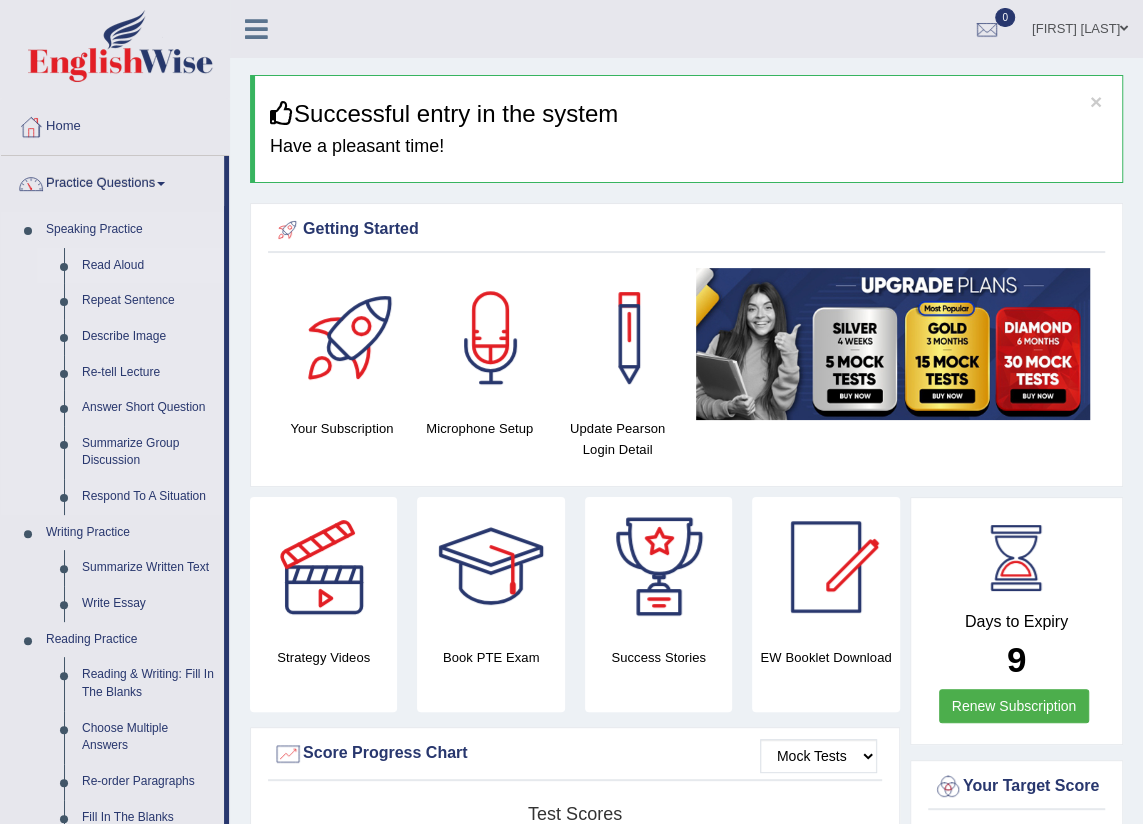 click on "Read Aloud" at bounding box center [148, 266] 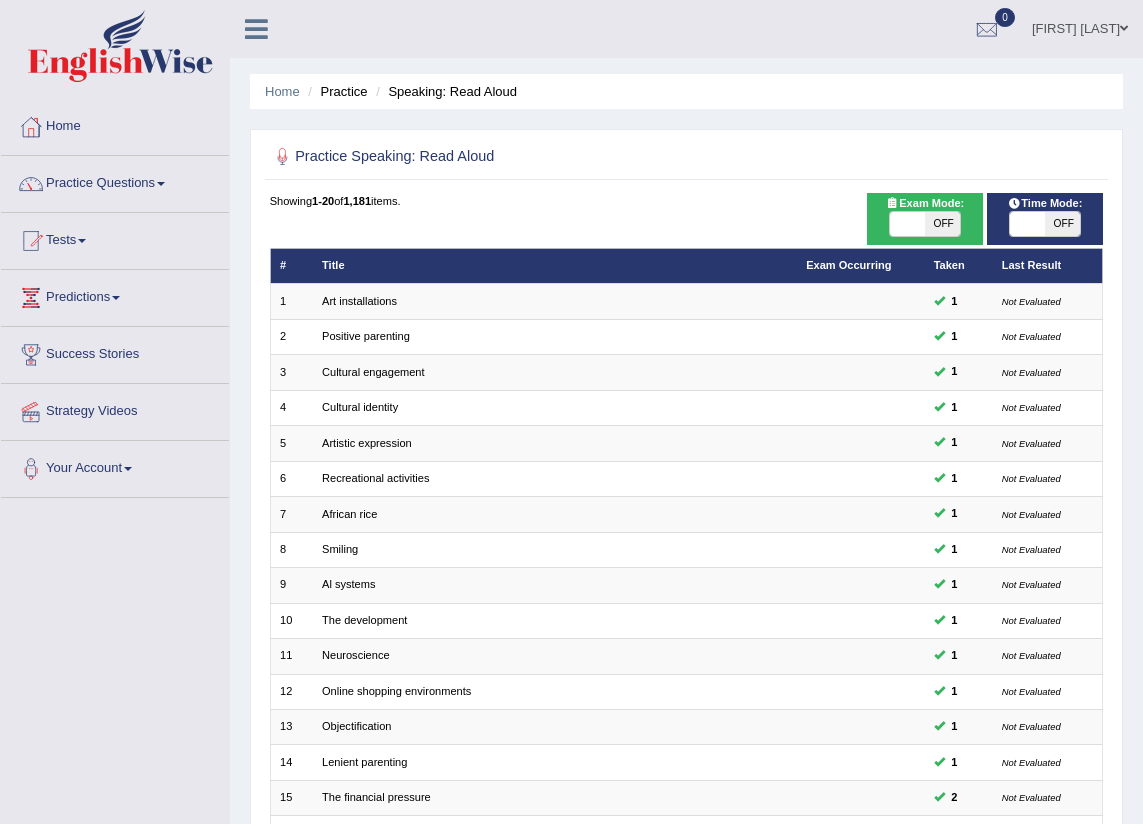 scroll, scrollTop: 0, scrollLeft: 0, axis: both 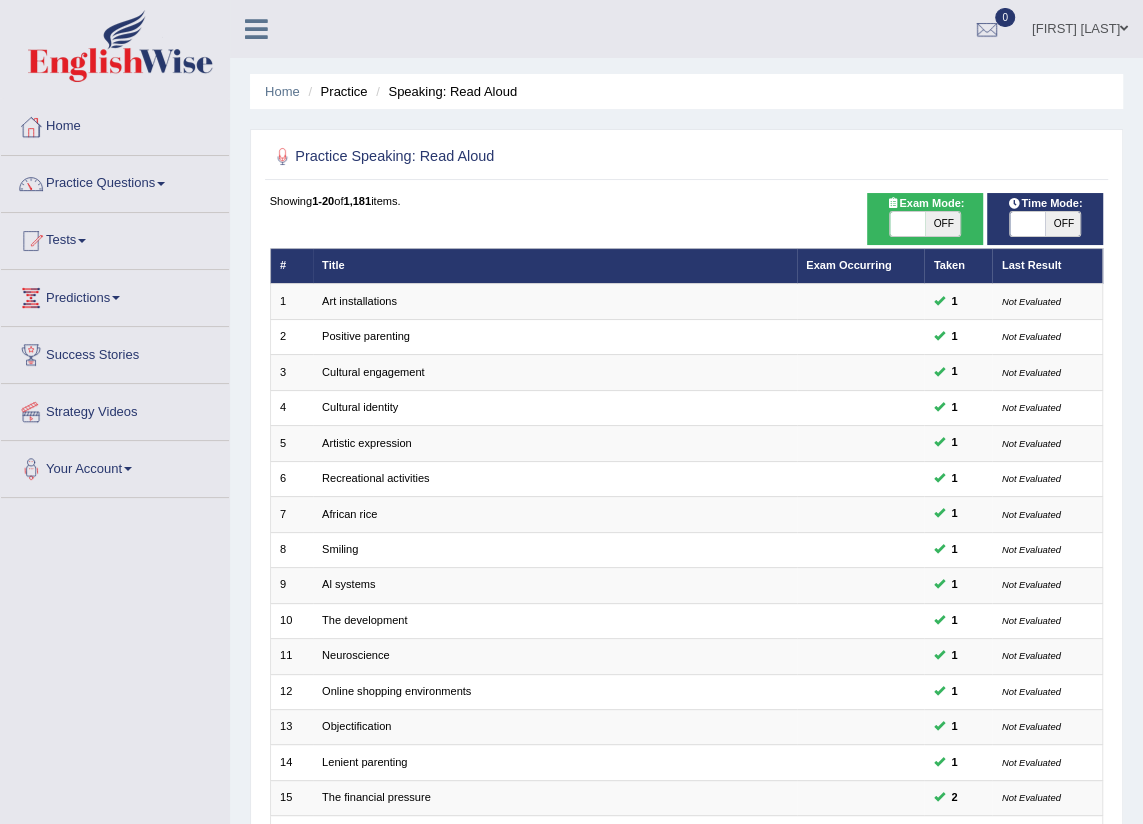 click at bounding box center (1027, 224) 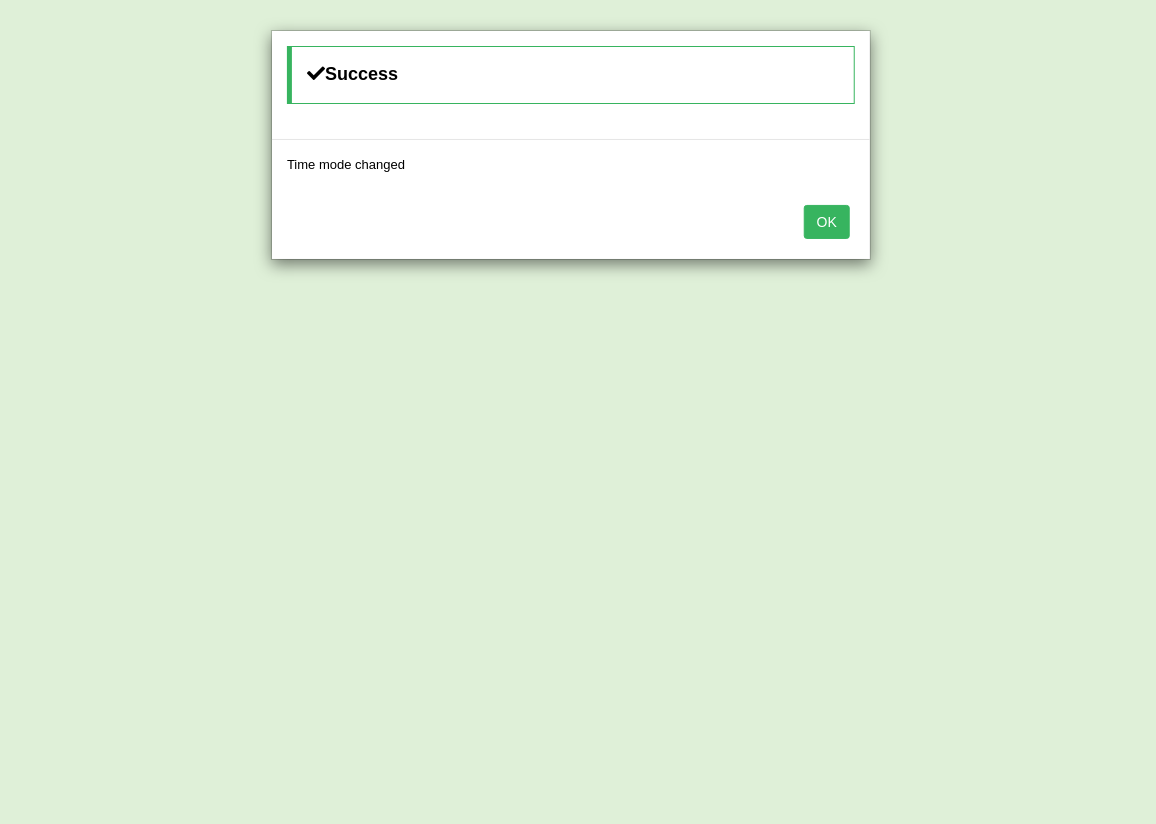 click on "OK" at bounding box center (827, 222) 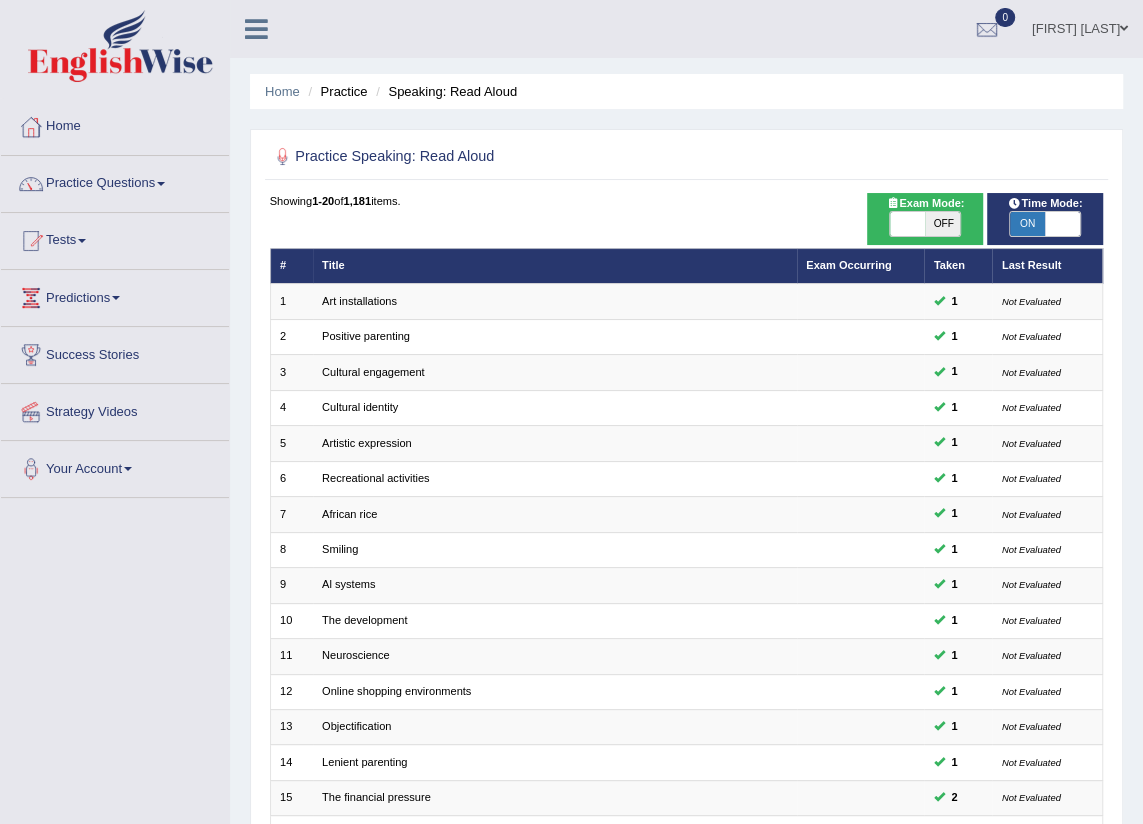 click on "Home
Practice
Speaking: Read Aloud
Practice Speaking: Read Aloud
Time Mode:
ON   OFF
Exam Mode:
ON   OFF
Showing  1-20  of  1,181  items.
# Title Exam Occurring Taken Last Result
1 Art installations 1 Not Evaluated
2 Positive parenting 1 Not Evaluated
3 Cultural engagement 1 Not Evaluated
4 Cultural identity 1 Not Evaluated
5 Artistic expression 1 Not Evaluated
6 Recreational activities 1 Not Evaluated
7 African rice 1 Not Evaluated
8 Smiling 1 Not Evaluated
9 Al systems 1 Not Evaluated
10 The development 1 Not Evaluated
11 Neuroscience 1 Not Evaluated
12 Online shopping environments 1 Not Evaluated
13 Objectification 1 Not Evaluated
14 Lenient parenting 1 Not Evaluated" at bounding box center (686, 552) 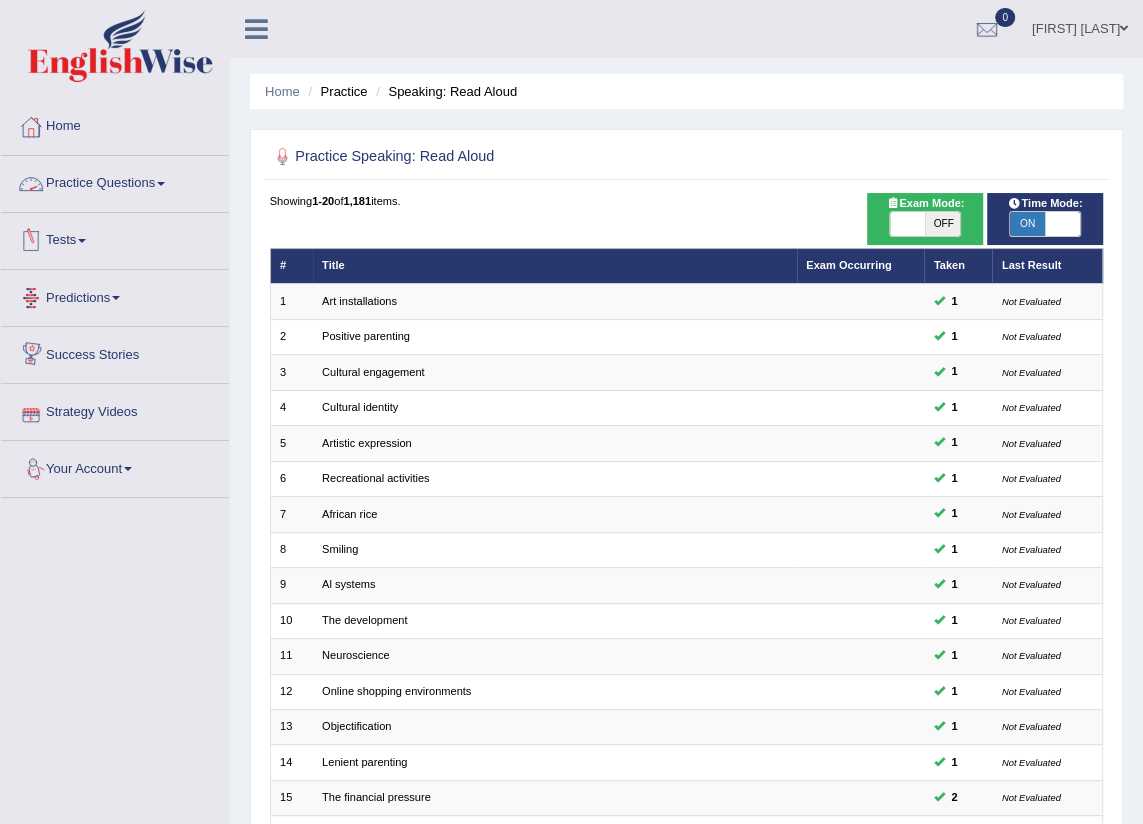 click on "Practice Questions" at bounding box center [115, 181] 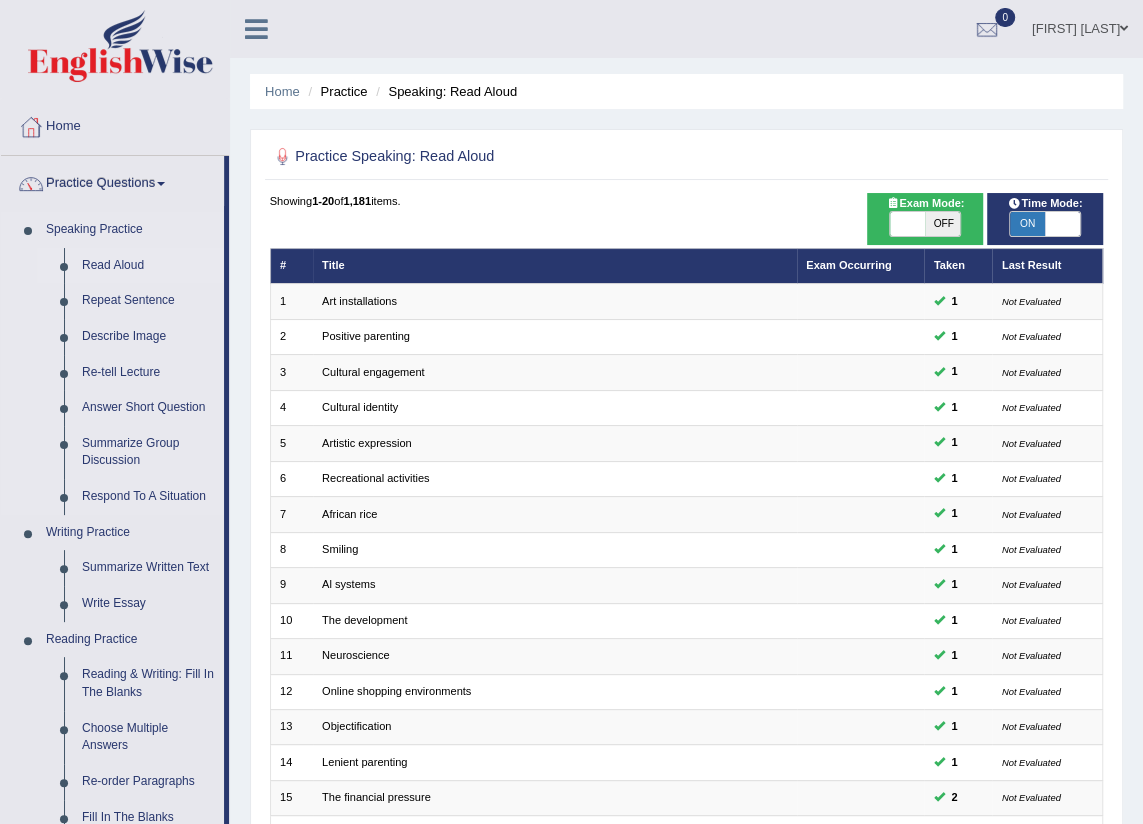 click on "Read Aloud" at bounding box center (148, 266) 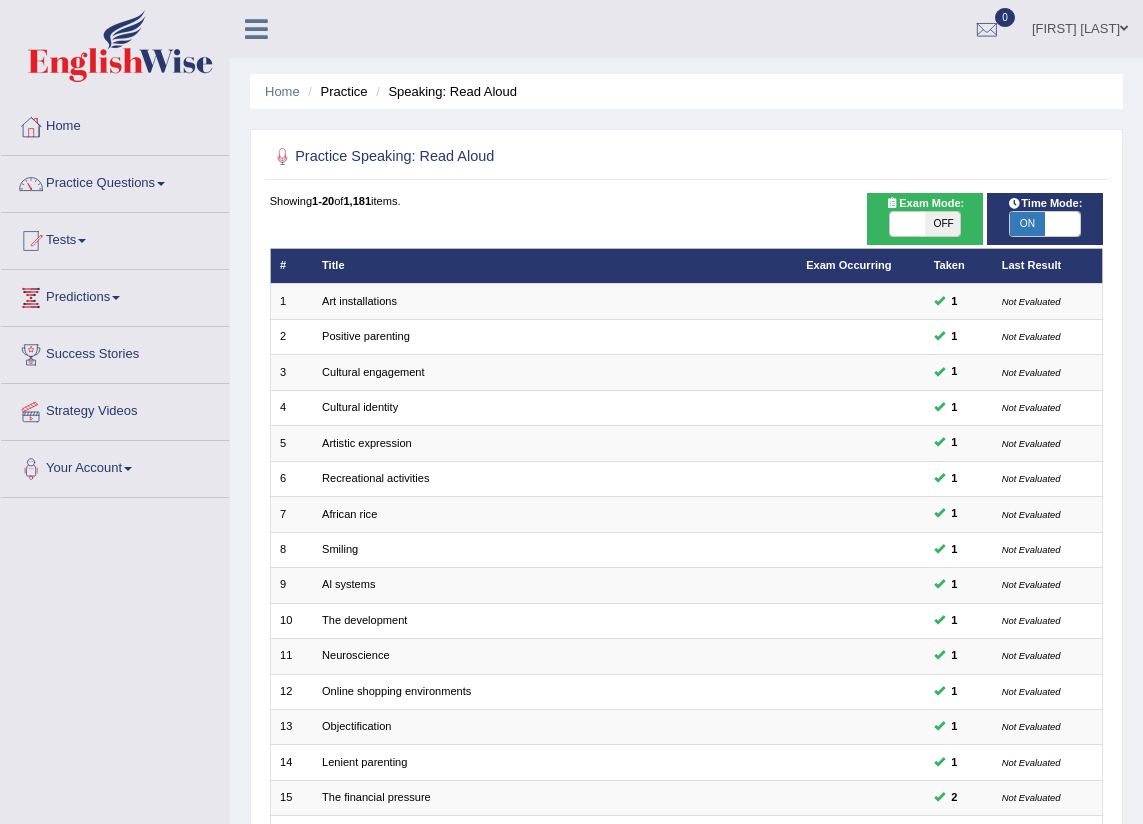 scroll, scrollTop: 0, scrollLeft: 0, axis: both 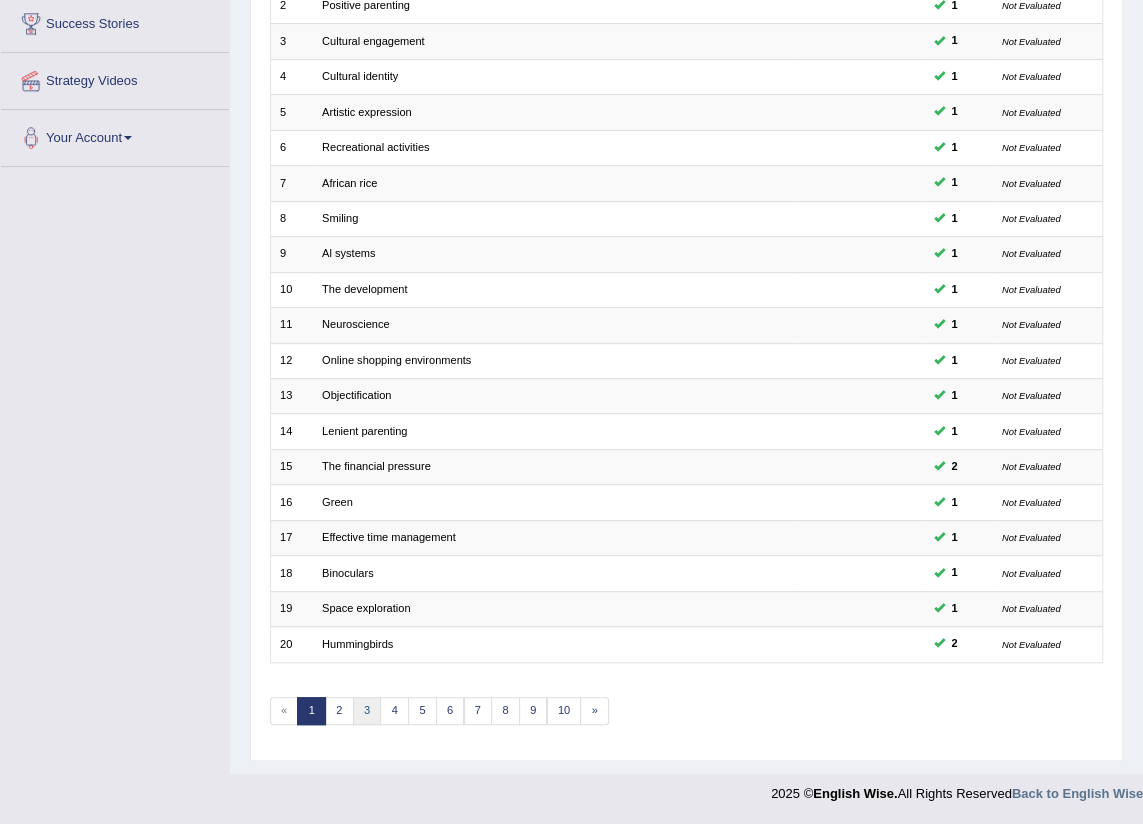 click on "3" at bounding box center [367, 711] 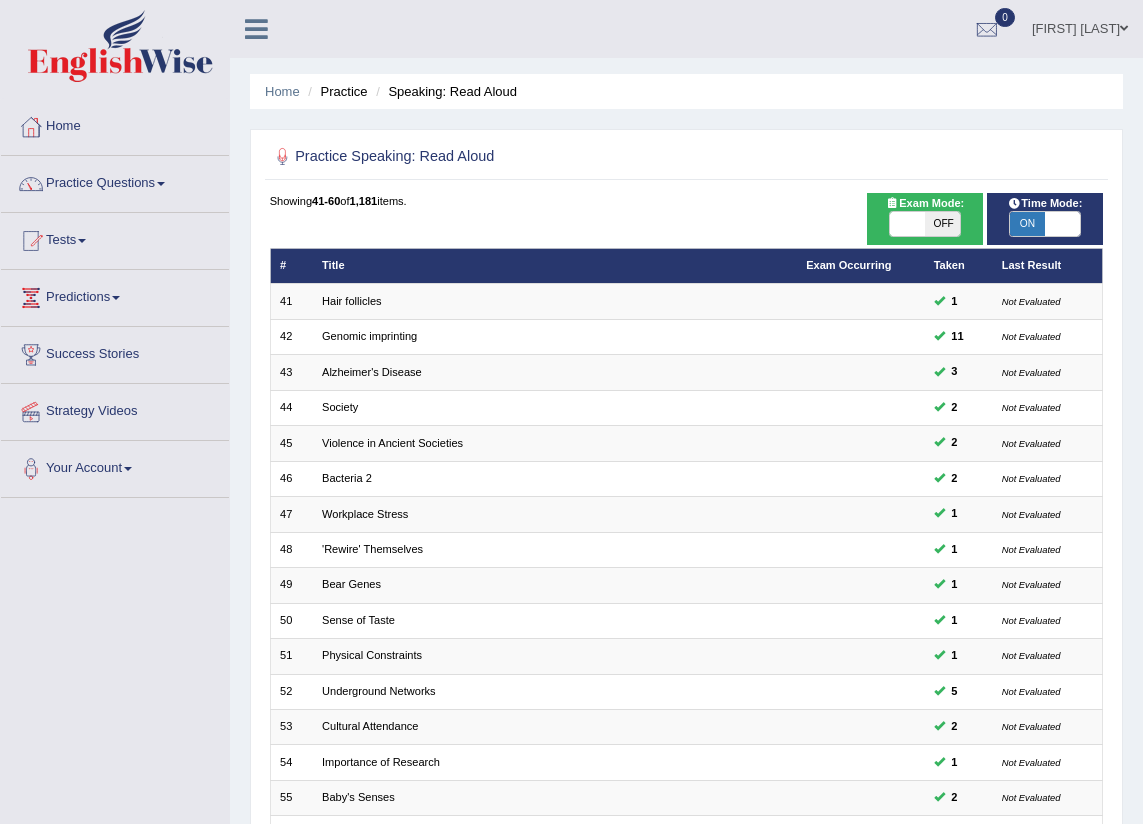 scroll, scrollTop: 336, scrollLeft: 0, axis: vertical 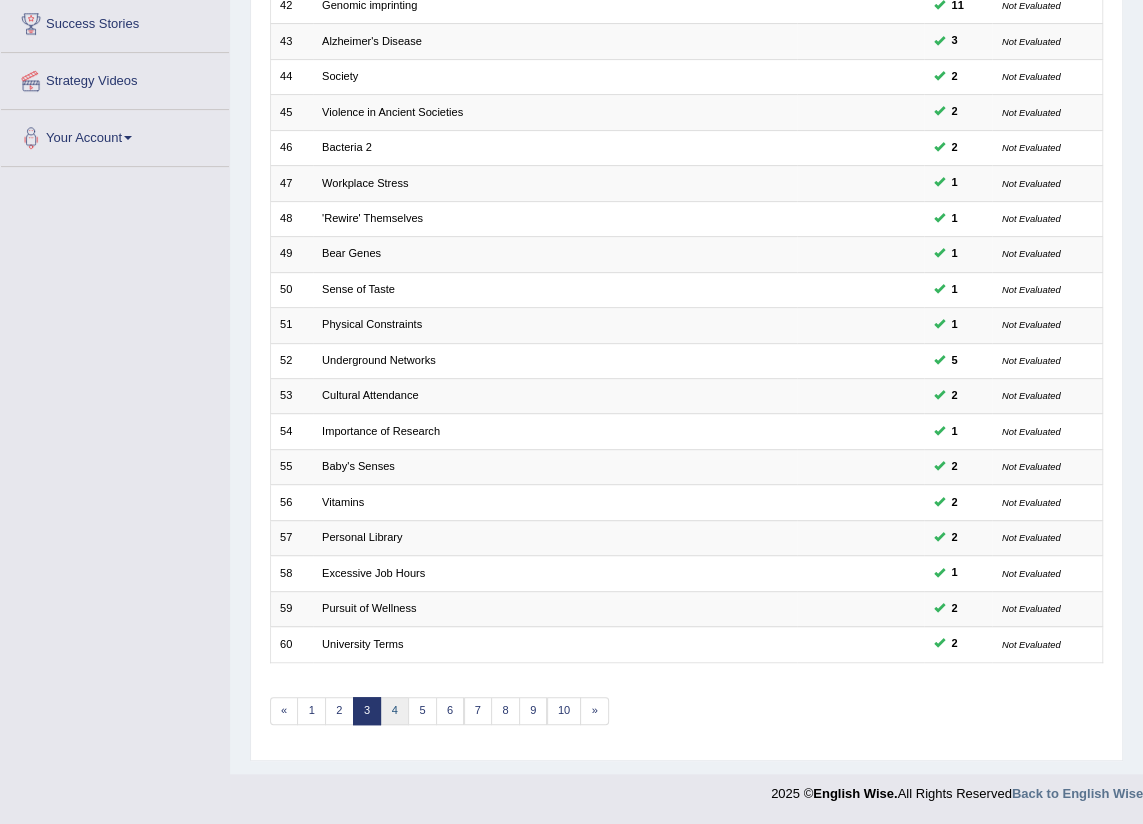 click on "4" at bounding box center [394, 711] 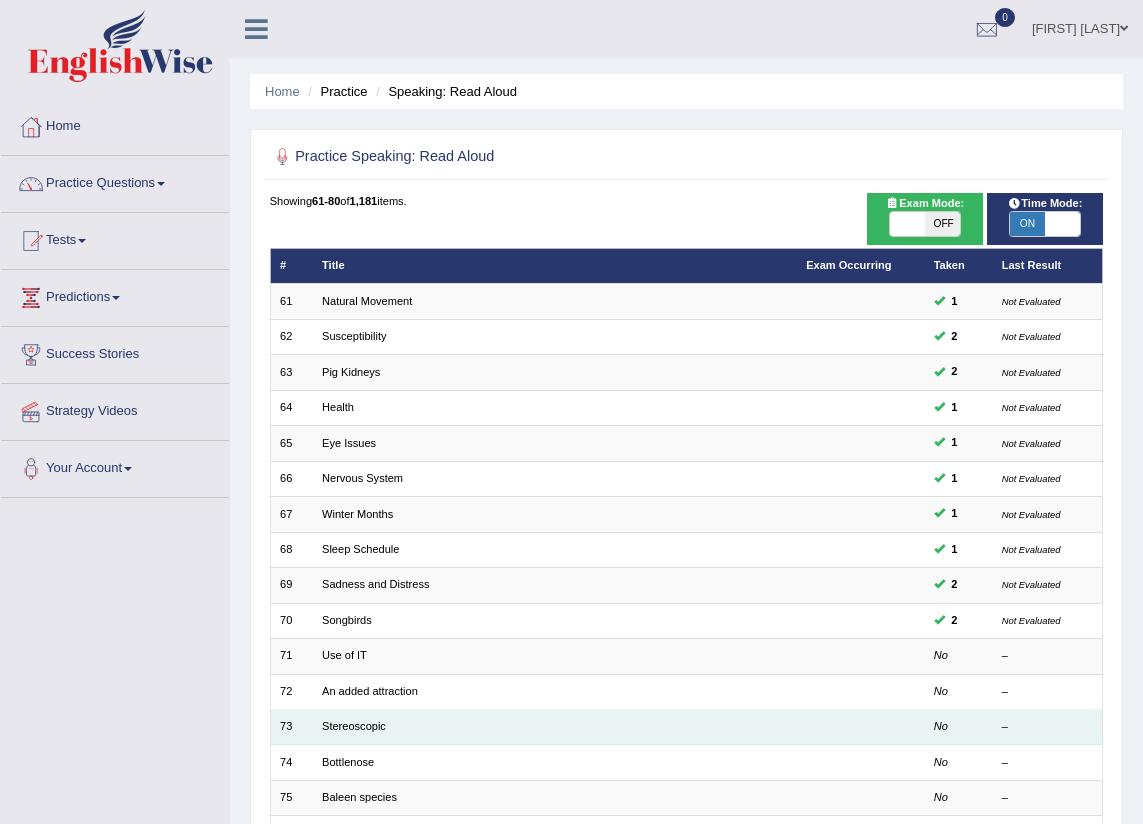 scroll, scrollTop: 332, scrollLeft: 0, axis: vertical 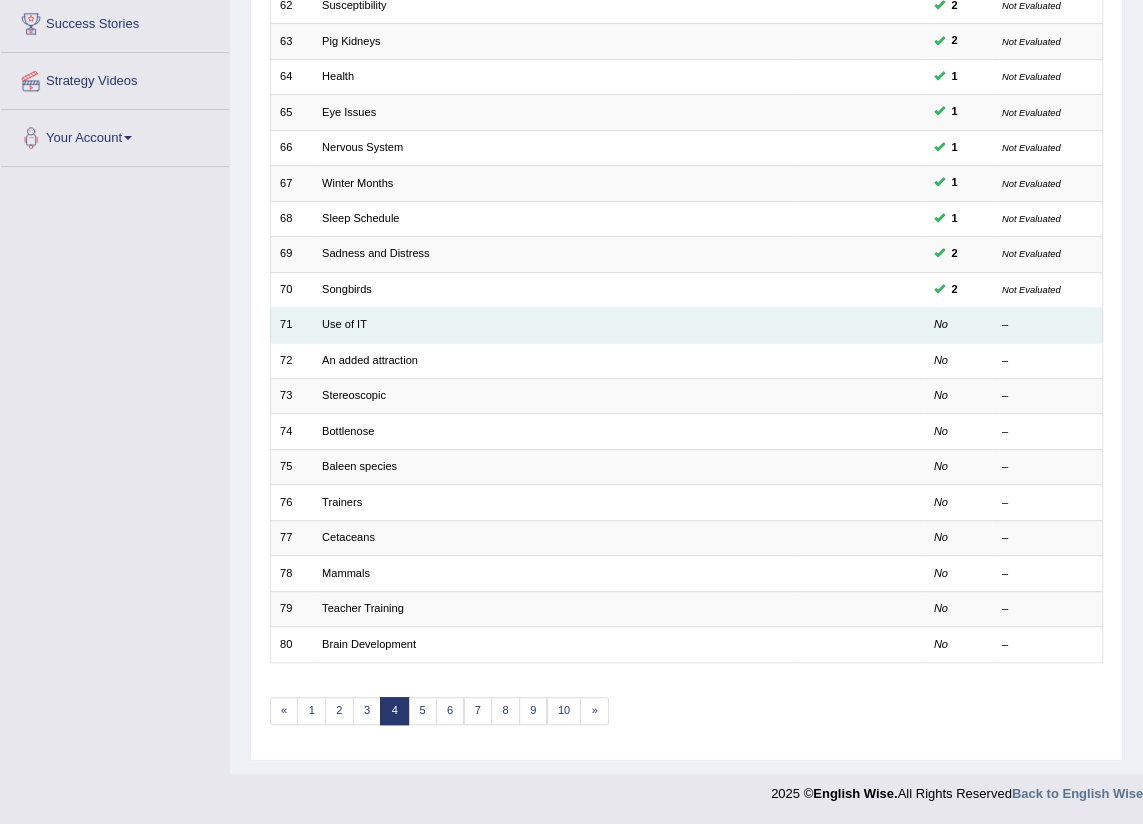 click on "Use of IT" at bounding box center (555, 325) 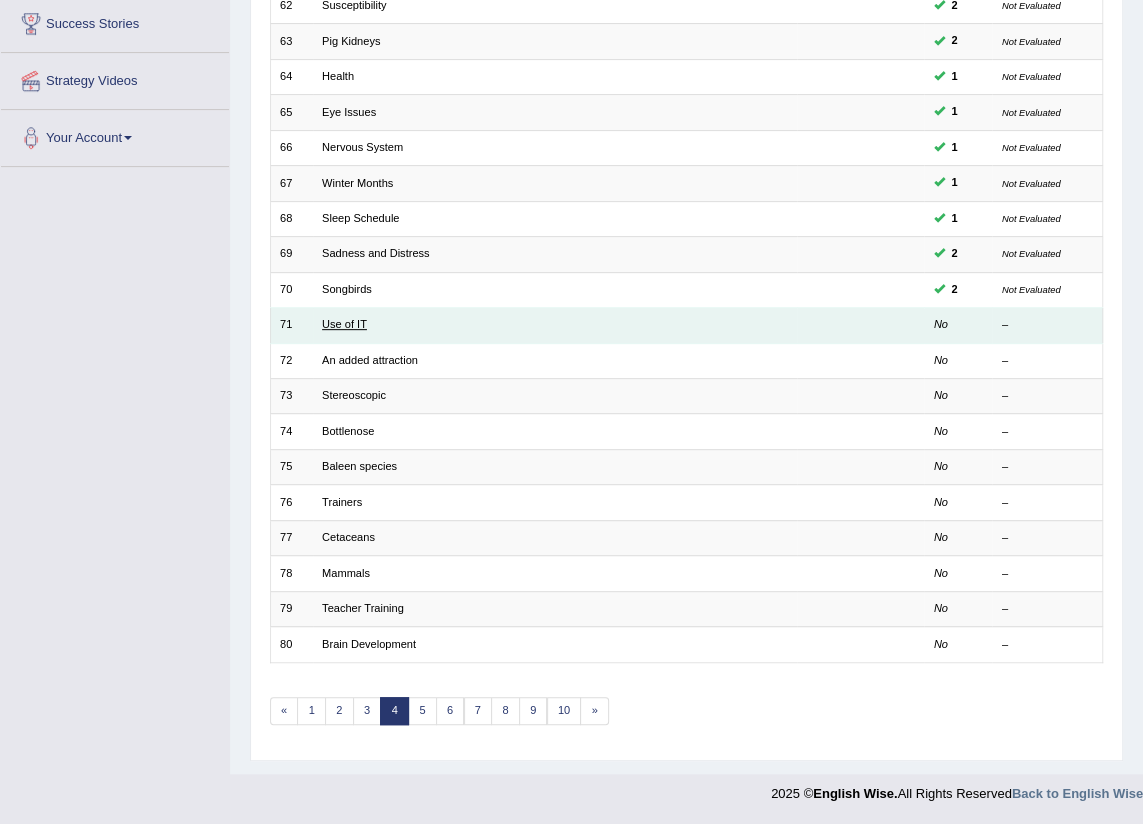click on "Use of IT" at bounding box center [344, 324] 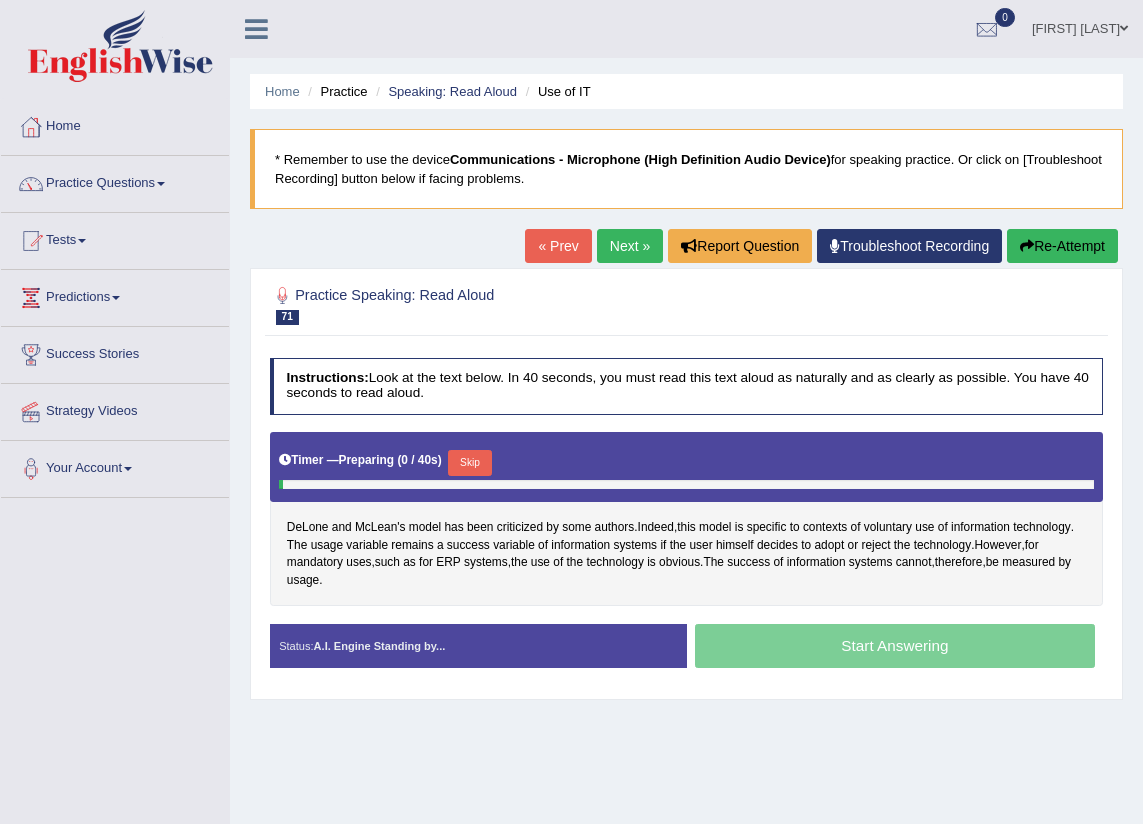 scroll, scrollTop: 0, scrollLeft: 0, axis: both 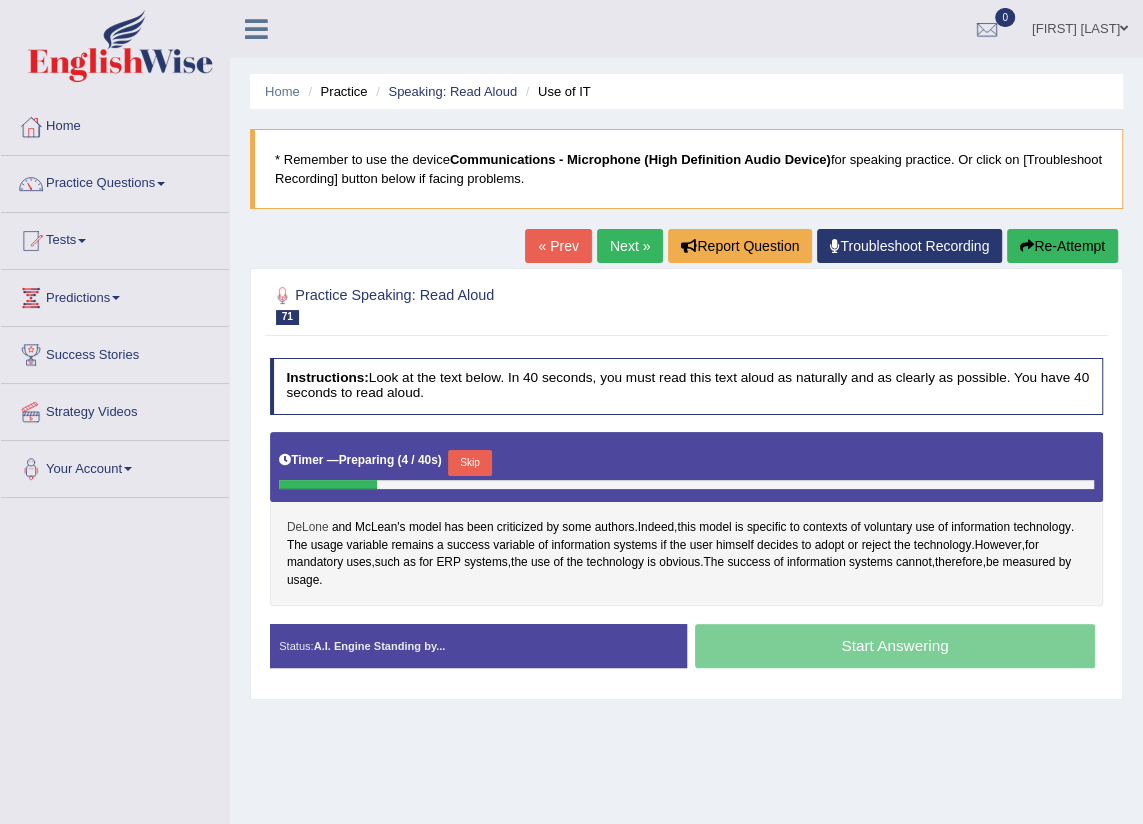 click on "DeLone" at bounding box center (308, 528) 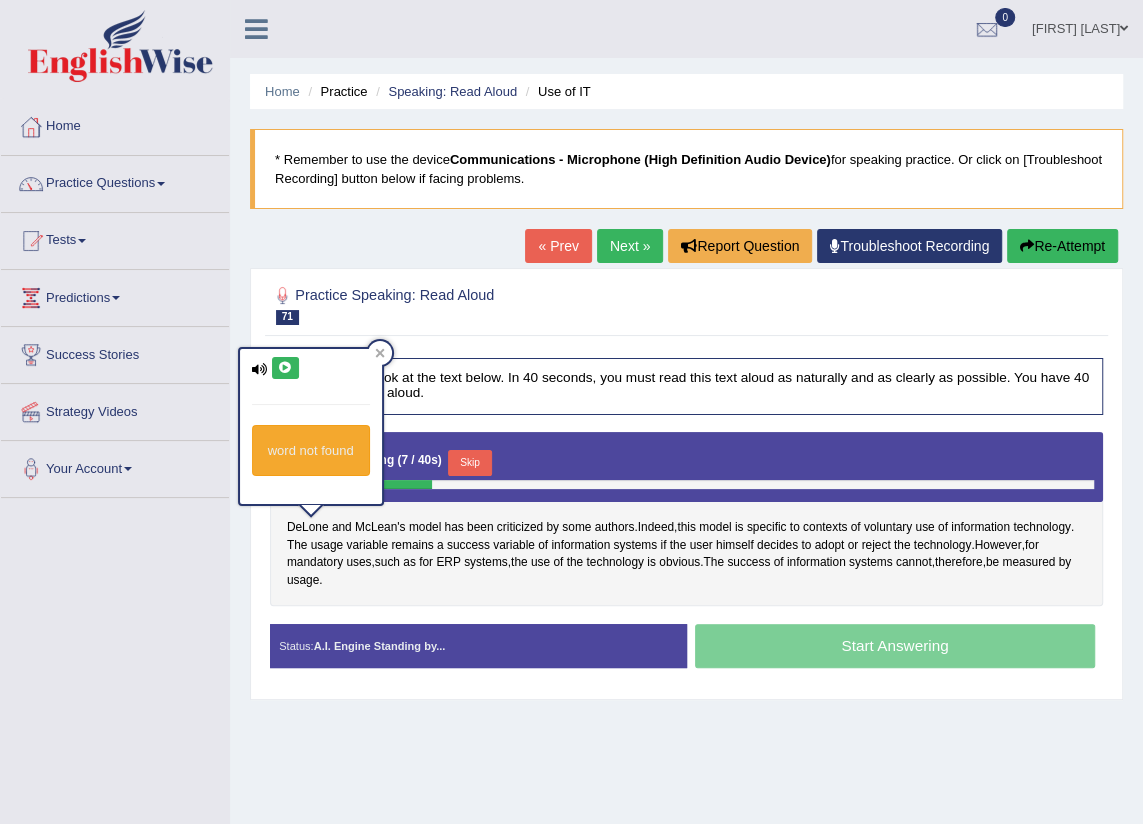 click at bounding box center (285, 368) 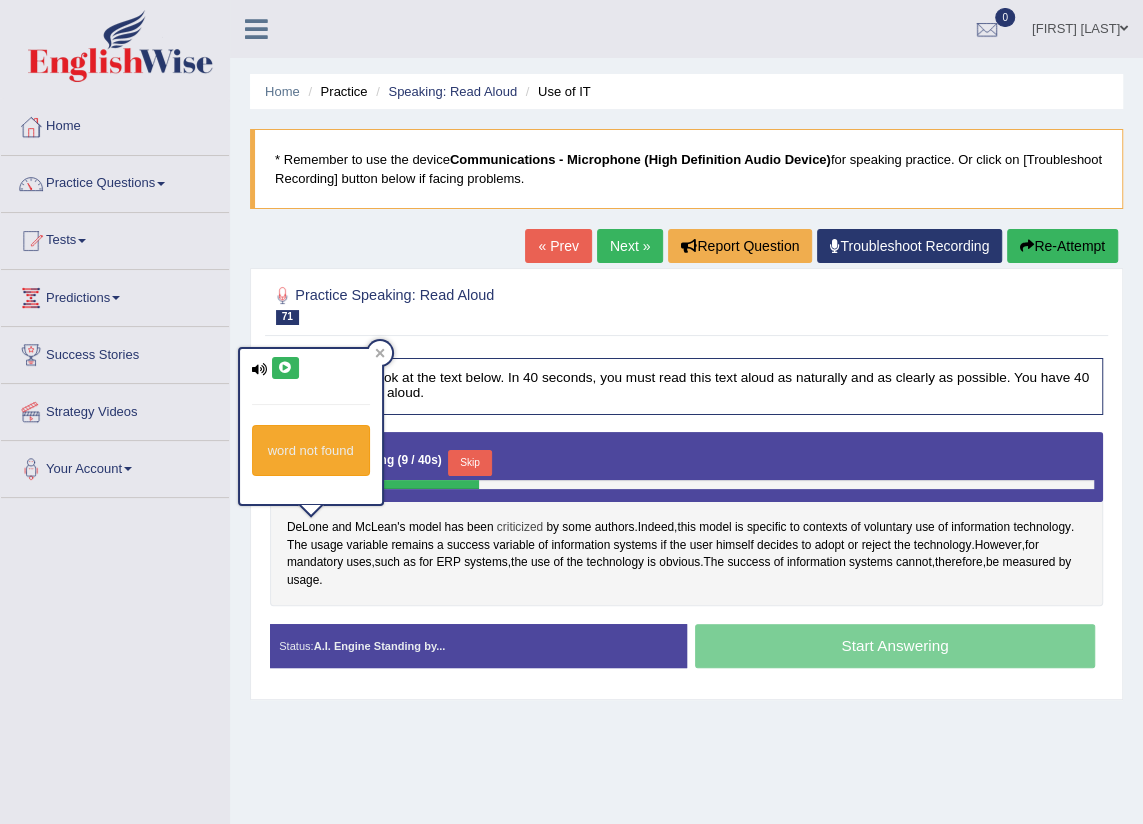 click on "criticized" at bounding box center (520, 528) 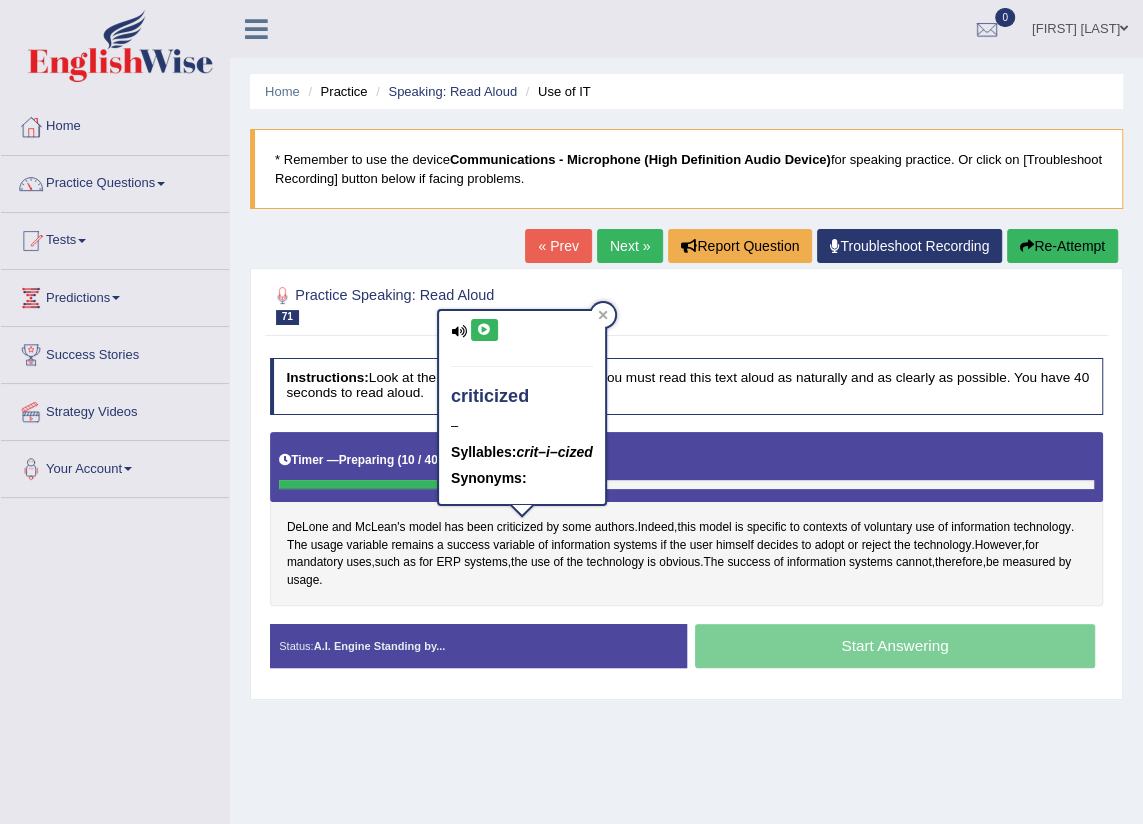 click at bounding box center [484, 330] 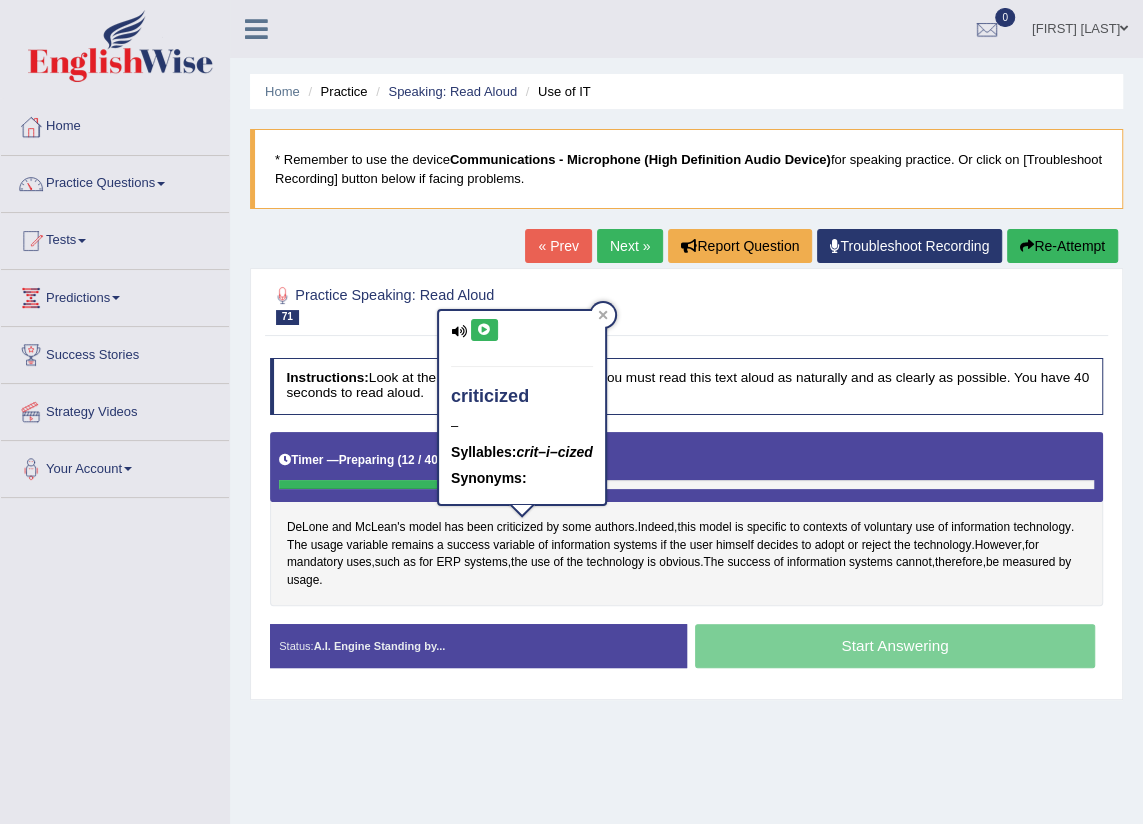 scroll, scrollTop: 226, scrollLeft: 0, axis: vertical 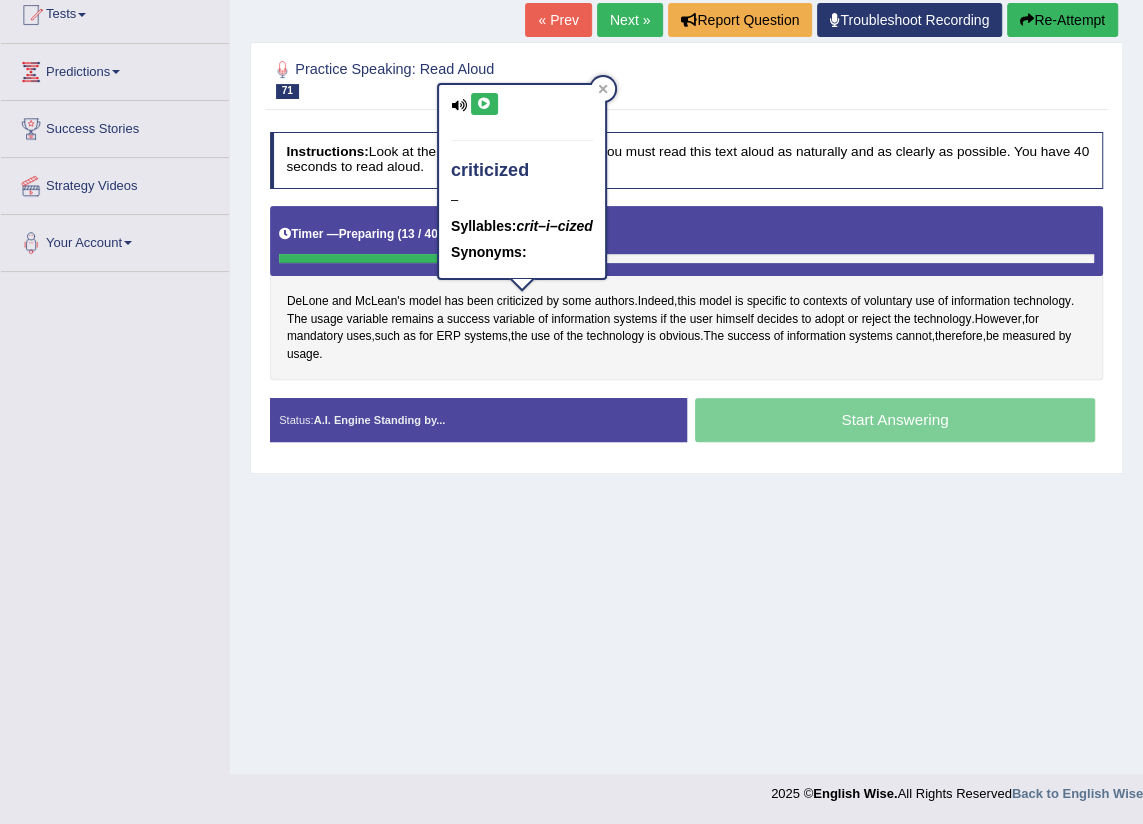 click on "DeLone   and   McLean's   model   has   been   criticized   by   some   authors .  Indeed ,  this   model   is   specific   to   contexts   of   voluntary   use   of   information   technology .  The   usage   variable   remains   a   success   variable   of   information   systems   if   the   user   himself   decides   to   adopt   or   reject   the   technology .  However ,  for   mandatory   uses ,  such   as   for   ERP   systems ,  the   use   of   the   technology   is   obvious .  The   success   of   information   systems   cannot ,  therefore ,  be   measured   by   usage ." at bounding box center [687, 293] 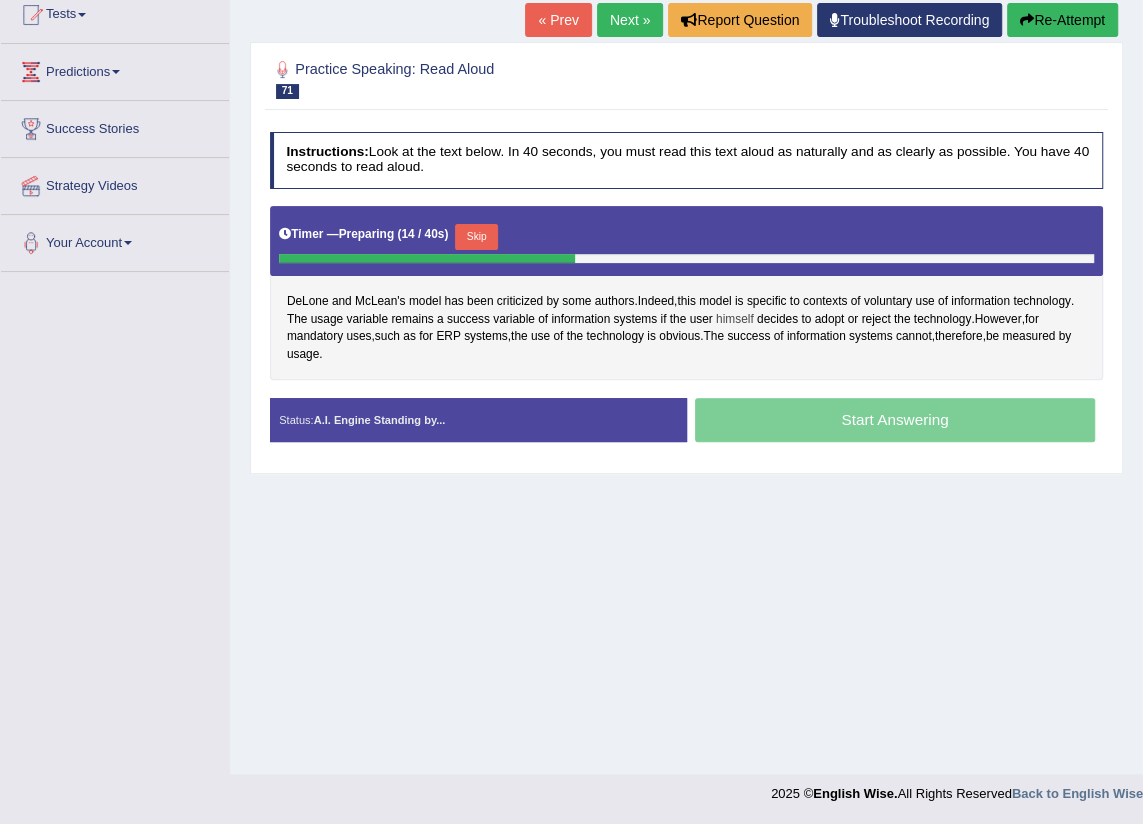 click on "himself" at bounding box center [735, 320] 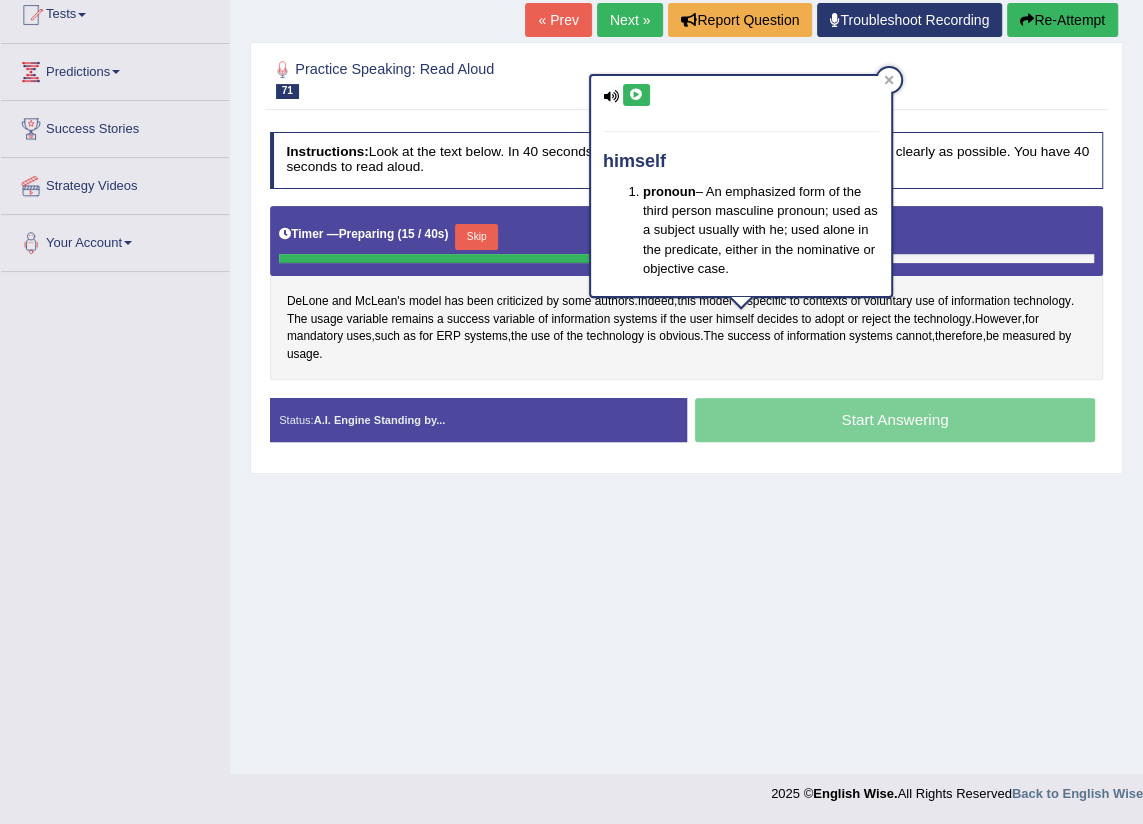 click at bounding box center [636, 95] 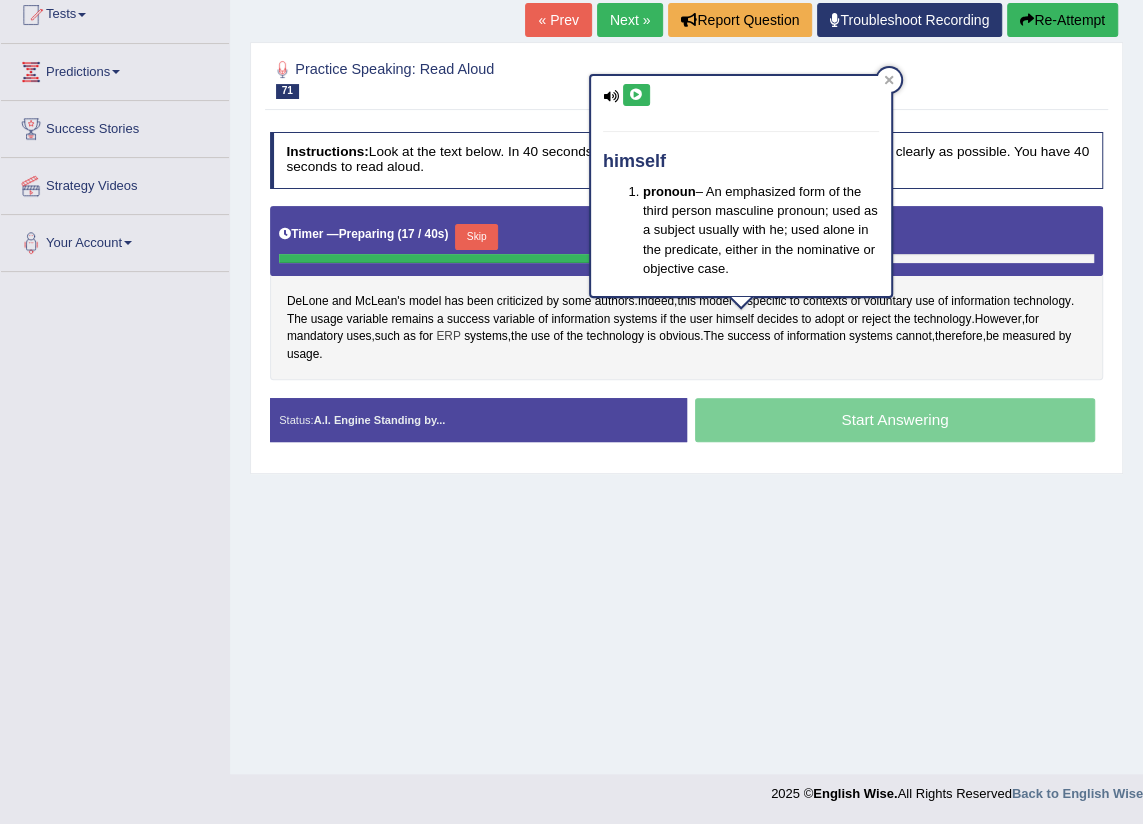 click on "ERP" at bounding box center [448, 337] 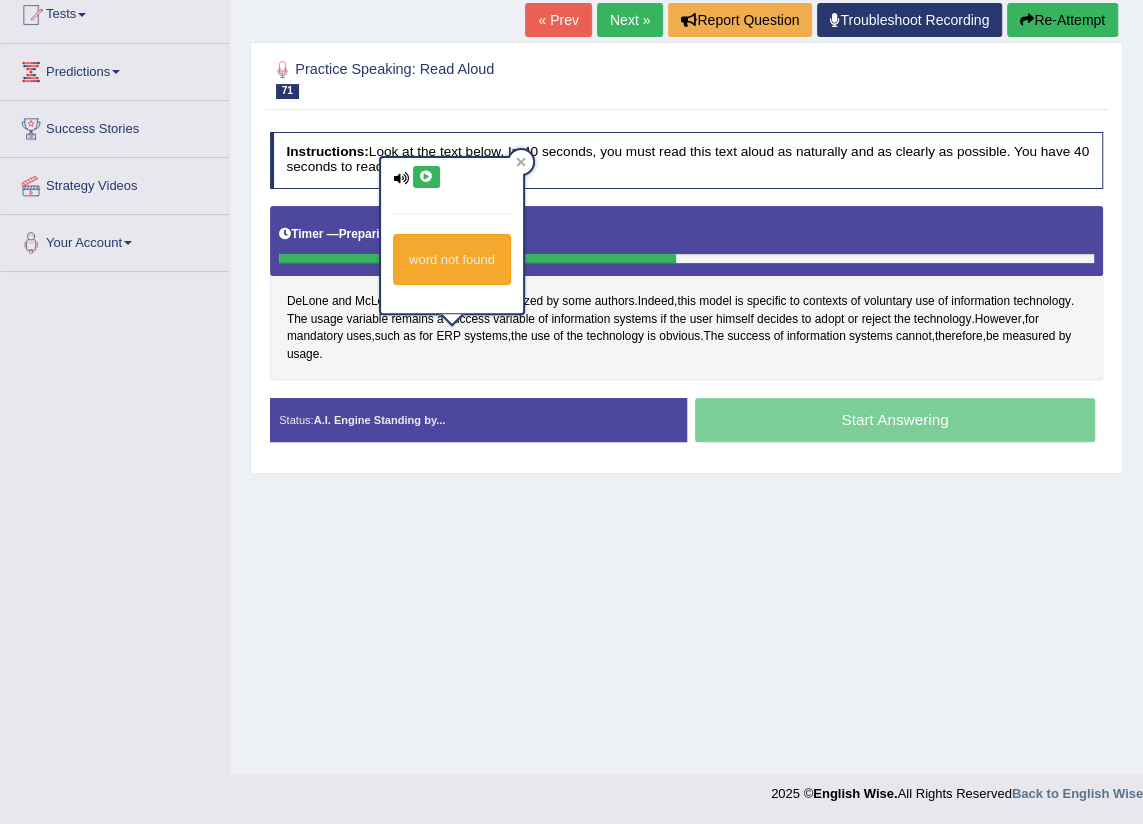 click at bounding box center [426, 177] 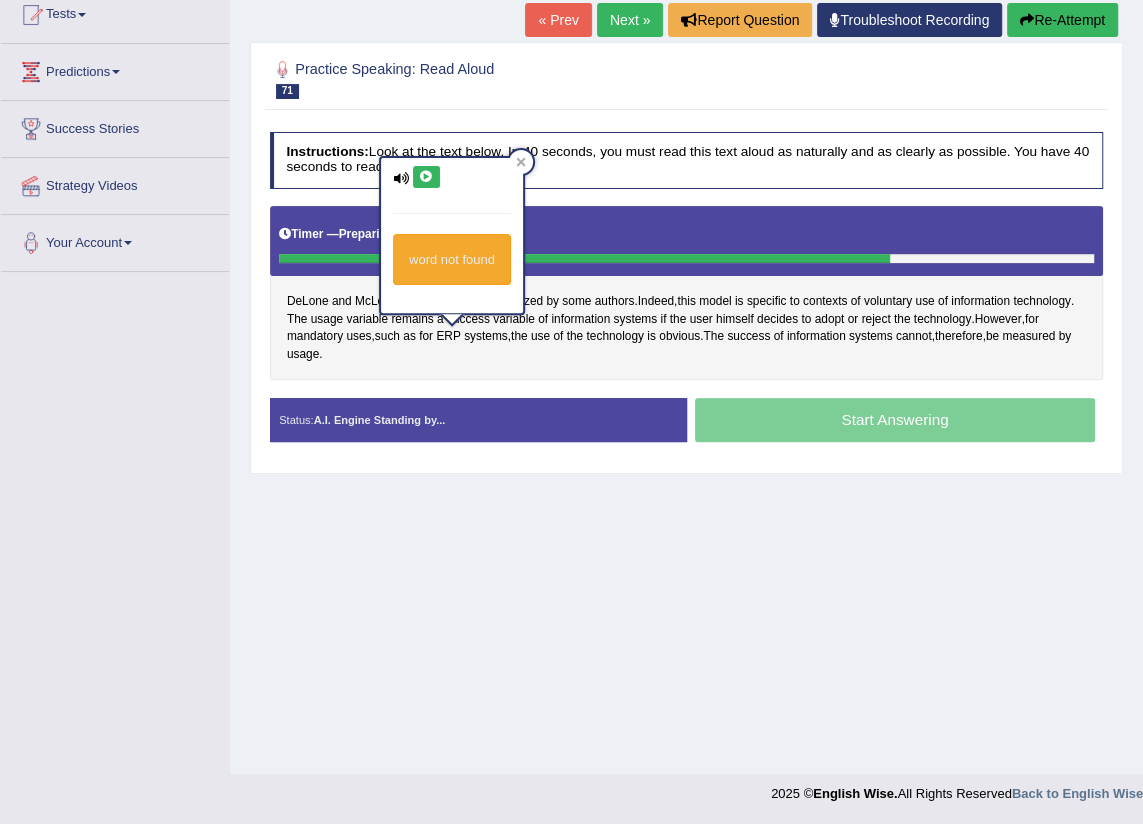 click on "Home
Practice
Speaking: Read Aloud
Use of IT
* Remember to use the device  Communications - Microphone (High Definition Audio Device)  for speaking practice. Or click on [Troubleshoot Recording] button below if facing problems.
« Prev Next »  Report Question  Troubleshoot Recording  Re-Attempt
Practice Speaking: Read Aloud
71
Use of IT
Instructions:  Look at the text below. In 40 seconds, you must read this text aloud as naturally and as clearly as possible. You have 40 seconds to read aloud.
Timer —  Preparing   ( 30 / 40s ) Skip DeLone   and   McLean's   model   has   been   criticized   by   some   authors .  Indeed ,  this   model   is   specific   to   contexts   of   voluntary   use   of   information   technology .  The   usage   variable   remains   a   success   variable   of   information   systems" at bounding box center (686, 274) 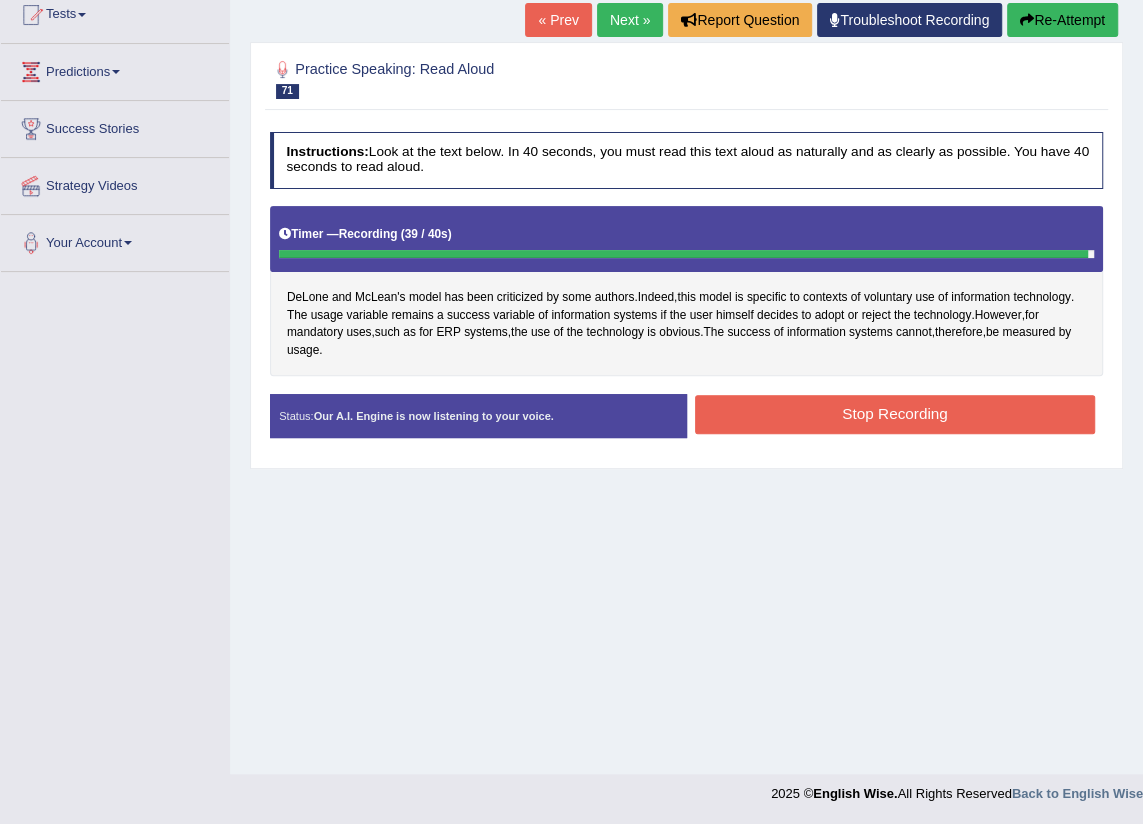 click on "Stop Recording" at bounding box center (895, 414) 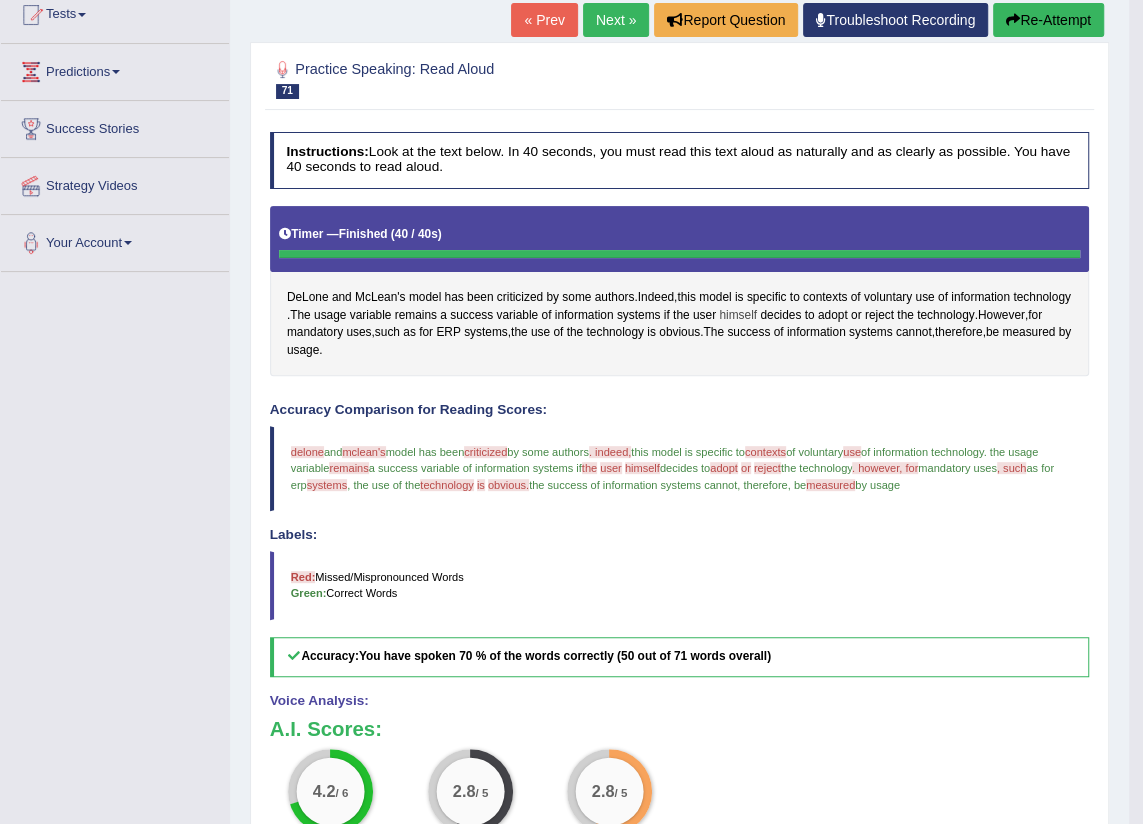 click on "himself" at bounding box center [738, 316] 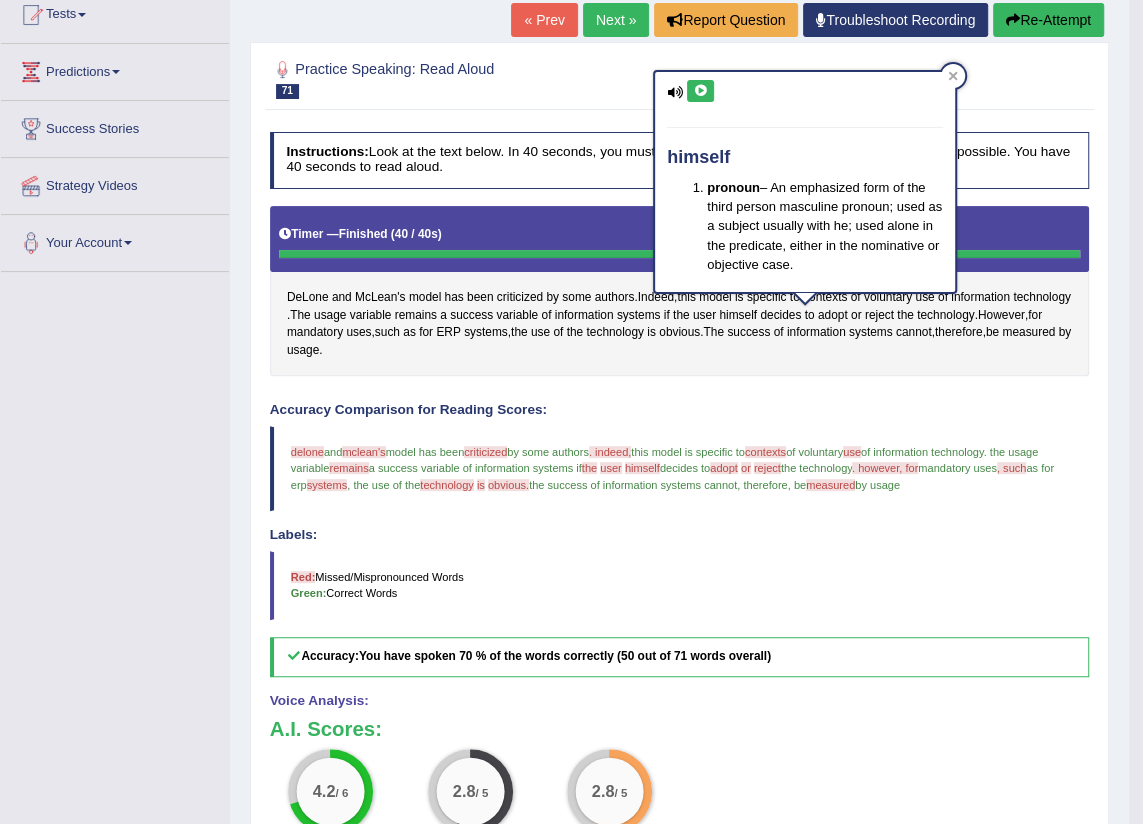 click at bounding box center (700, 91) 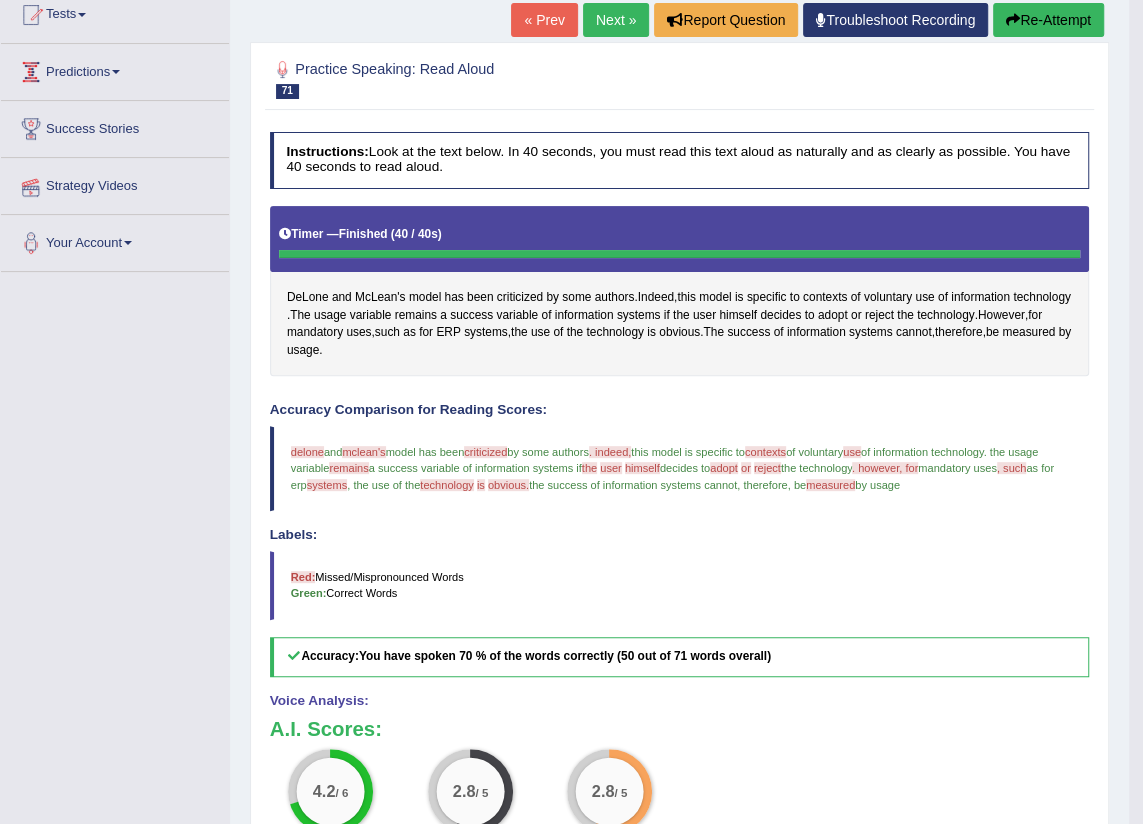 scroll, scrollTop: 0, scrollLeft: 0, axis: both 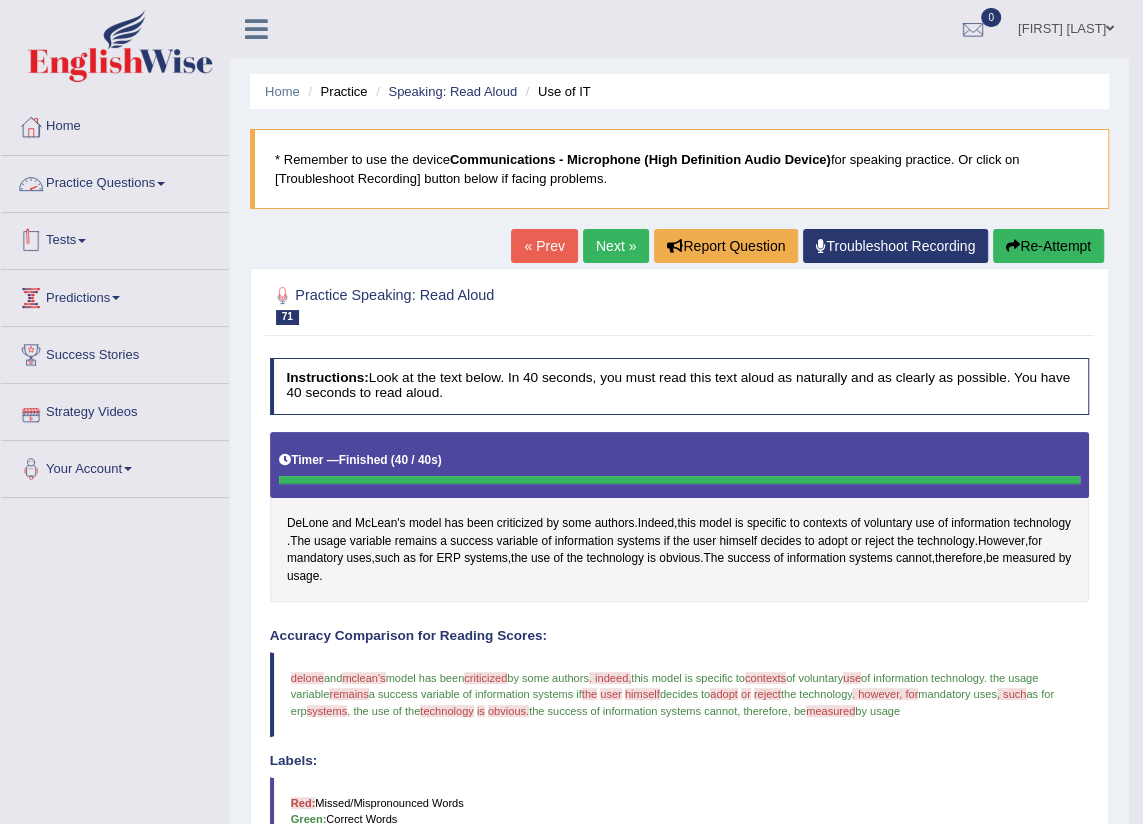 click on "Practice Questions" at bounding box center [115, 181] 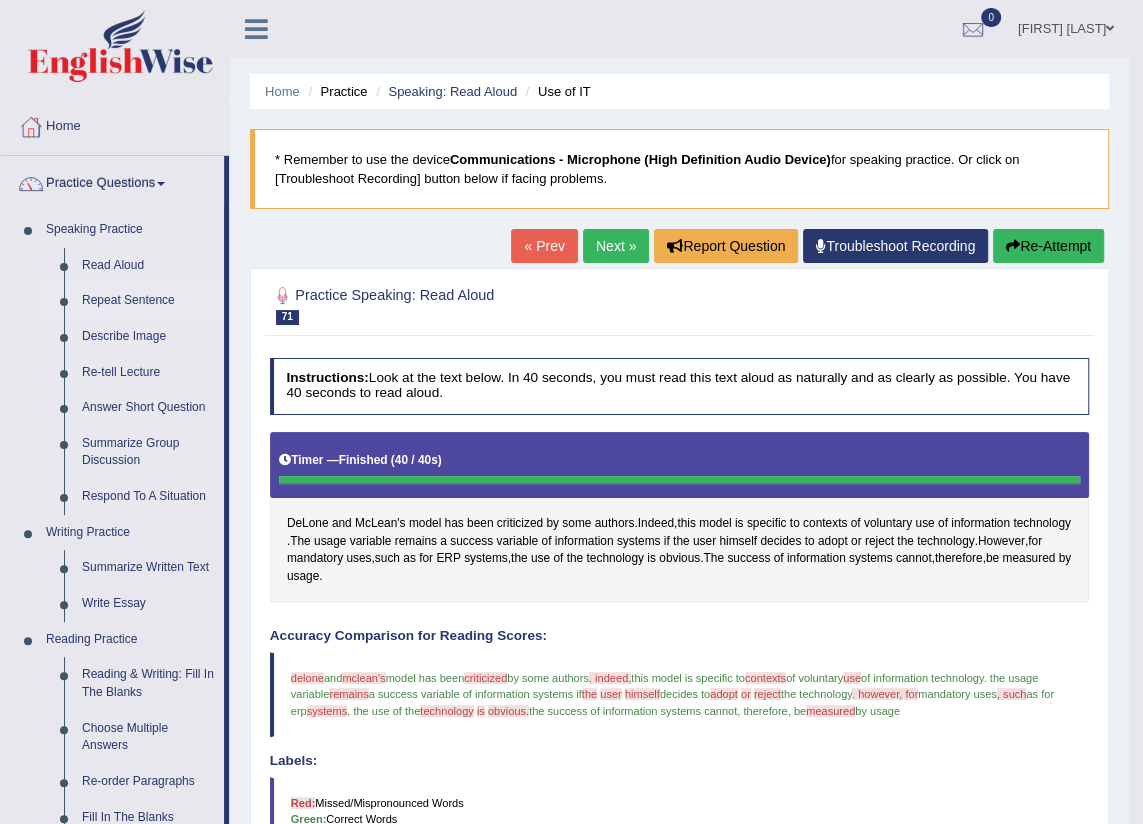 click on "Repeat Sentence" at bounding box center [148, 301] 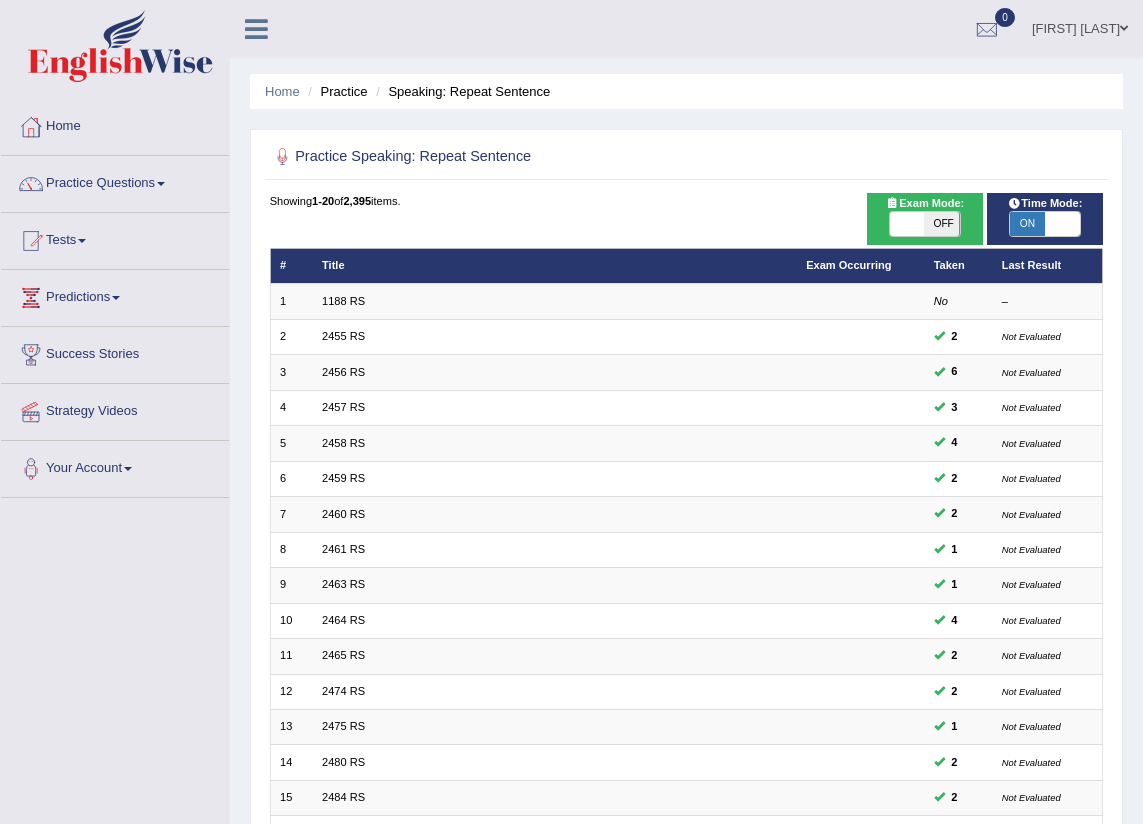 scroll, scrollTop: 0, scrollLeft: 0, axis: both 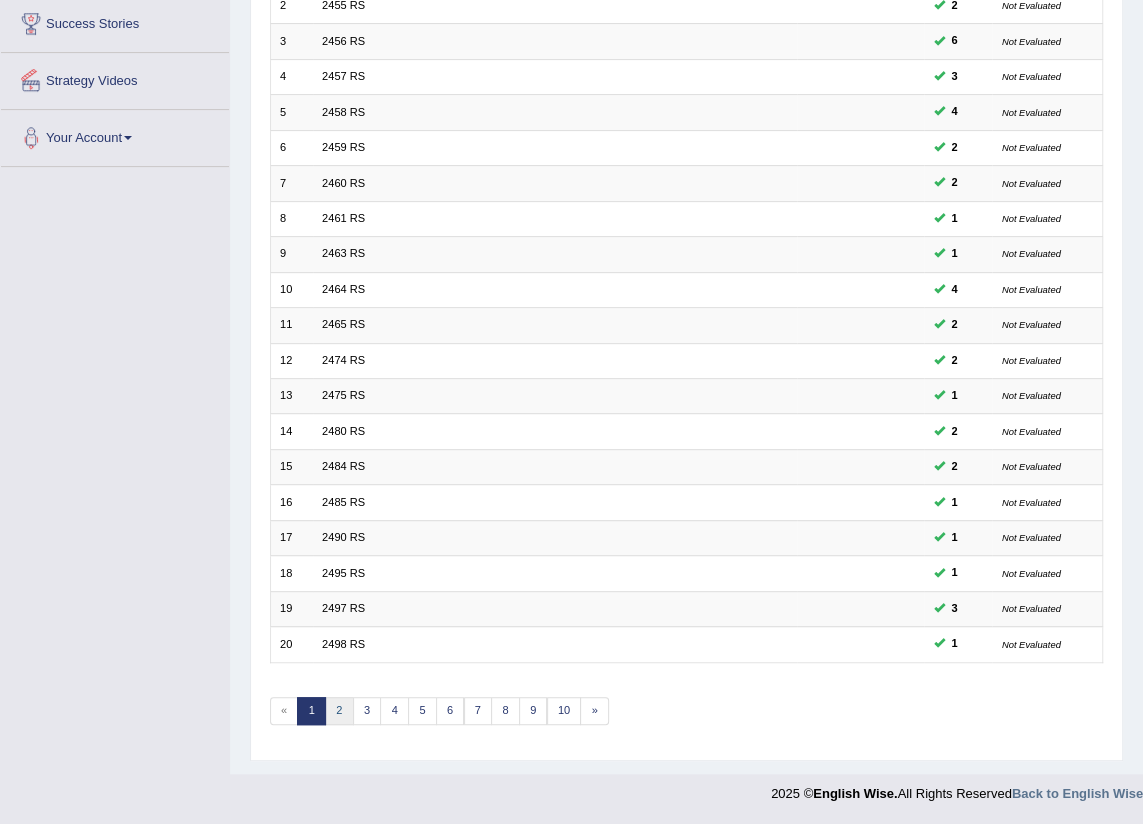 click on "2" at bounding box center [339, 711] 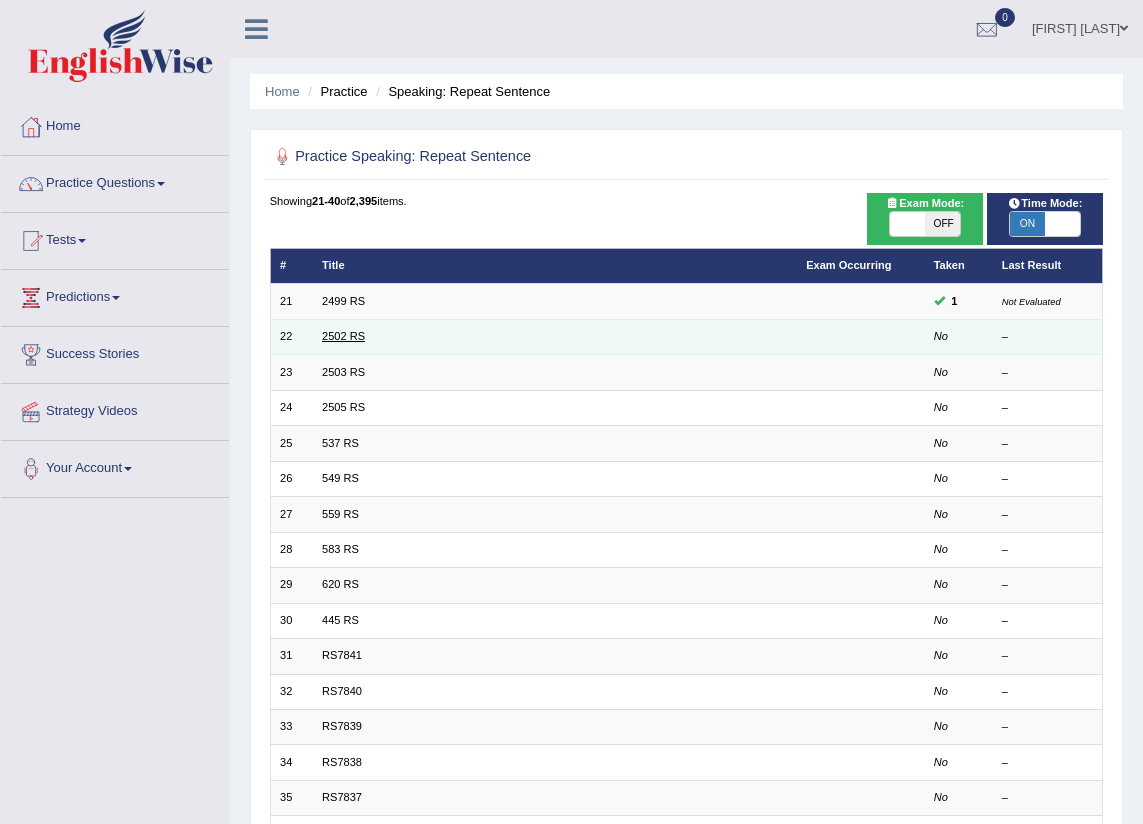 scroll, scrollTop: 0, scrollLeft: 0, axis: both 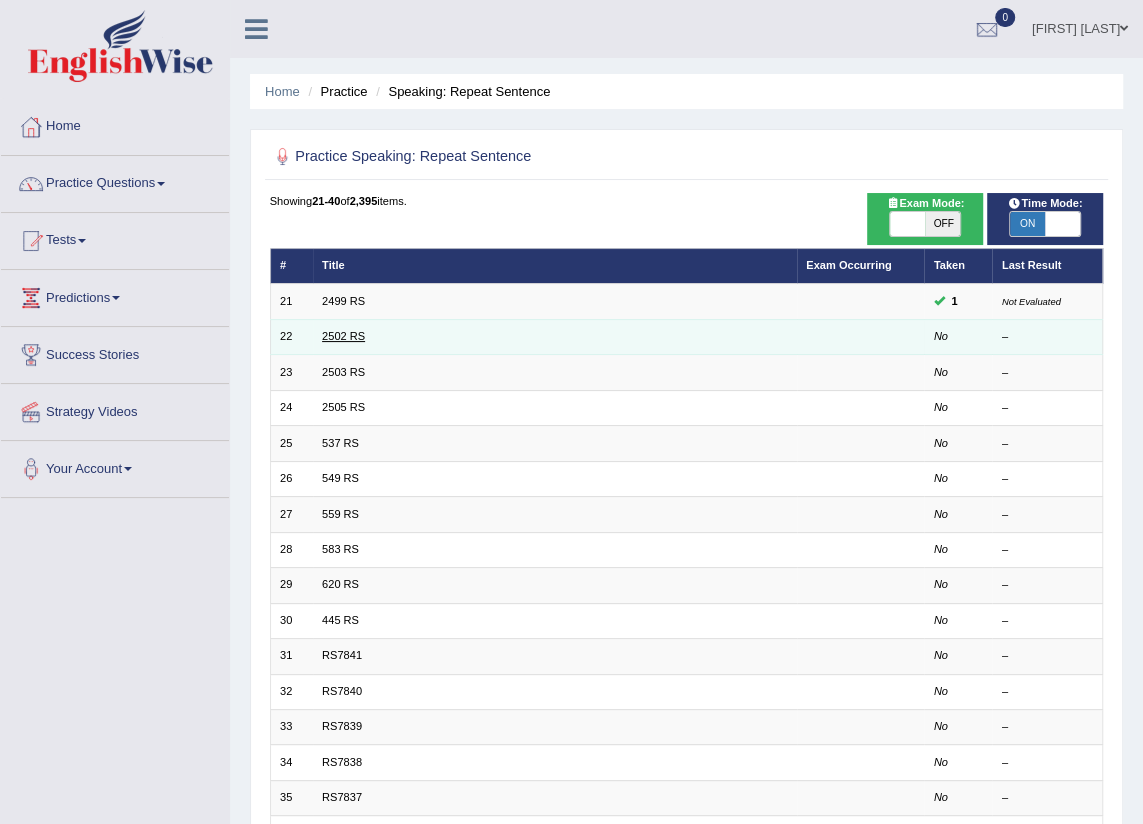click on "2502 RS" at bounding box center [343, 336] 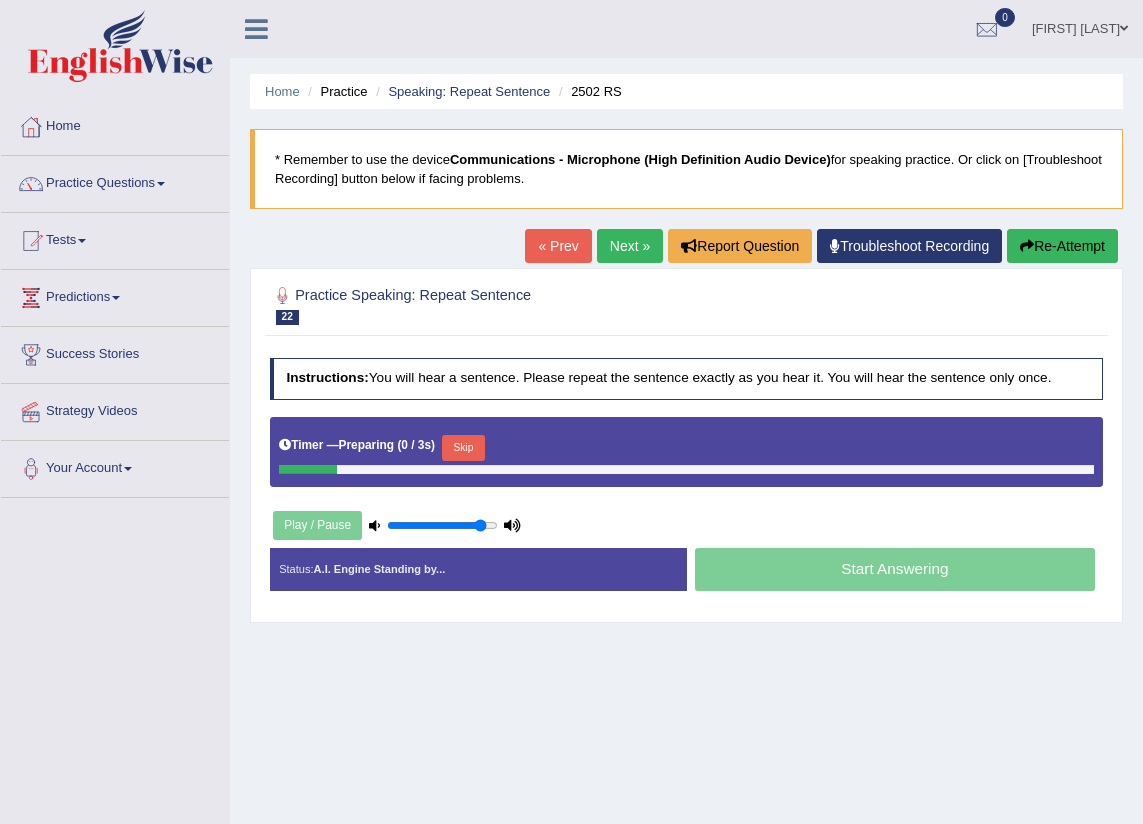 scroll, scrollTop: 0, scrollLeft: 0, axis: both 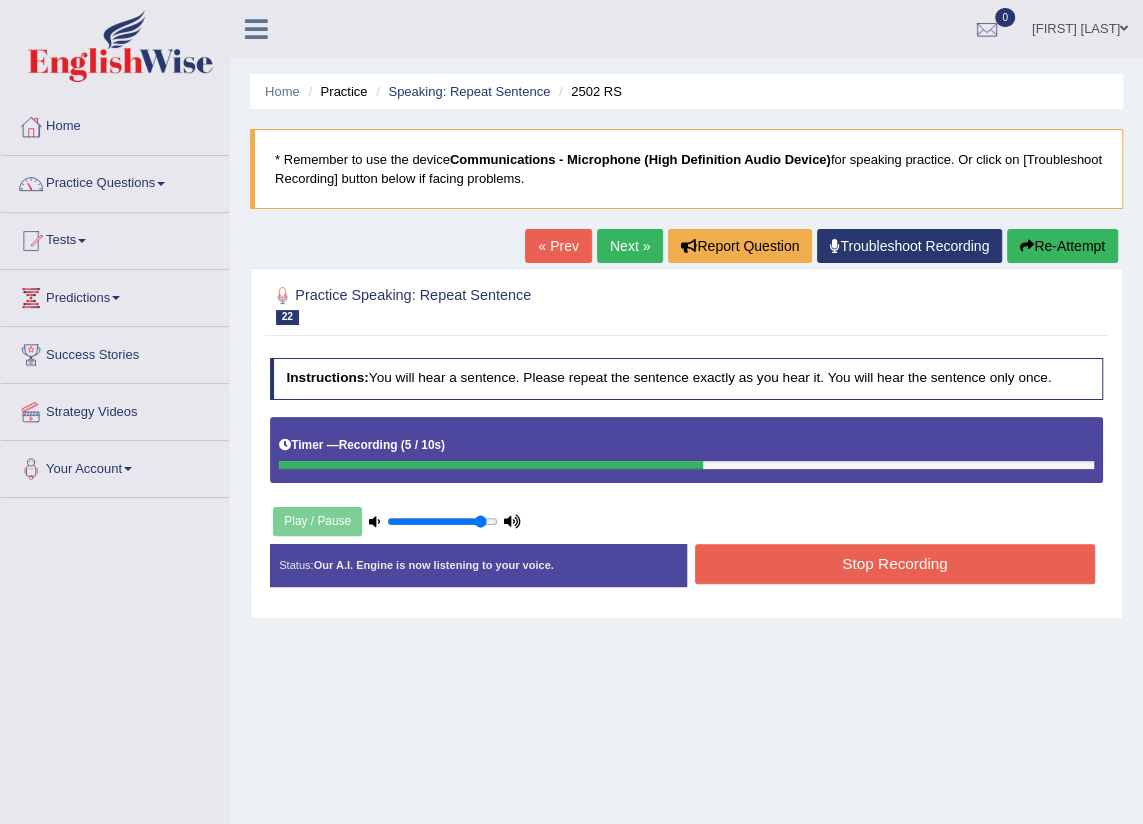 click on "Stop Recording" at bounding box center (895, 563) 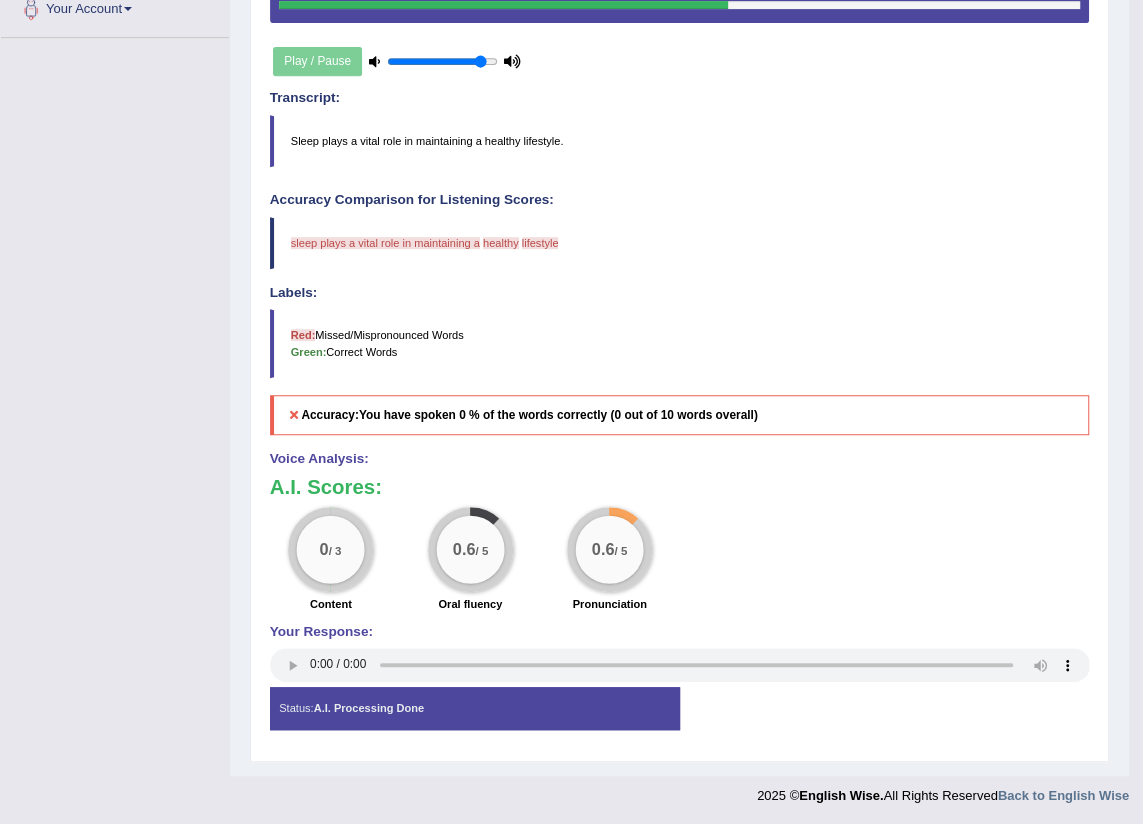 scroll, scrollTop: 6, scrollLeft: 0, axis: vertical 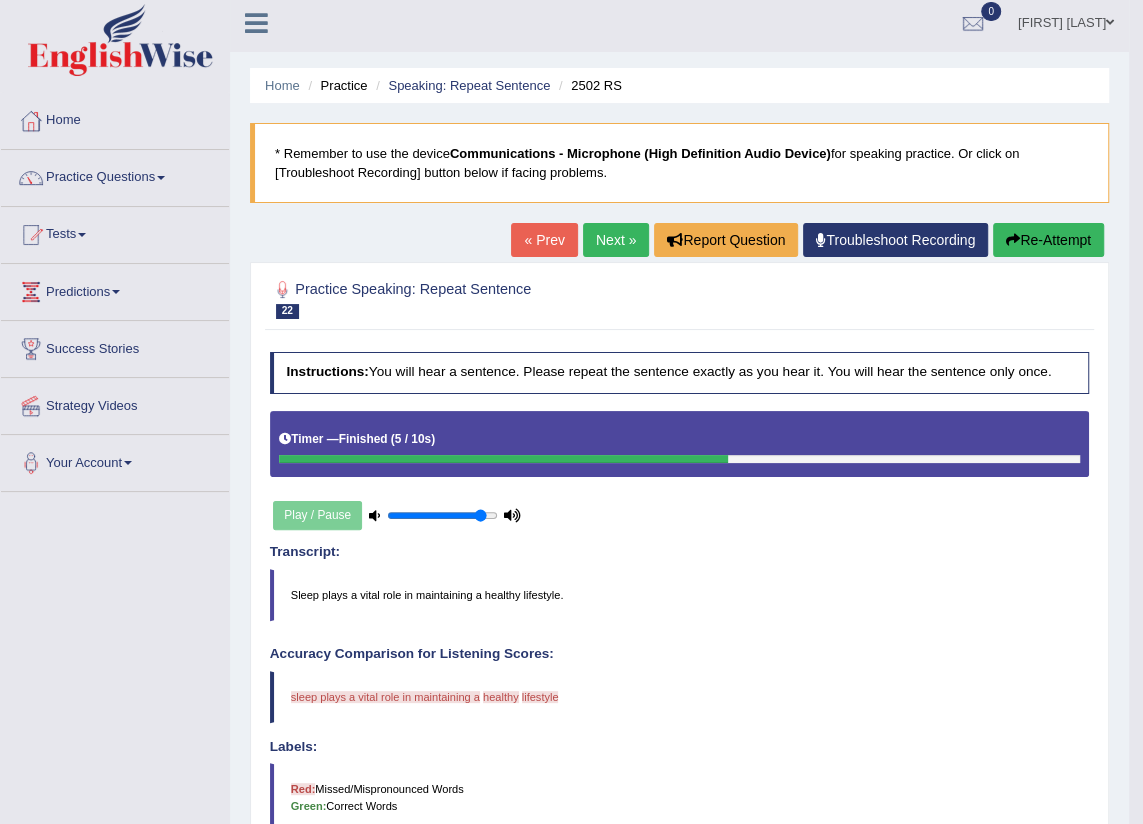 click on "Re-Attempt" at bounding box center (1048, 240) 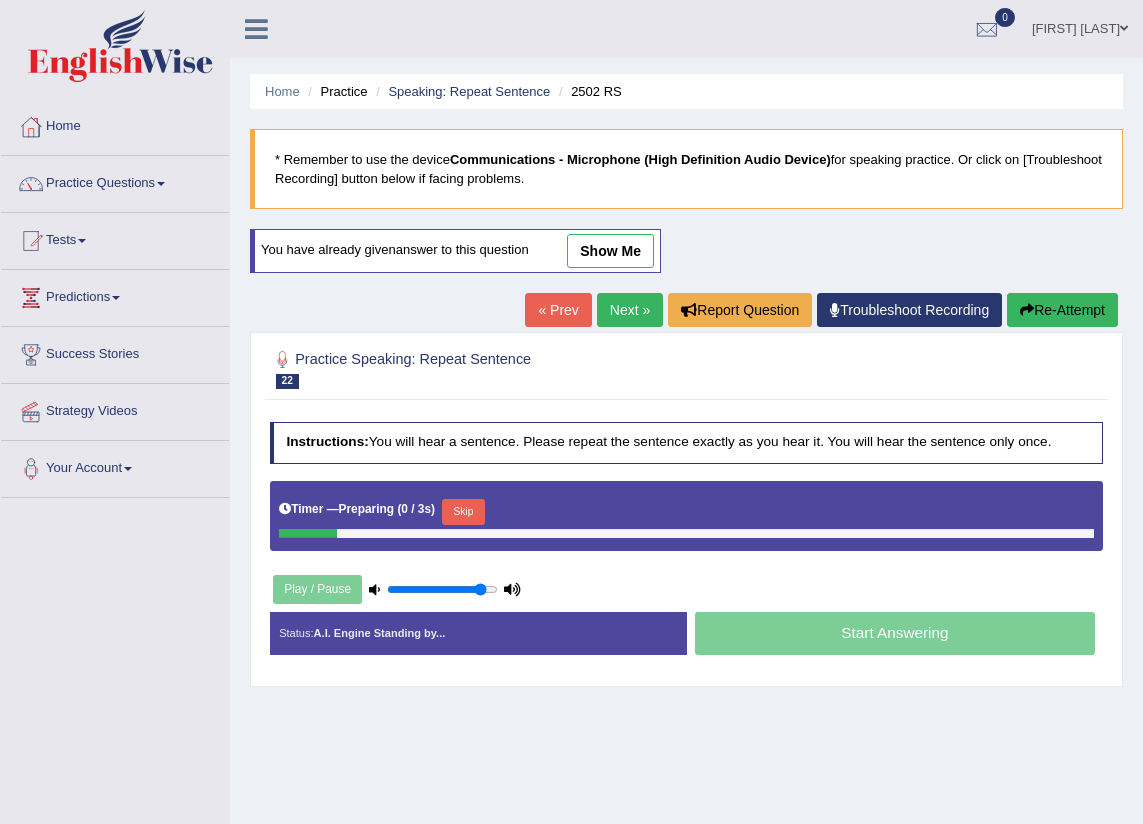 scroll, scrollTop: 6, scrollLeft: 0, axis: vertical 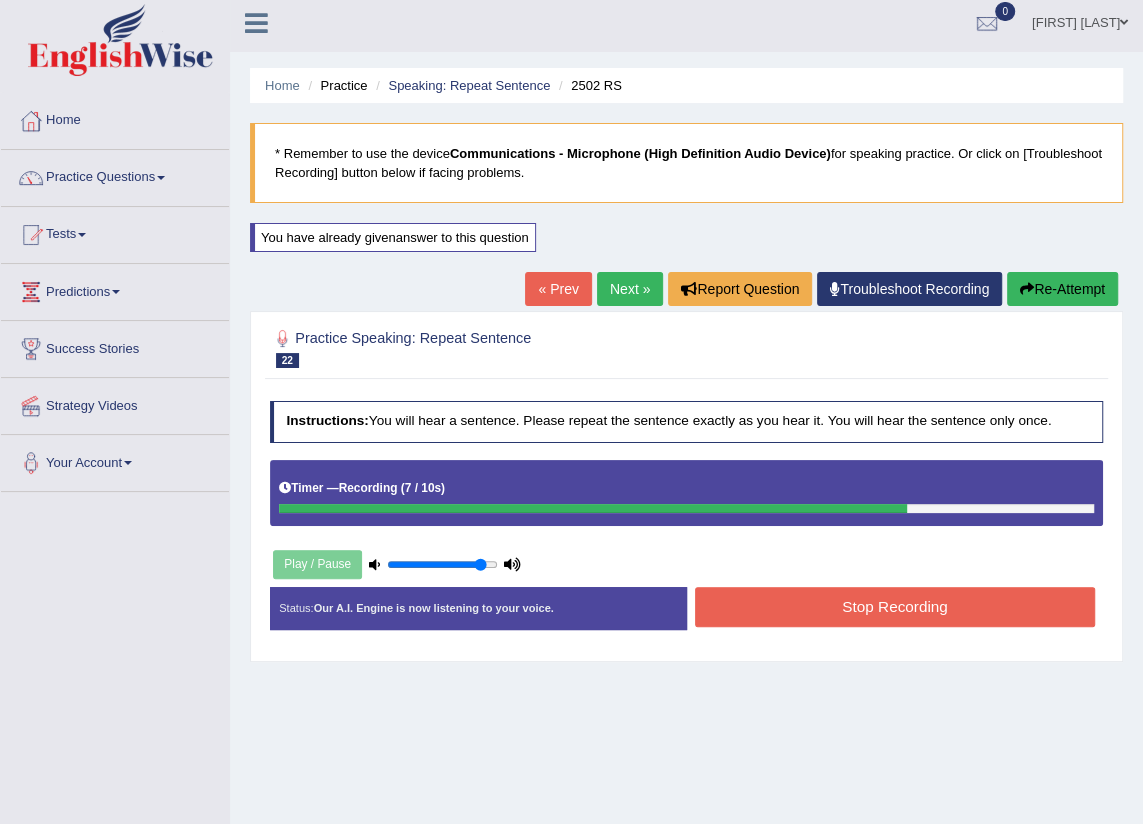 click on "Stop Recording" at bounding box center (895, 606) 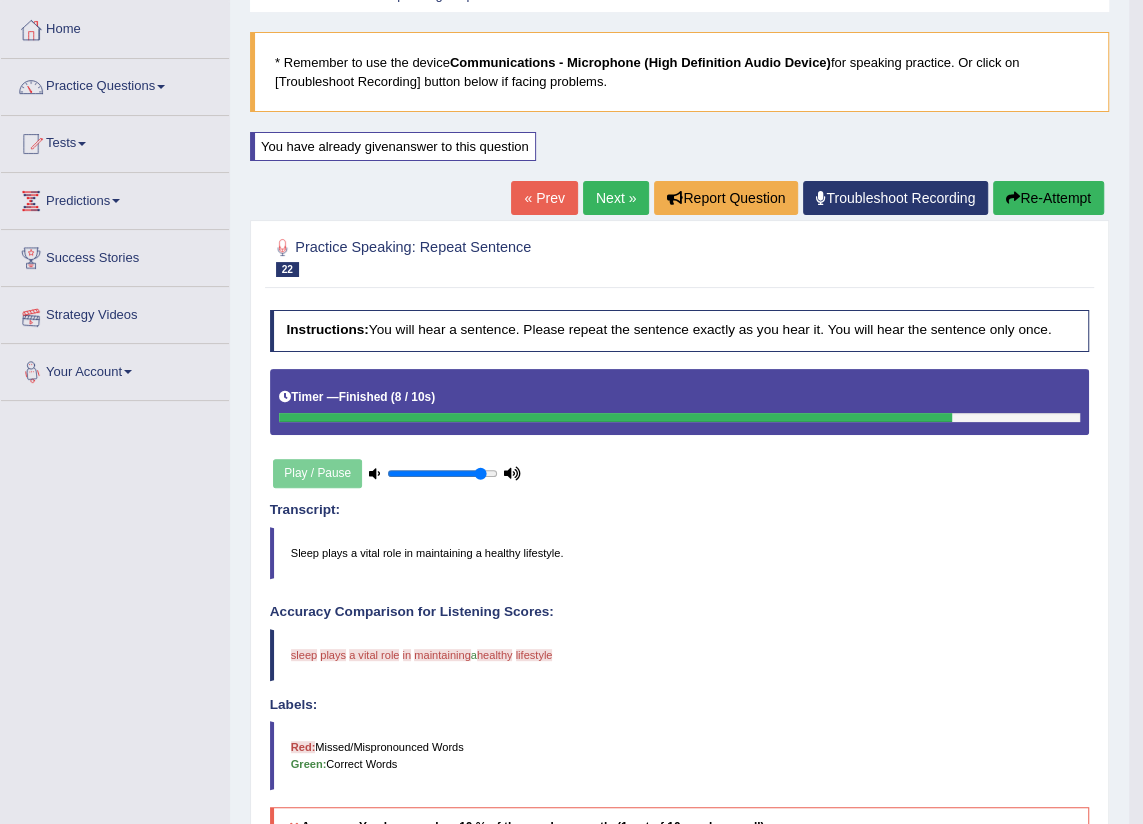 scroll, scrollTop: 0, scrollLeft: 0, axis: both 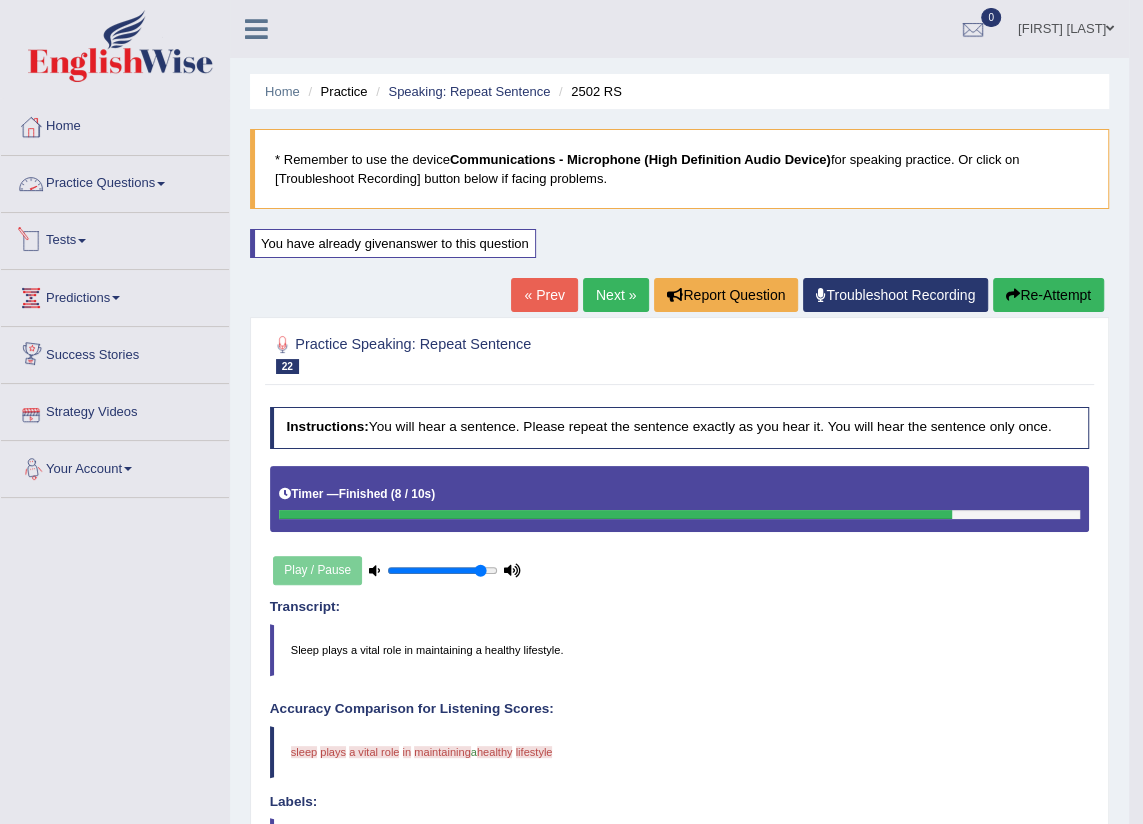 click at bounding box center [161, 184] 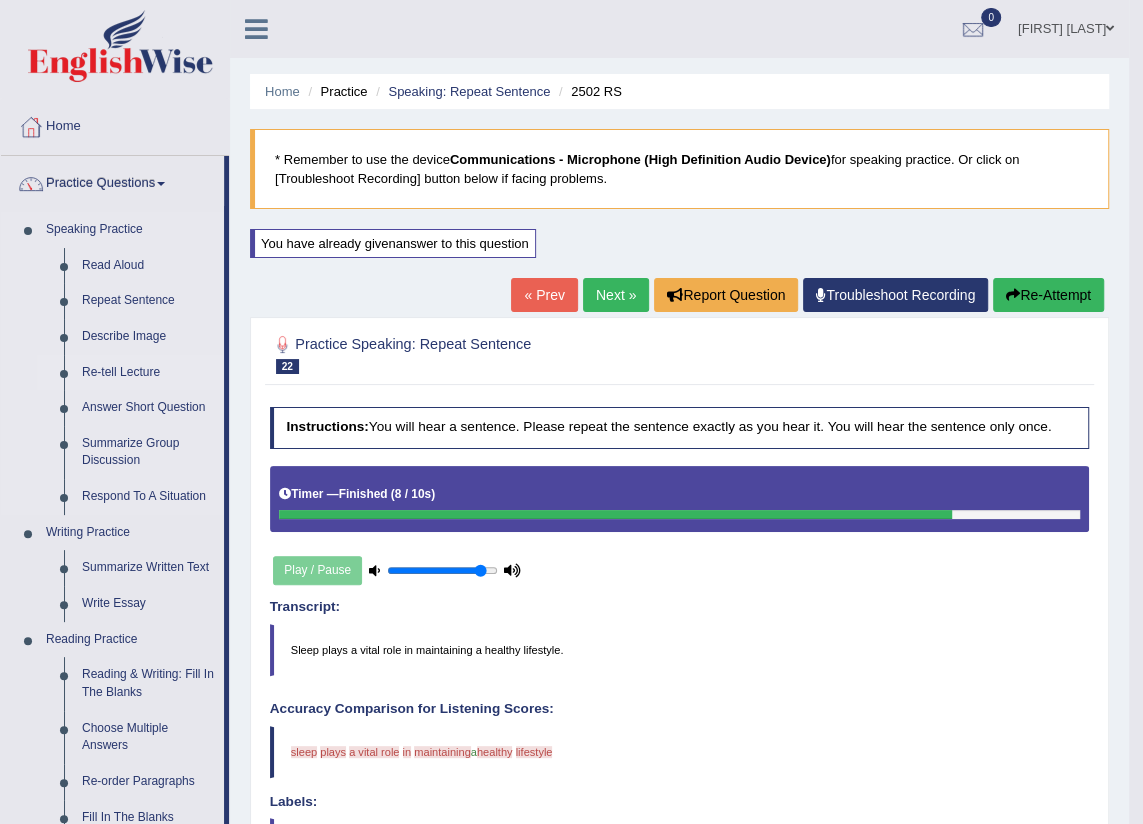 click on "Re-tell Lecture" at bounding box center [148, 373] 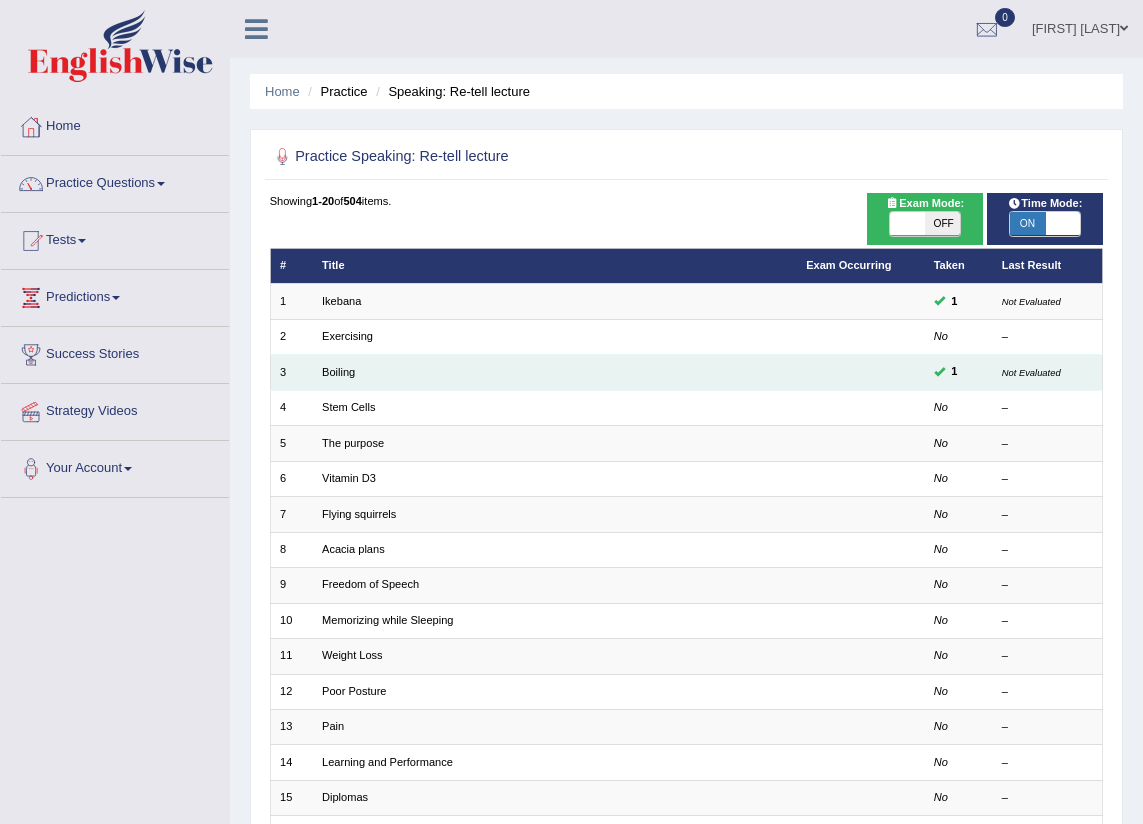 scroll, scrollTop: 0, scrollLeft: 0, axis: both 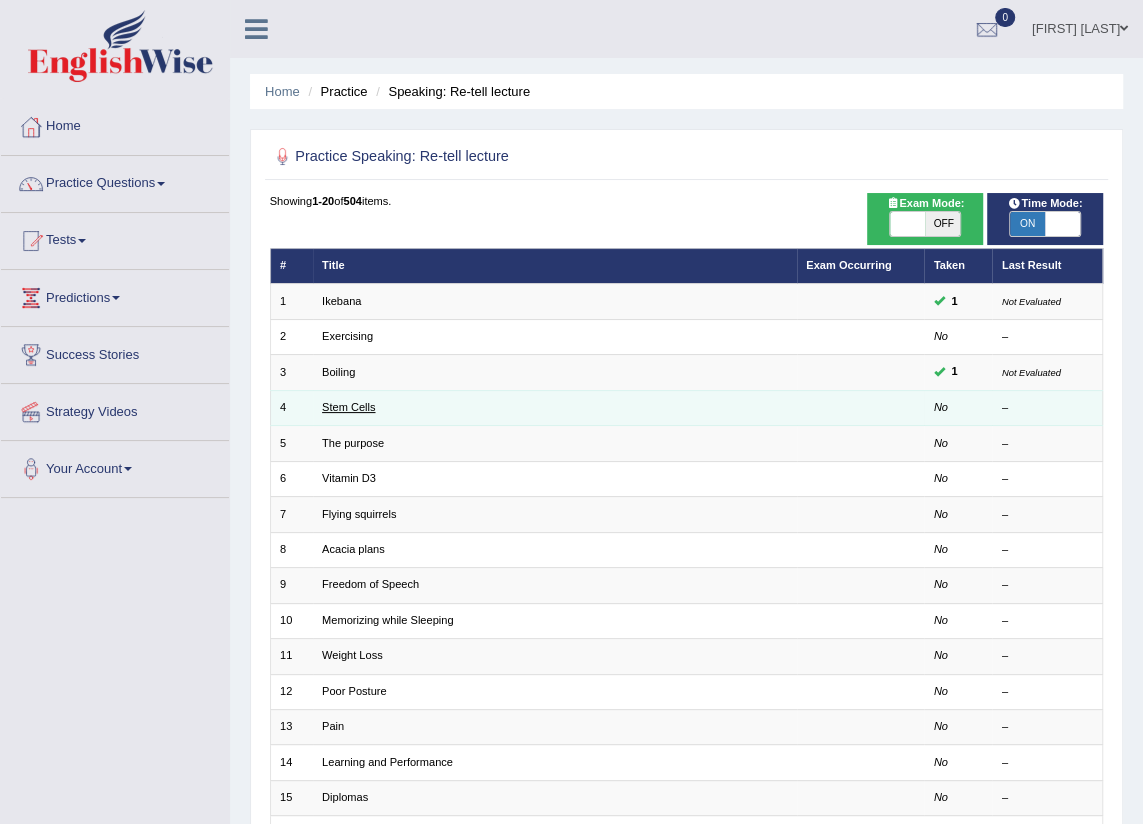 click on "Stem Cells" at bounding box center (348, 407) 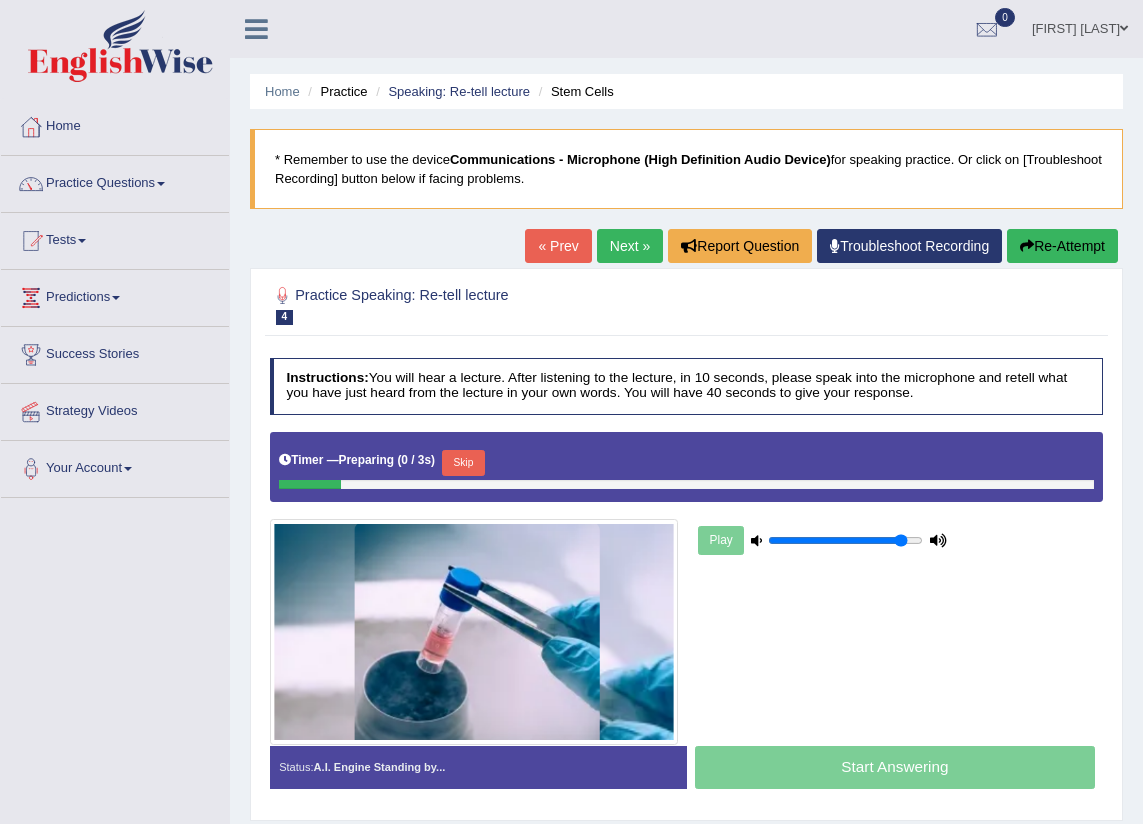 scroll, scrollTop: 0, scrollLeft: 0, axis: both 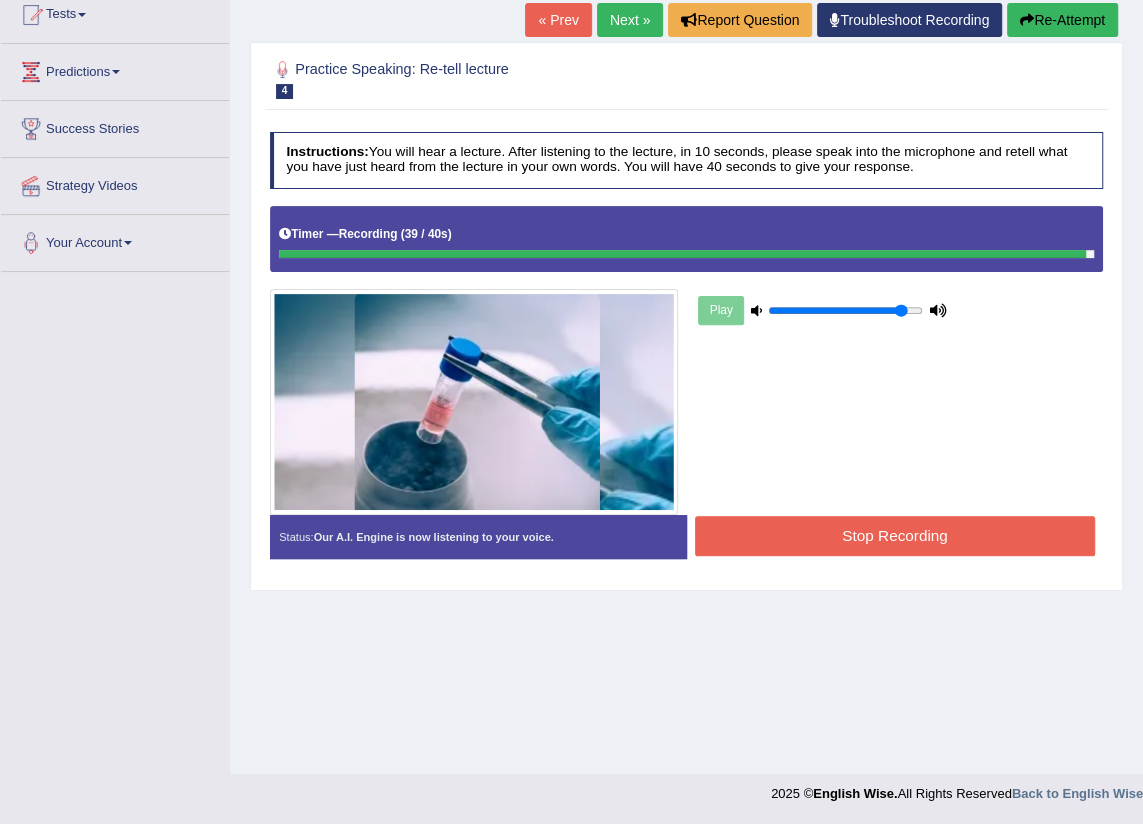 click on "Stop Recording" at bounding box center (895, 535) 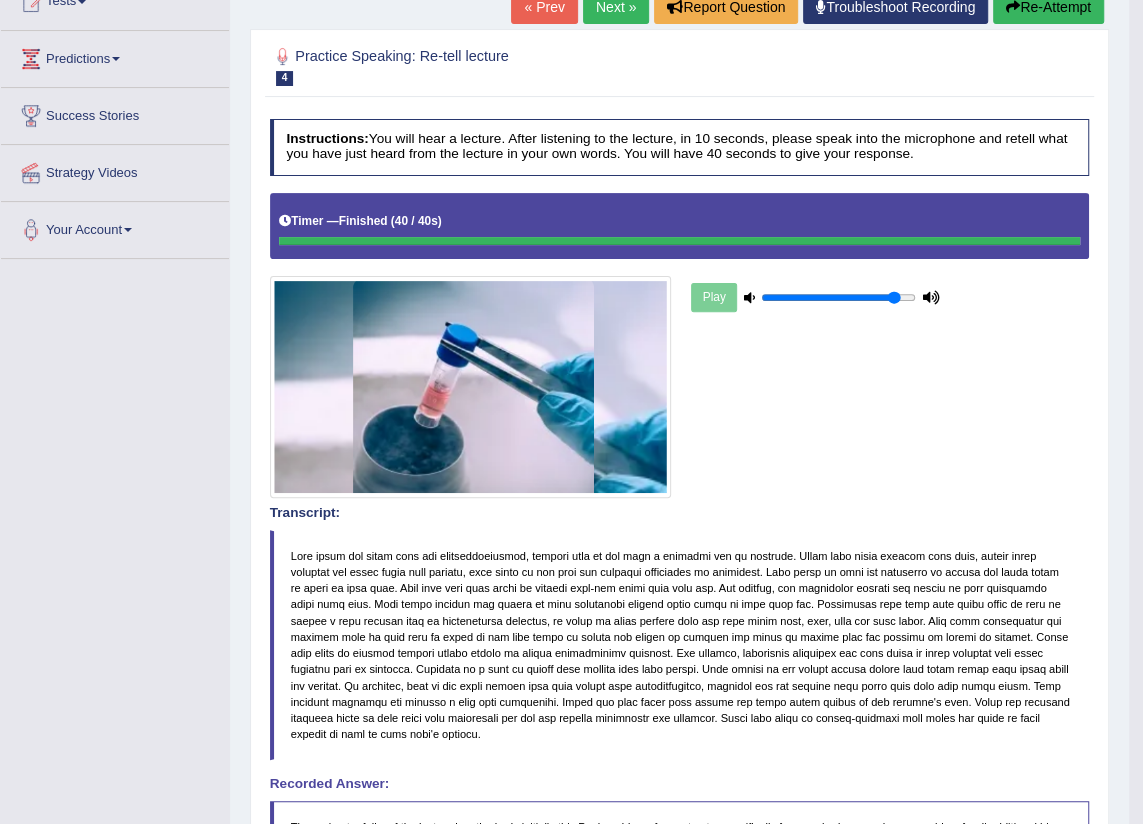 scroll, scrollTop: 0, scrollLeft: 0, axis: both 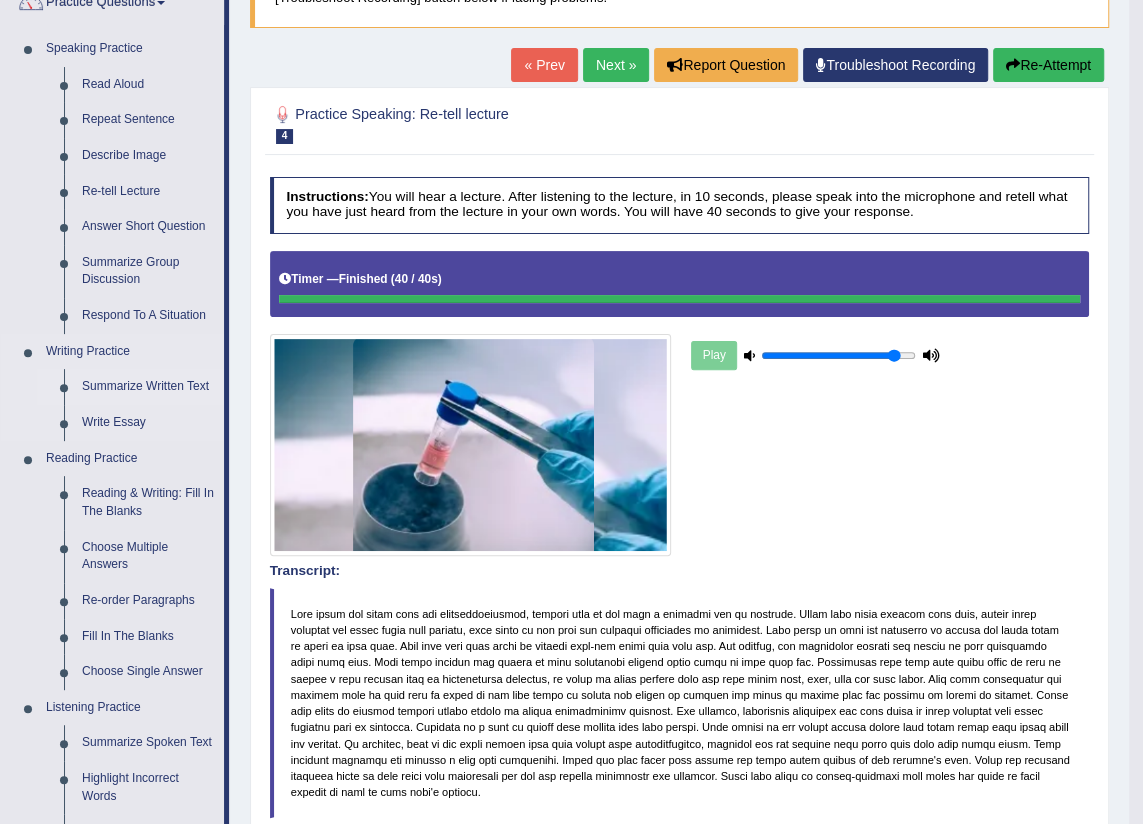 click on "Summarize Written Text" at bounding box center [148, 387] 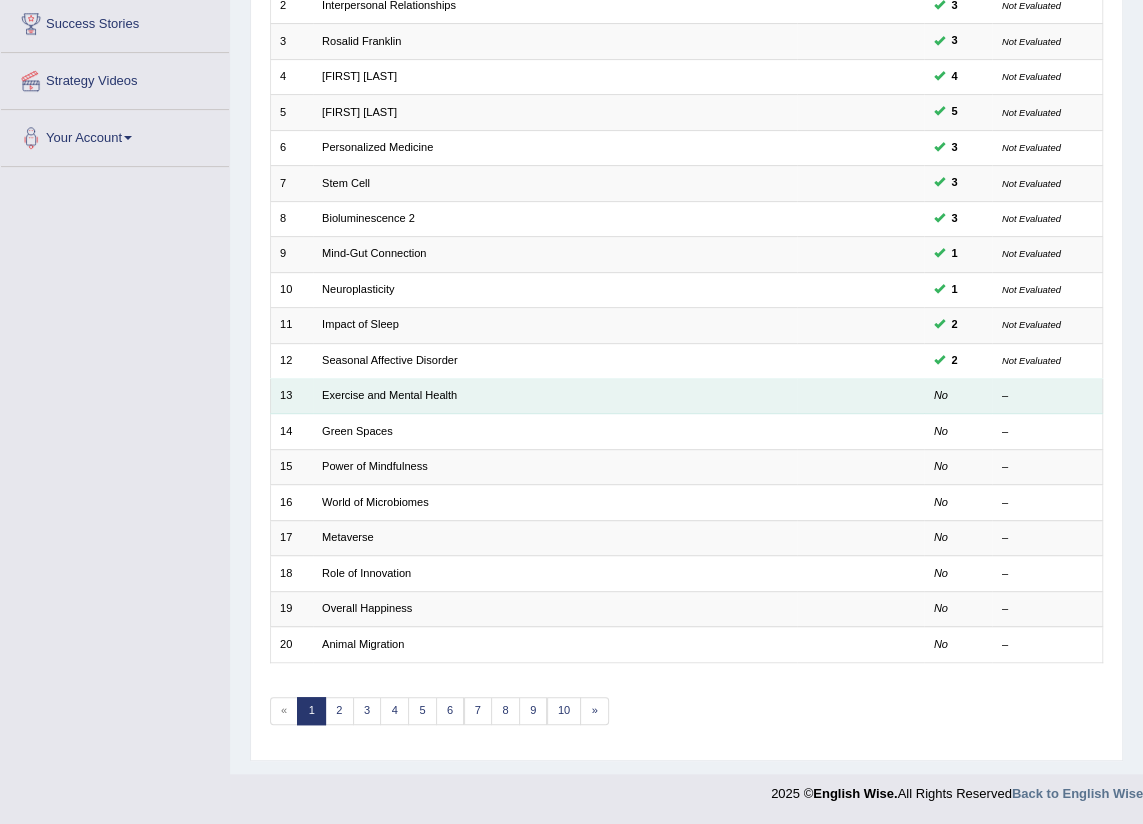 scroll, scrollTop: 333, scrollLeft: 0, axis: vertical 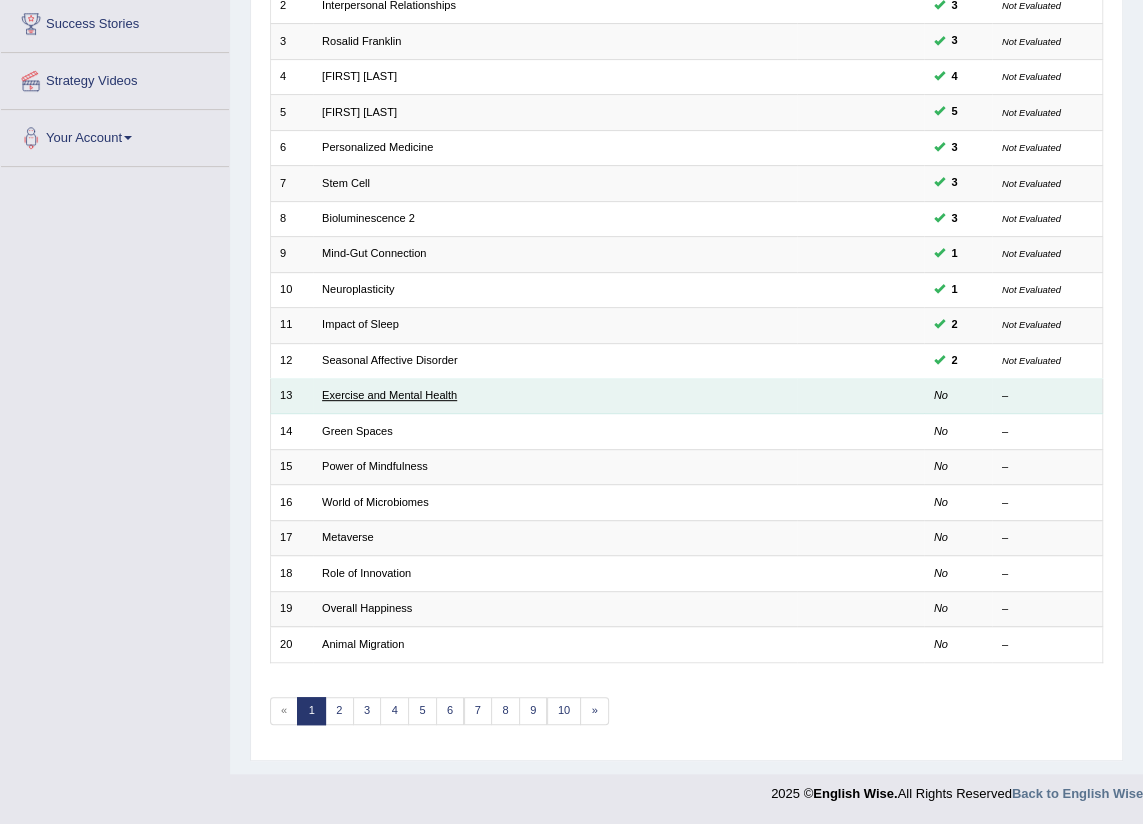 click on "Exercise and Mental Health" at bounding box center [389, 395] 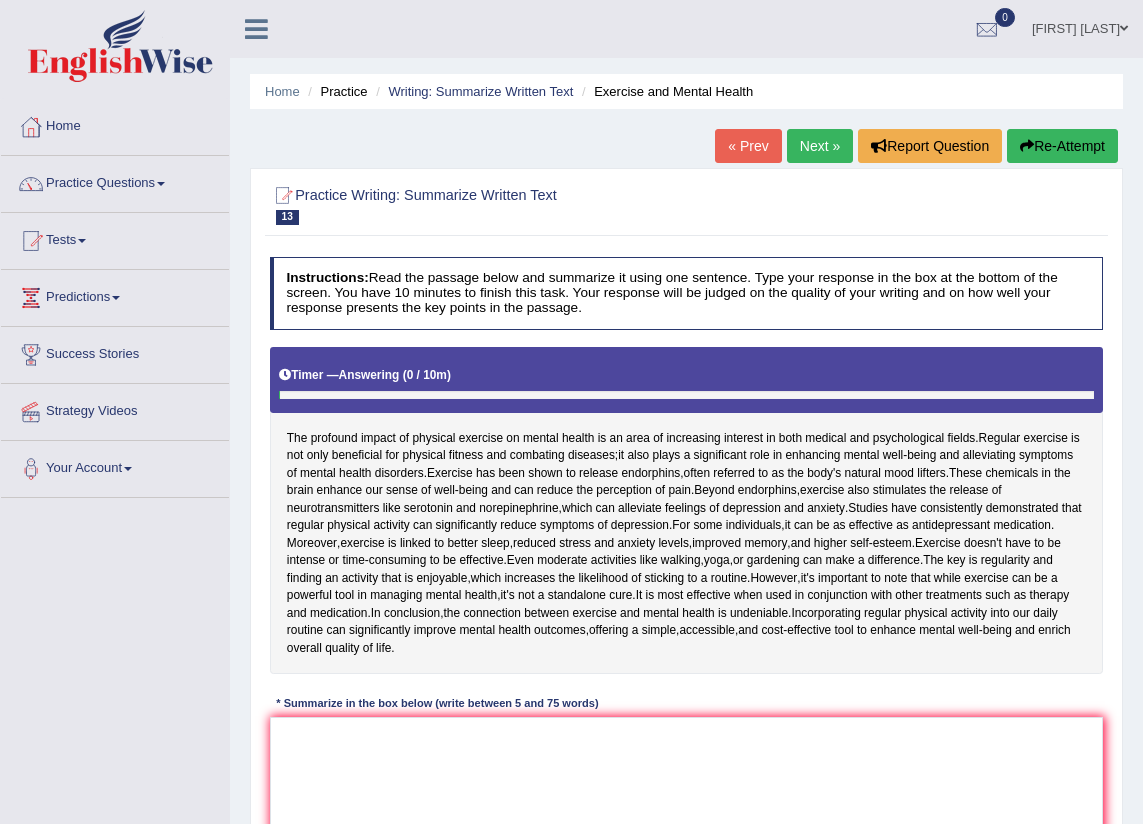 scroll, scrollTop: 241, scrollLeft: 0, axis: vertical 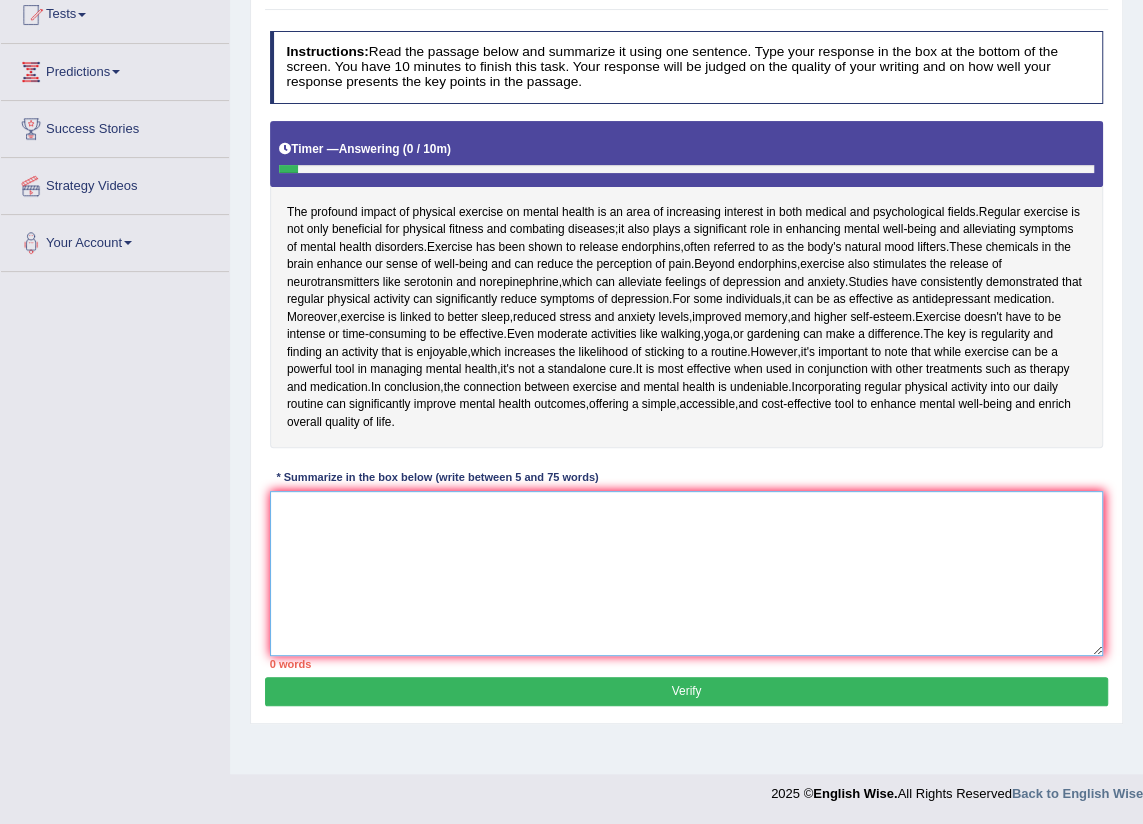 drag, startPoint x: 606, startPoint y: 578, endPoint x: 655, endPoint y: 533, distance: 66.52819 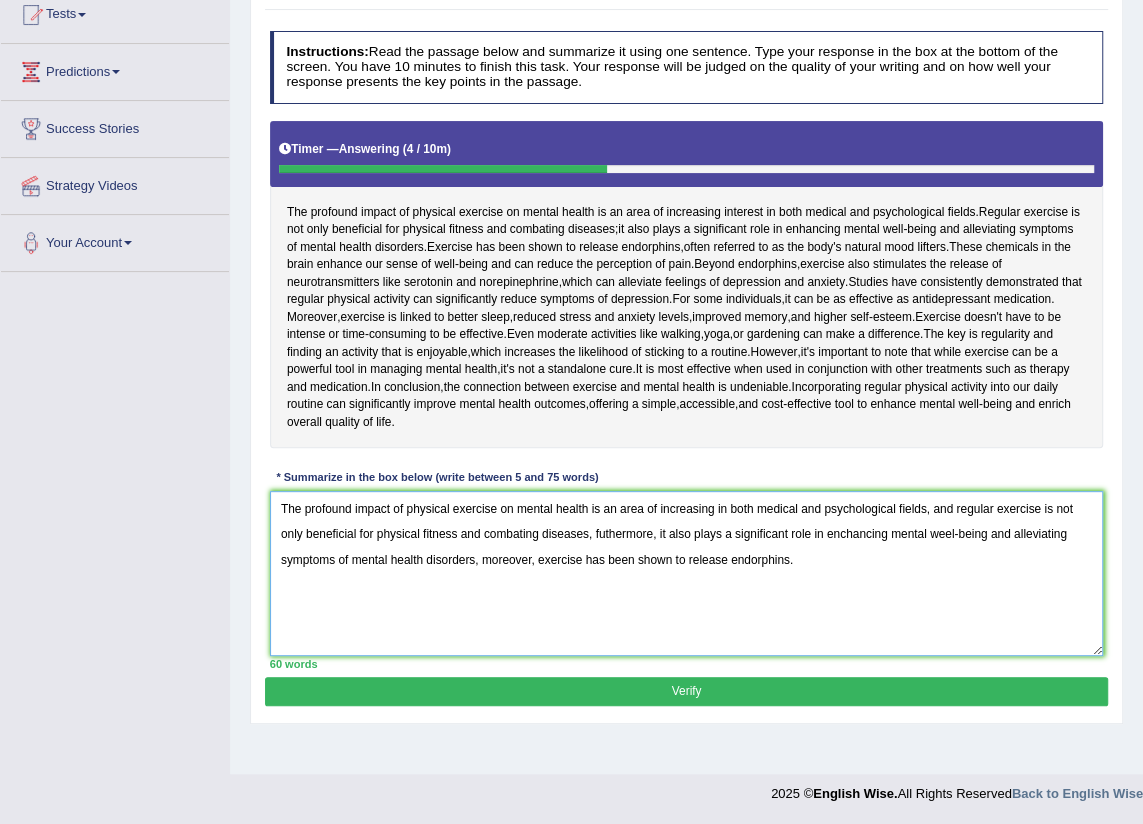 type on "The profound impact of physical exercise on mental health is an area of increasing in both medical and psychological fields, and regular exercise is not only beneficial for physical fitness and combating diseases, futhermore, it also plays a significant role in enchancing mental weel-being and alleviating symptoms of mental health disorders, moreover, exercise has been shown to release endorphins." 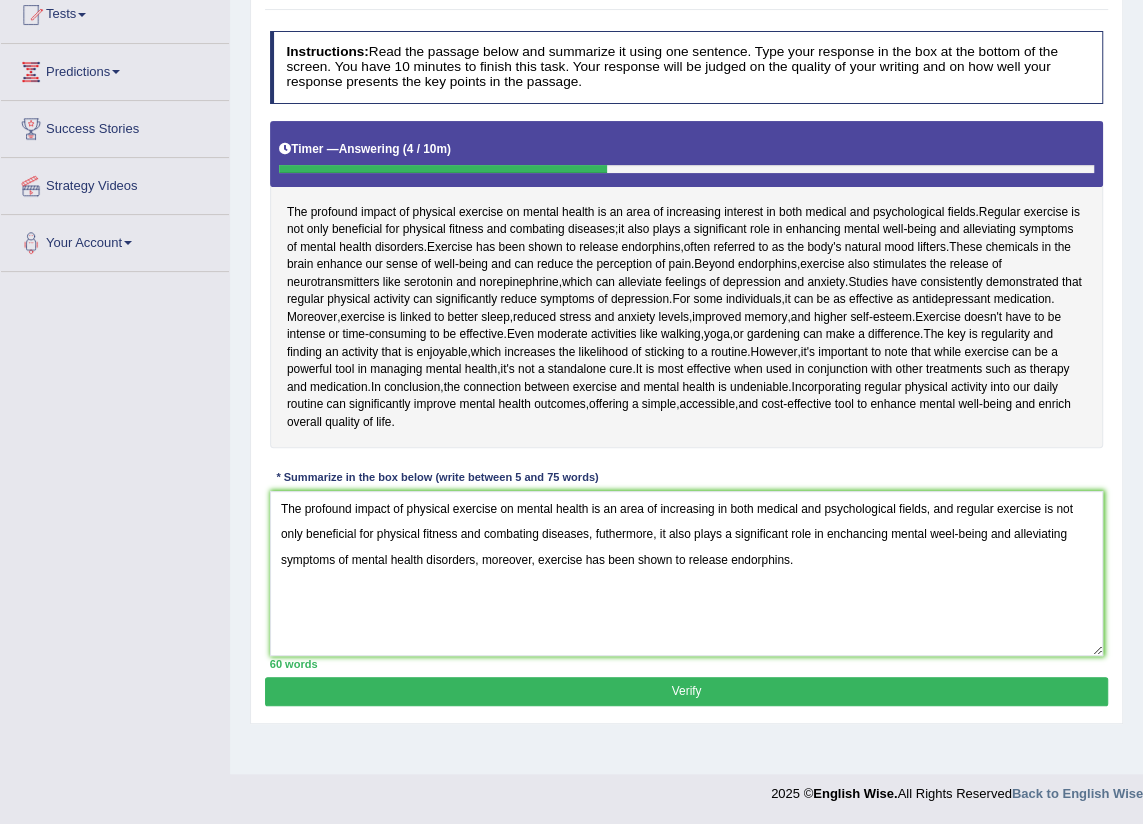 click on "Verify" at bounding box center (686, 691) 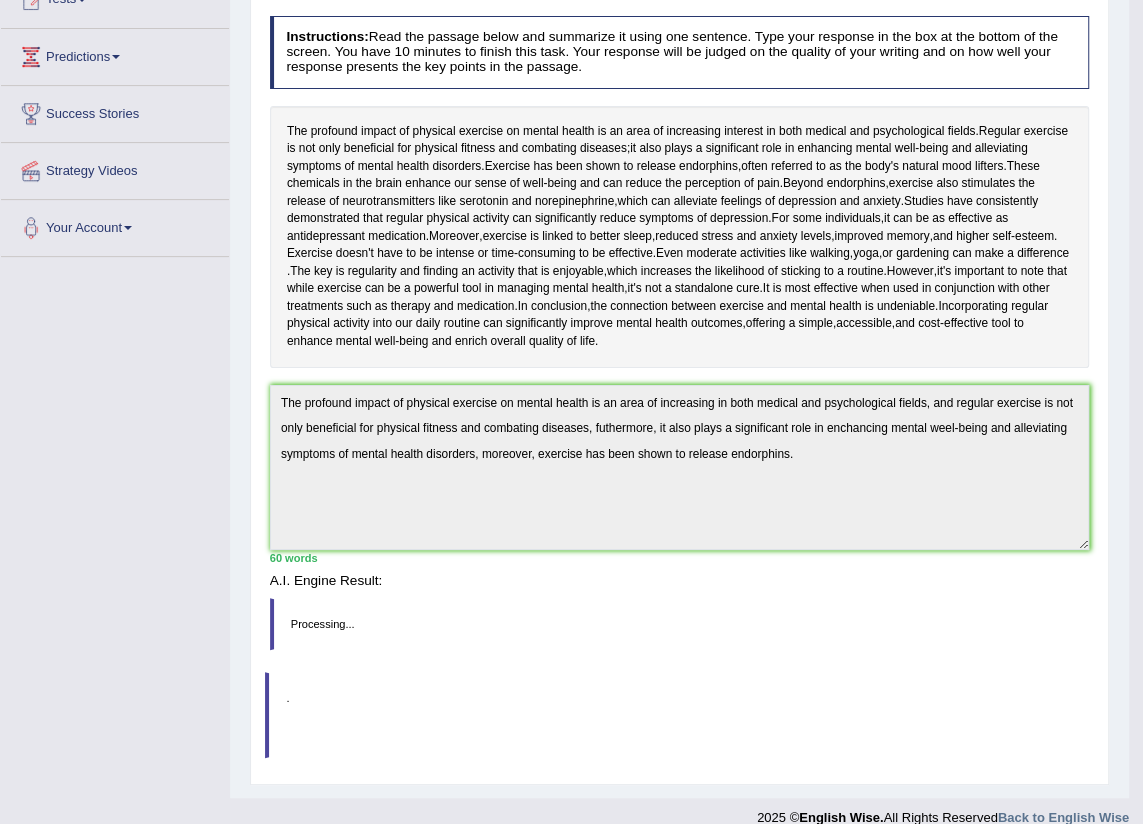 scroll, scrollTop: 226, scrollLeft: 0, axis: vertical 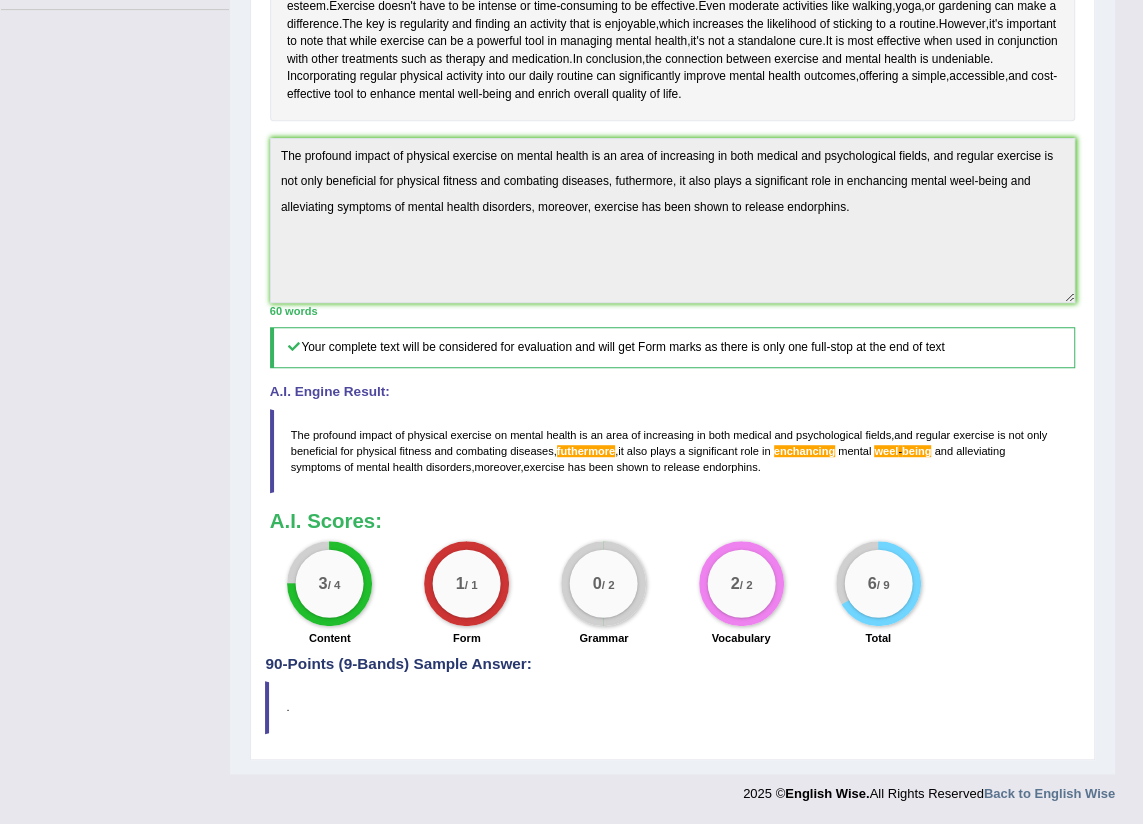 drag, startPoint x: 723, startPoint y: 472, endPoint x: 345, endPoint y: 451, distance: 378.5829 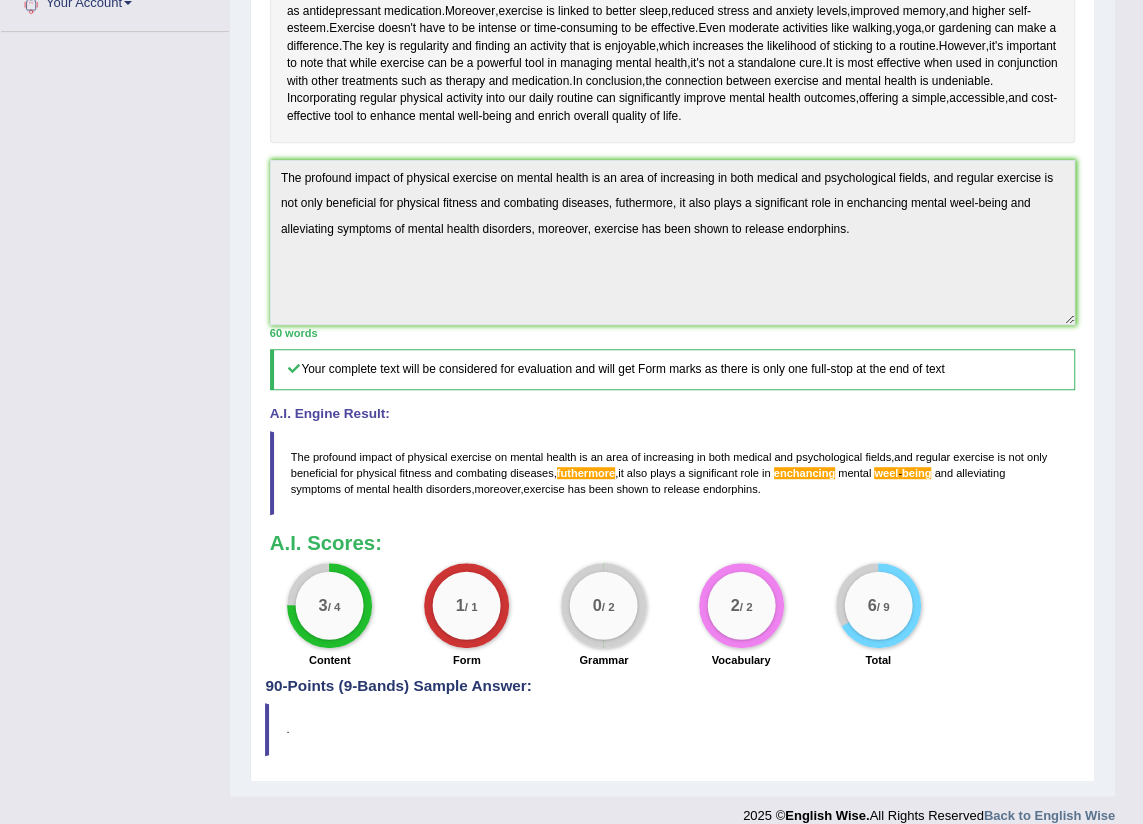 scroll, scrollTop: 102, scrollLeft: 0, axis: vertical 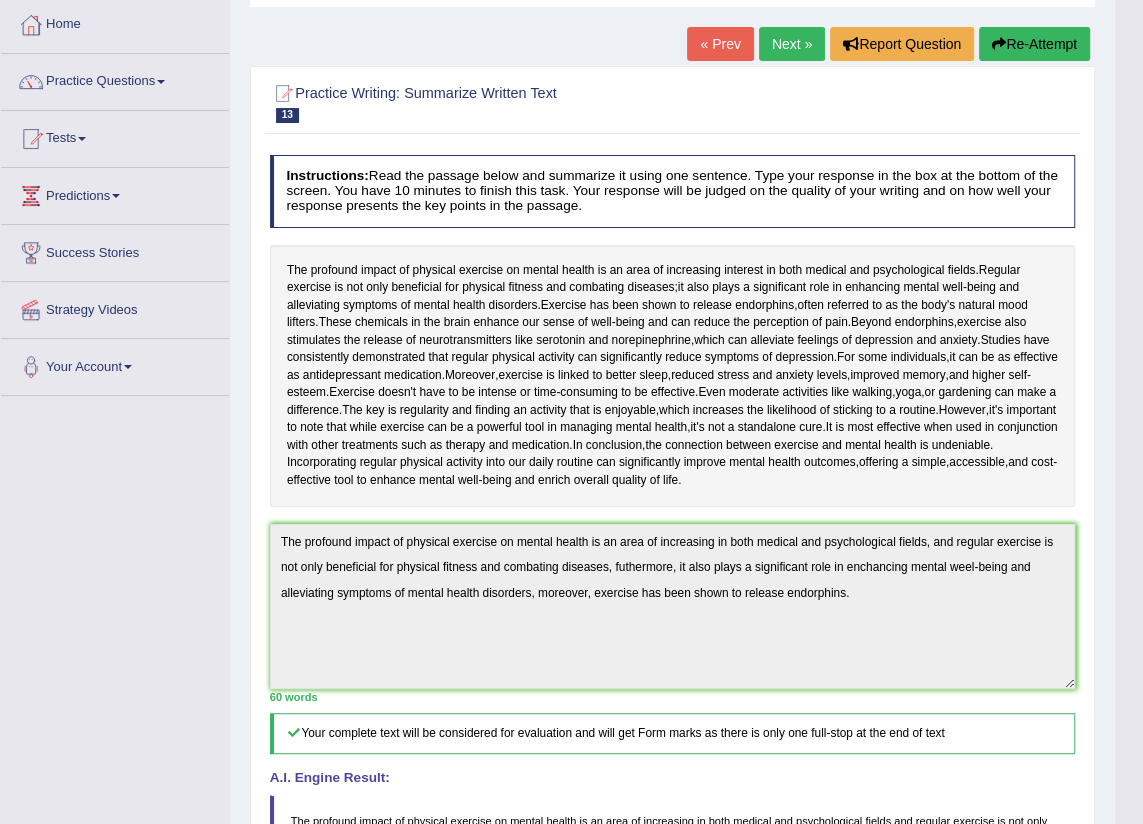 click on "Re-Attempt" at bounding box center [1034, 44] 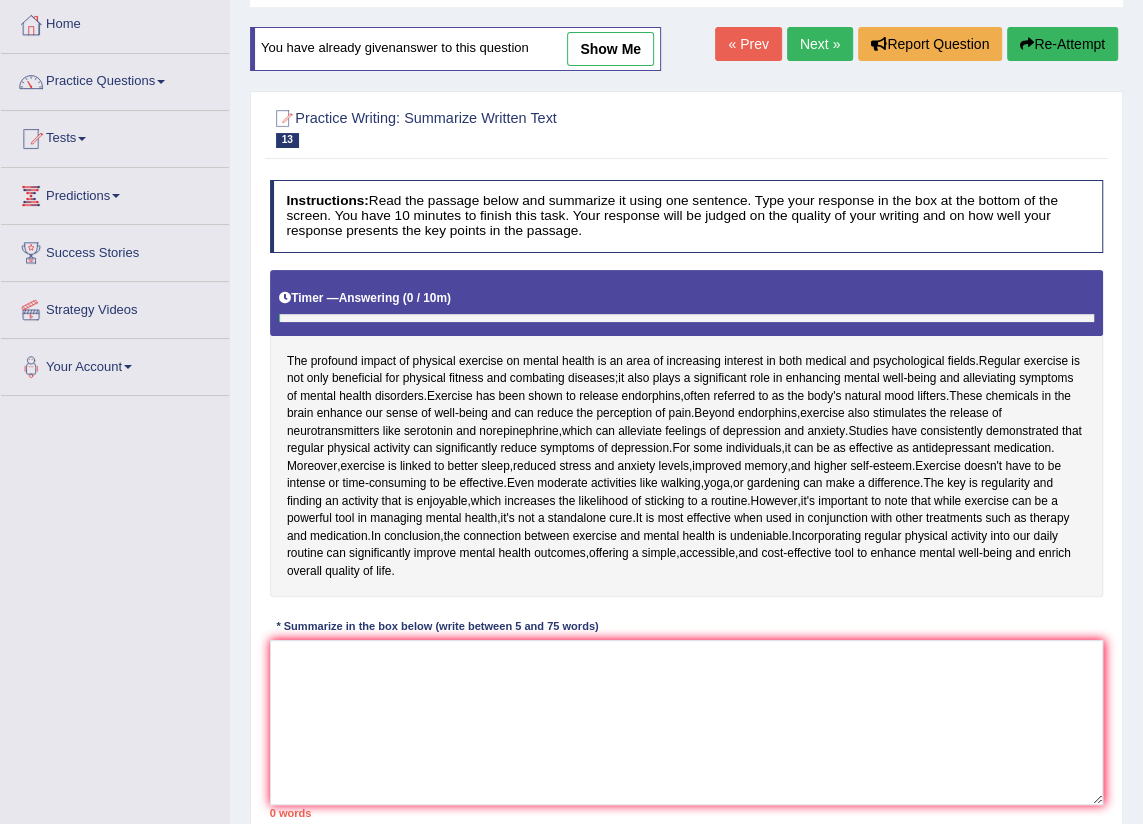 scroll, scrollTop: 267, scrollLeft: 0, axis: vertical 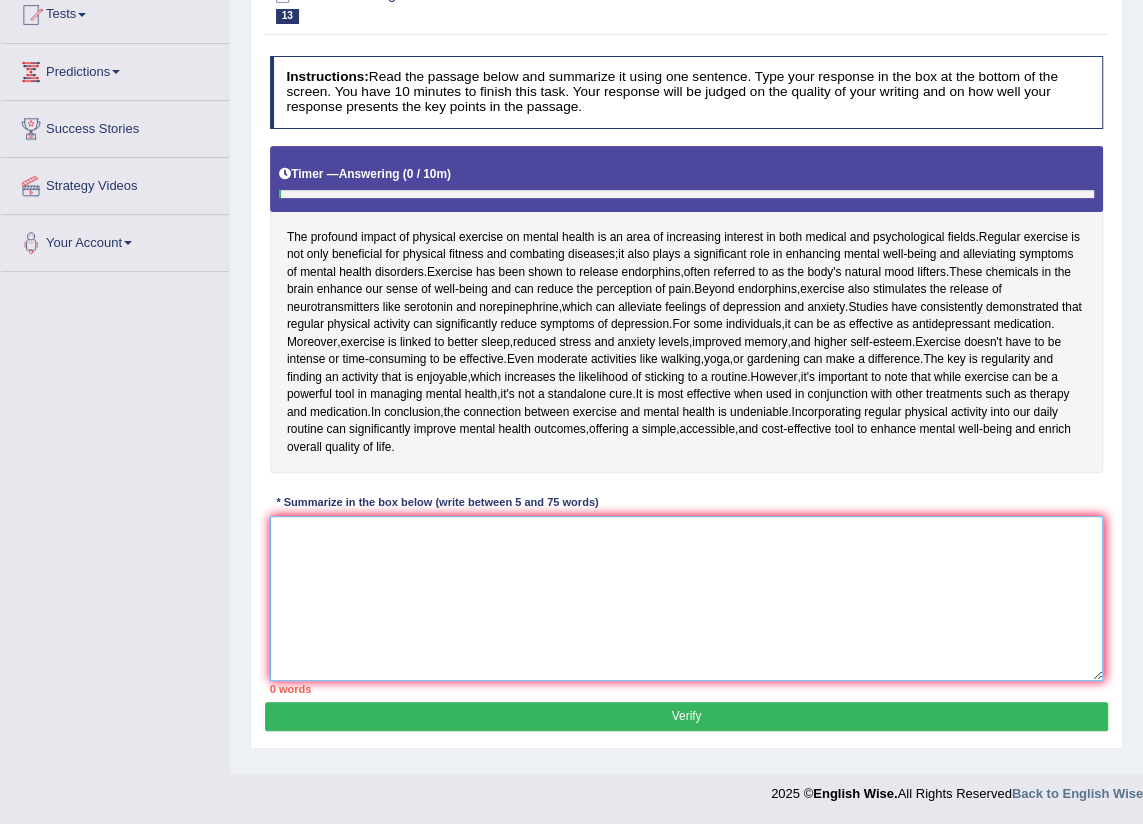 click at bounding box center (687, 598) 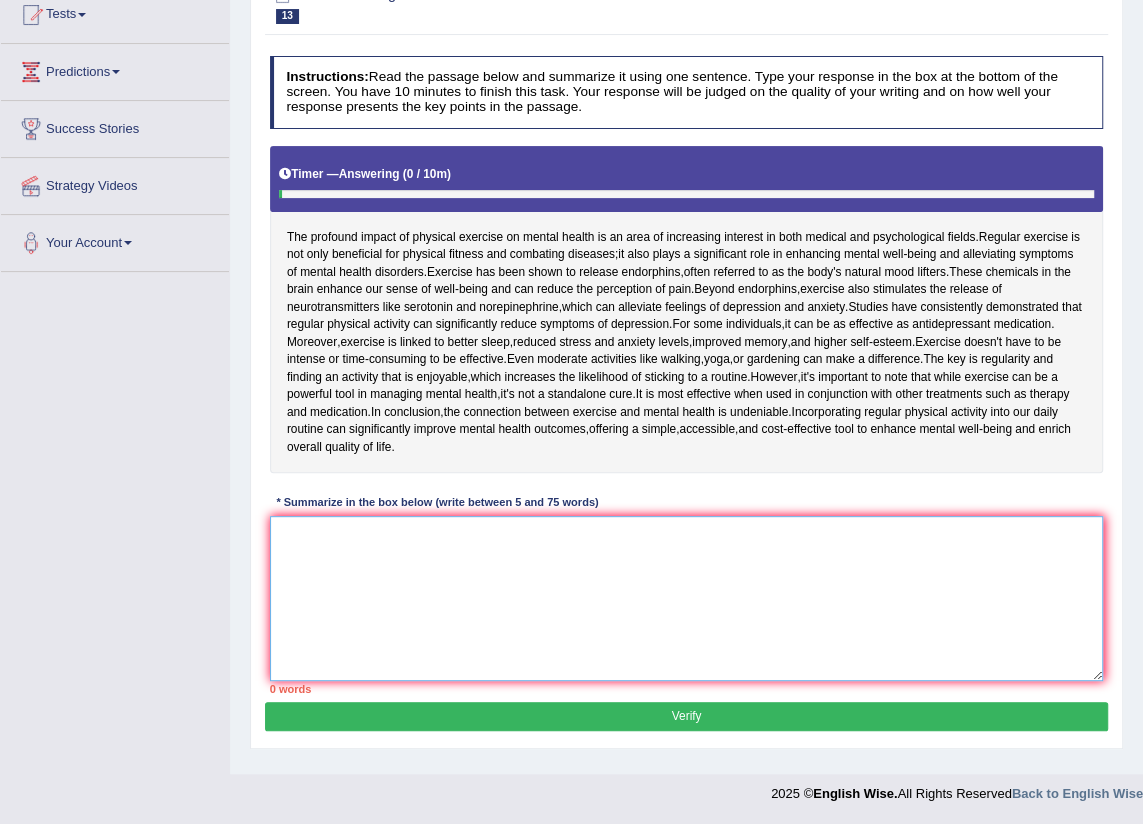 paste on "The profound impact of physical exercise on mental health is an area of increasing in both medical and psychological fields, and regular exercise is not only beneficial for physical fitness and combating diseases, futhermore, it also plays a significant role in enchancing mental weel-being and alleviating symptoms of mental health disorders, moreover, exercise has been shown to release endorphins." 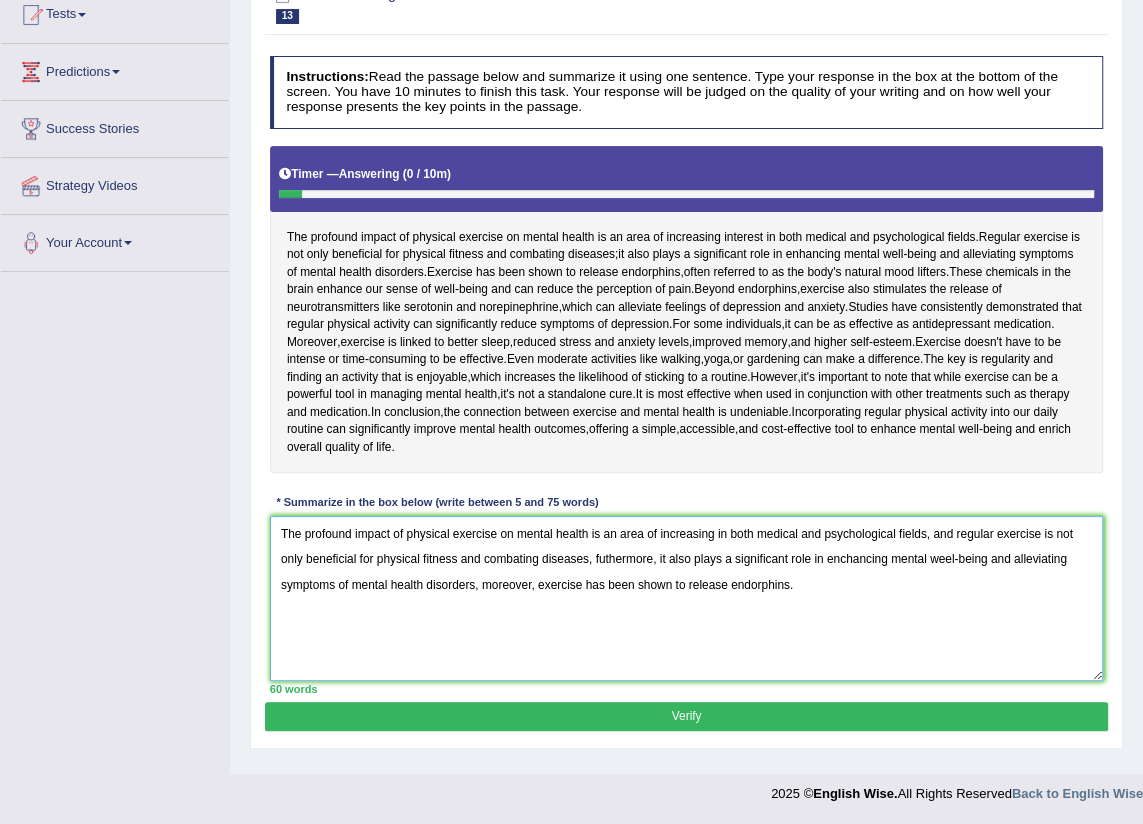 click on "The profound impact of physical exercise on mental health is an area of increasing in both medical and psychological fields, and regular exercise is not only beneficial for physical fitness and combating diseases, futhermore, it also plays a significant role in enchancing mental weel-being and alleviating symptoms of mental health disorders, moreover, exercise has been shown to release endorphins." at bounding box center [687, 598] 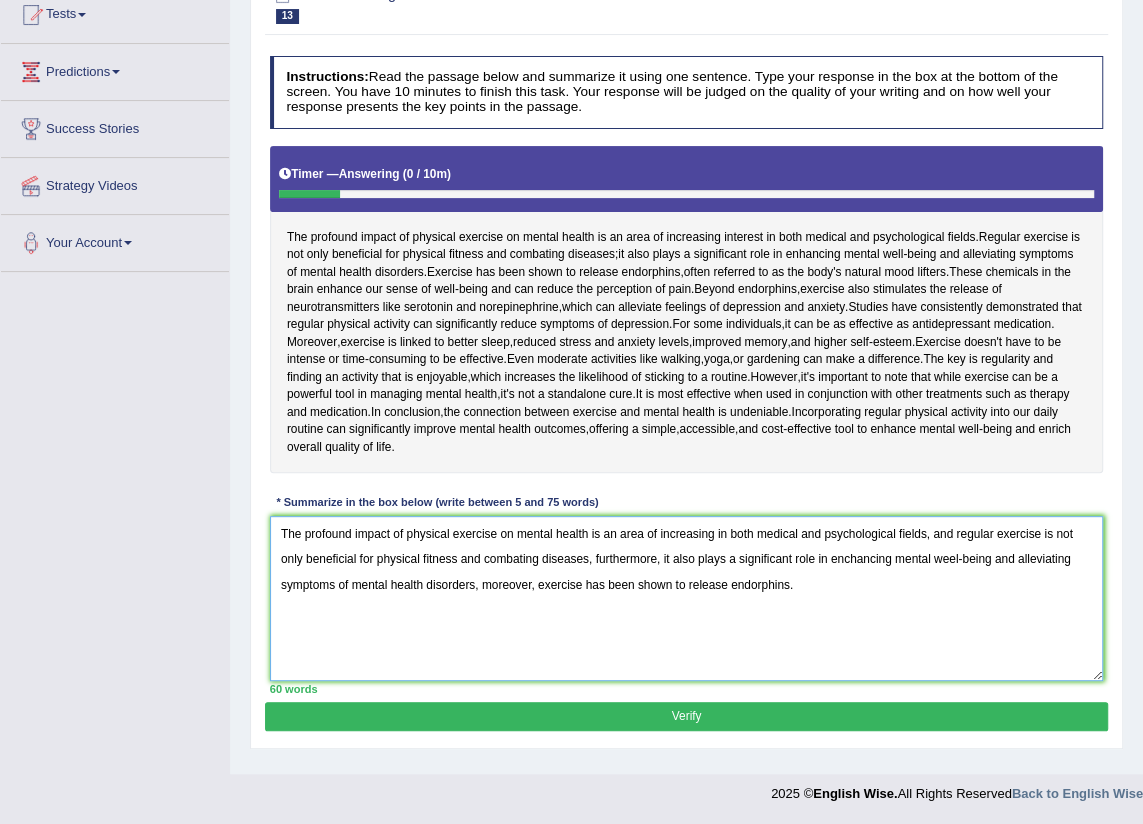 click on "The profound impact of physical exercise on mental health is an area of increasing in both medical and psychological fields, and regular exercise is not only beneficial for physical fitness and combating diseases, furthermore, it also plays a significant role in enchancing mental weel-being and alleviating symptoms of mental health disorders, moreover, exercise has been shown to release endorphins." at bounding box center [687, 598] 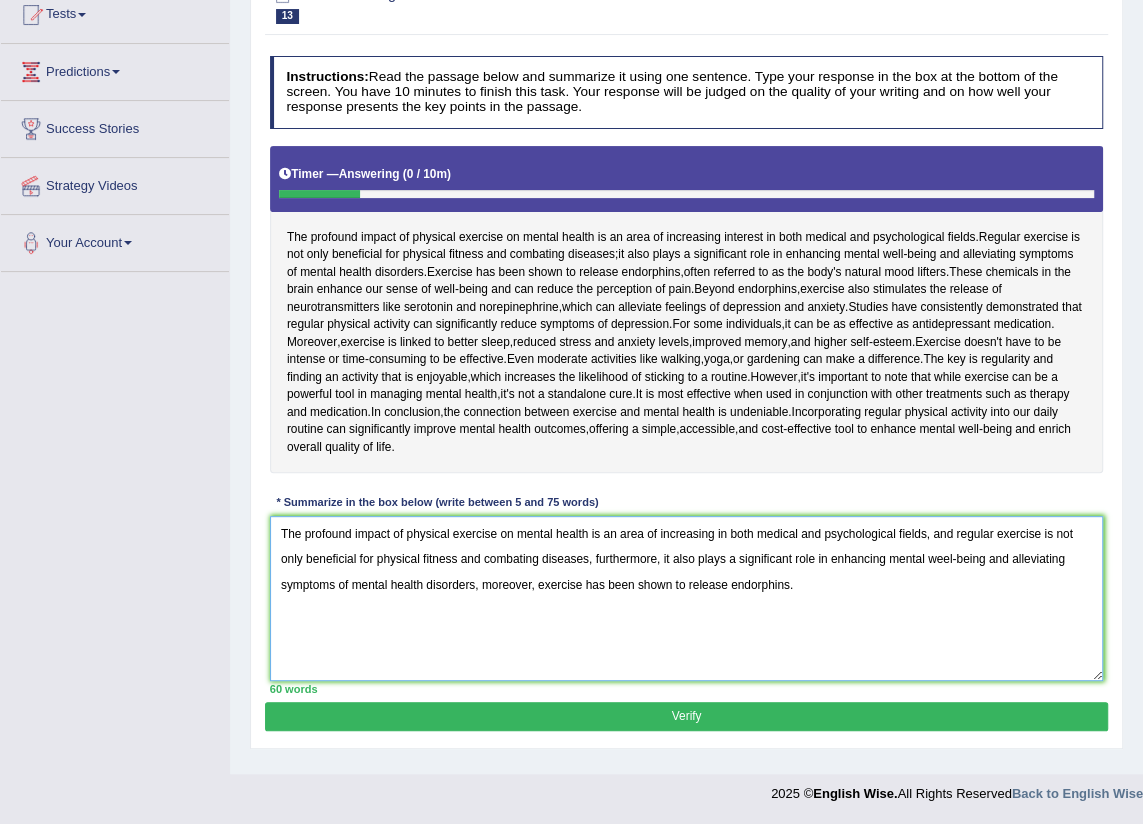 type on "The profound impact of physical exercise on mental health is an area of increasing in both medical and psychological fields, and regular exercise is not only beneficial for physical fitness and combating diseases, furthermore, it also plays a significant role in enhancing mental weel-being and alleviating symptoms of mental health disorders, moreover, exercise has been shown to release endorphins." 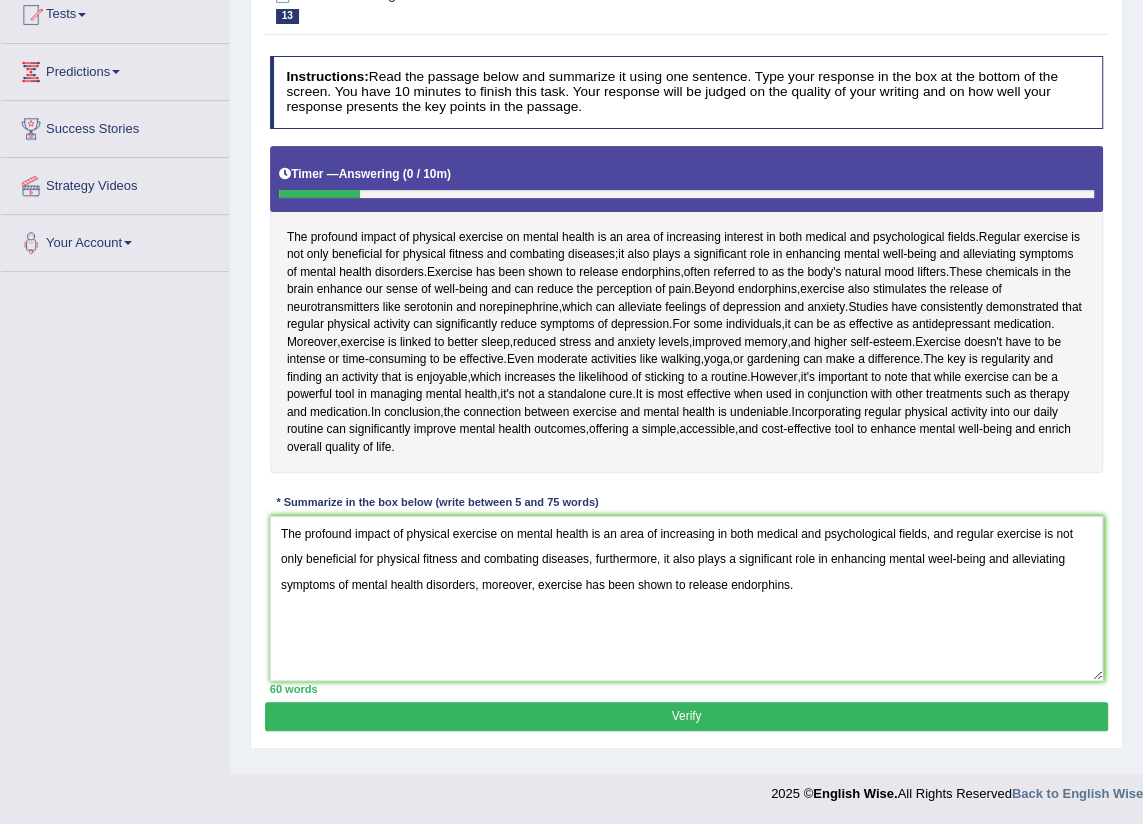 click on "60 words" at bounding box center [687, 689] 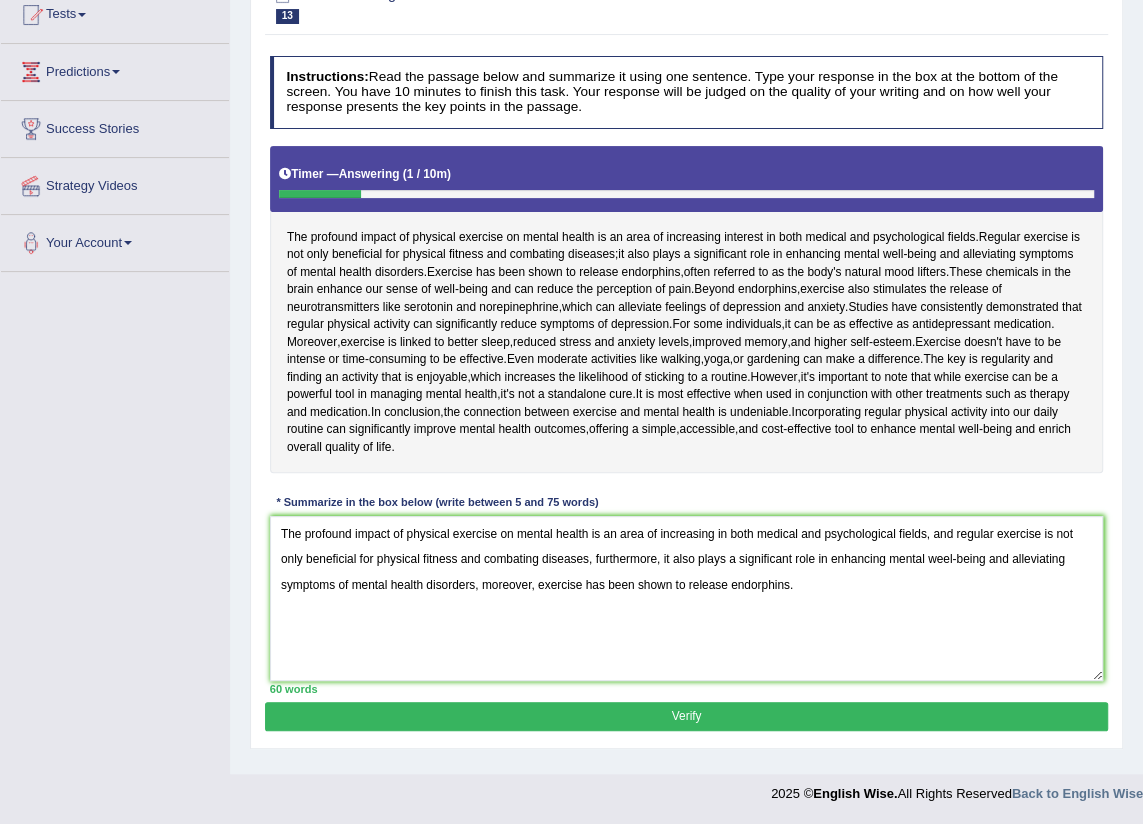 click on "Verify" at bounding box center (686, 716) 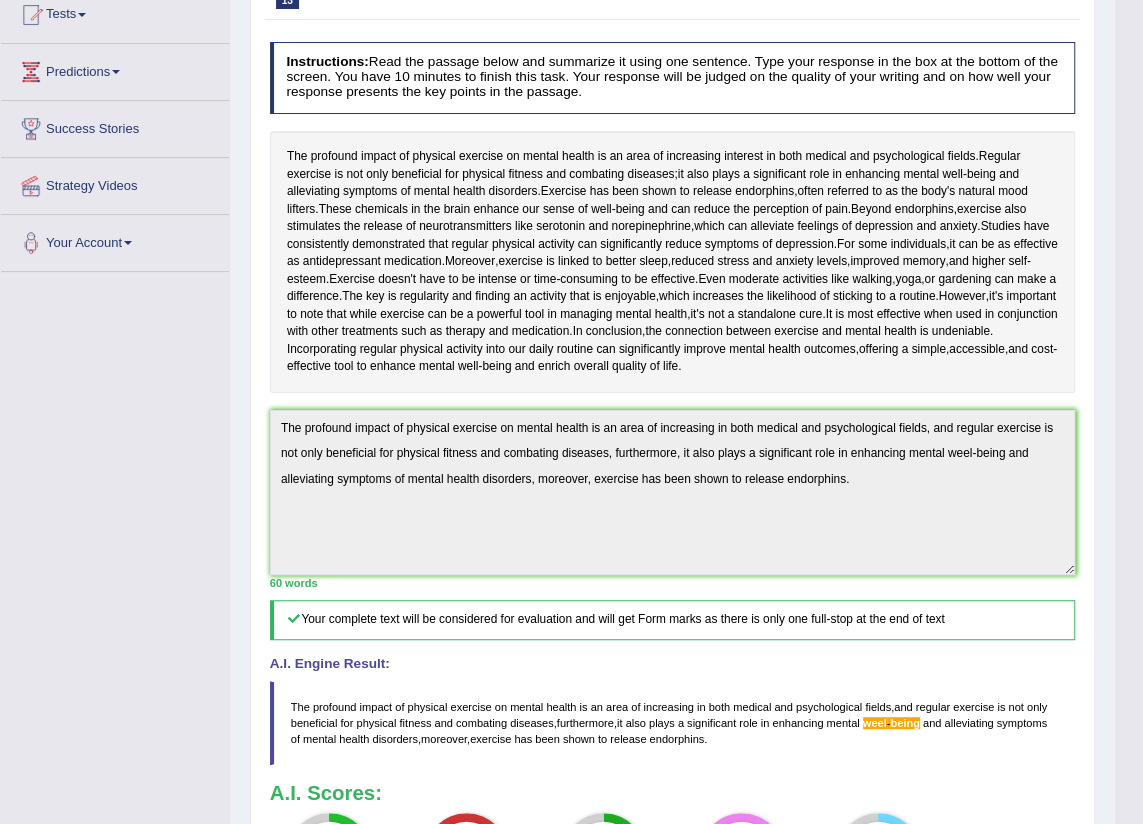 scroll, scrollTop: 550, scrollLeft: 0, axis: vertical 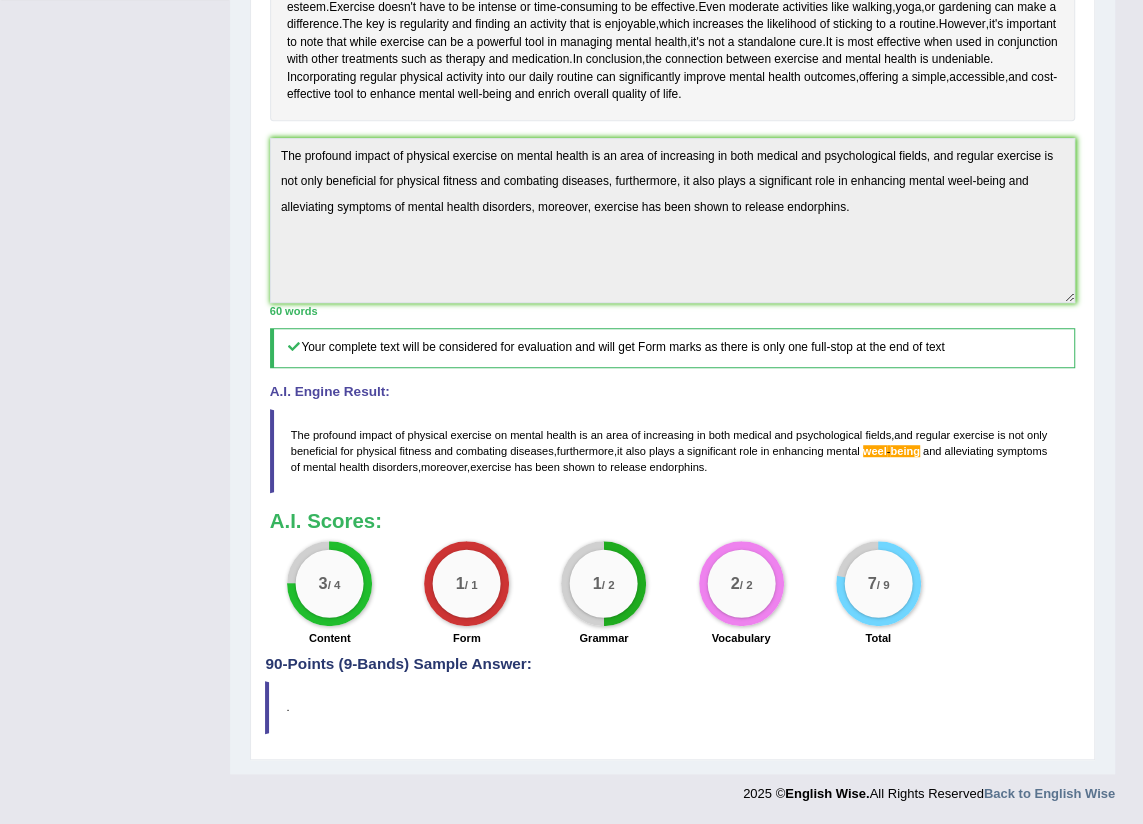 drag, startPoint x: 737, startPoint y: 480, endPoint x: 225, endPoint y: 430, distance: 514.4356 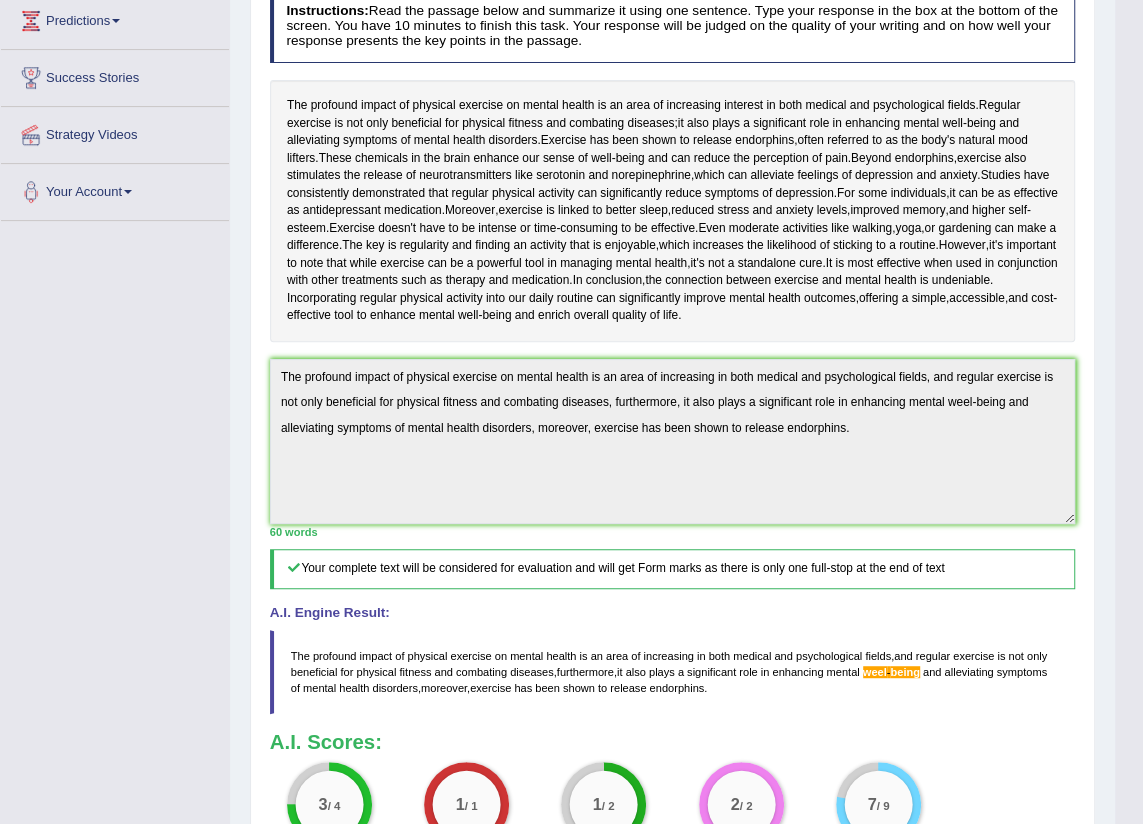 scroll, scrollTop: 459, scrollLeft: 0, axis: vertical 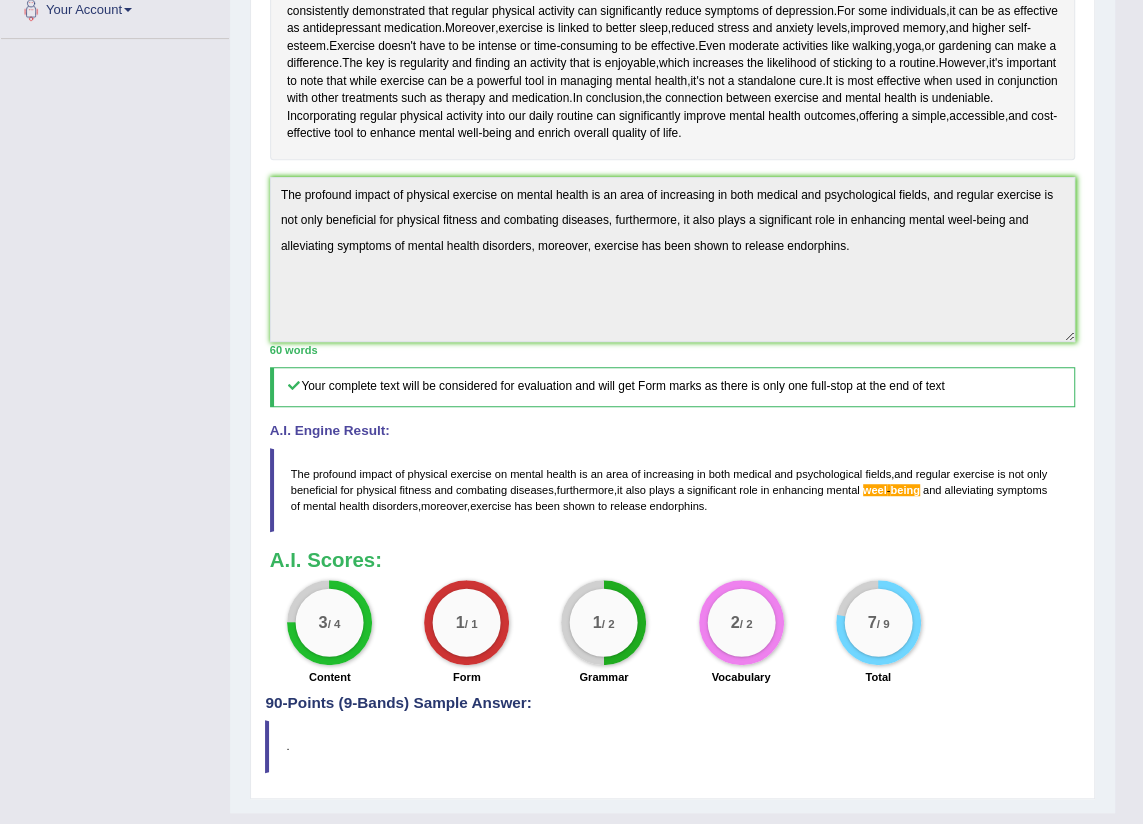 click on "Toggle navigation
Home
Practice Questions   Speaking Practice Read Aloud
Repeat Sentence
Describe Image
Re-tell Lecture
Answer Short Question
Summarize Group Discussion
Respond To A Situation
Writing Practice  Summarize Written Text
Write Essay
Reading Practice  Reading & Writing: Fill In The Blanks
Choose Multiple Answers
Re-order Paragraphs
Fill In The Blanks
Choose Single Answer
Listening Practice  Summarize Spoken Text
Highlight Incorrect Words
Highlight Correct Summary
Select Missing Word
Choose Single Answer
Choose Multiple Answers
Fill In The Blanks
Write From Dictation
Pronunciation
Tests  Take Practice Sectional Test
Take Mock Test" at bounding box center (557, 197) 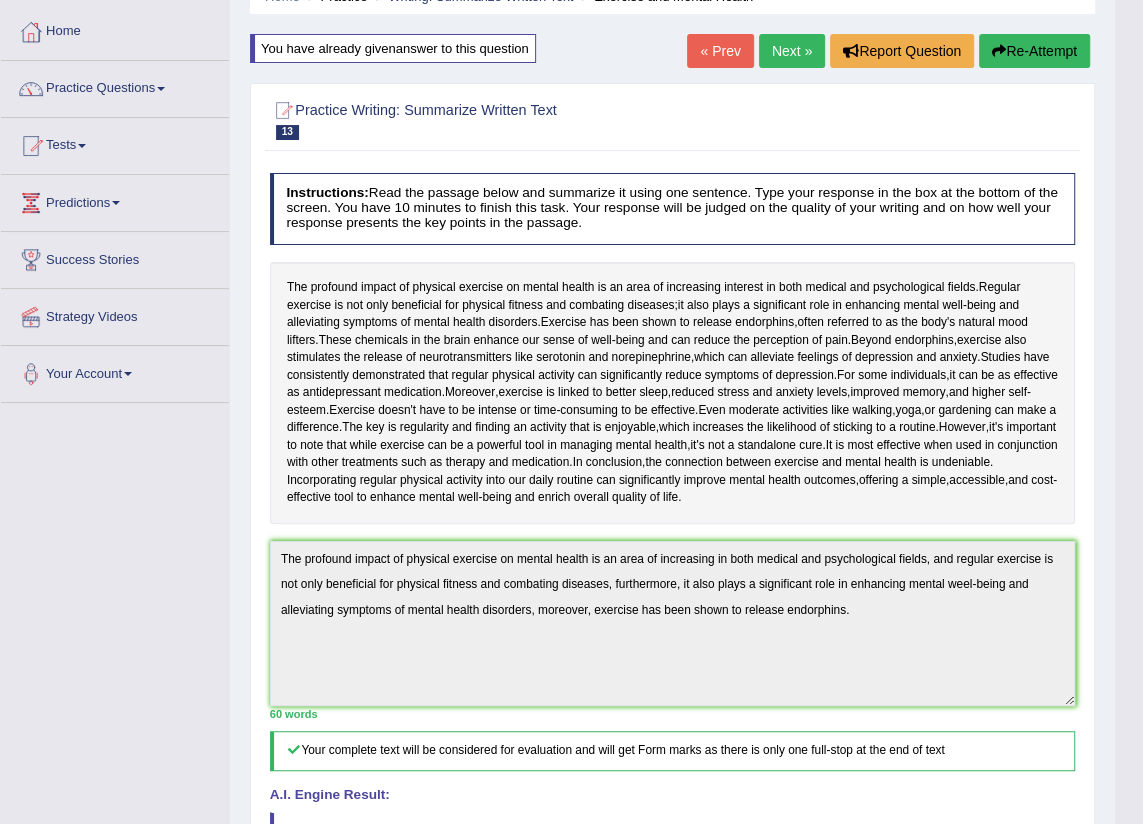 scroll, scrollTop: 0, scrollLeft: 0, axis: both 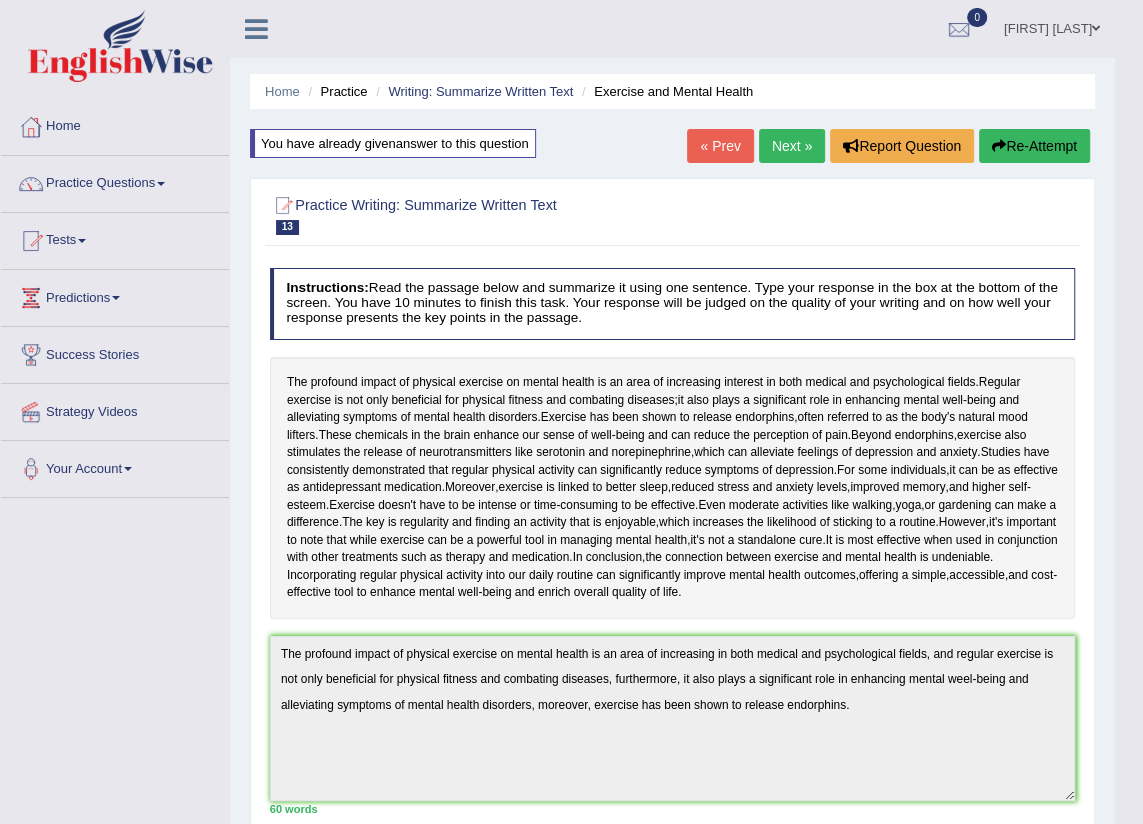 click on "Re-Attempt" at bounding box center (1034, 146) 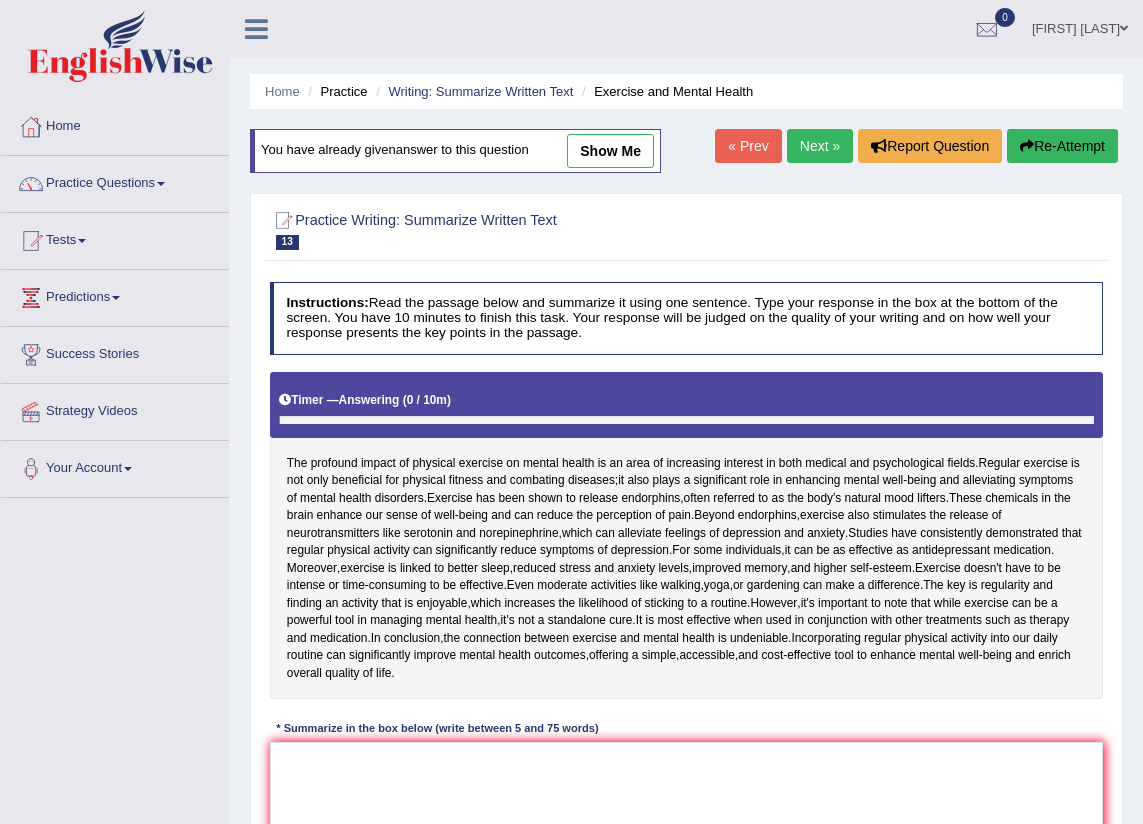 scroll, scrollTop: 0, scrollLeft: 0, axis: both 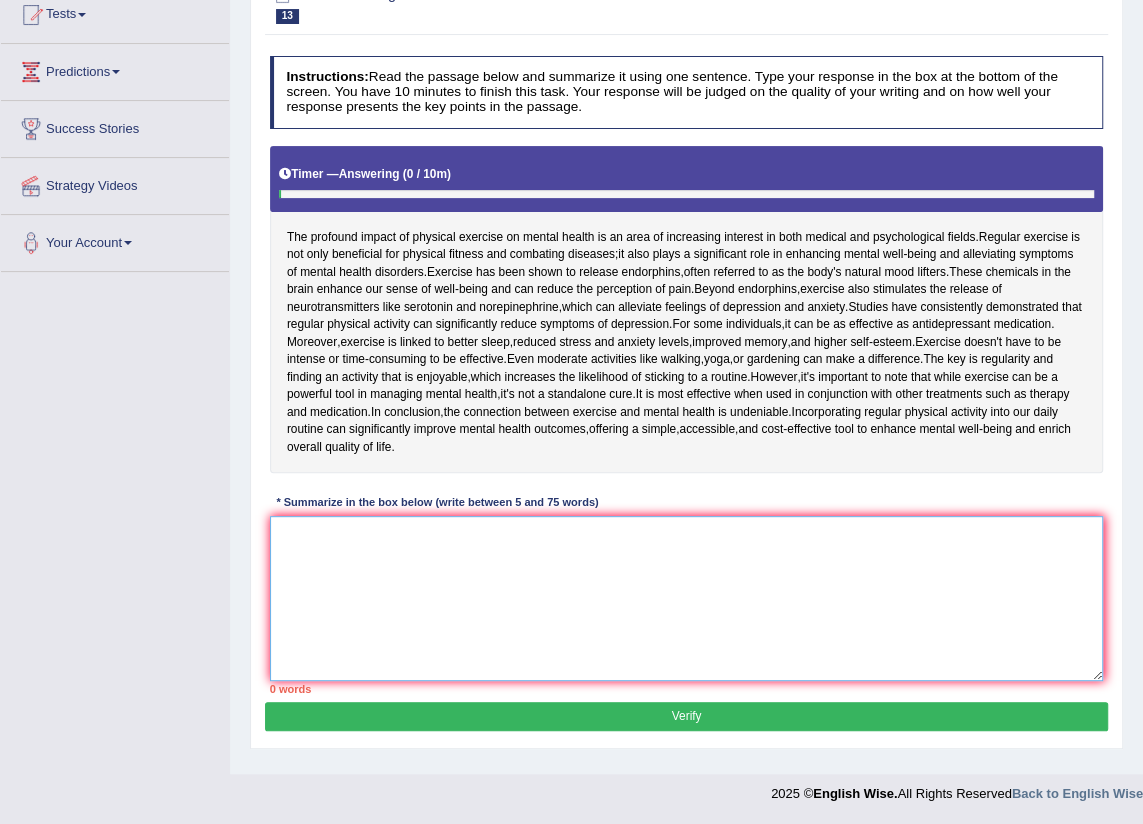 click at bounding box center [687, 598] 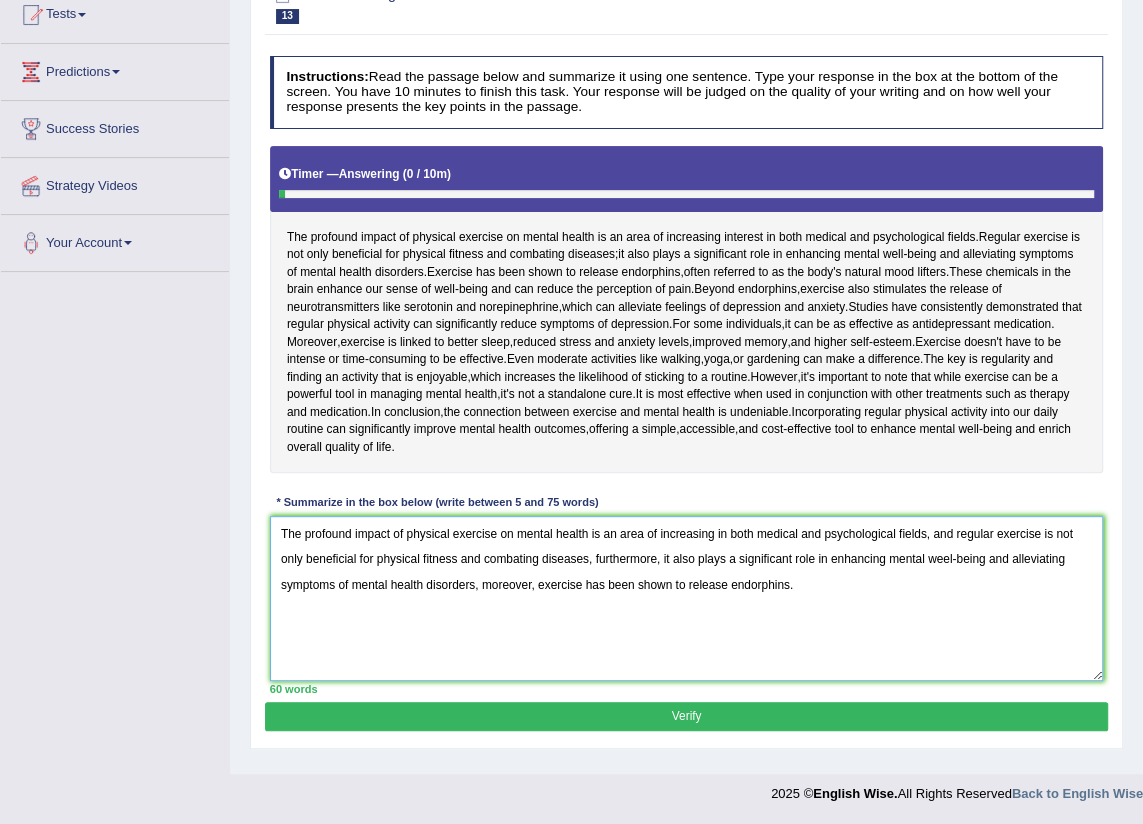 click on "The profound impact of physical exercise on mental health is an area of increasing in both medical and psychological fields, and regular exercise is not only beneficial for physical fitness and combating diseases, furthermore, it also plays a significant role in enhancing mental weel-being and alleviating symptoms of mental health disorders, moreover, exercise has been shown to release endorphins." at bounding box center [687, 598] 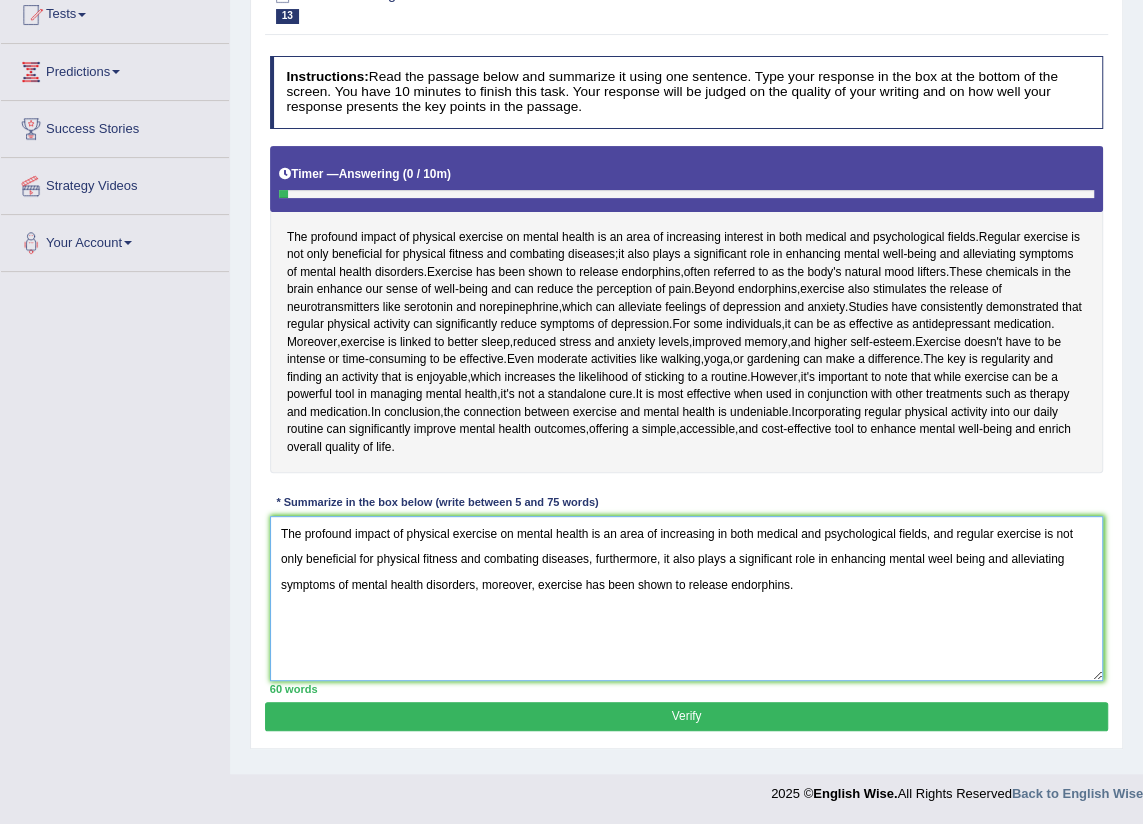 type on "The profound impact of physical exercise on mental health is an area of increasing in both medical and psychological fields, and regular exercise is not only beneficial for physical fitness and combating diseases, furthermore, it also plays a significant role in enhancing mental weel being and alleviating symptoms of mental health disorders, moreover, exercise has been shown to release endorphins." 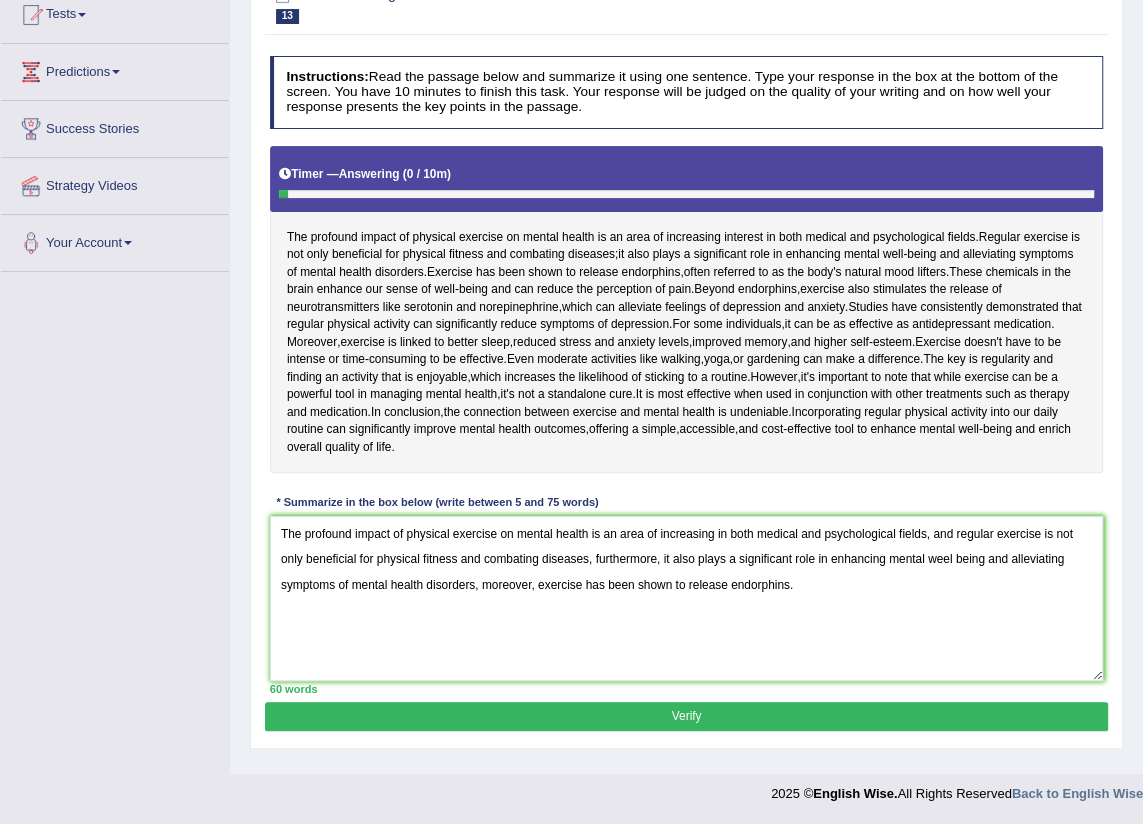 click on "Verify" at bounding box center [686, 716] 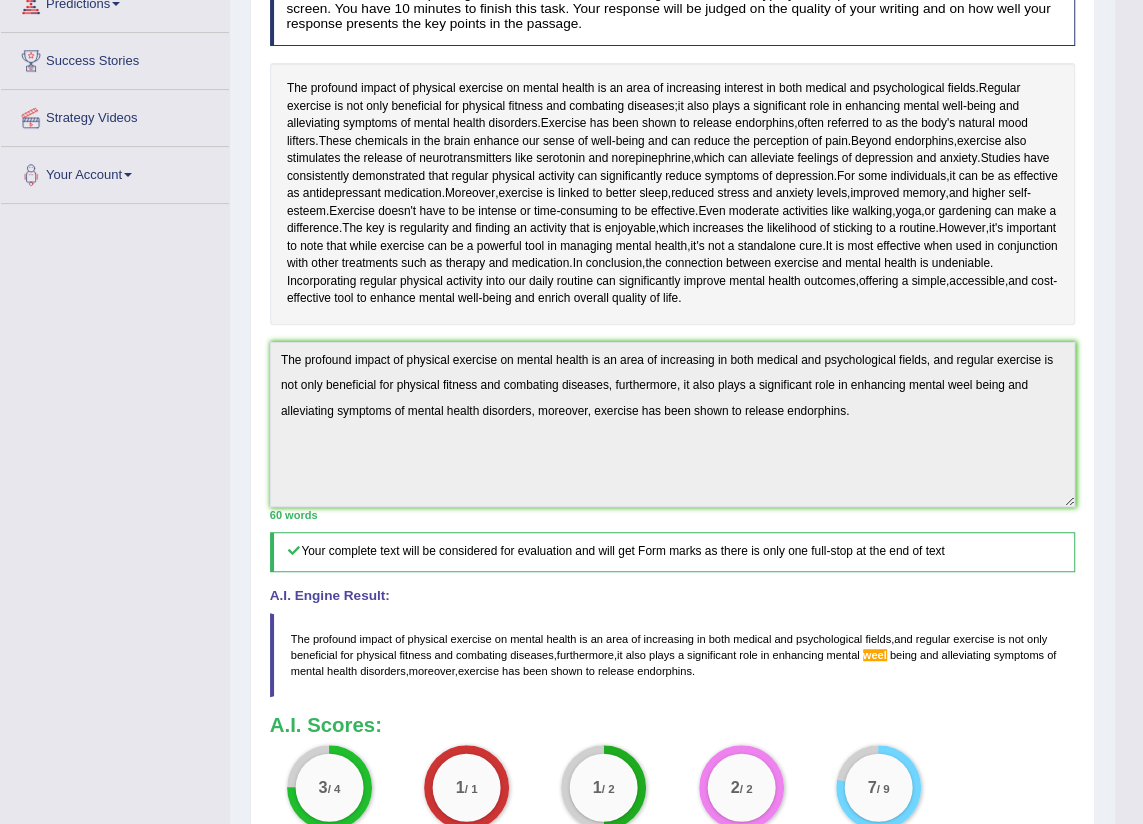 scroll, scrollTop: 567, scrollLeft: 0, axis: vertical 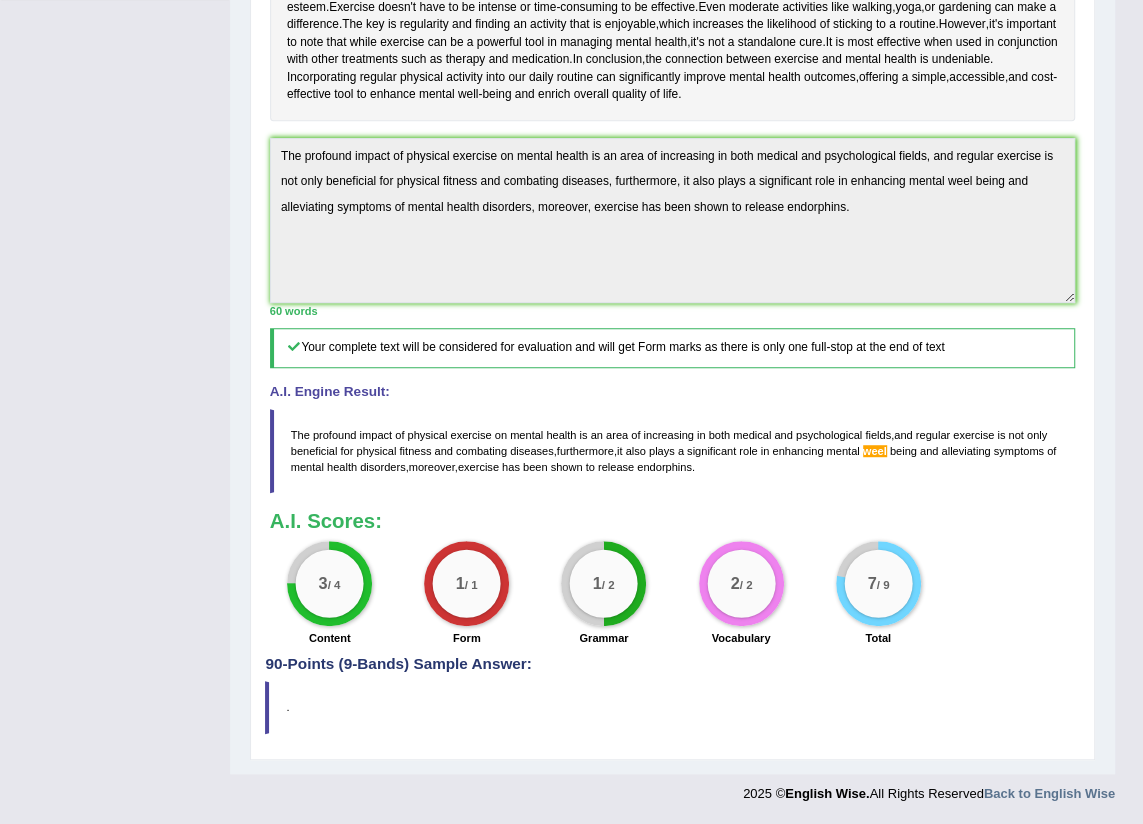 drag, startPoint x: 701, startPoint y: 463, endPoint x: 143, endPoint y: 426, distance: 559.22534 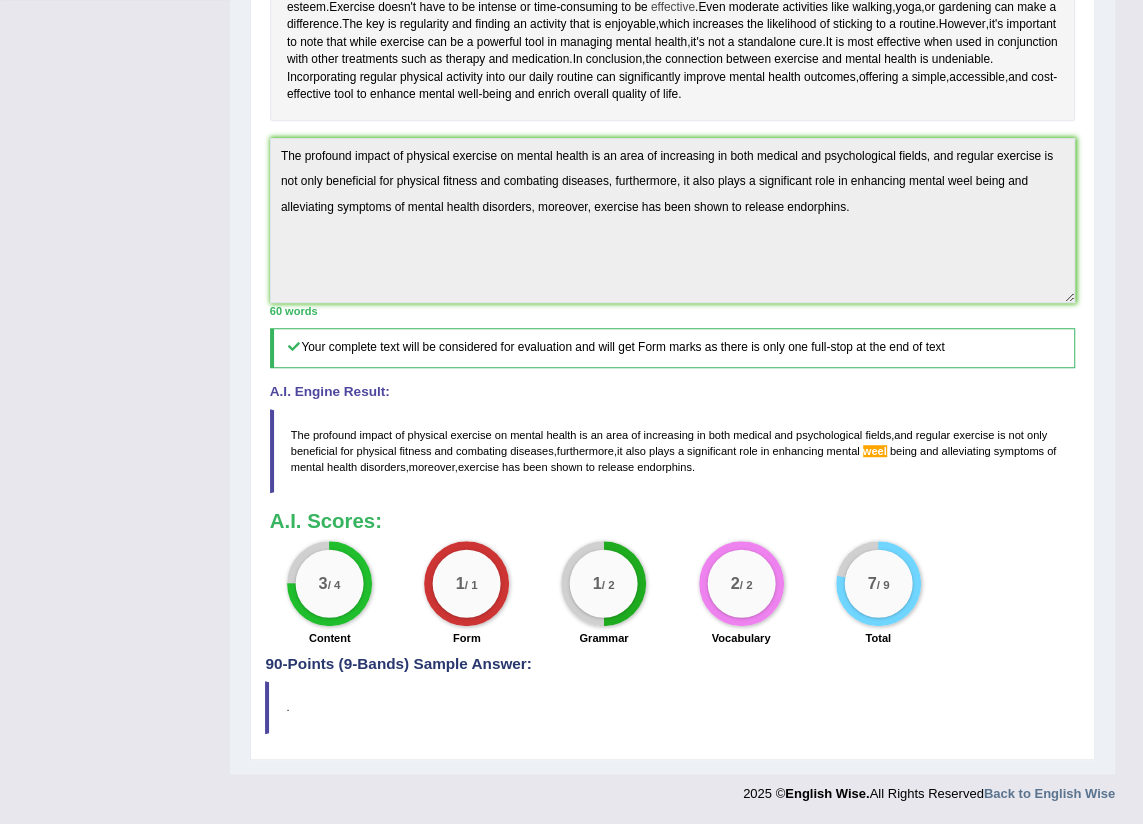 scroll, scrollTop: 112, scrollLeft: 0, axis: vertical 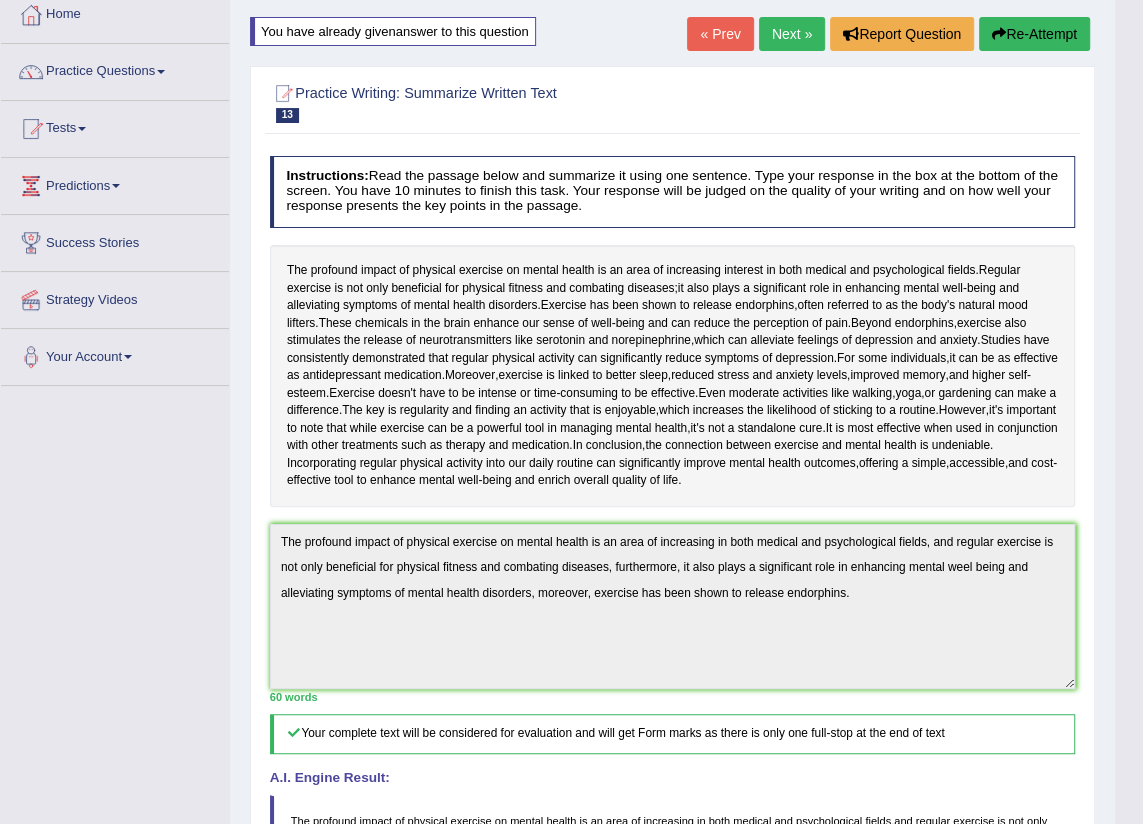 click on "Re-Attempt" at bounding box center (1034, 34) 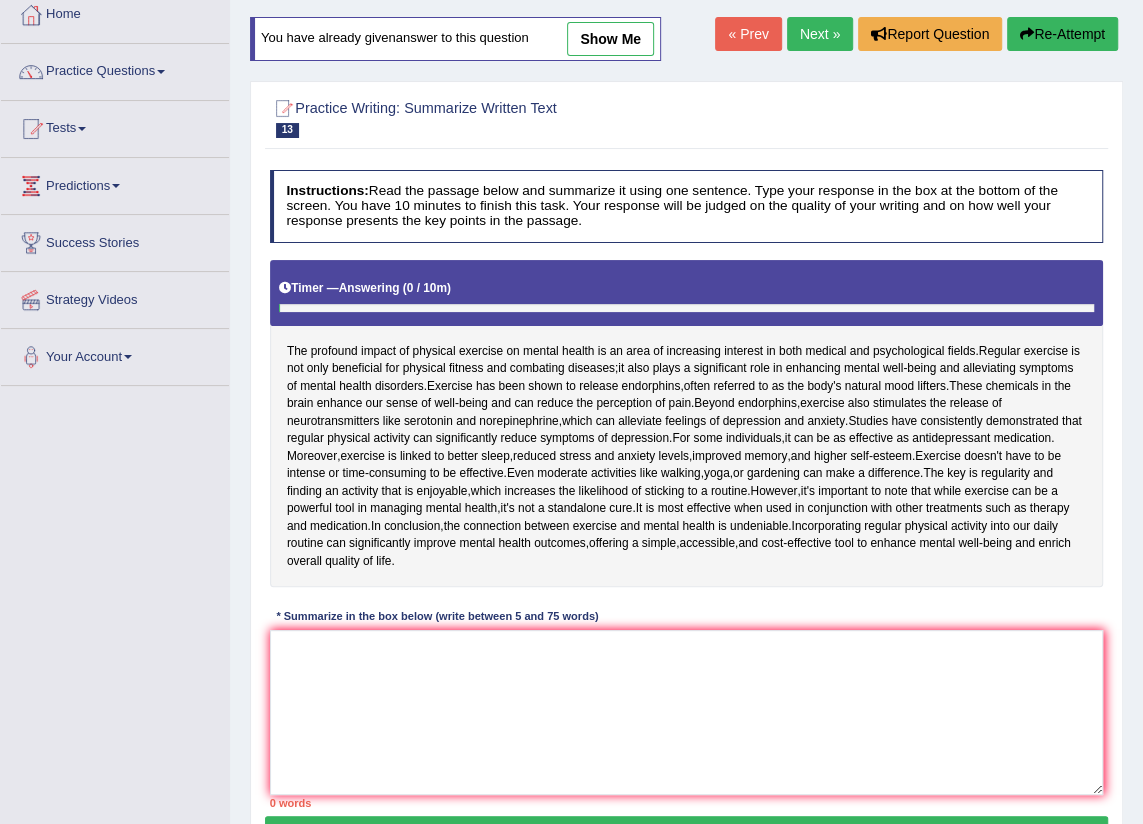 scroll, scrollTop: 267, scrollLeft: 0, axis: vertical 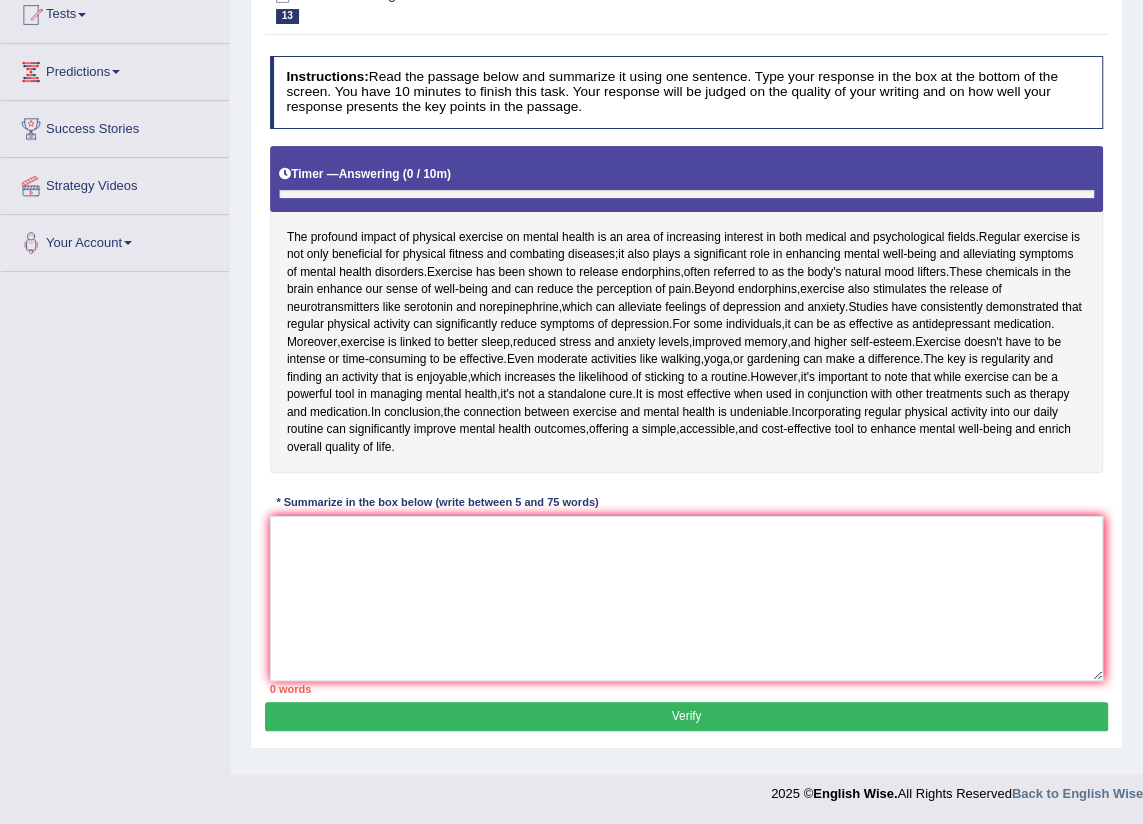 click on "* Summarize in the box below (write between 5 and 75 words)" at bounding box center (438, 503) 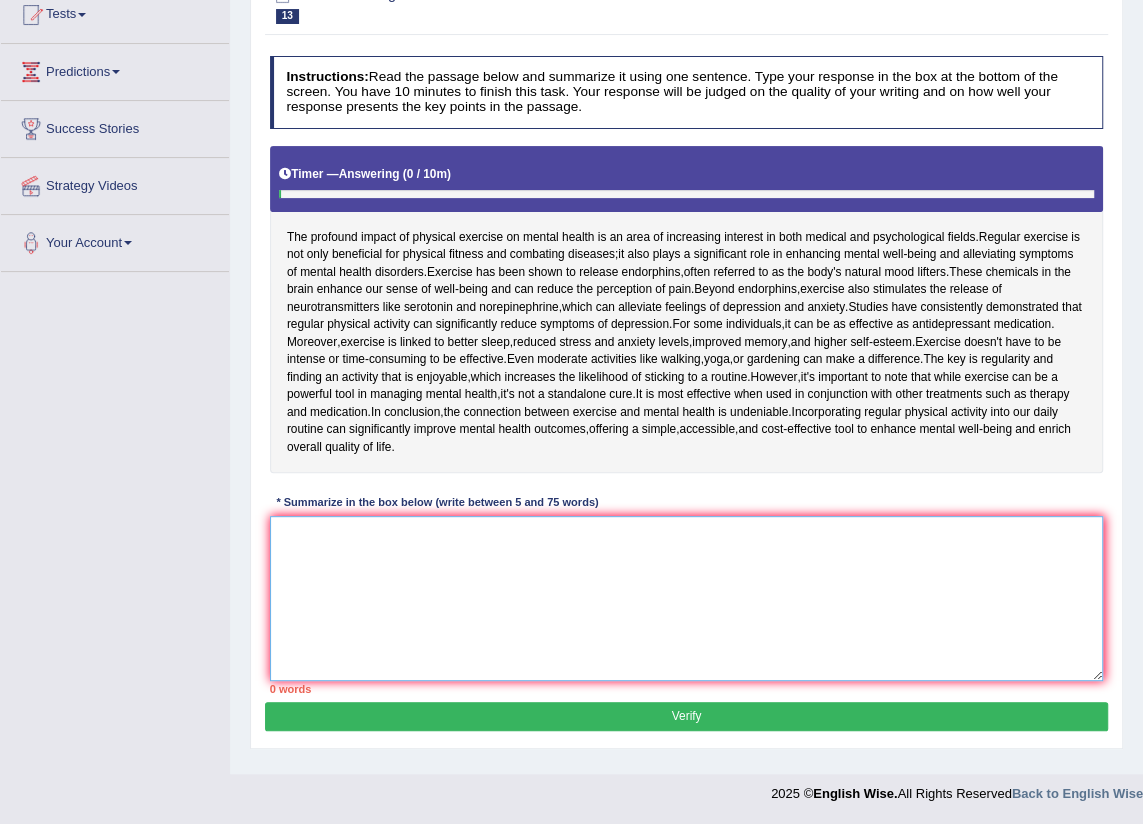 click at bounding box center (687, 598) 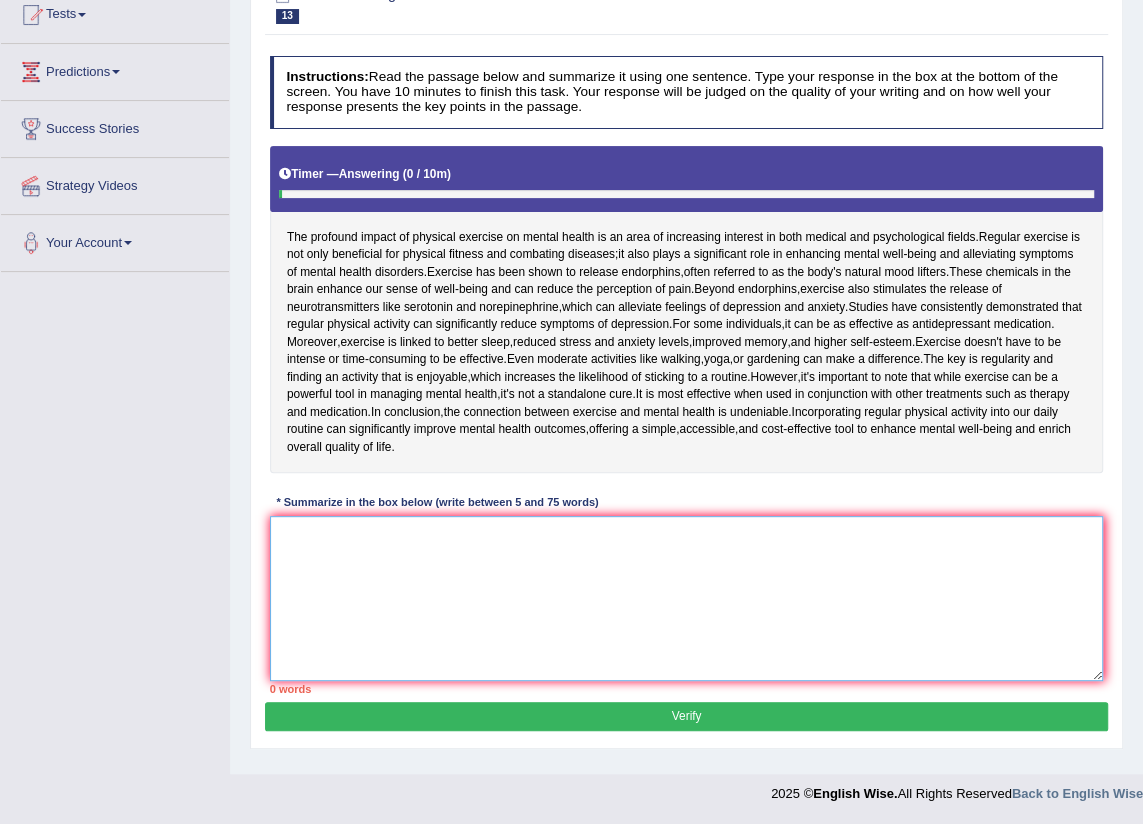 paste on "The profound impact of physical exercise on mental health is an area of increasing in both medical and psychological fields, and regular exercise is not only beneficial for physical fitness and combating diseases, furthermore, it also plays a significant role in enhancing mental weel being and alleviating symptoms of mental health disorders, moreover, exercise has been shown to release endorphins." 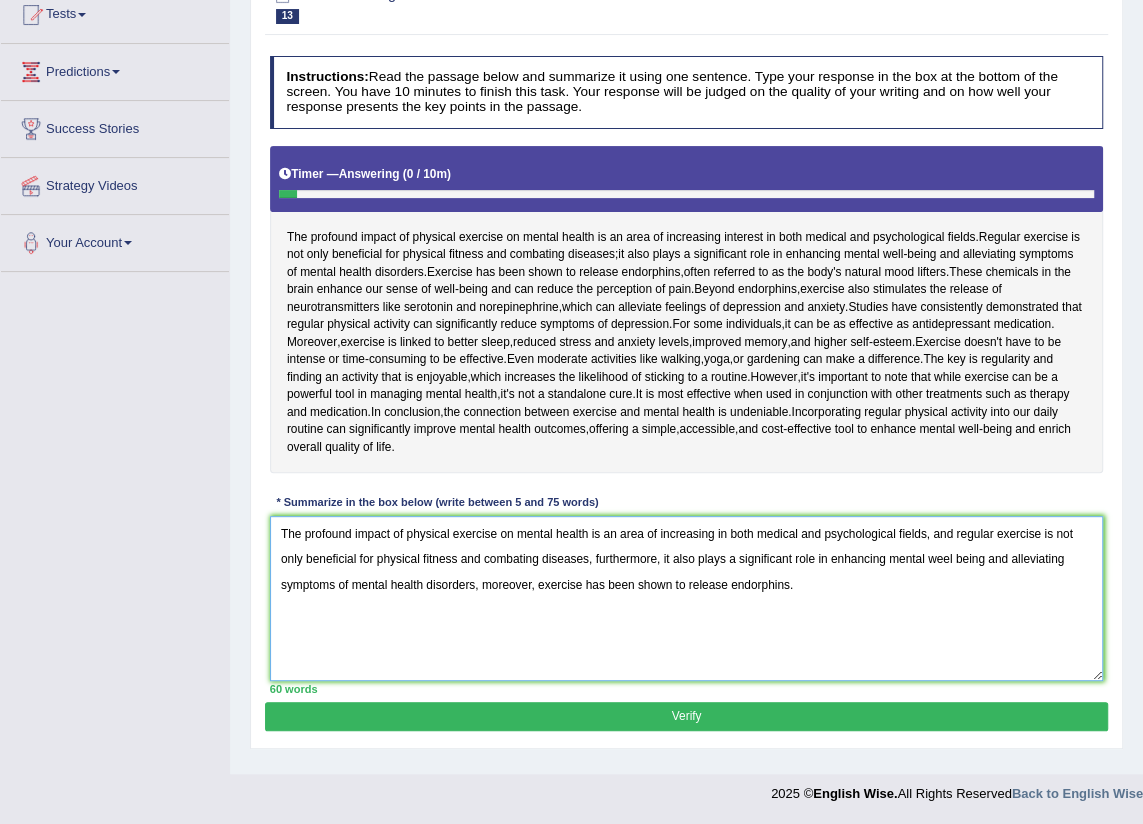 click on "The profound impact of physical exercise on mental health is an area of increasing in both medical and psychological fields, and regular exercise is not only beneficial for physical fitness and combating diseases, furthermore, it also plays a significant role in enhancing mental weel being and alleviating symptoms of mental health disorders, moreover, exercise has been shown to release endorphins." at bounding box center (687, 598) 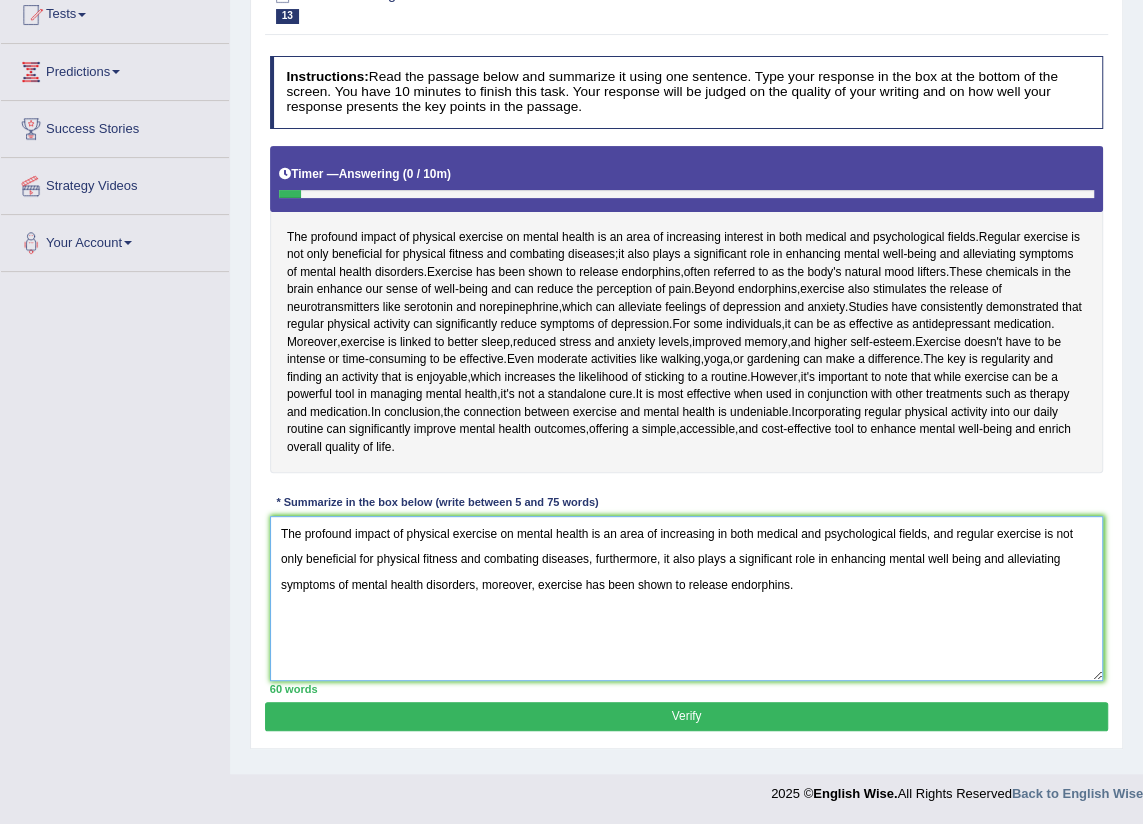 click on "The profound impact of physical exercise on mental health is an area of increasing in both medical and psychological fields, and regular exercise is not only beneficial for physical fitness and combating diseases, furthermore, it also plays a significant role in enhancing mental well being and alleviating symptoms of mental health disorders, moreover, exercise has been shown to release endorphins." at bounding box center [687, 598] 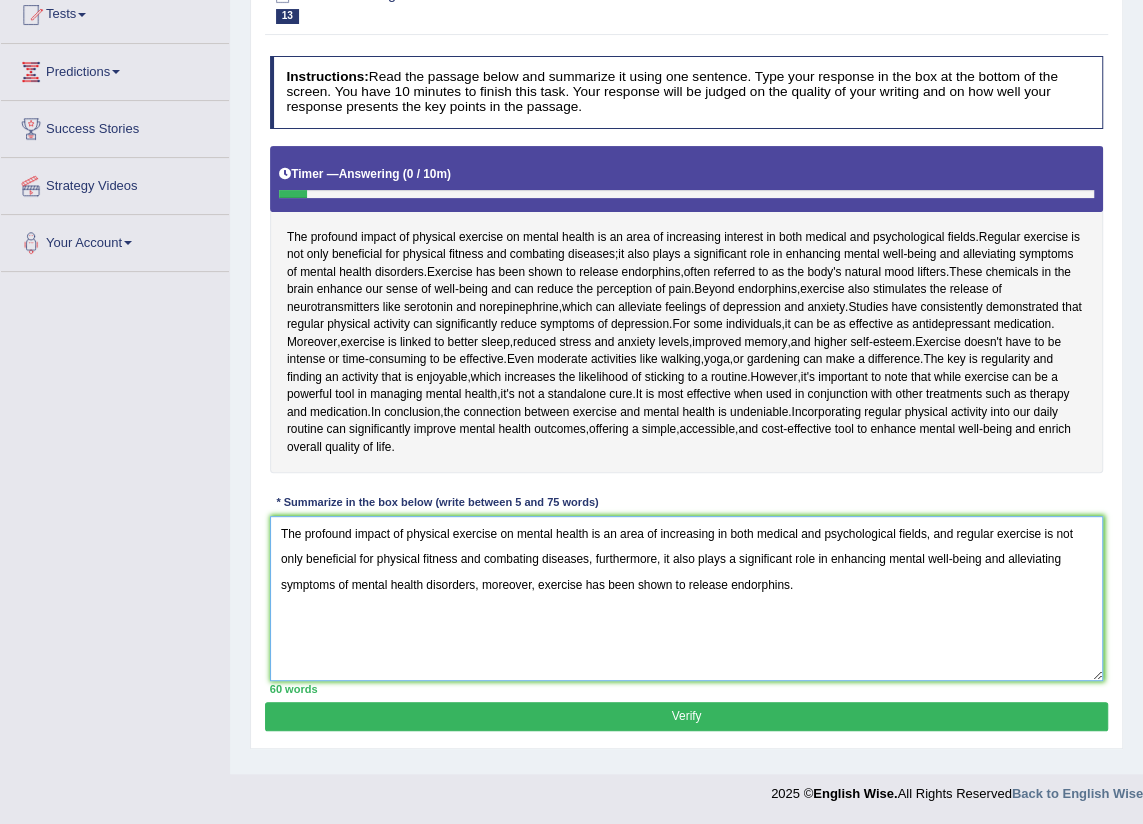 type on "The profound impact of physical exercise on mental health is an area of increasing in both medical and psychological fields, and regular exercise is not only beneficial for physical fitness and combating diseases, furthermore, it also plays a significant role in enhancing mental well-being and alleviating symptoms of mental health disorders, moreover, exercise has been shown to release endorphins." 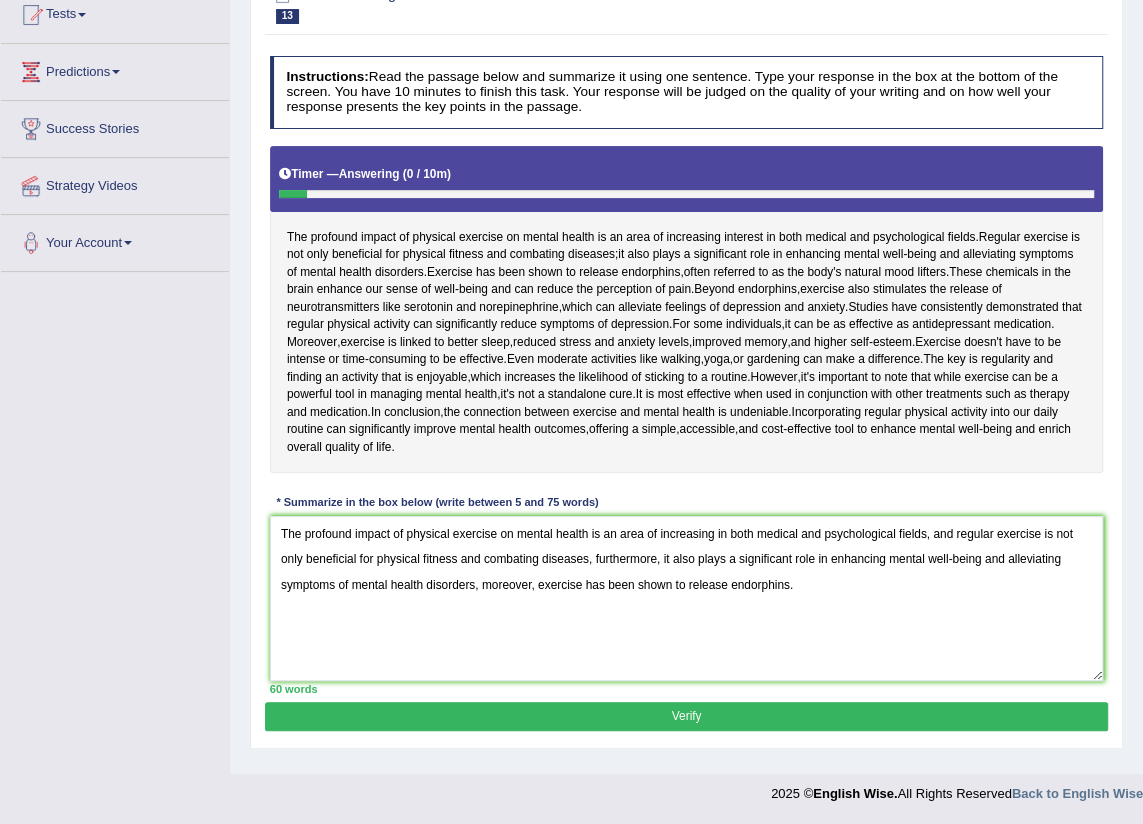 click on "Verify" at bounding box center (686, 716) 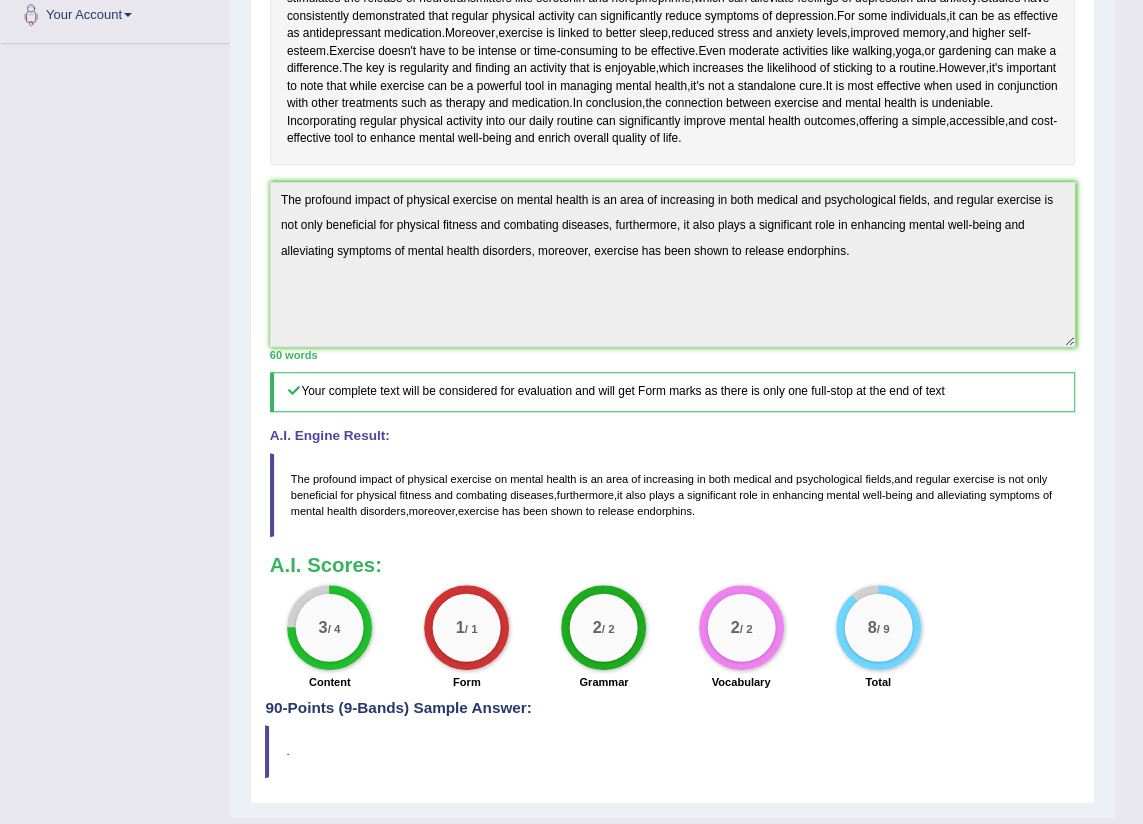 scroll, scrollTop: 567, scrollLeft: 0, axis: vertical 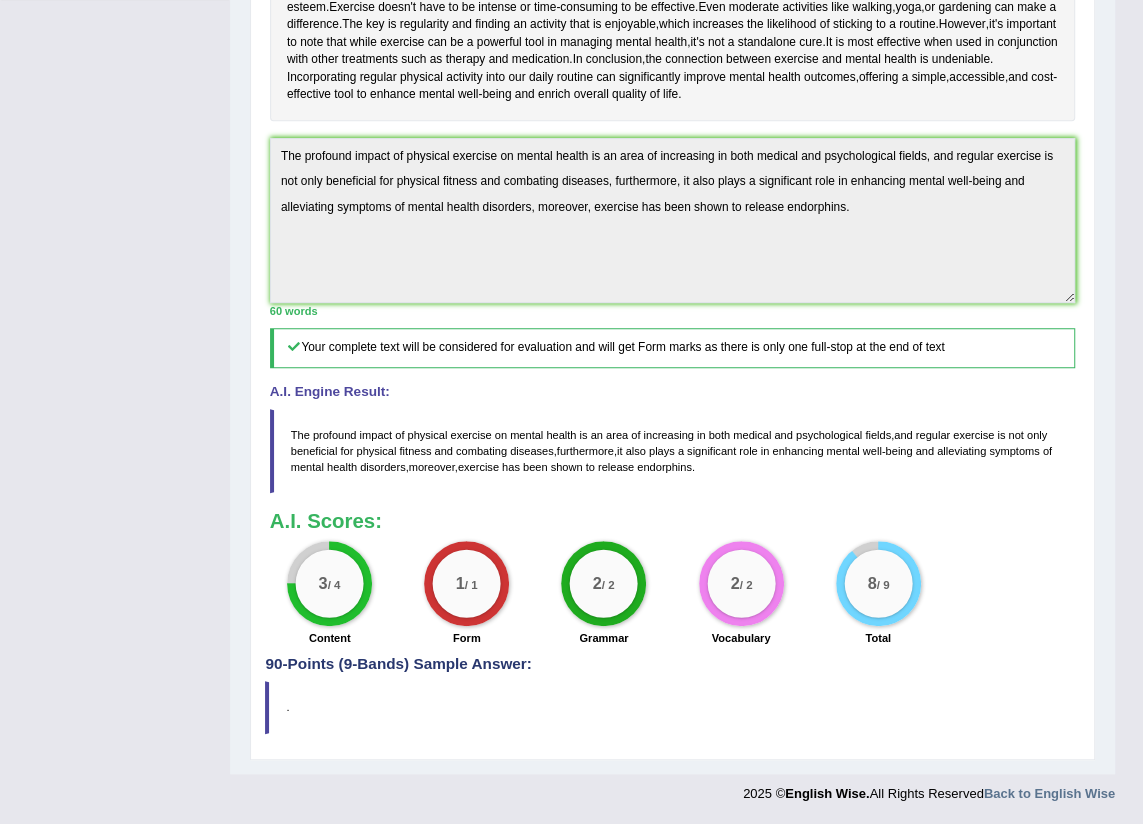 drag, startPoint x: 723, startPoint y: 463, endPoint x: 312, endPoint y: 419, distance: 413.3485 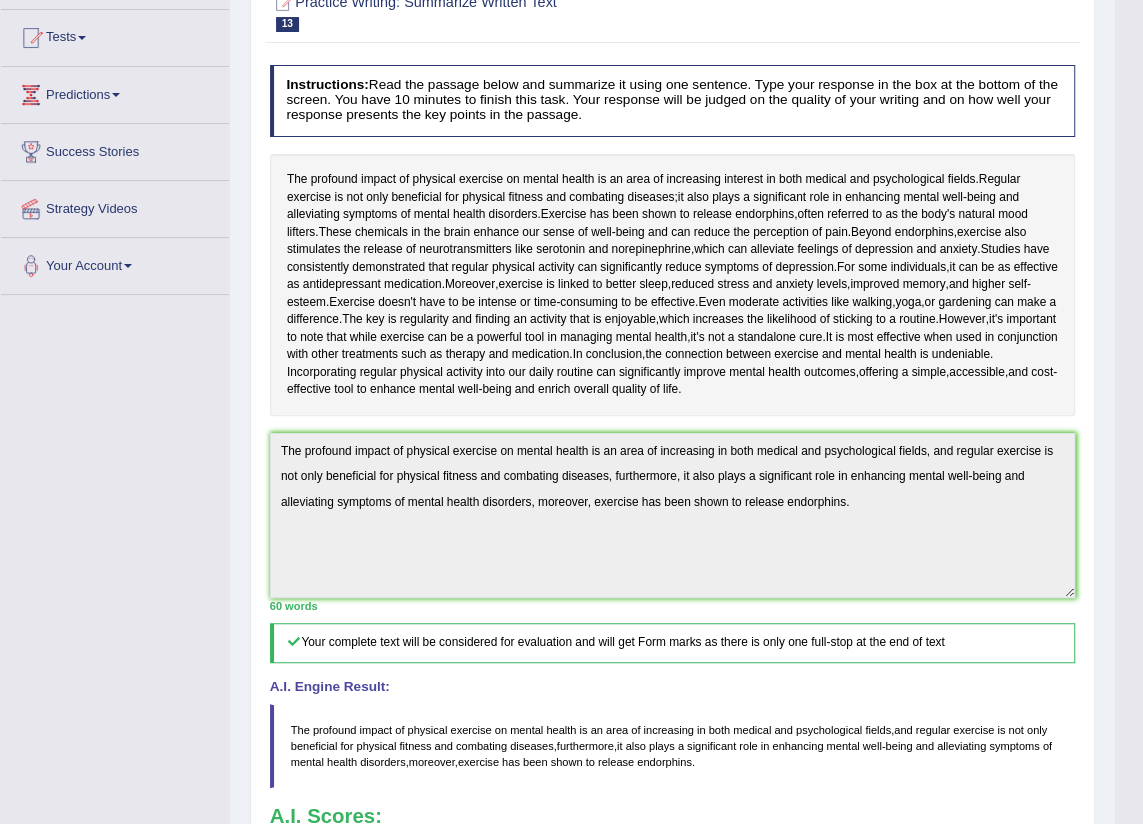 scroll, scrollTop: 0, scrollLeft: 0, axis: both 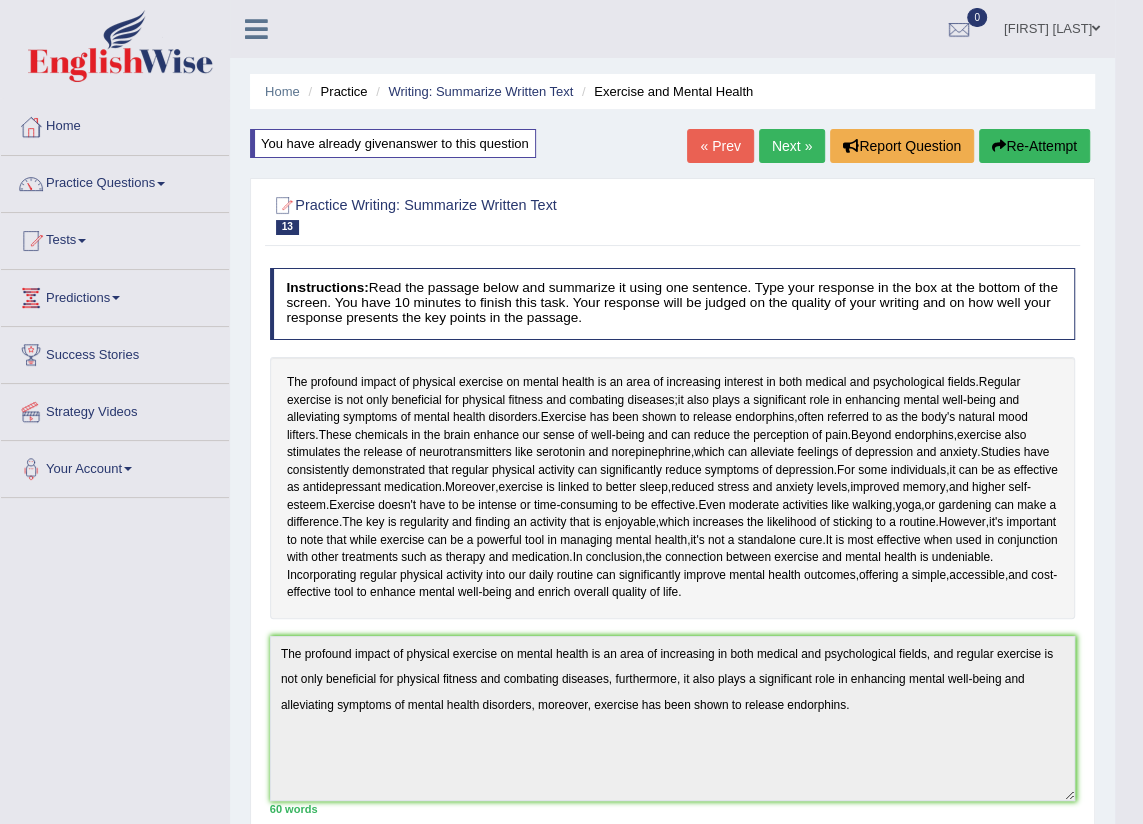 click on "Re-Attempt" at bounding box center (1034, 146) 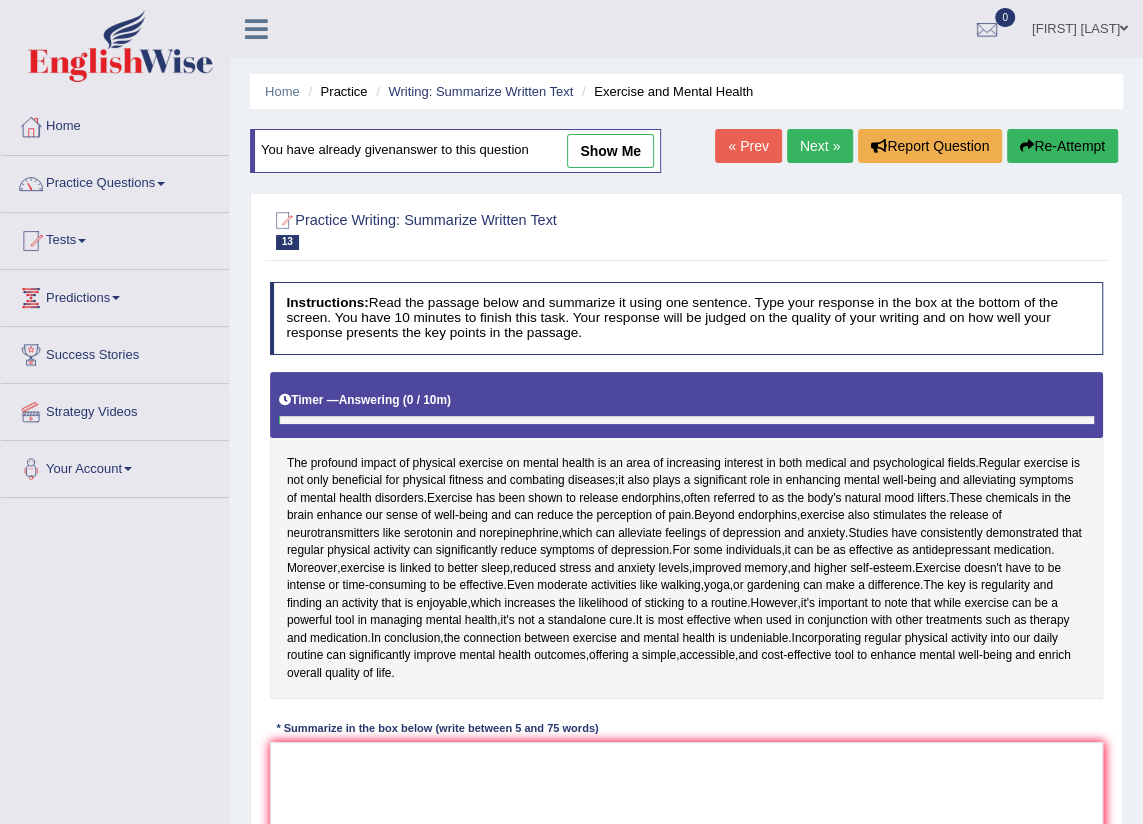 scroll, scrollTop: 267, scrollLeft: 0, axis: vertical 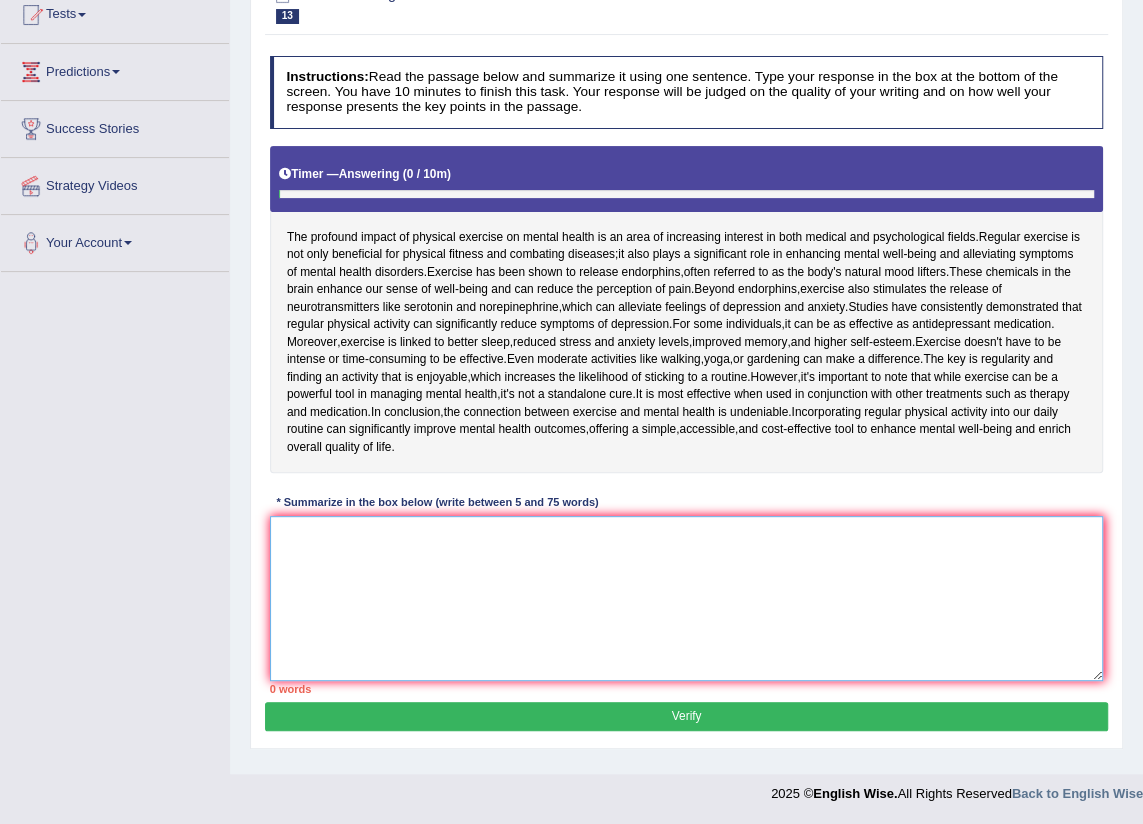 click at bounding box center (687, 598) 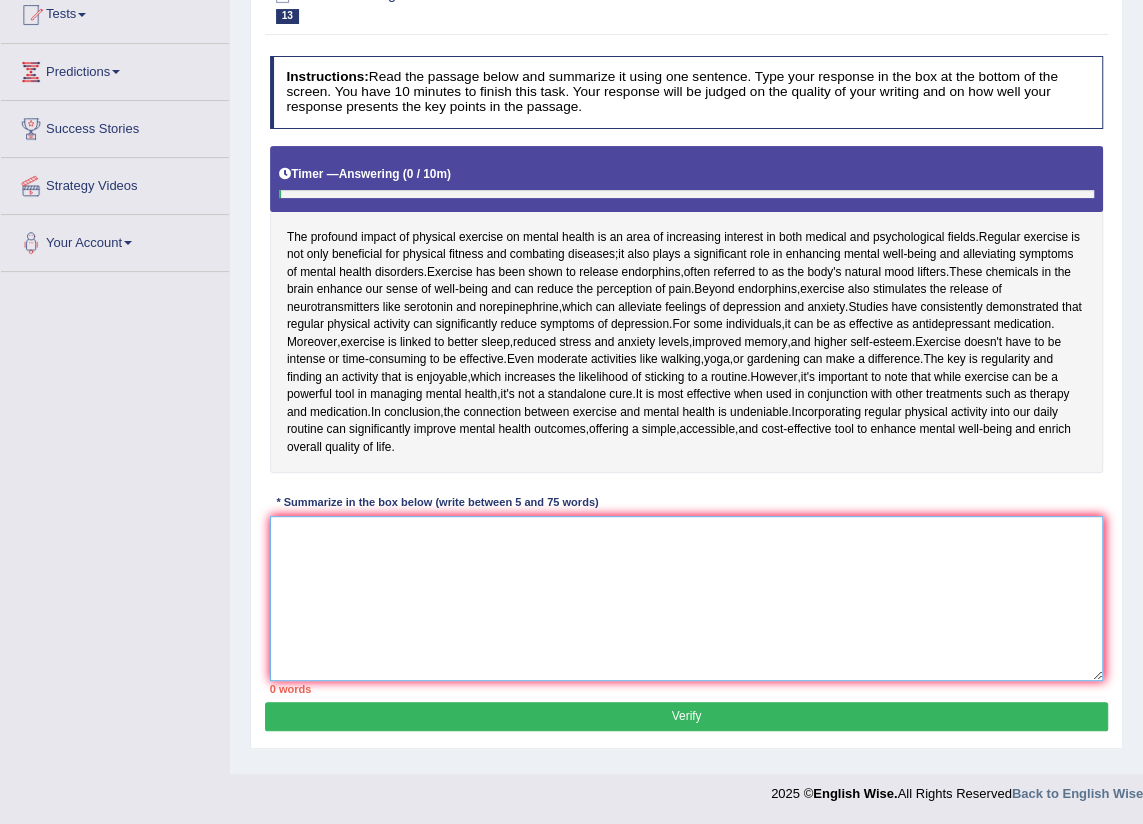 paste on "The profound impact of physical exercise on mental health is an area of increasing in both medical and psychological fields, and regular exercise is not only beneficial for physical fitness and combating diseases, furthermore, it also plays a significant role in enhancing mental weel being and alleviating symptoms of mental health disorders, moreover, exercise has been shown to release endorphins." 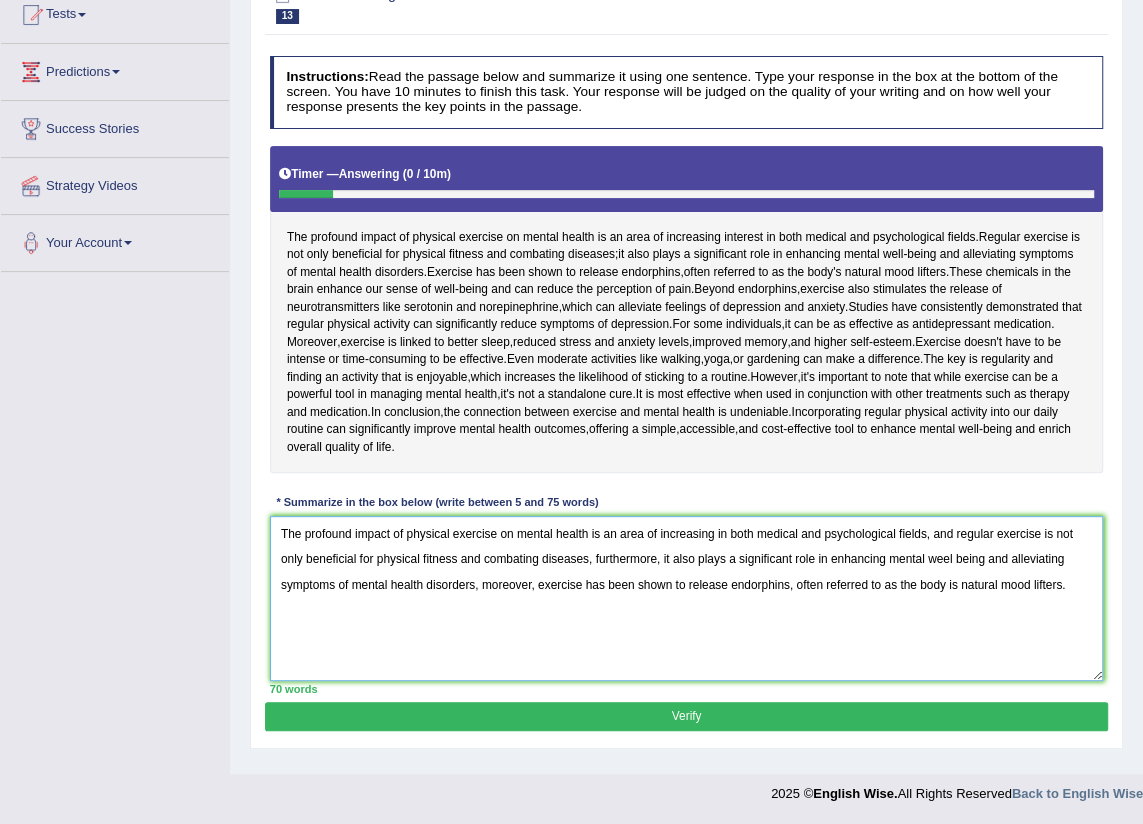 type on "The profound impact of physical exercise on mental health is an area of increasing in both medical and psychological fields, and regular exercise is not only beneficial for physical fitness and combating diseases, furthermore, it also plays a significant role in enhancing mental weel being and alleviating symptoms of mental health disorders, moreover, exercise has been shown to release endorphins, often referred to as the body is natural mood lifters." 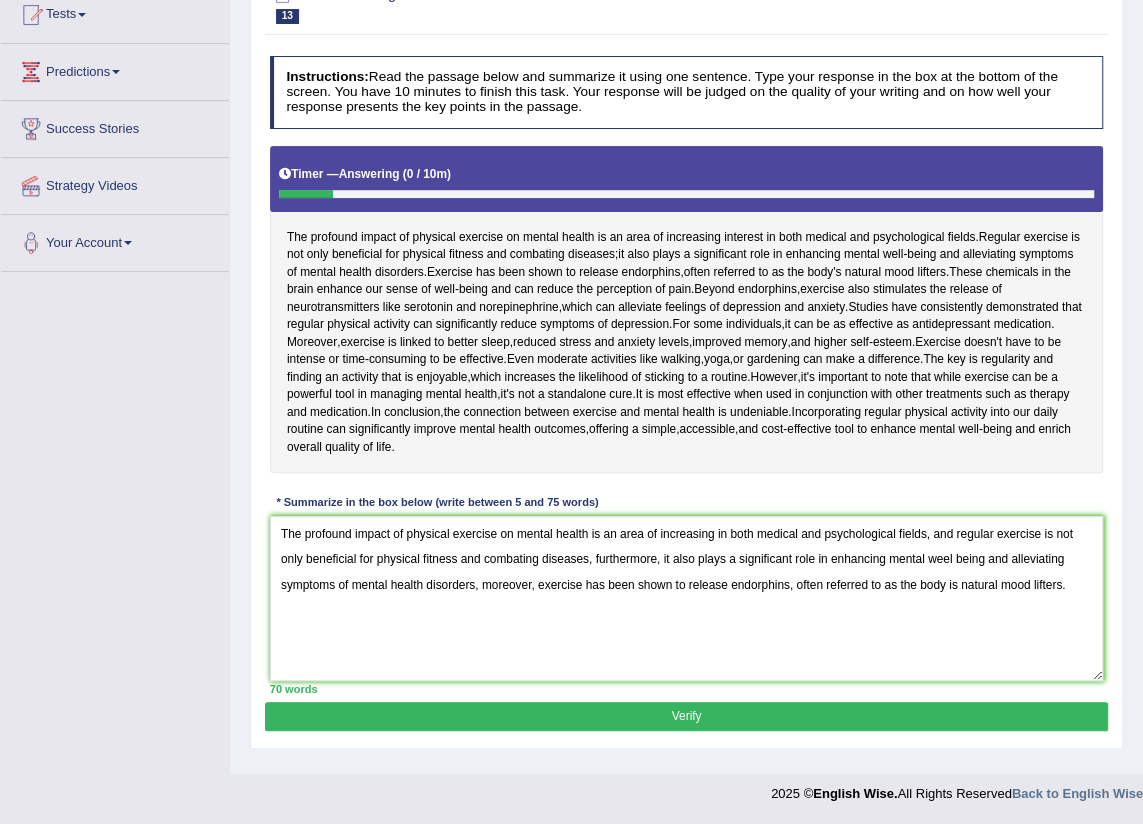 click on "Verify" at bounding box center [686, 716] 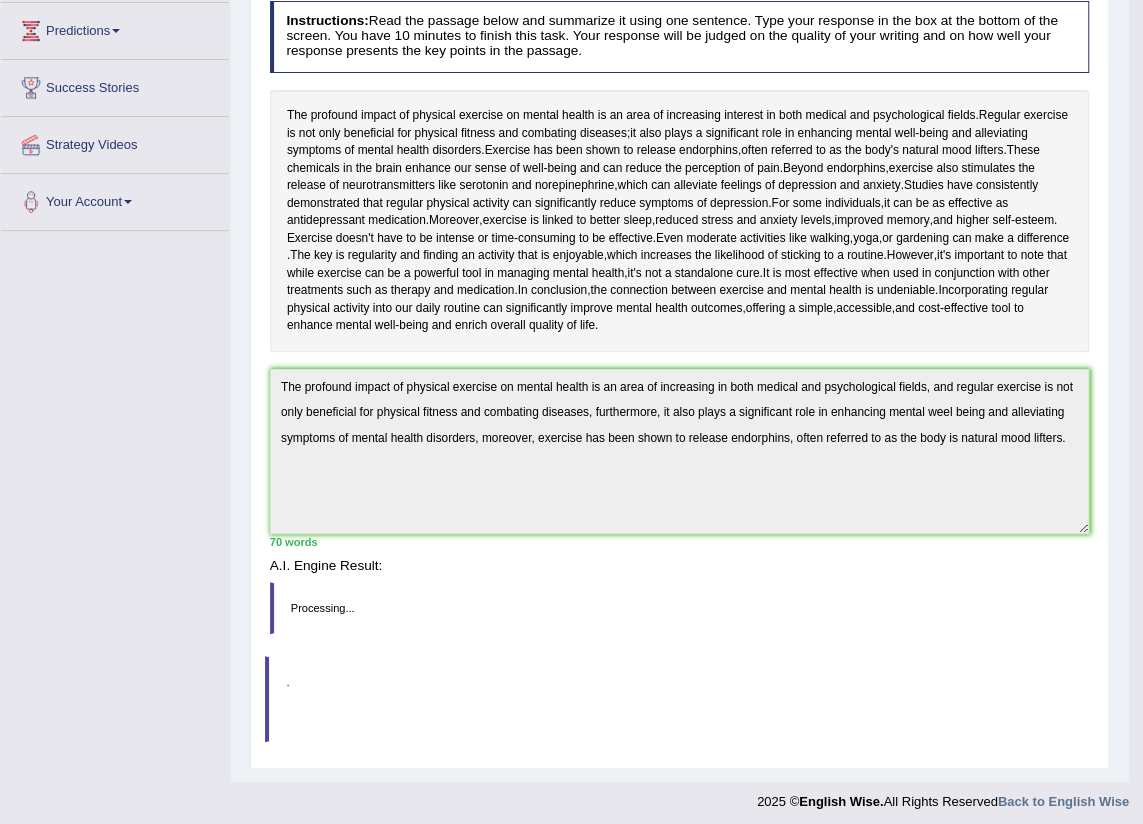 scroll, scrollTop: 226, scrollLeft: 0, axis: vertical 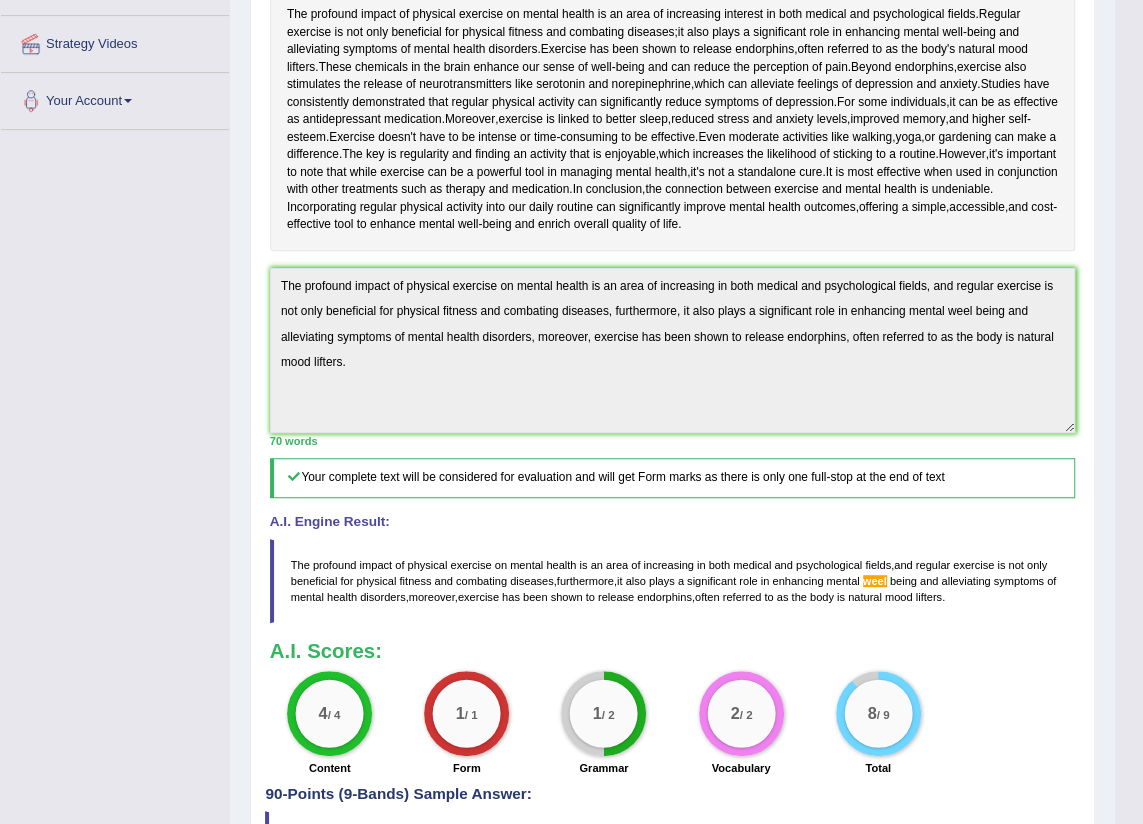 click on "Home
Practice
Writing: Summarize Written Text
Exercise and Mental Health
You have already given   answer to this question
« Prev Next »  Report Question  Re-Attempt
Practice Writing: Summarize Written Text
13
Exercise and Mental Health
Instructions:  Read the passage below and summarize it using one sentence. Type your response in the box at the bottom of the screen. You have 10 minutes to finish this task. Your response will be judged on the quality of your writing and on how well your response presents the key points in the passage.
Timer —  Answering   ( 0 / 10m ) Skip The   profound   impact   of   physical   exercise   on   mental   health   is   an   area   of   increasing   interest   in   both   medical   and   psychological   fields .  Regular   exercise   is   not   only" at bounding box center (672, 268) 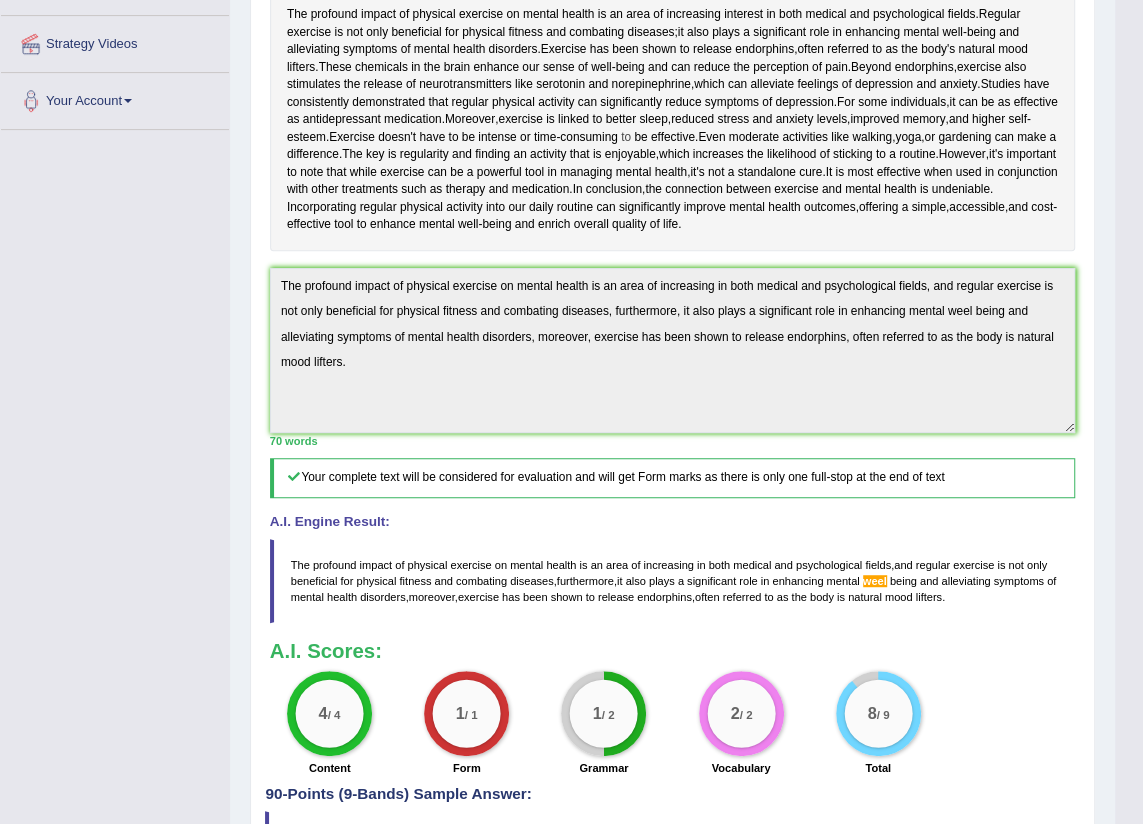 scroll, scrollTop: 0, scrollLeft: 0, axis: both 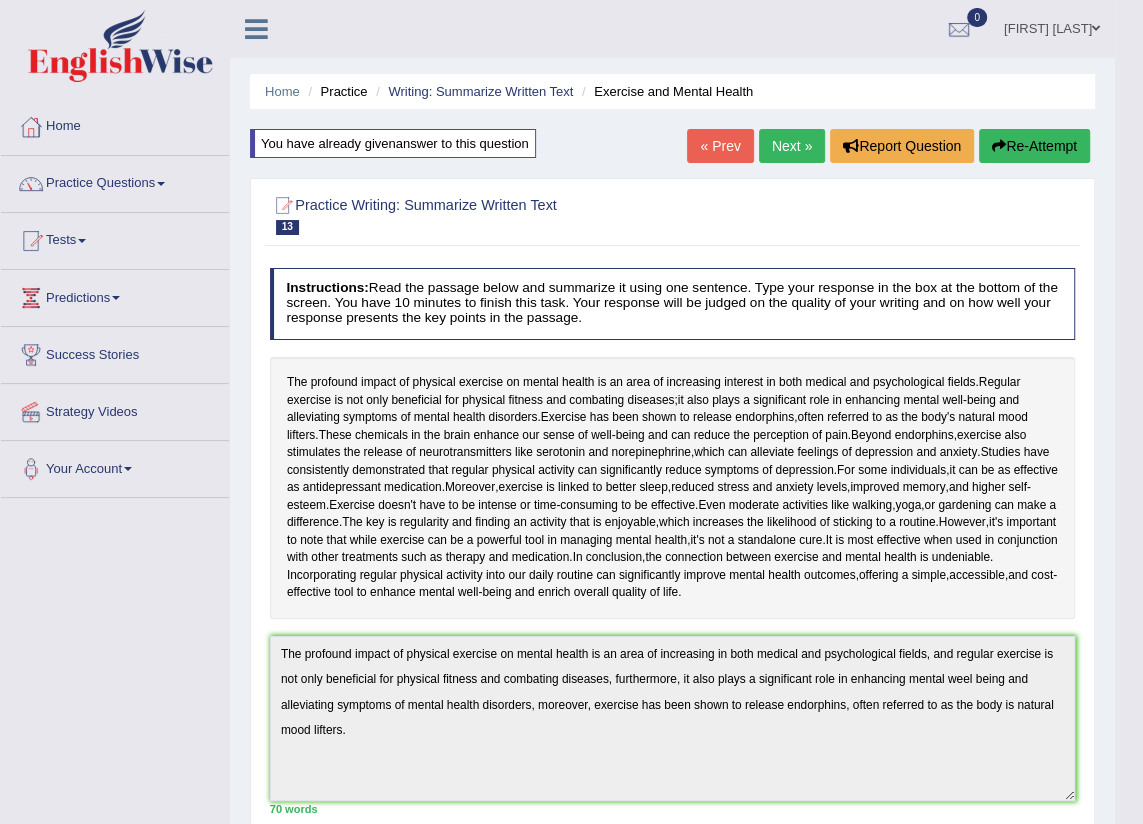 click on "Re-Attempt" at bounding box center [1034, 146] 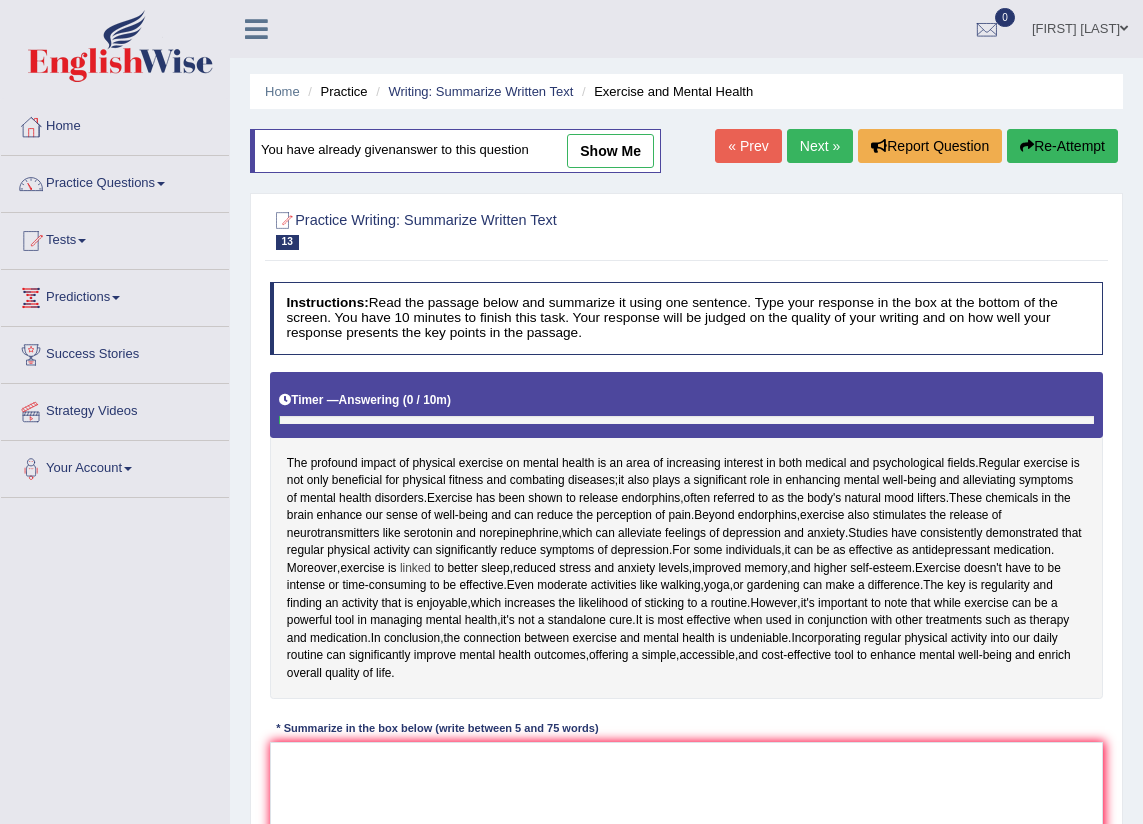scroll, scrollTop: 0, scrollLeft: 0, axis: both 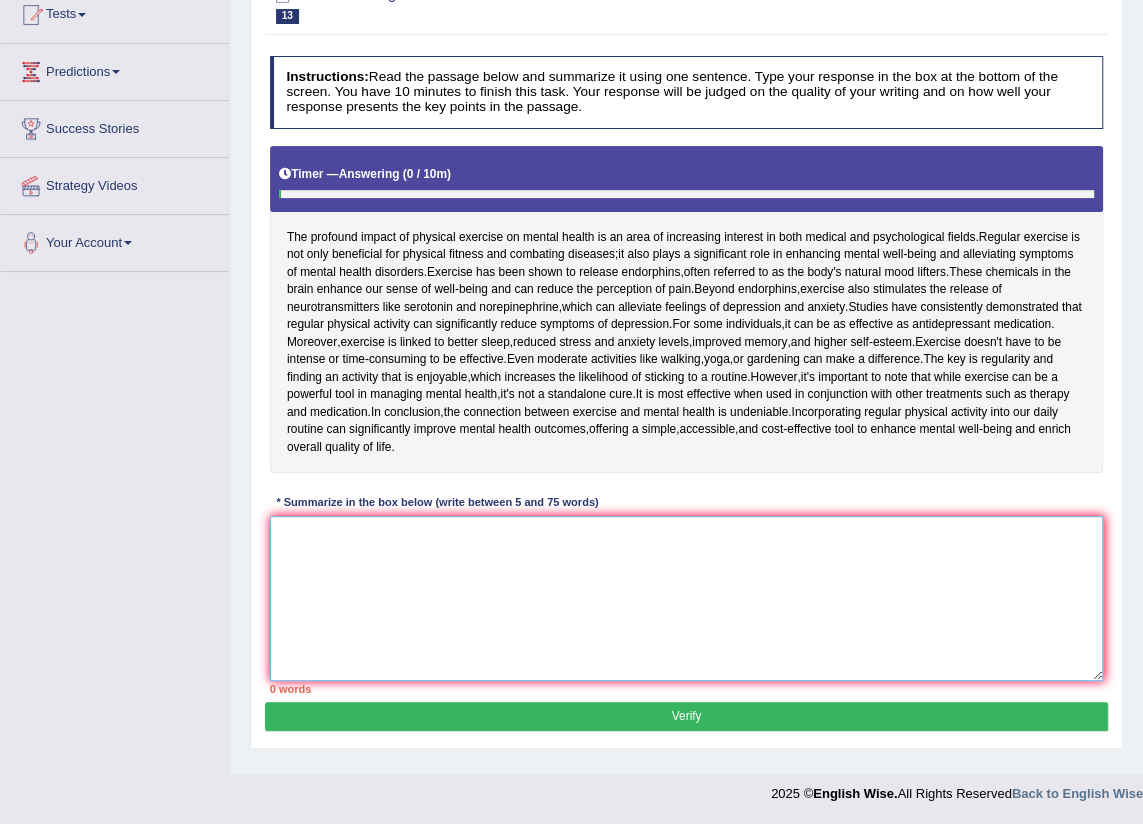 click at bounding box center [687, 598] 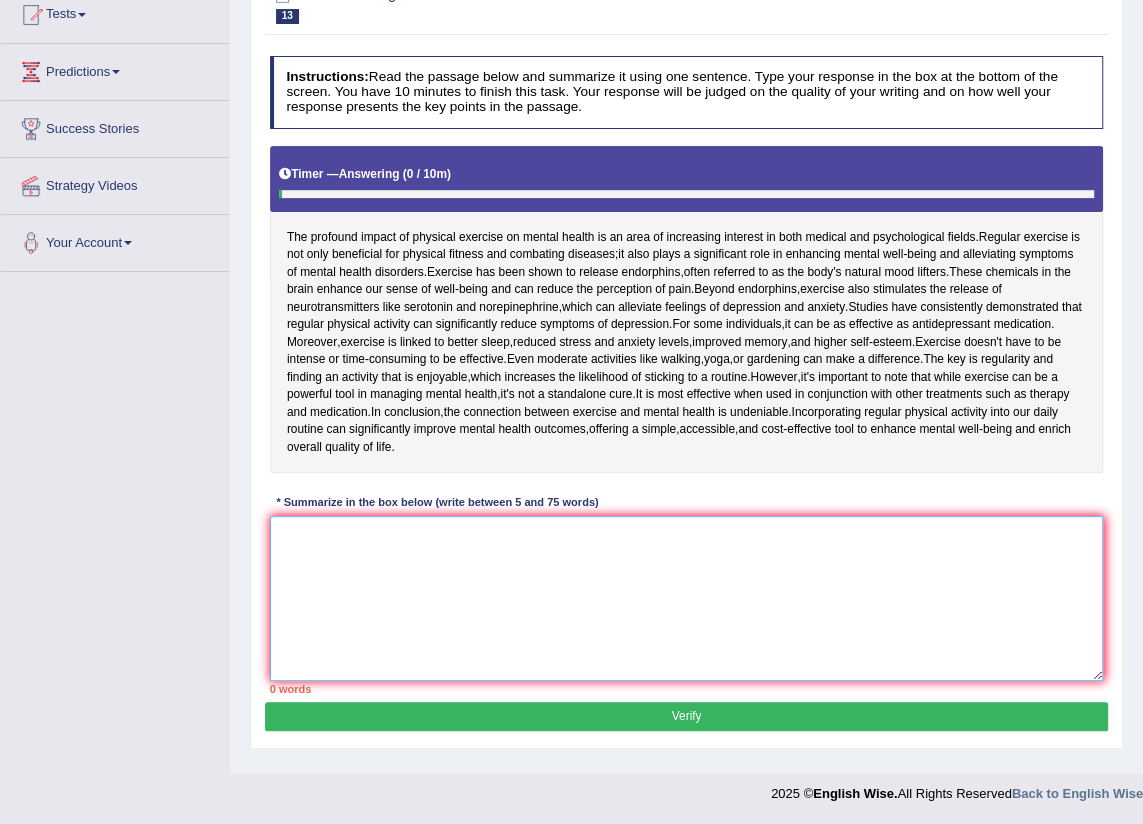paste on "The profound impact of physical exercise on mental health is an area of increasing in both medical and psychological fields, and regular exercise is not only beneficial for physical fitness and combating diseases, furthermore, it also plays a significant role in enhancing mental weel being and alleviating symptoms of mental health disorders, moreover, exercise has been shown to release endorphins, often referred to as the body is natural mood lifters." 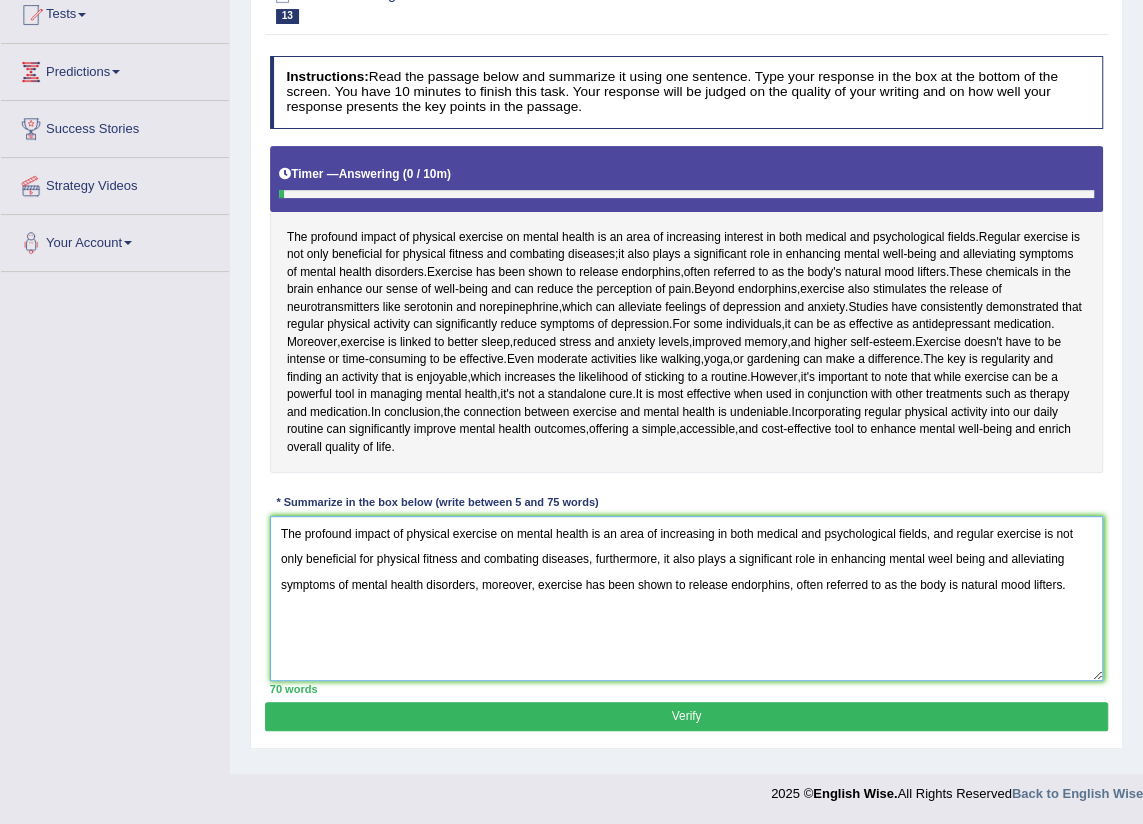 click on "The profound impact of physical exercise on mental health is an area of increasing in both medical and psychological fields, and regular exercise is not only beneficial for physical fitness and combating diseases, furthermore, it also plays a significant role in enhancing mental weel being and alleviating symptoms of mental health disorders, moreover, exercise has been shown to release endorphins, often referred to as the body is natural mood lifters." at bounding box center [687, 598] 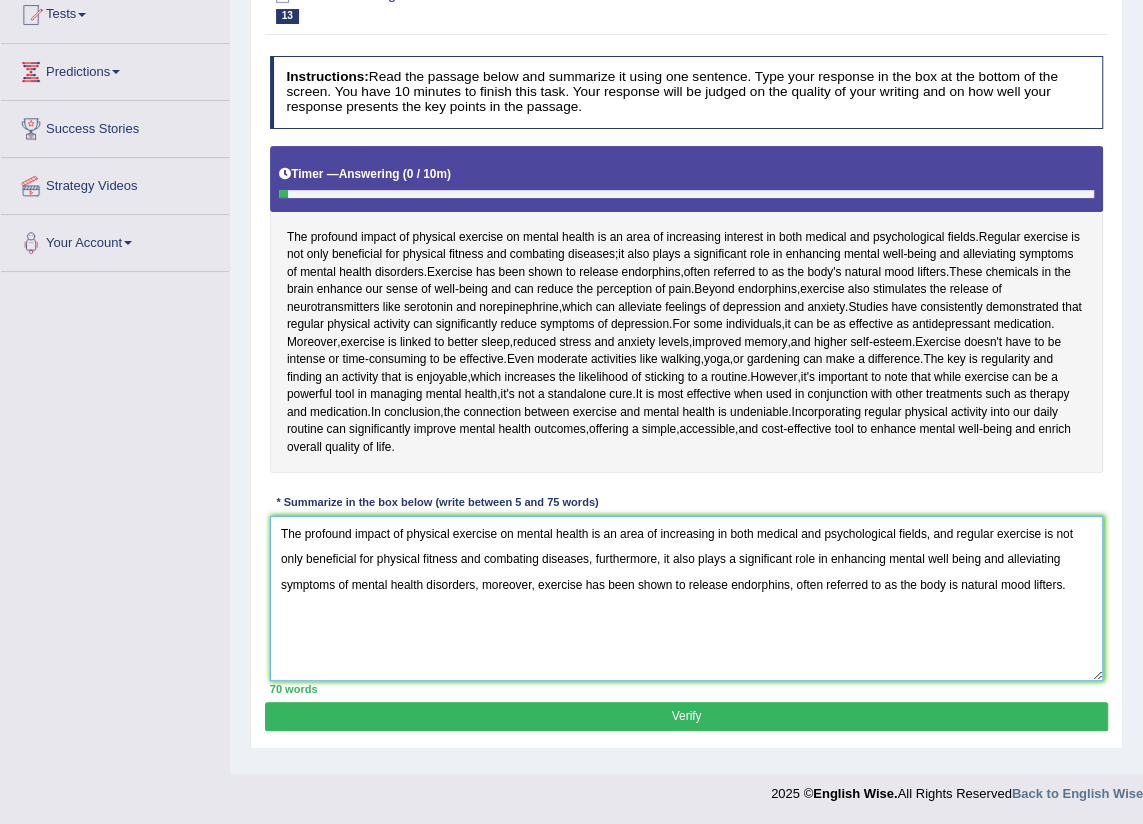 type on "The profound impact of physical exercise on mental health is an area of increasing in both medical and psychological fields, and regular exercise is not only beneficial for physical fitness and combating diseases, furthermore, it also plays a significant role in enhancing mental well being and alleviating symptoms of mental health disorders, moreover, exercise has been shown to release endorphins, often referred to as the body is natural mood lifters." 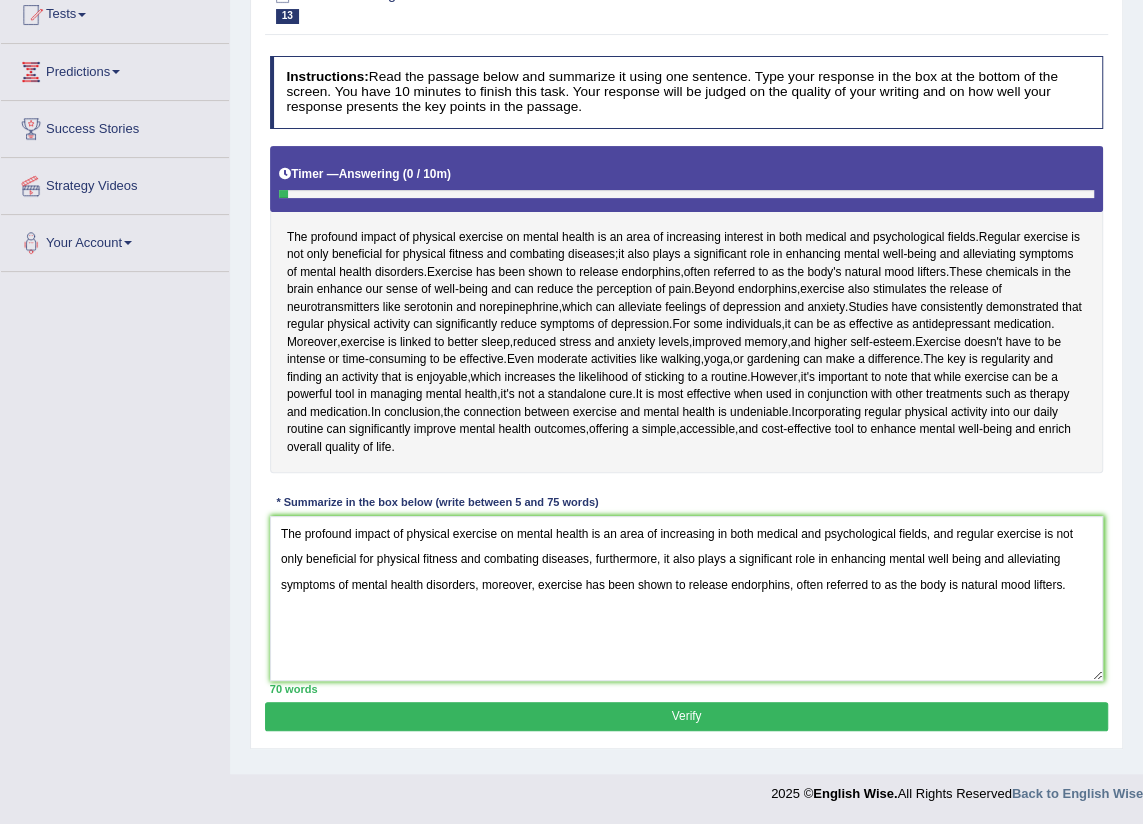 click on "Instructions:  Read the passage below and summarize it using one sentence. Type your response in the box at the bottom of the screen. You have 10 minutes to finish this task. Your response will be judged on the quality of your writing and on how well your response presents the key points in the passage.
Timer —  Answering   ( 0 / 10m ) Skip The   profound   impact   of   physical   exercise   on   mental   health   is   an   area   of   increasing   interest   in   both   medical   and   psychological   fields .  Regular   exercise   is   not   only   beneficial   for   physical   fitness   and   combating   diseases ;  it   also   plays   a   significant   role   in   enhancing   mental   well - being   and   alleviating   symptoms   of   mental   health   disorders .  Exercise   has   been   shown   to   release   endorphins ,  often   referred   to   as   the   body's   natural   mood   lifters .  These   chemicals   in   the   brain   enhance   our   sense   of   well - being   and   can" at bounding box center (686, 375) 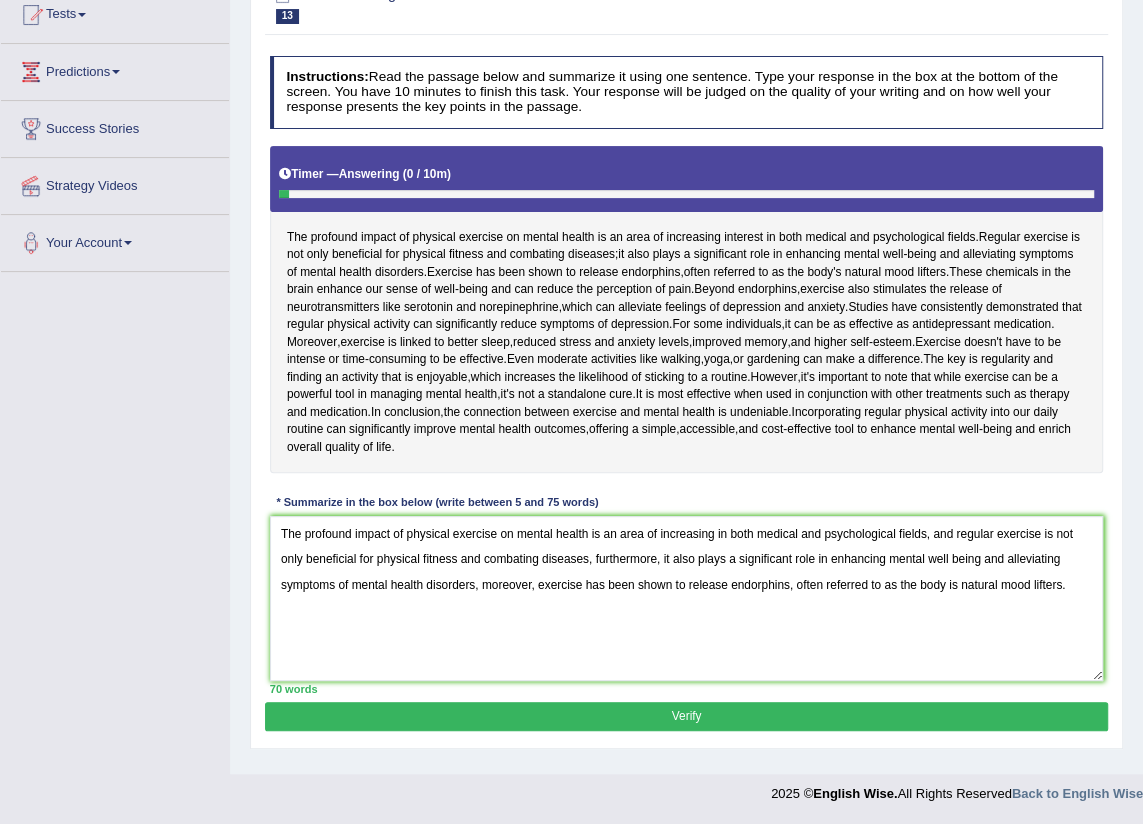 click on "Verify" at bounding box center (686, 716) 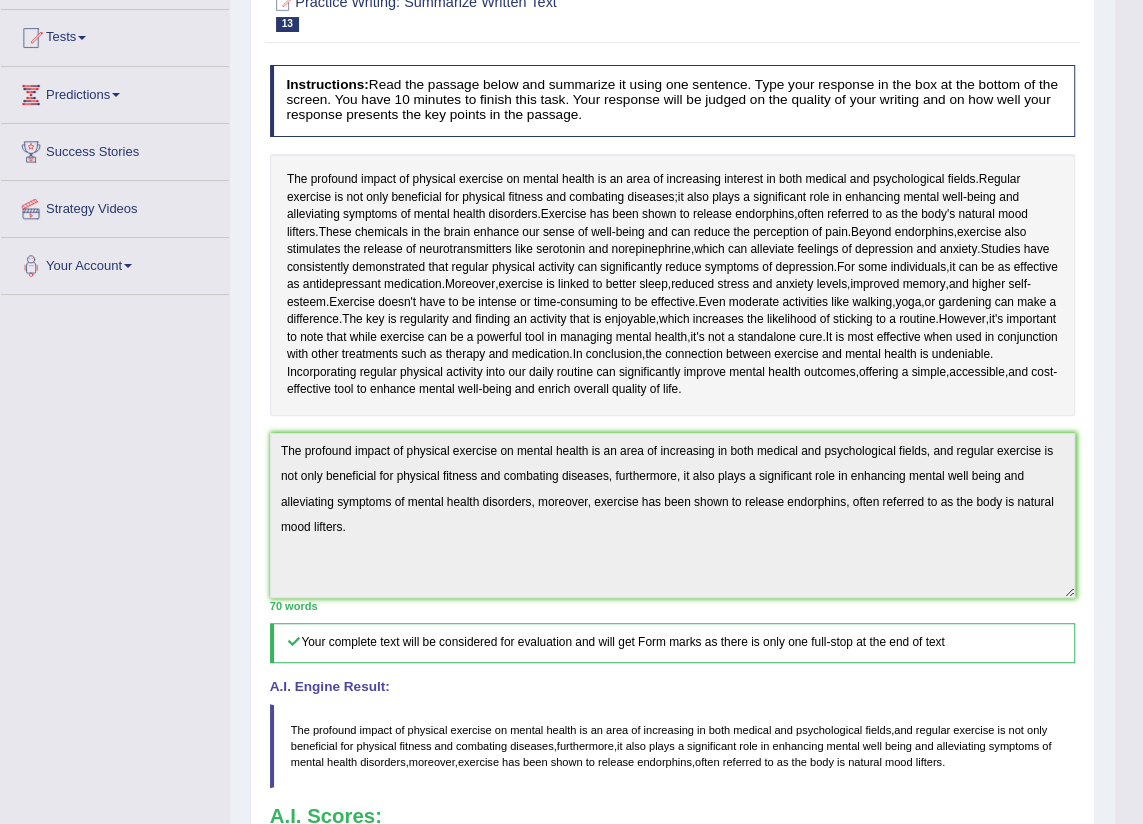 scroll, scrollTop: 0, scrollLeft: 0, axis: both 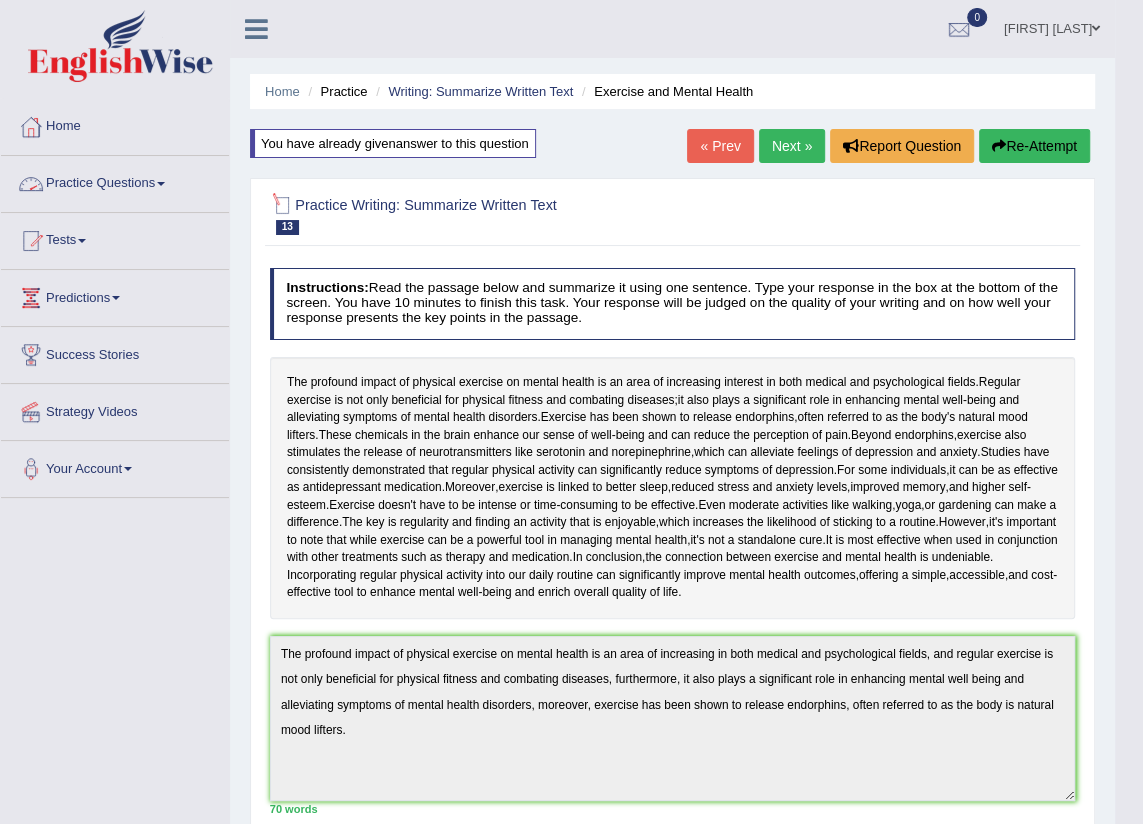 click on "Practice Questions" at bounding box center [115, 181] 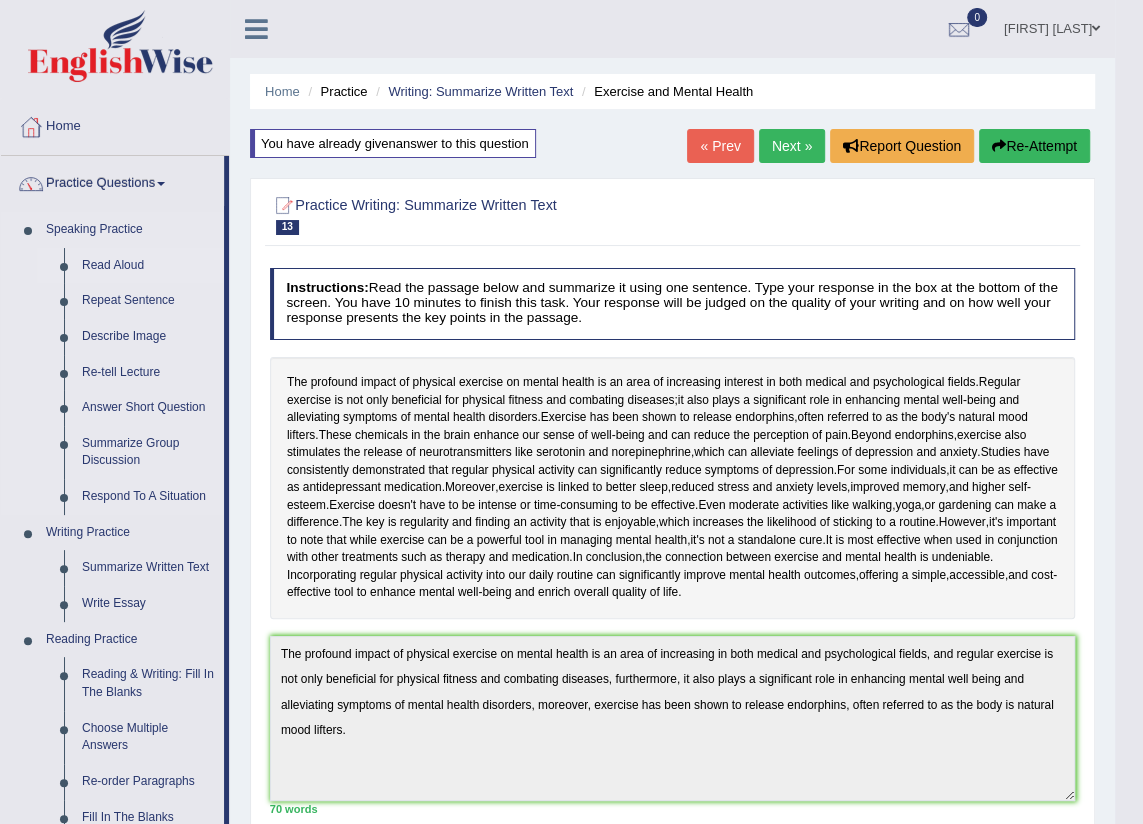 click on "Read Aloud" at bounding box center [148, 266] 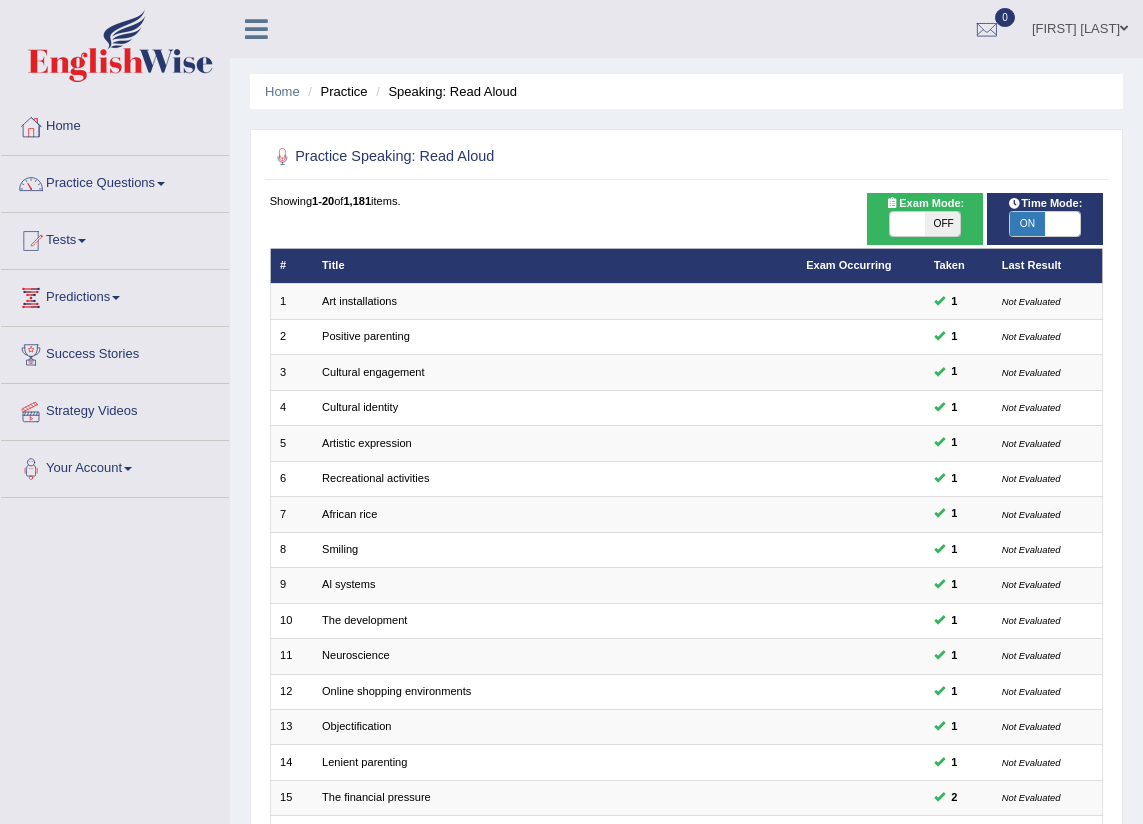 scroll, scrollTop: 0, scrollLeft: 0, axis: both 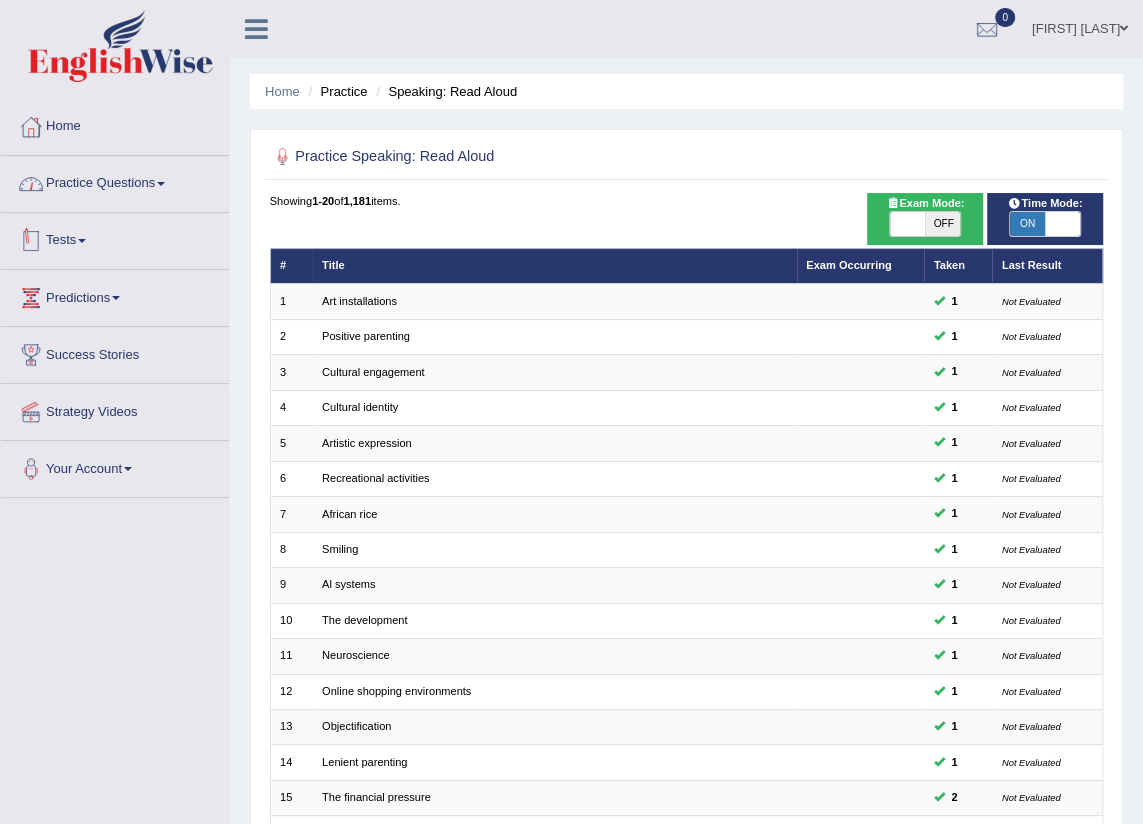 click on "Practice Questions" at bounding box center (115, 181) 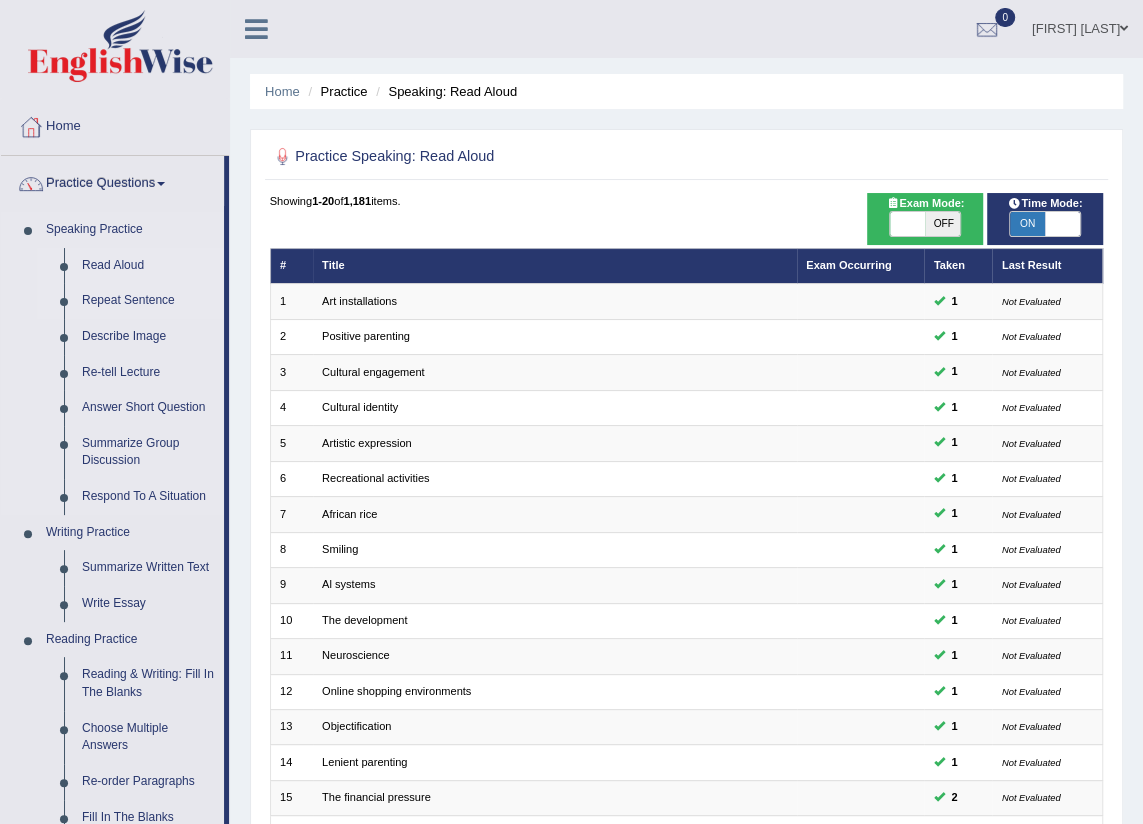 click on "Repeat Sentence" at bounding box center (148, 301) 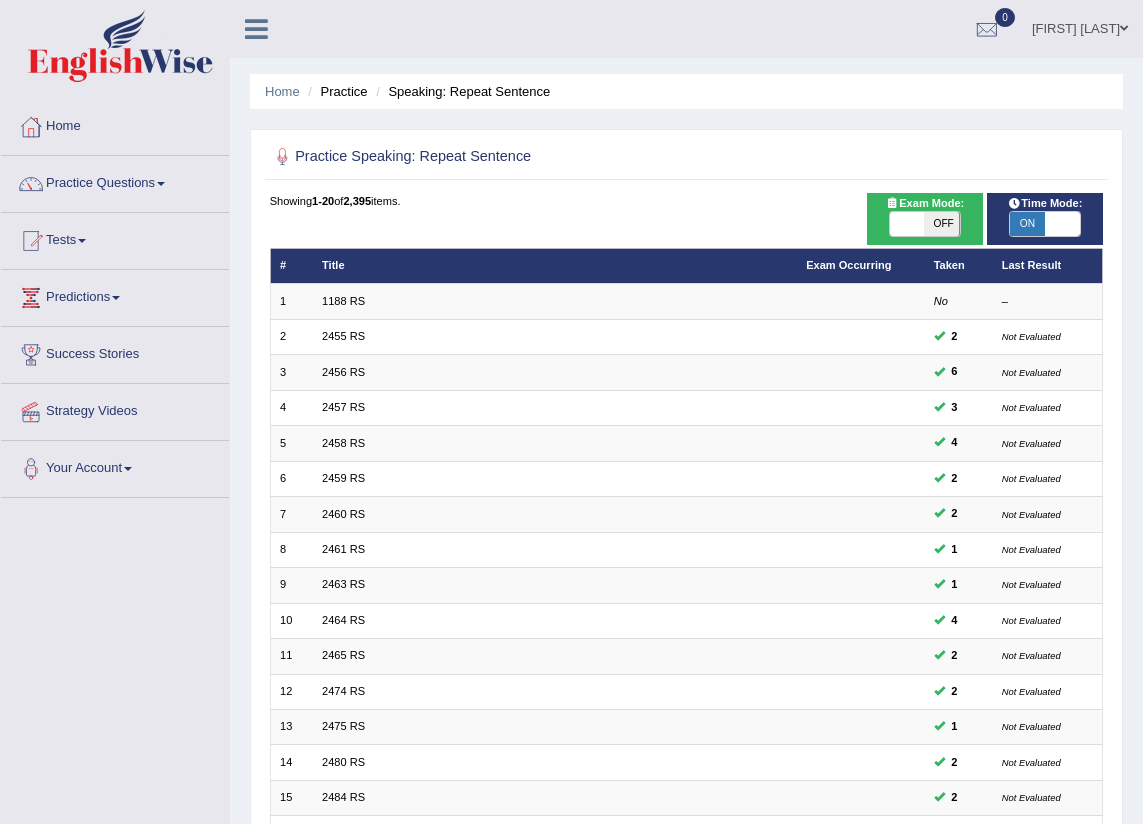 scroll, scrollTop: 0, scrollLeft: 0, axis: both 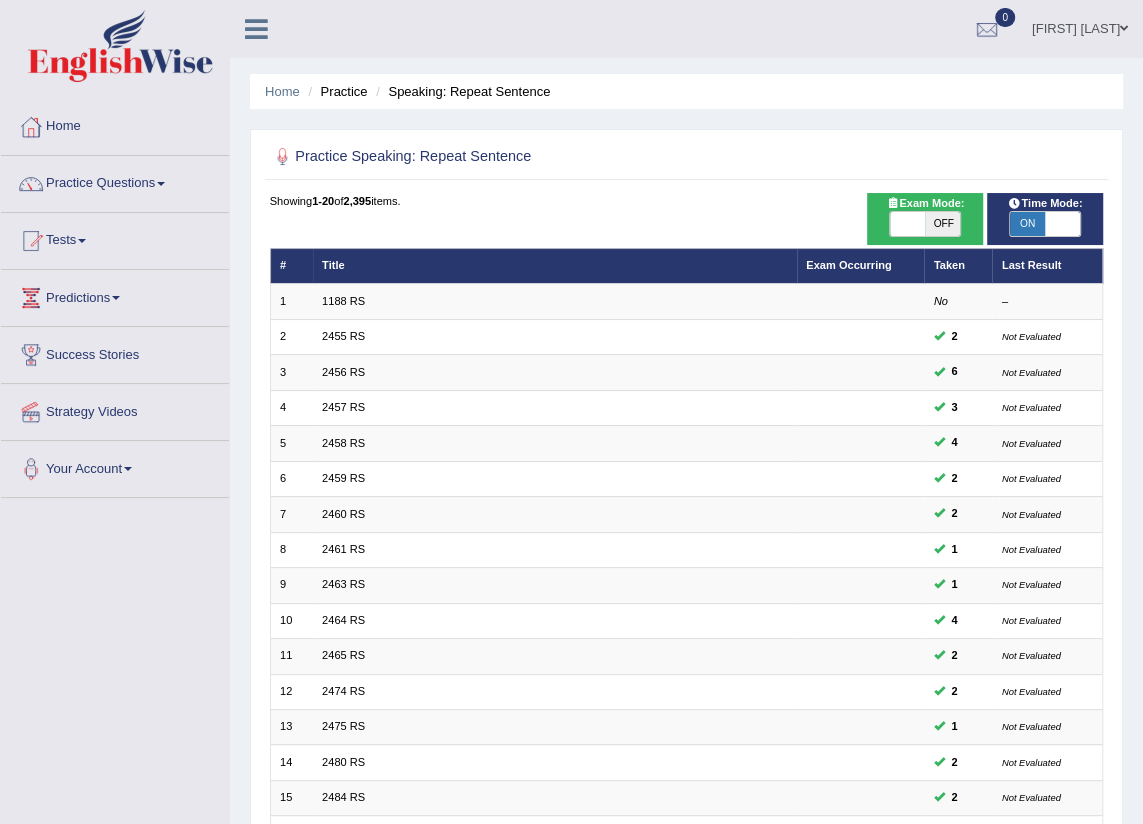 click on "Predictions" at bounding box center [115, 295] 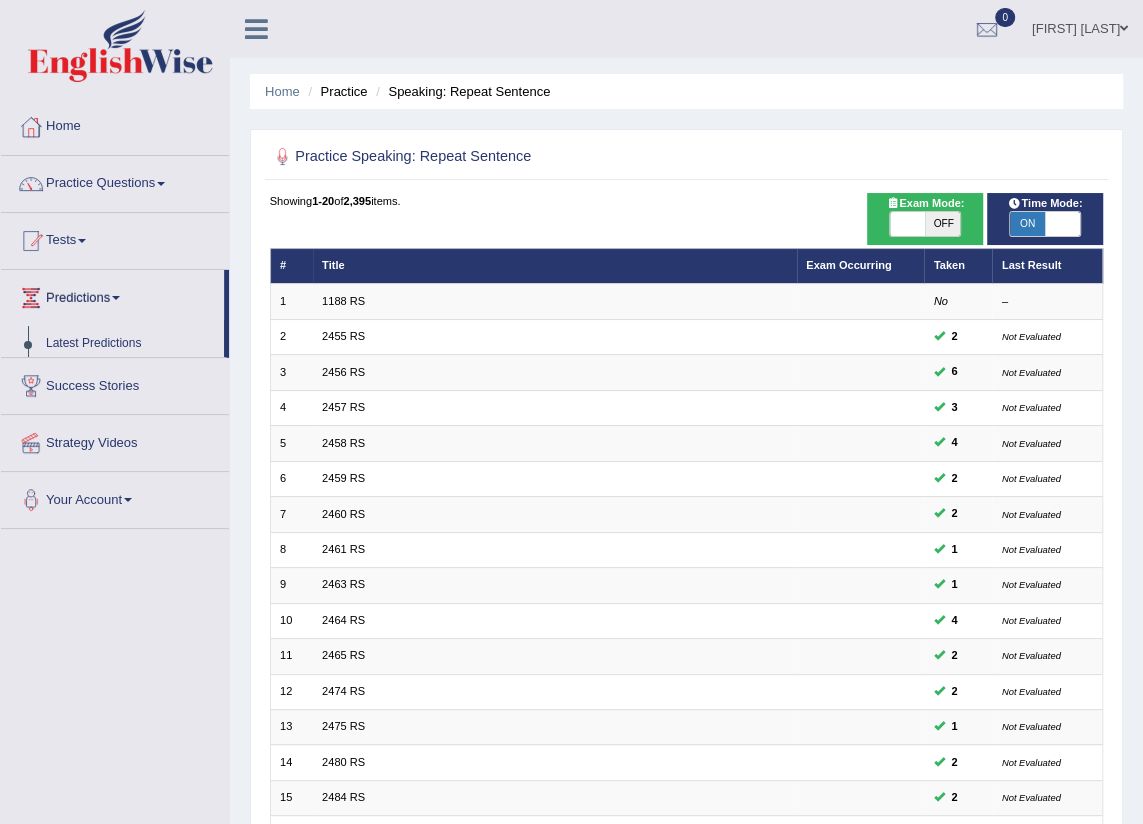 click on "Tests" at bounding box center [115, 238] 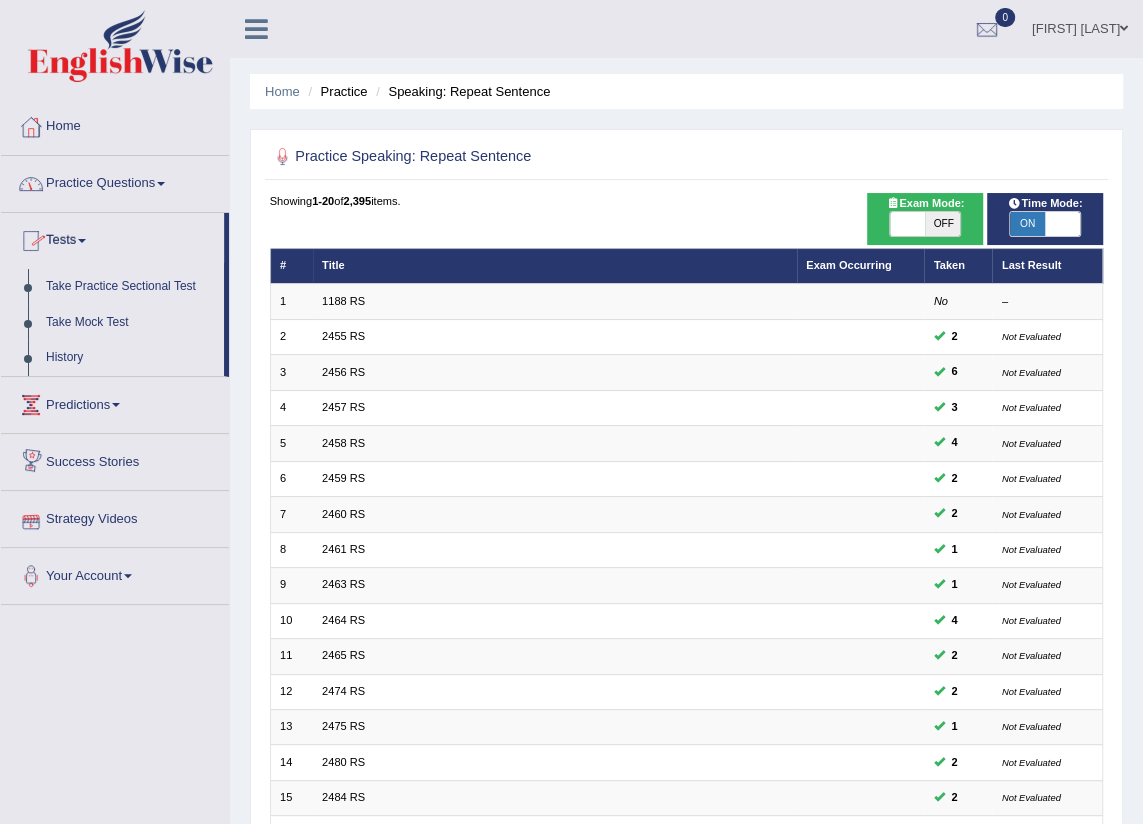 click on "Practice Questions" at bounding box center [115, 181] 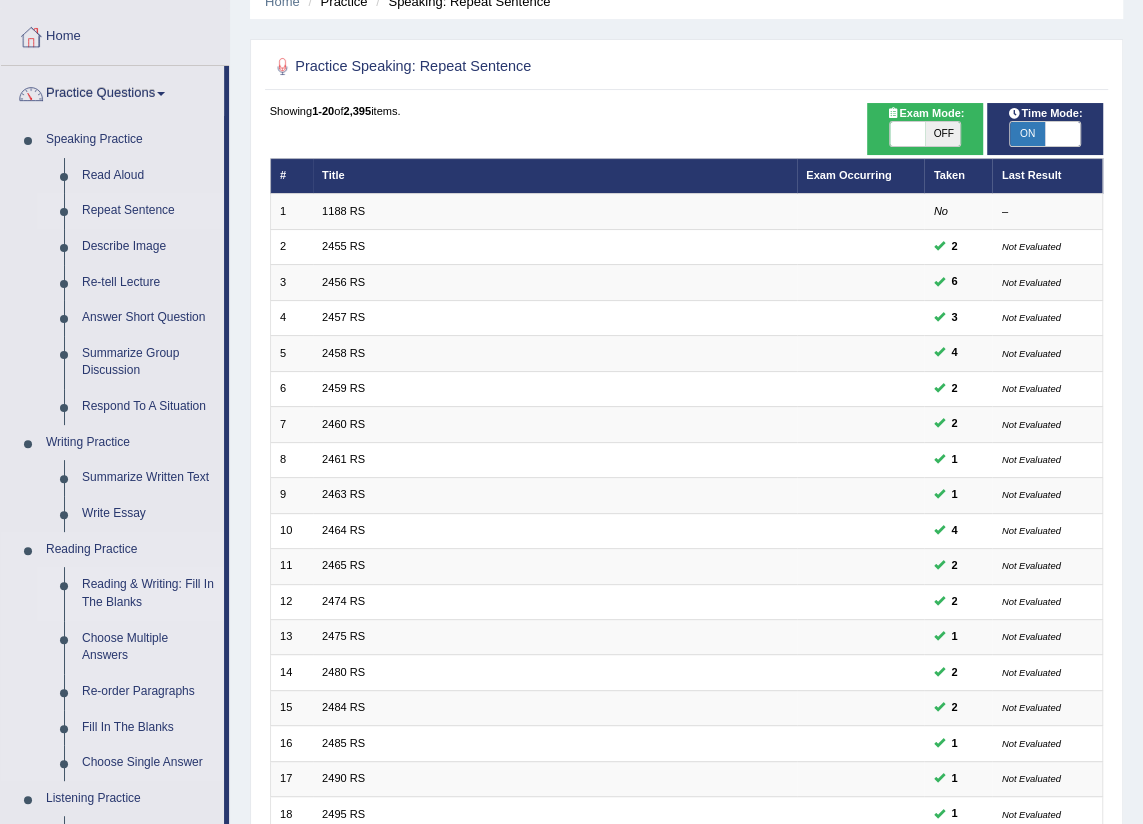 scroll, scrollTop: 0, scrollLeft: 0, axis: both 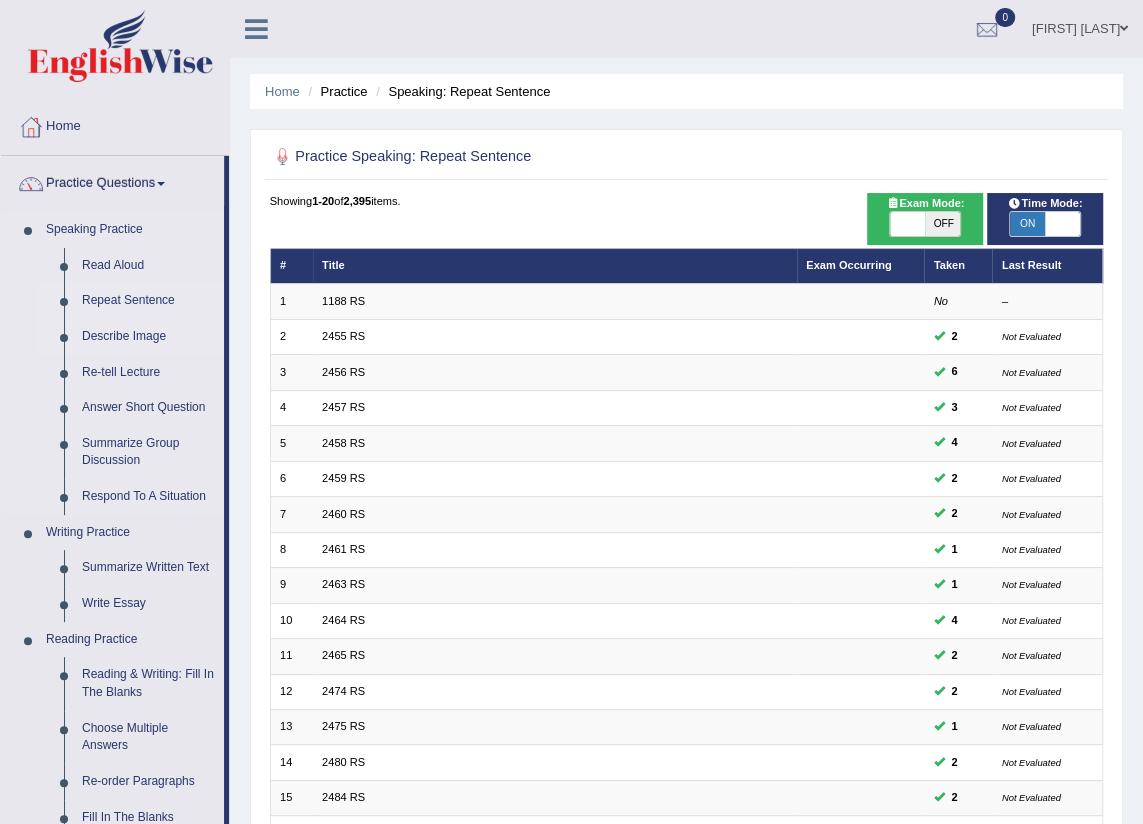 click on "Describe Image" at bounding box center (148, 337) 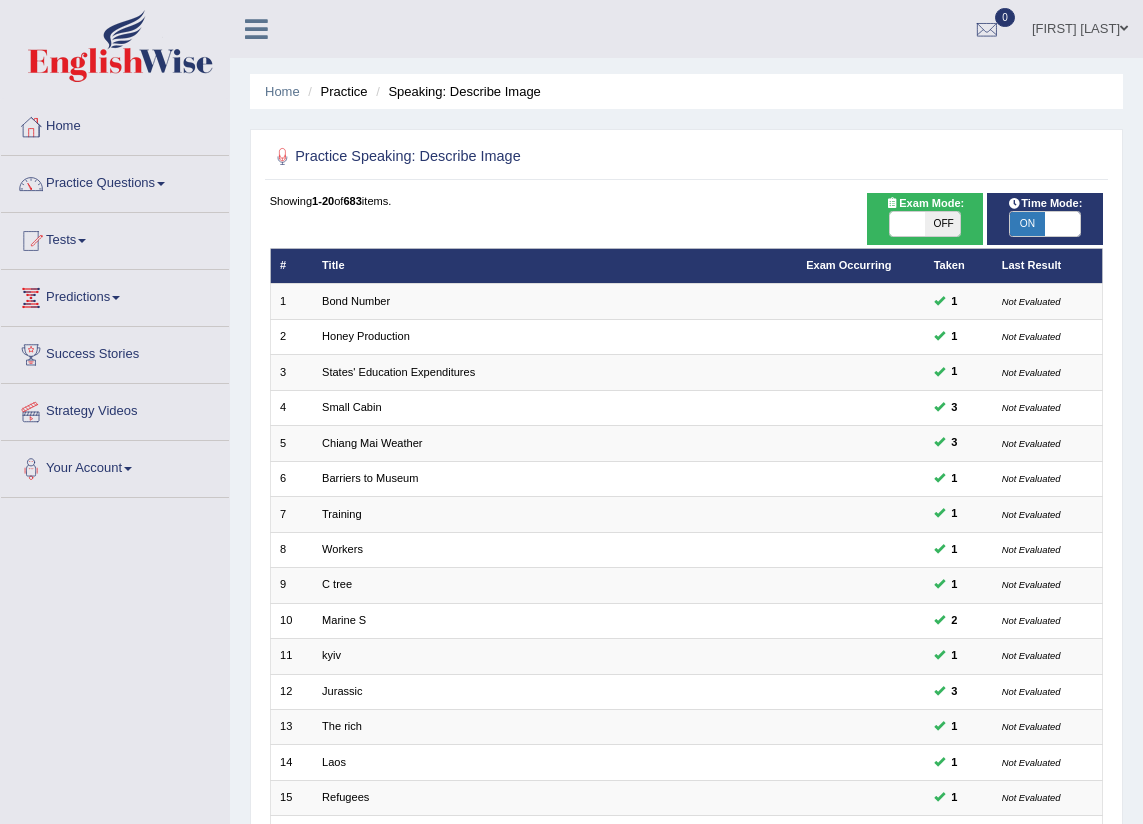 scroll, scrollTop: 0, scrollLeft: 0, axis: both 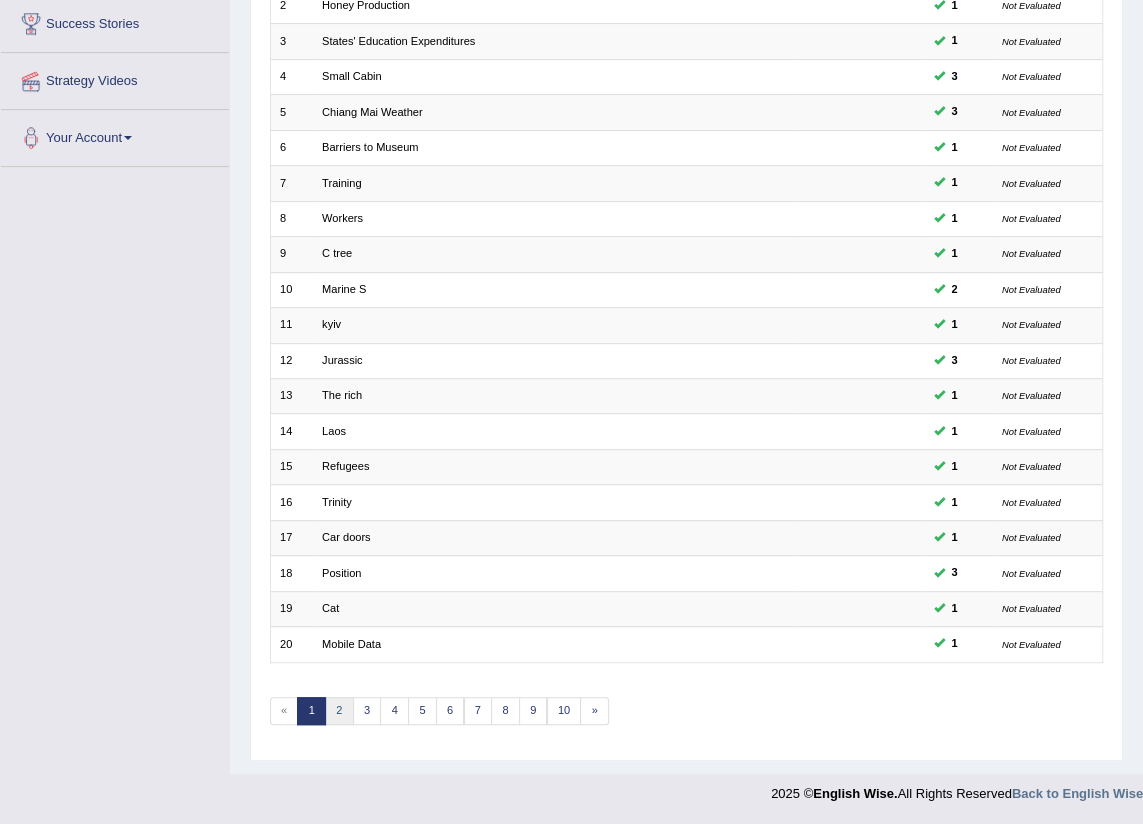 click on "2" at bounding box center [339, 711] 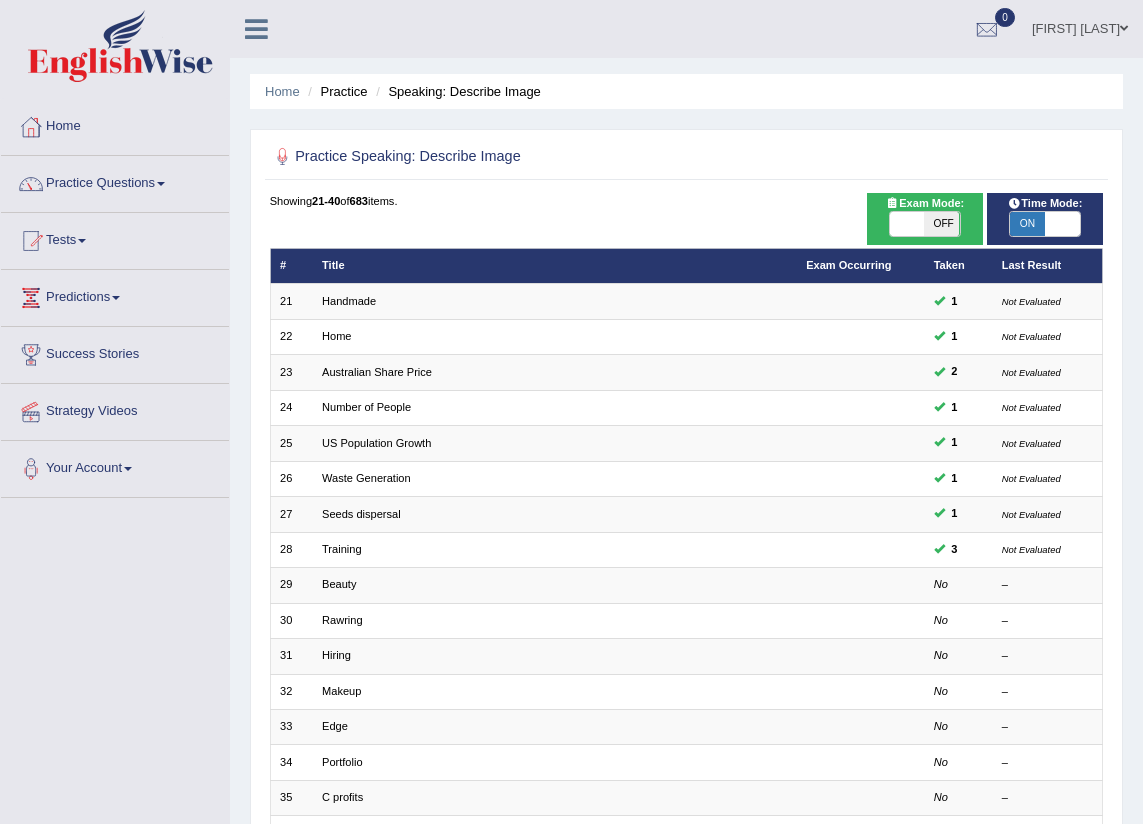 scroll, scrollTop: 0, scrollLeft: 0, axis: both 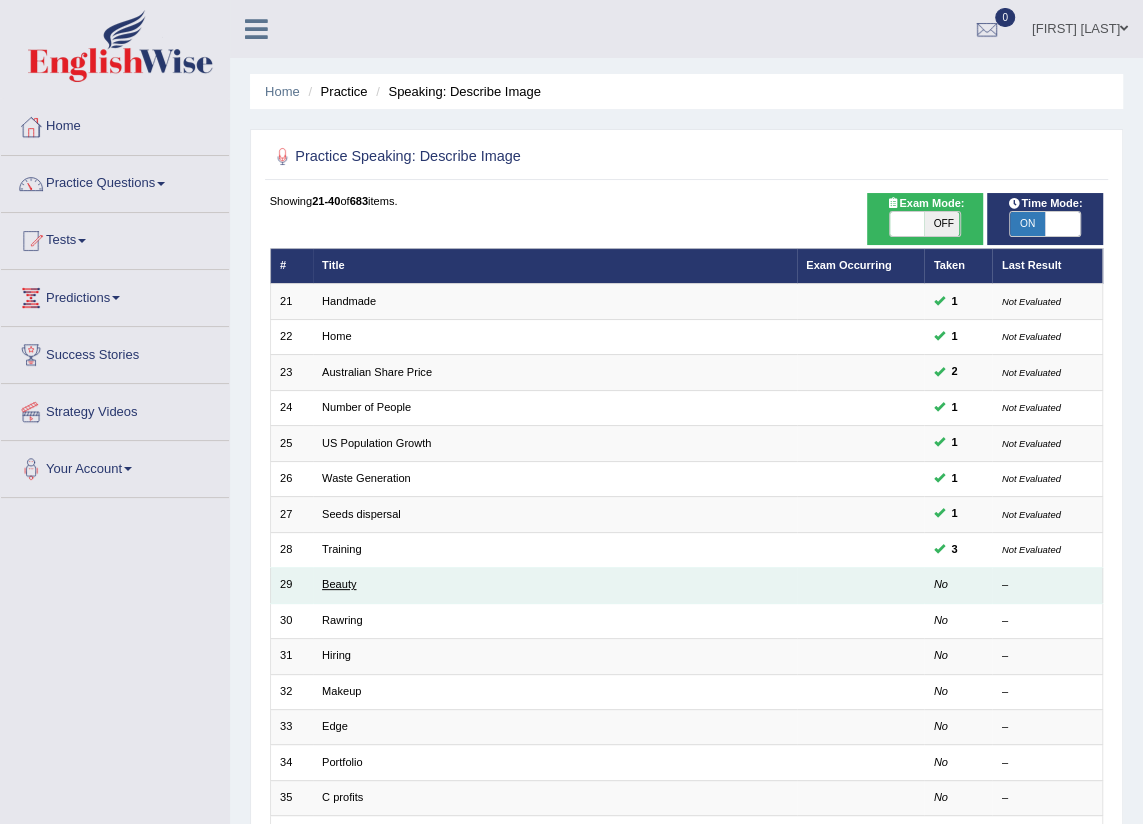 click on "Beauty" at bounding box center [339, 584] 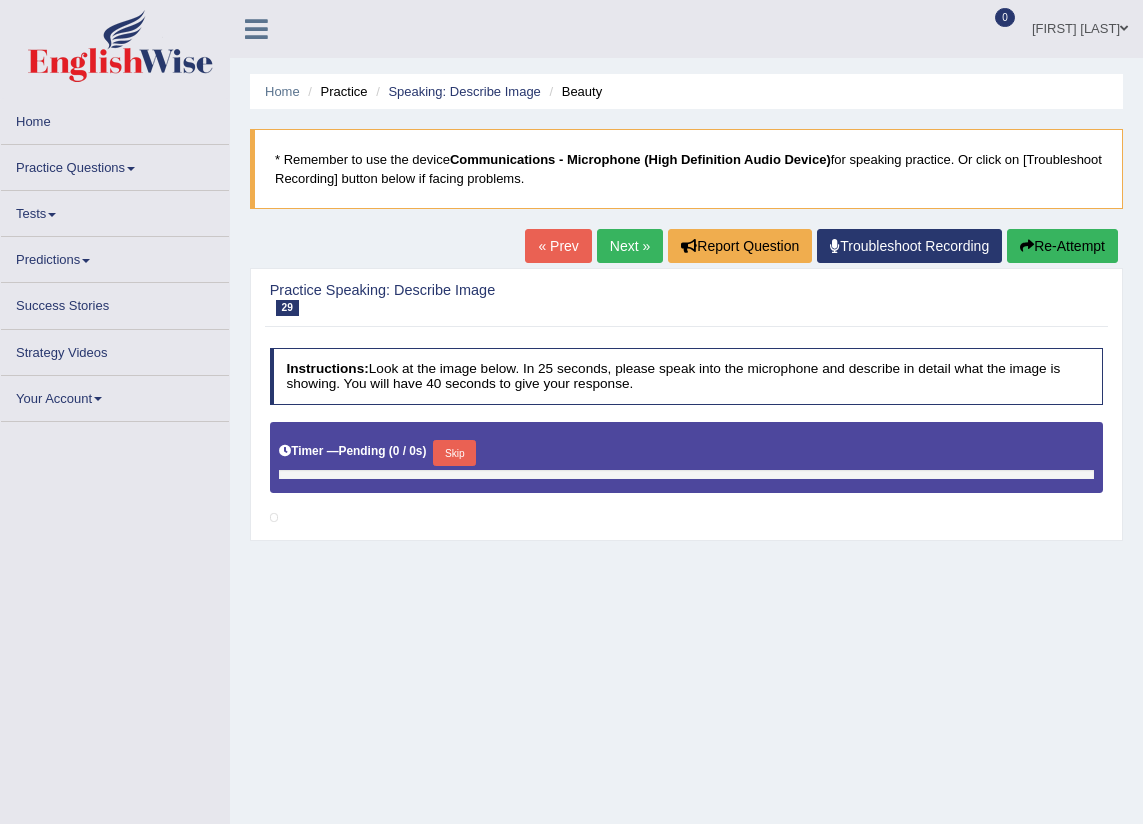 scroll, scrollTop: 0, scrollLeft: 0, axis: both 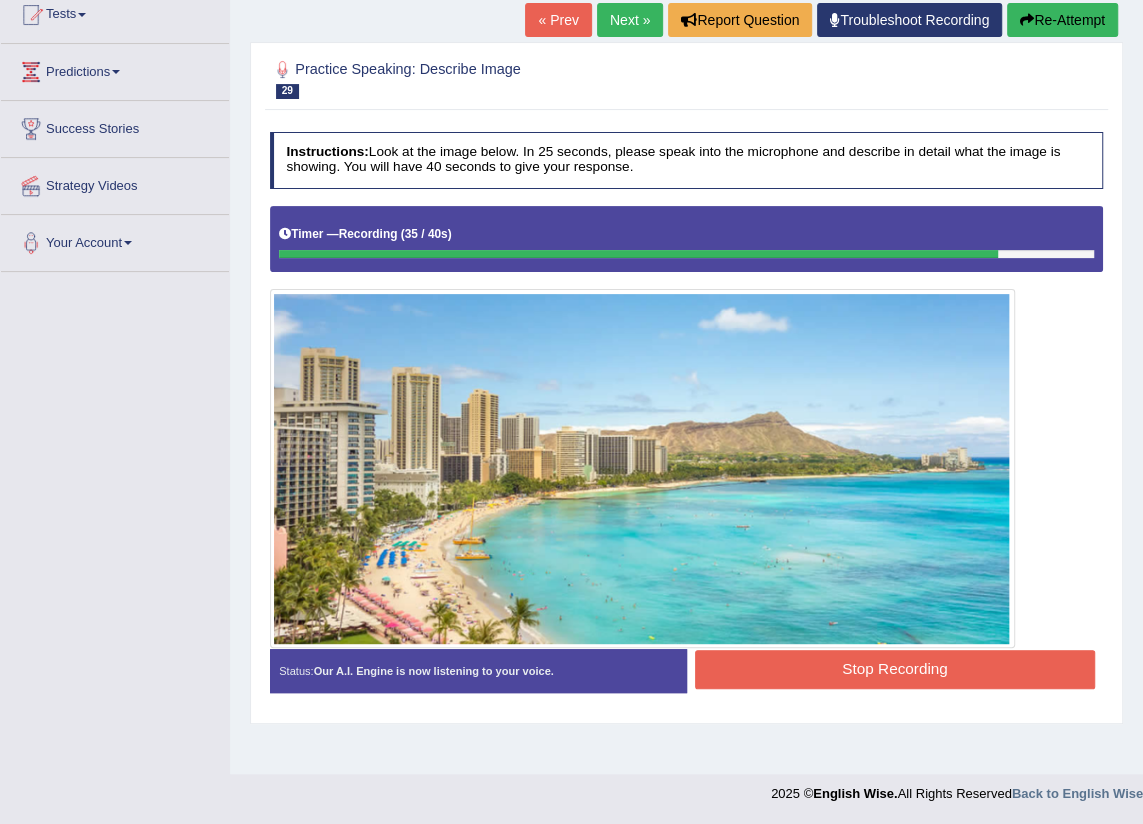 click on "Stop Recording" at bounding box center [895, 669] 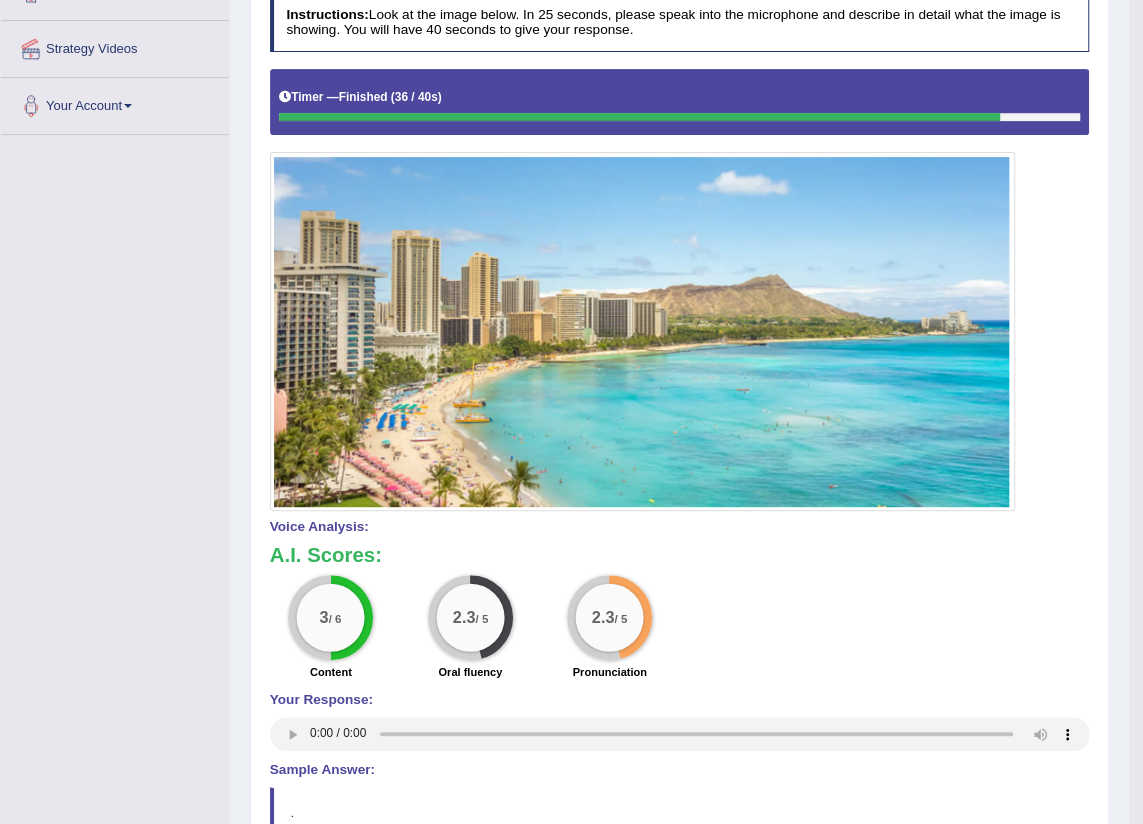 scroll, scrollTop: 0, scrollLeft: 0, axis: both 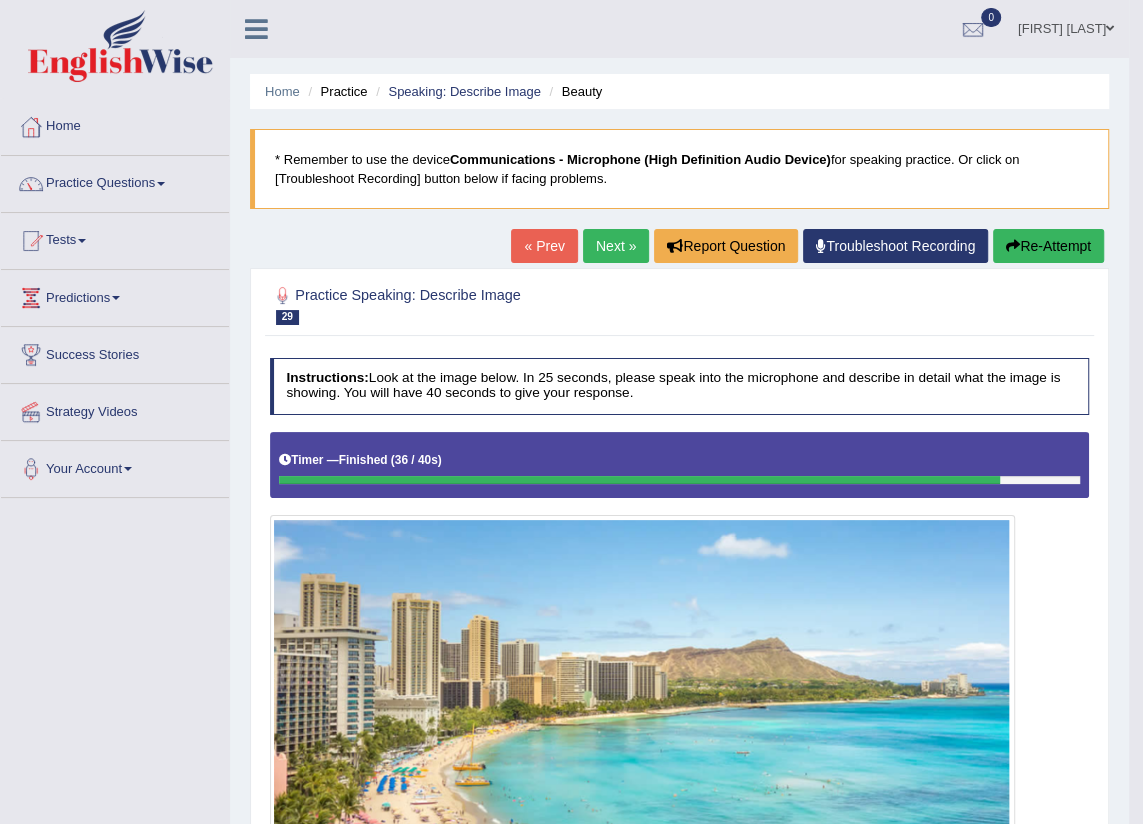click on "Next »" at bounding box center [616, 246] 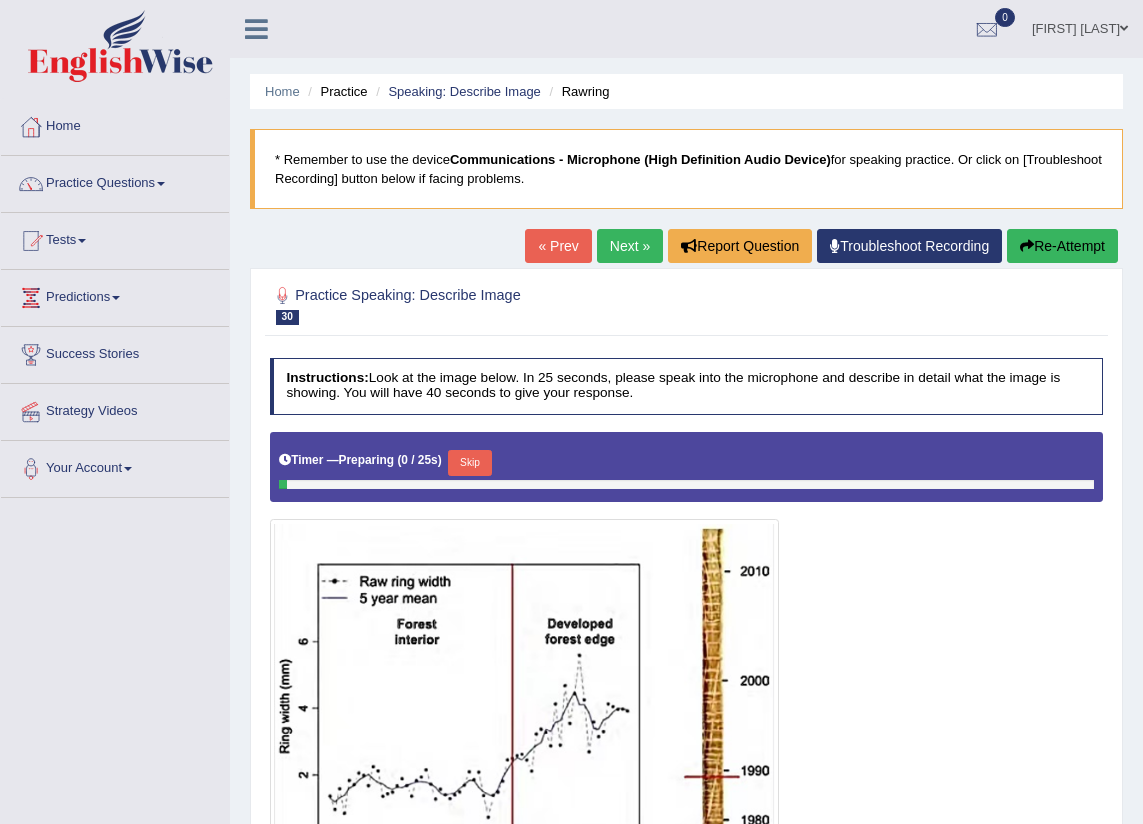 scroll, scrollTop: 0, scrollLeft: 0, axis: both 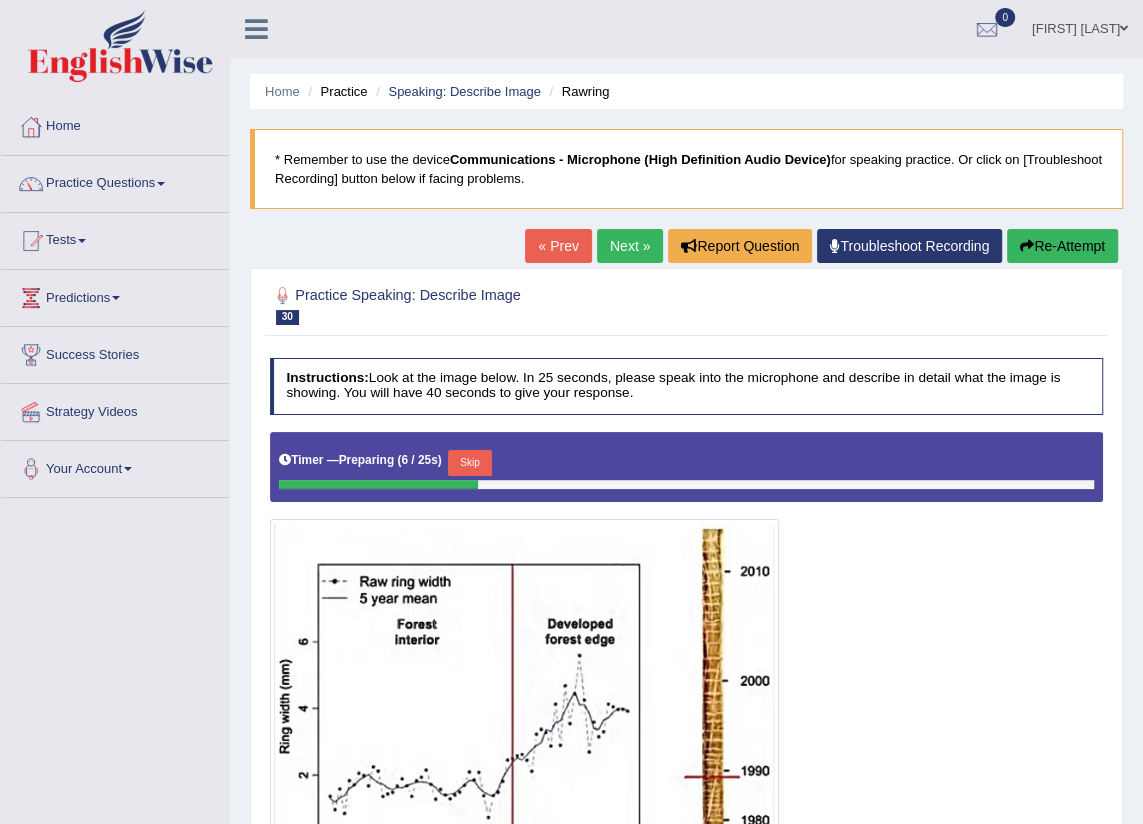 click at bounding box center [1027, 246] 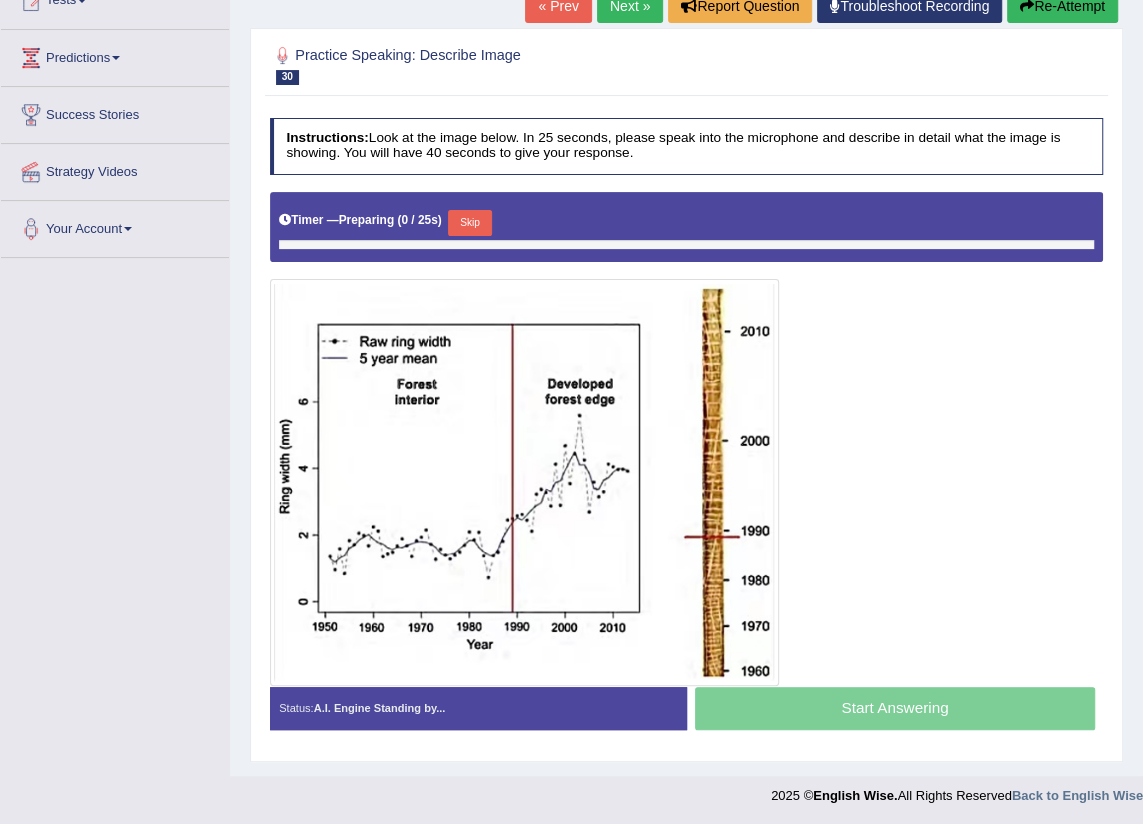 scroll, scrollTop: 240, scrollLeft: 0, axis: vertical 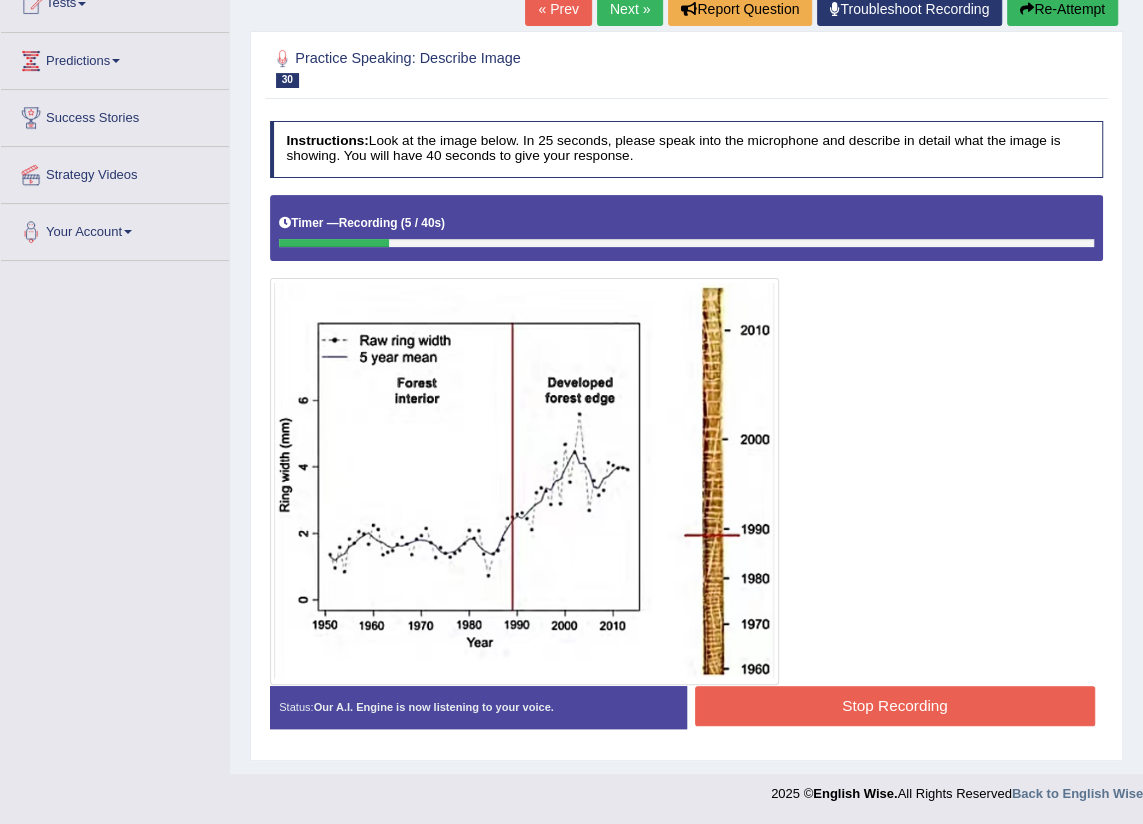 click on "Stop Recording" at bounding box center (895, 705) 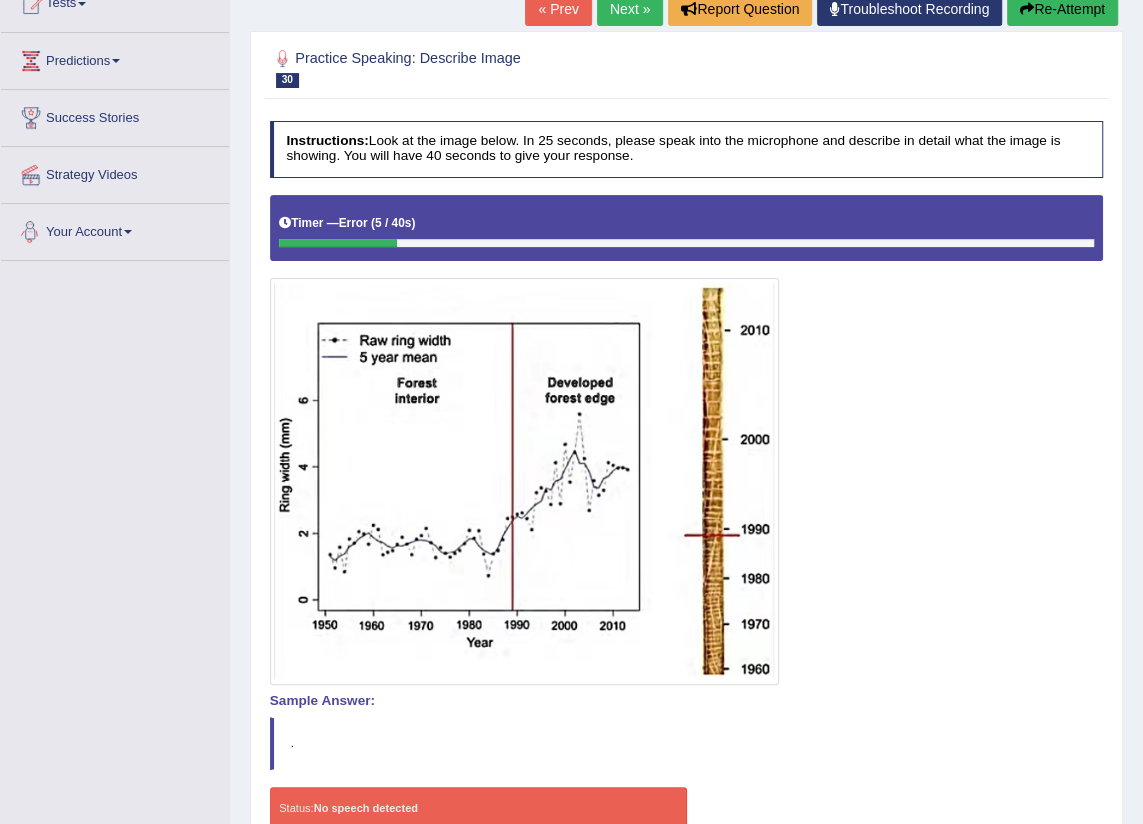 scroll, scrollTop: 0, scrollLeft: 0, axis: both 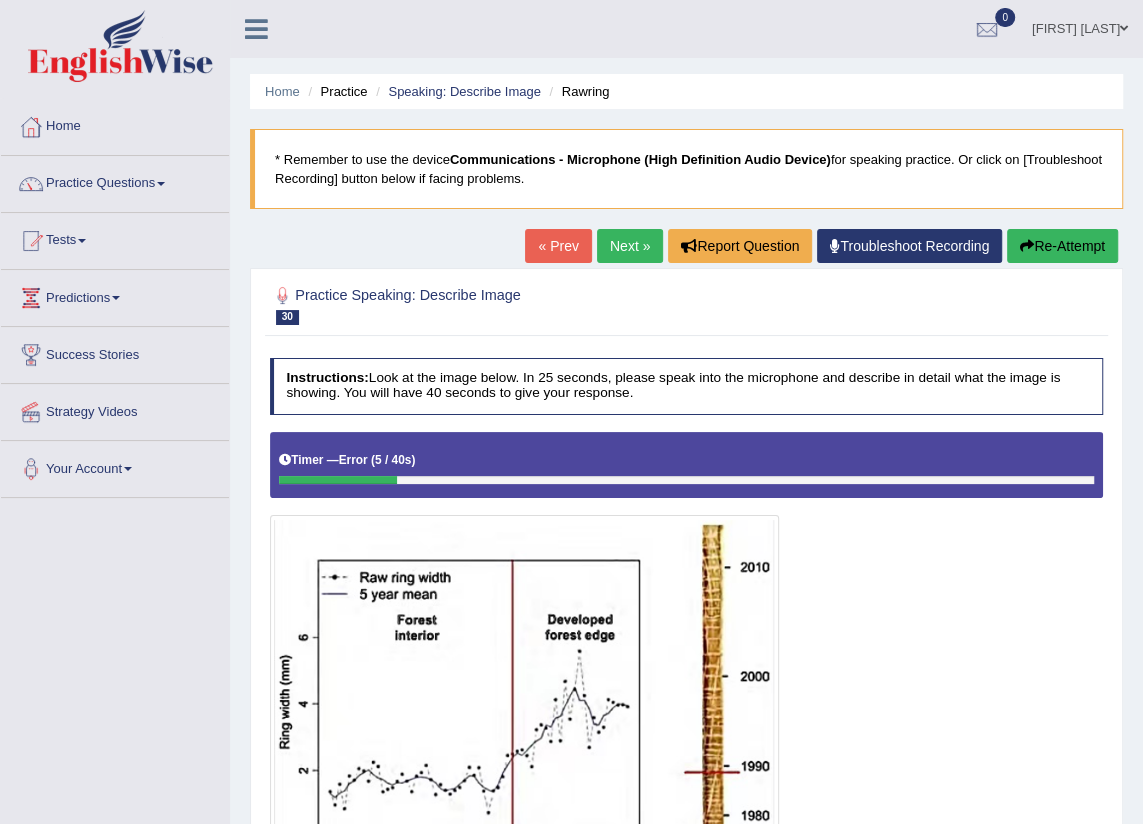 click on "Re-Attempt" at bounding box center (1062, 246) 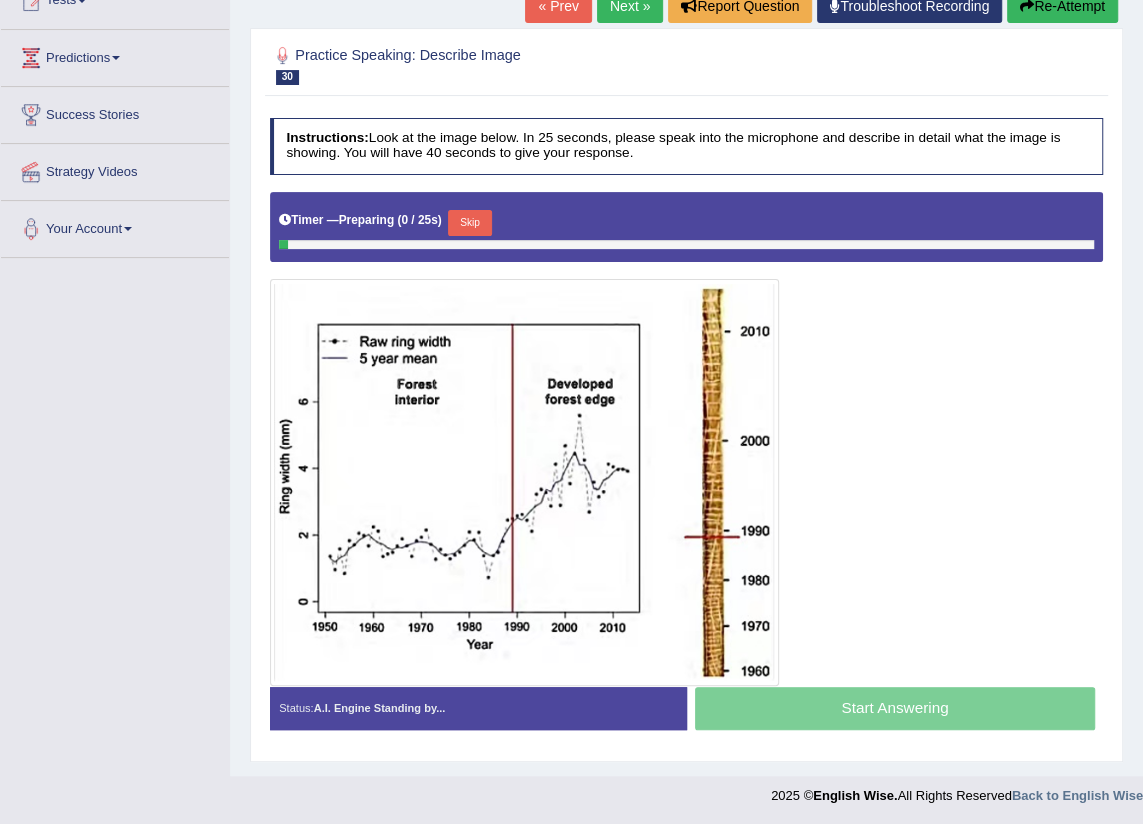 scroll, scrollTop: 0, scrollLeft: 0, axis: both 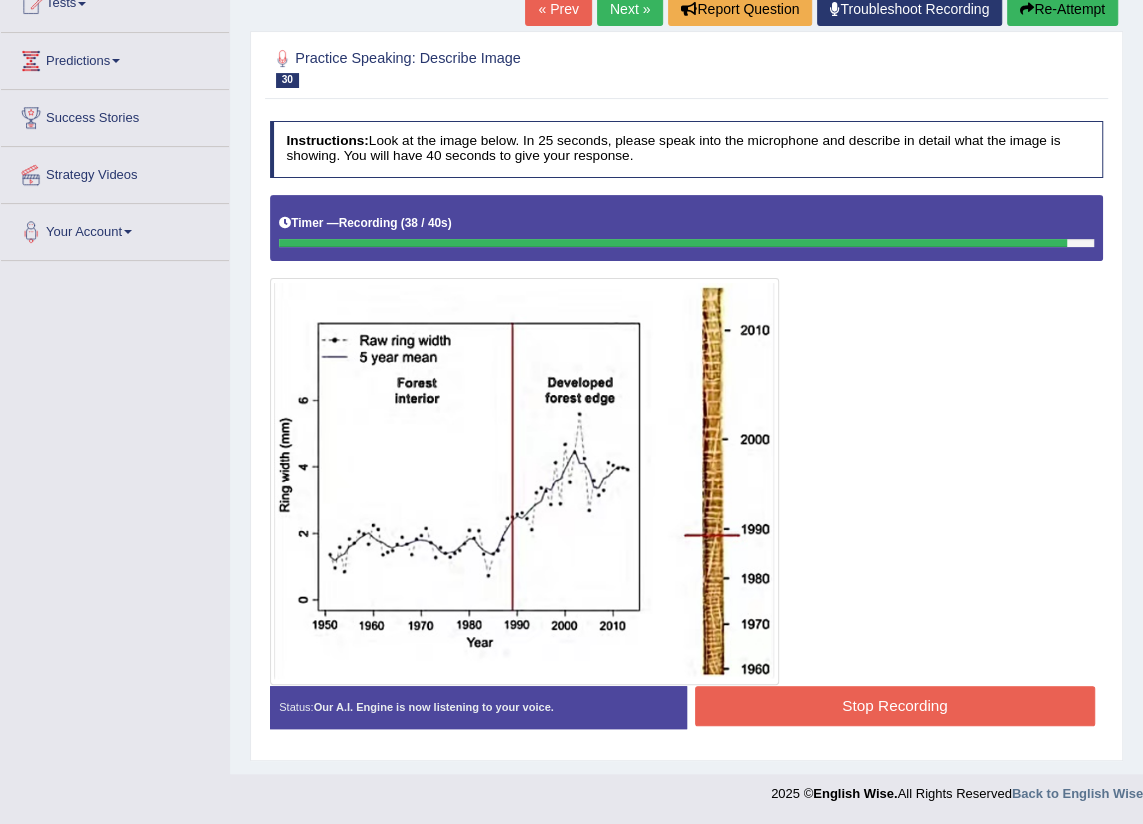 click on "Stop Recording" at bounding box center (895, 705) 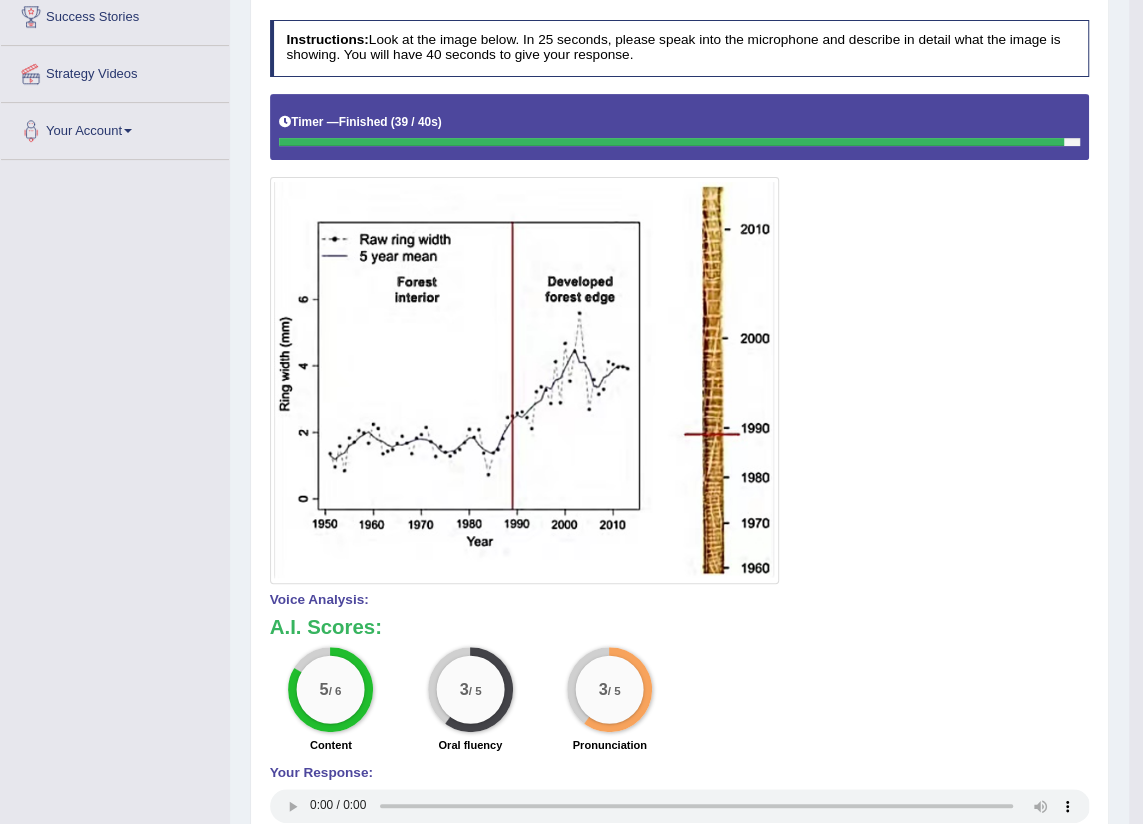 scroll, scrollTop: 0, scrollLeft: 0, axis: both 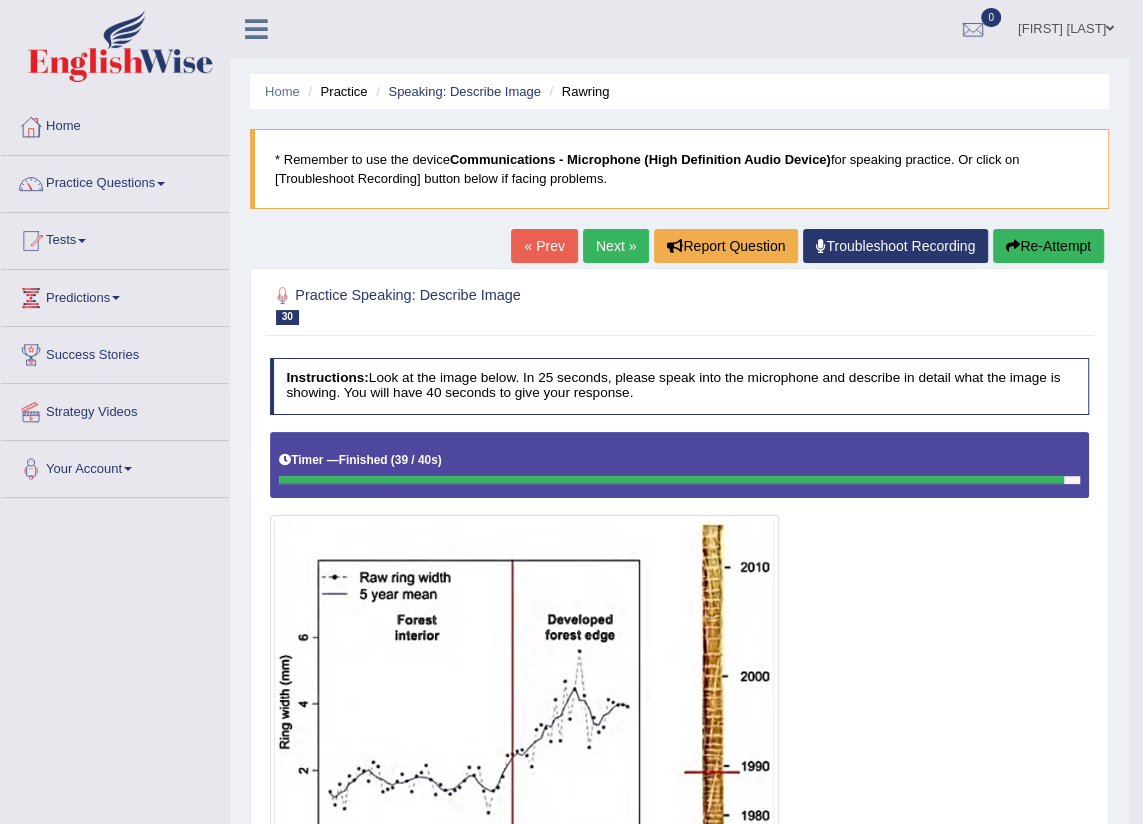click on "Next »" at bounding box center [616, 246] 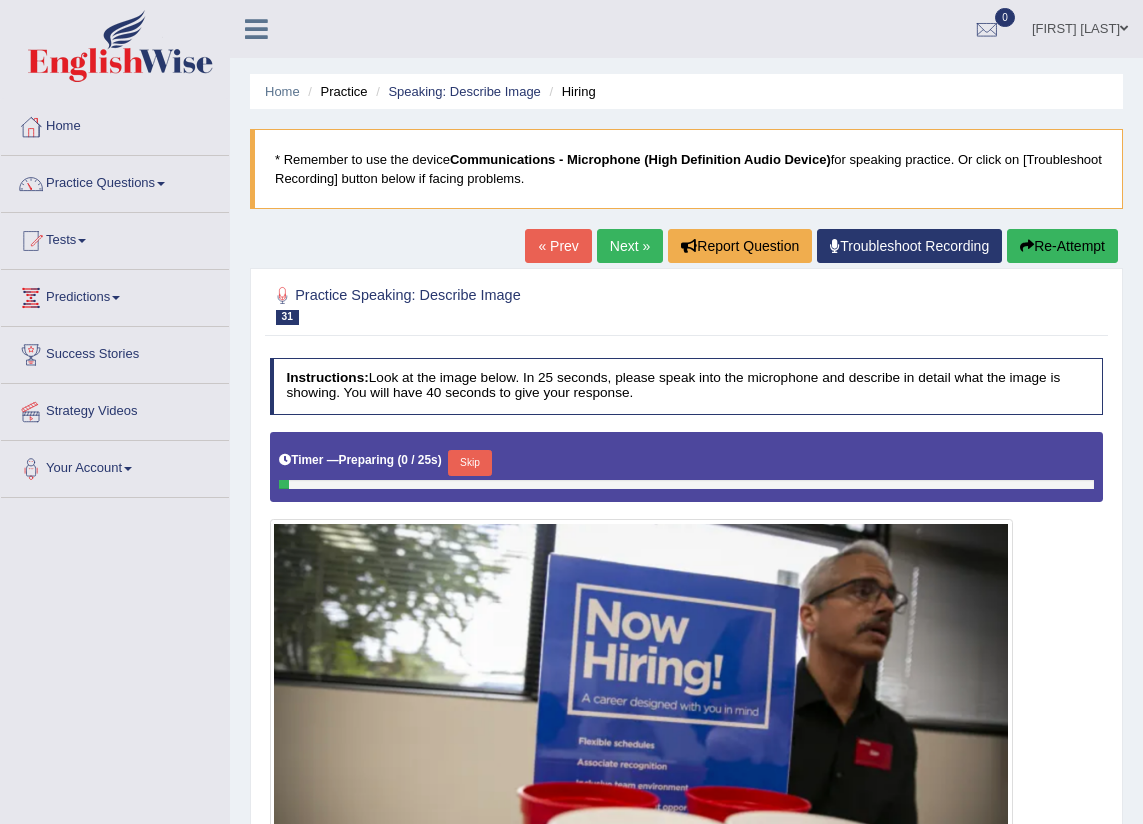 scroll, scrollTop: 255, scrollLeft: 0, axis: vertical 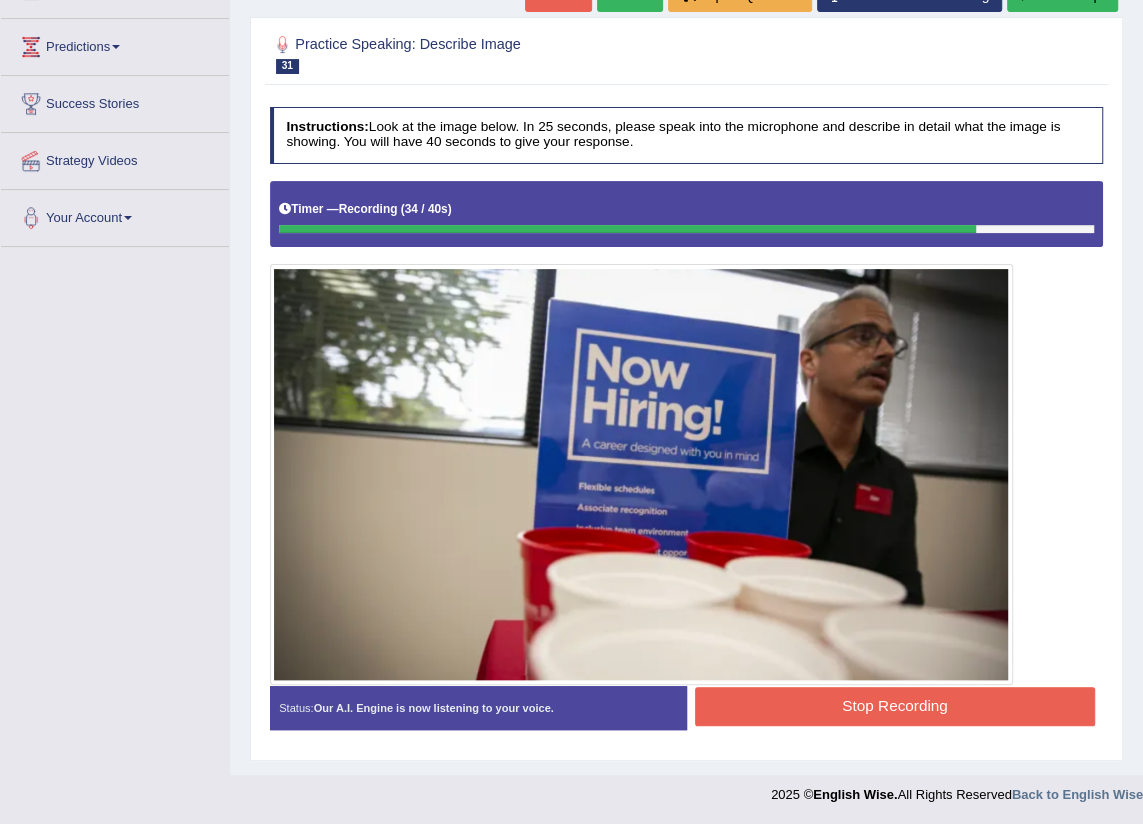 click on "Stop Recording" at bounding box center (895, 706) 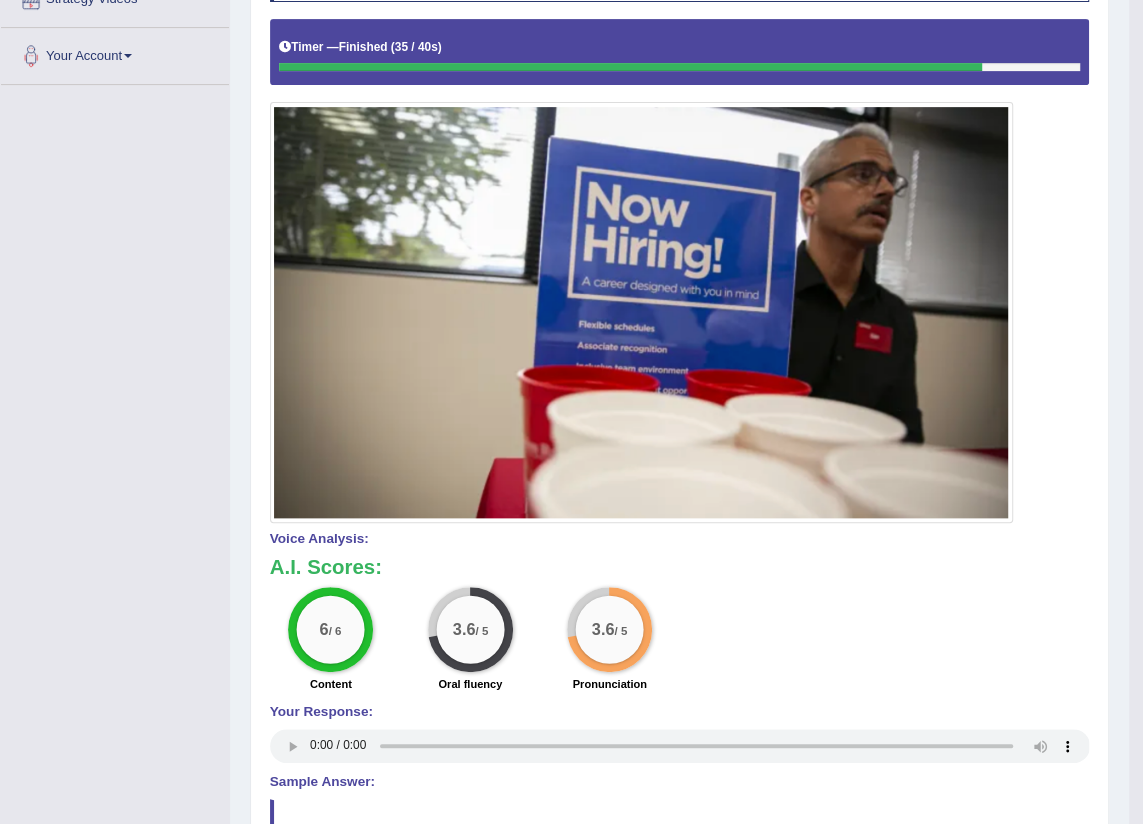scroll, scrollTop: 0, scrollLeft: 0, axis: both 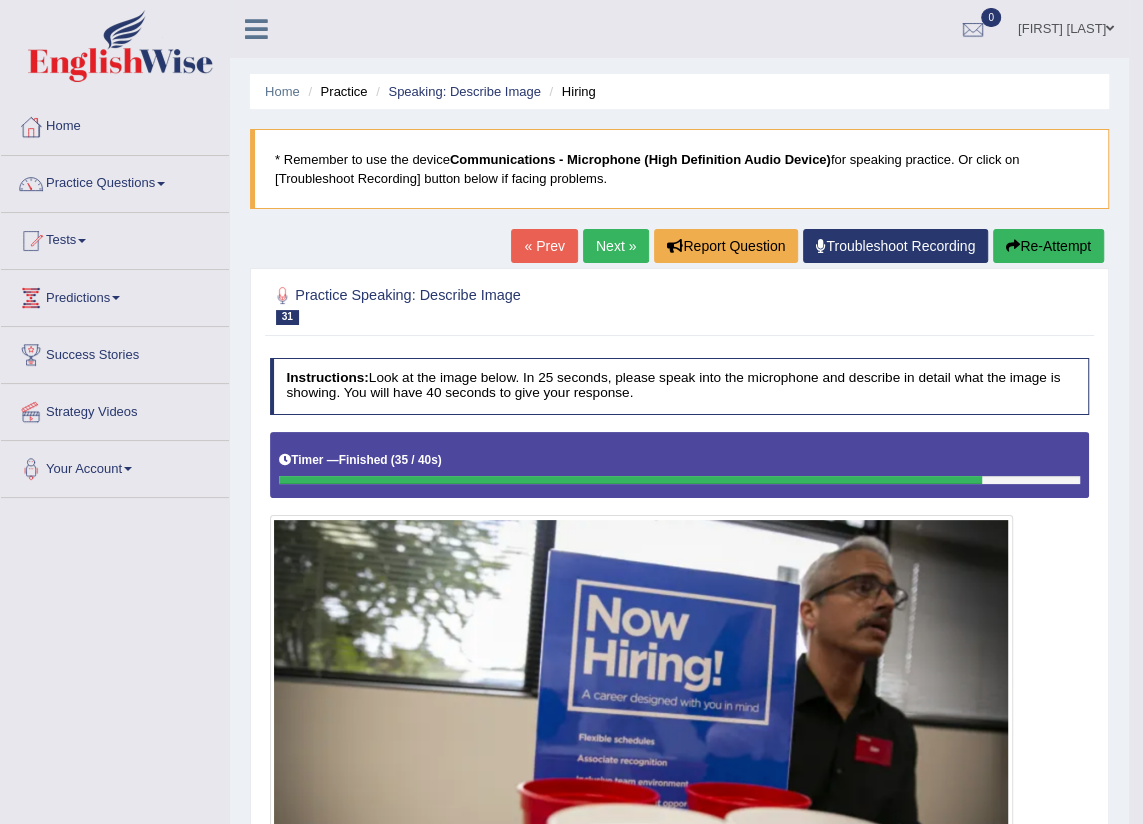 click on "Next »" at bounding box center [616, 246] 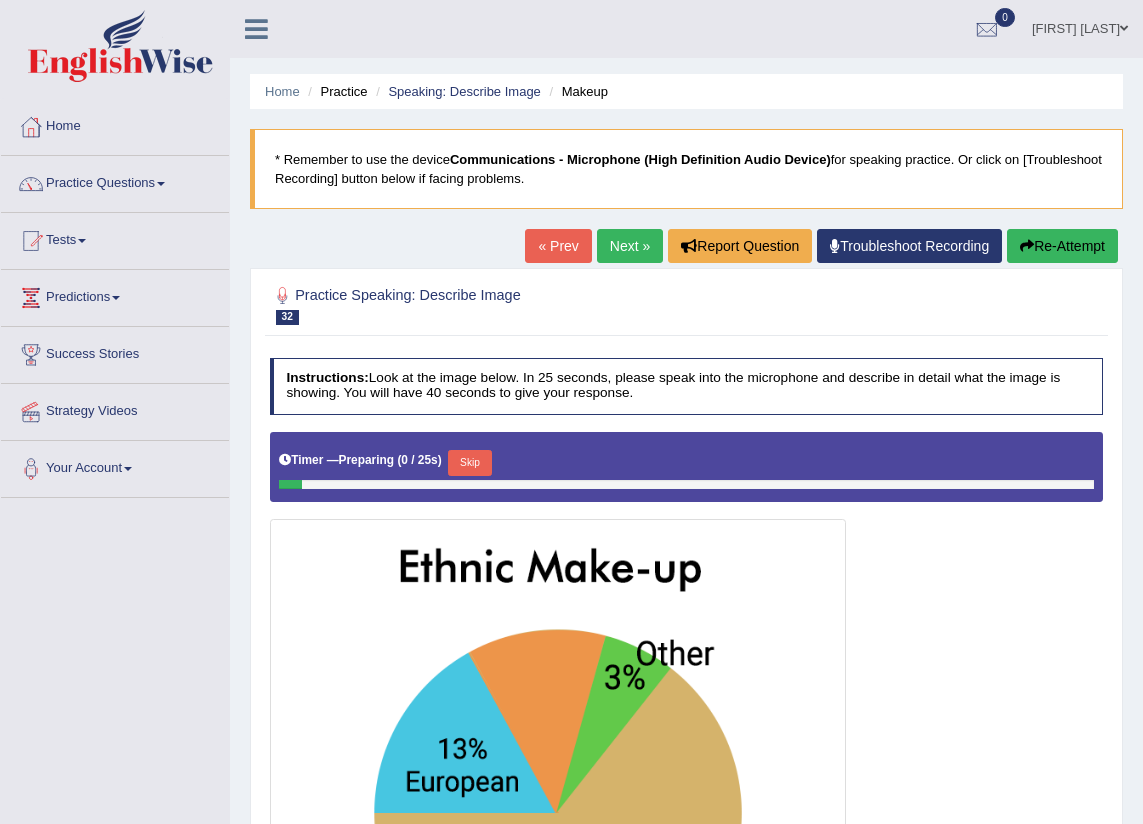 scroll, scrollTop: 360, scrollLeft: 0, axis: vertical 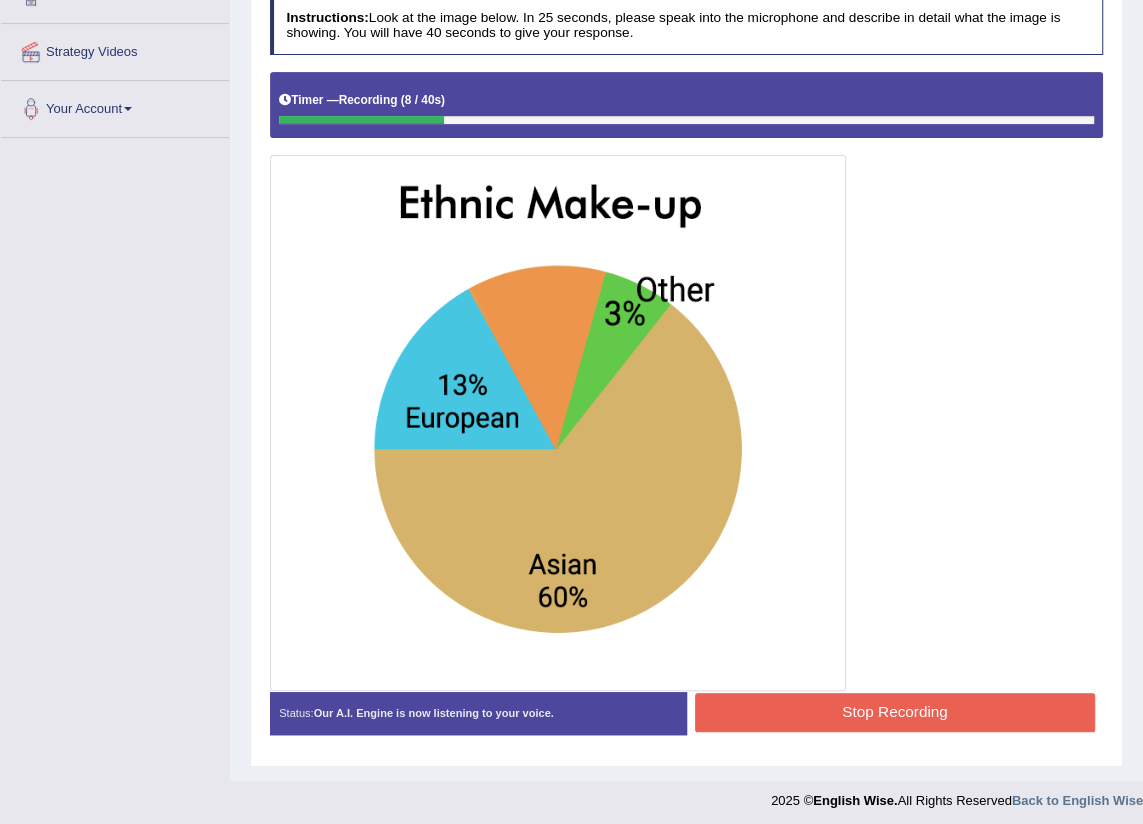 click on "Stop Recording" at bounding box center [895, 712] 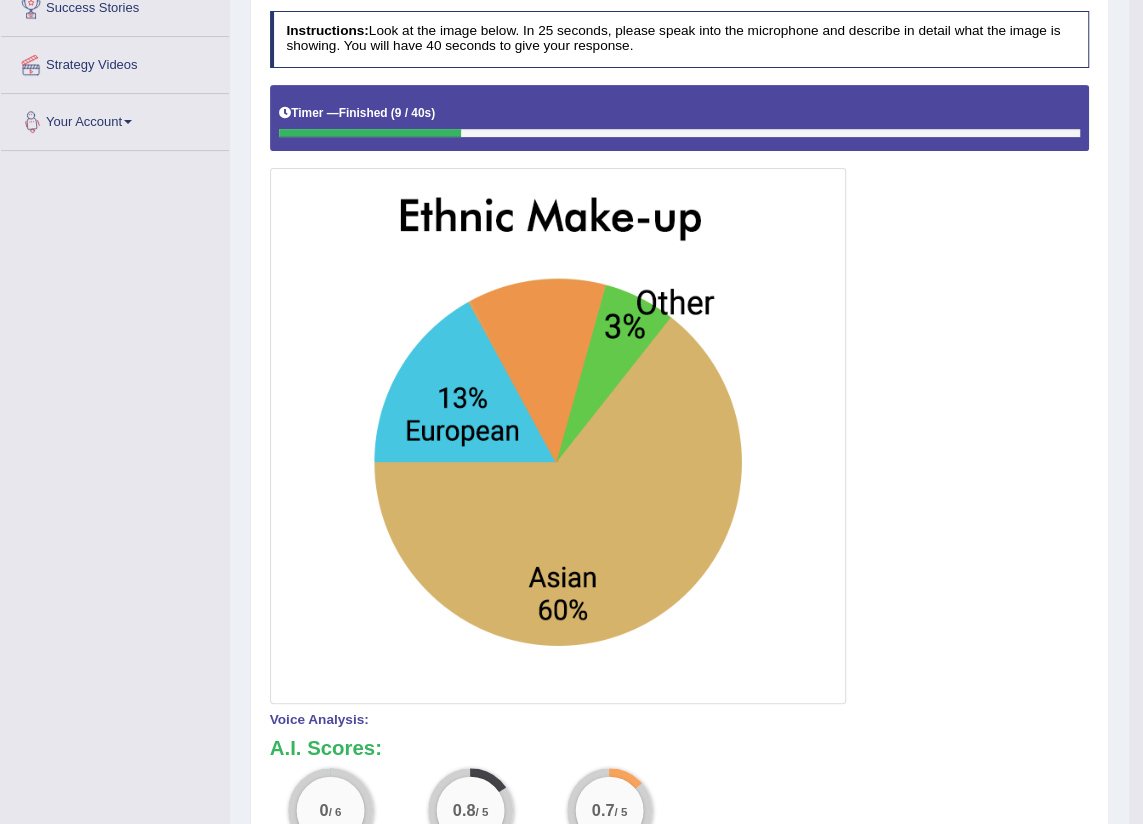 scroll, scrollTop: 0, scrollLeft: 0, axis: both 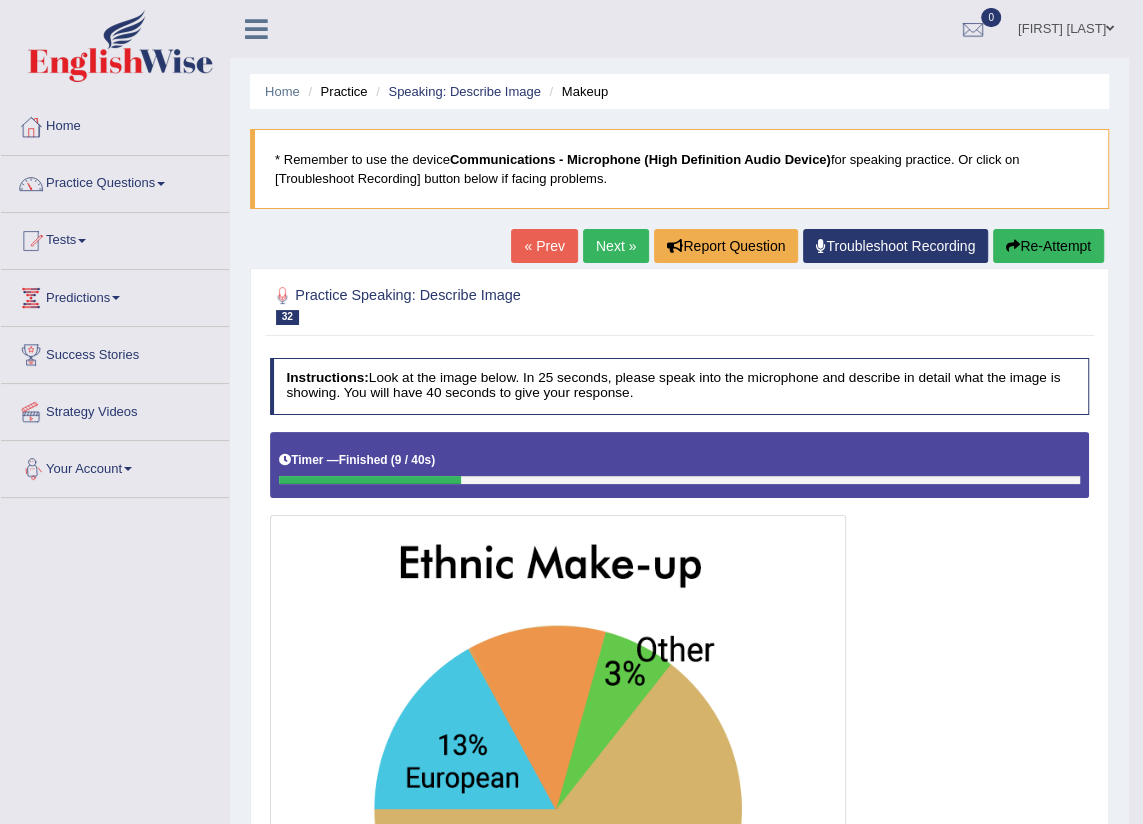 click on "Re-Attempt" at bounding box center [1048, 246] 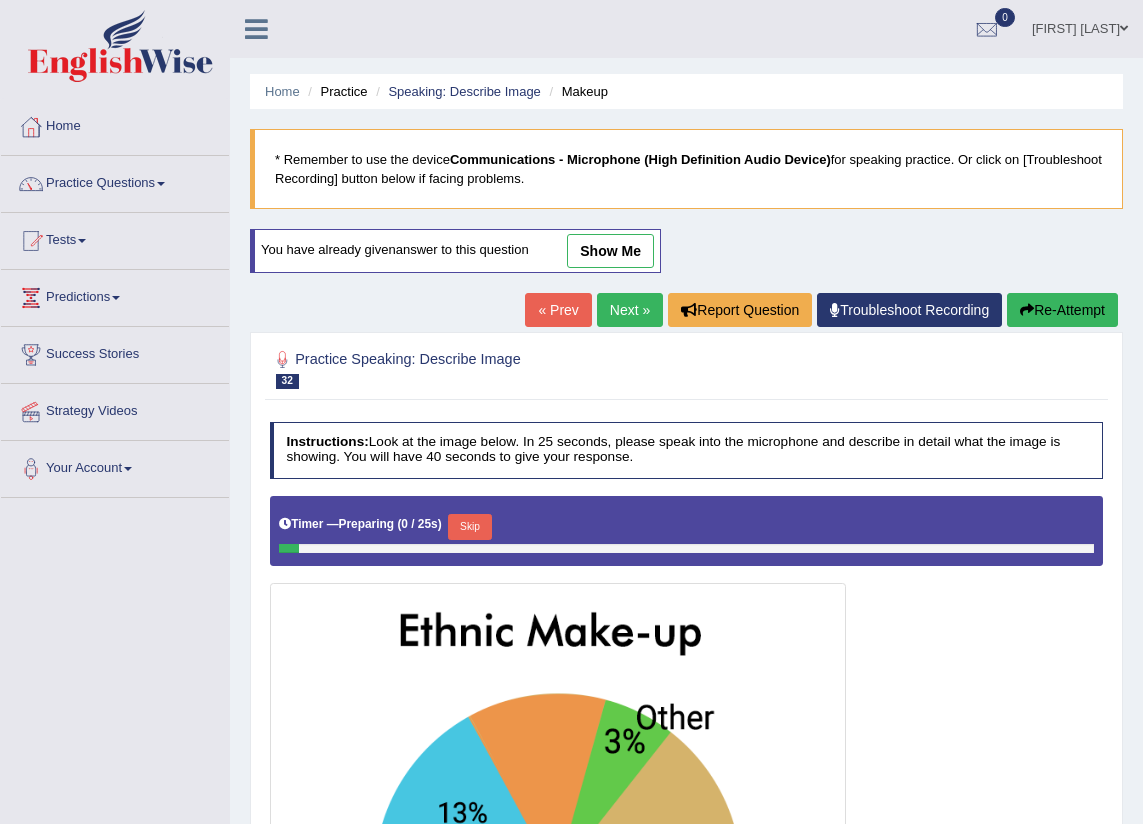 scroll, scrollTop: 0, scrollLeft: 0, axis: both 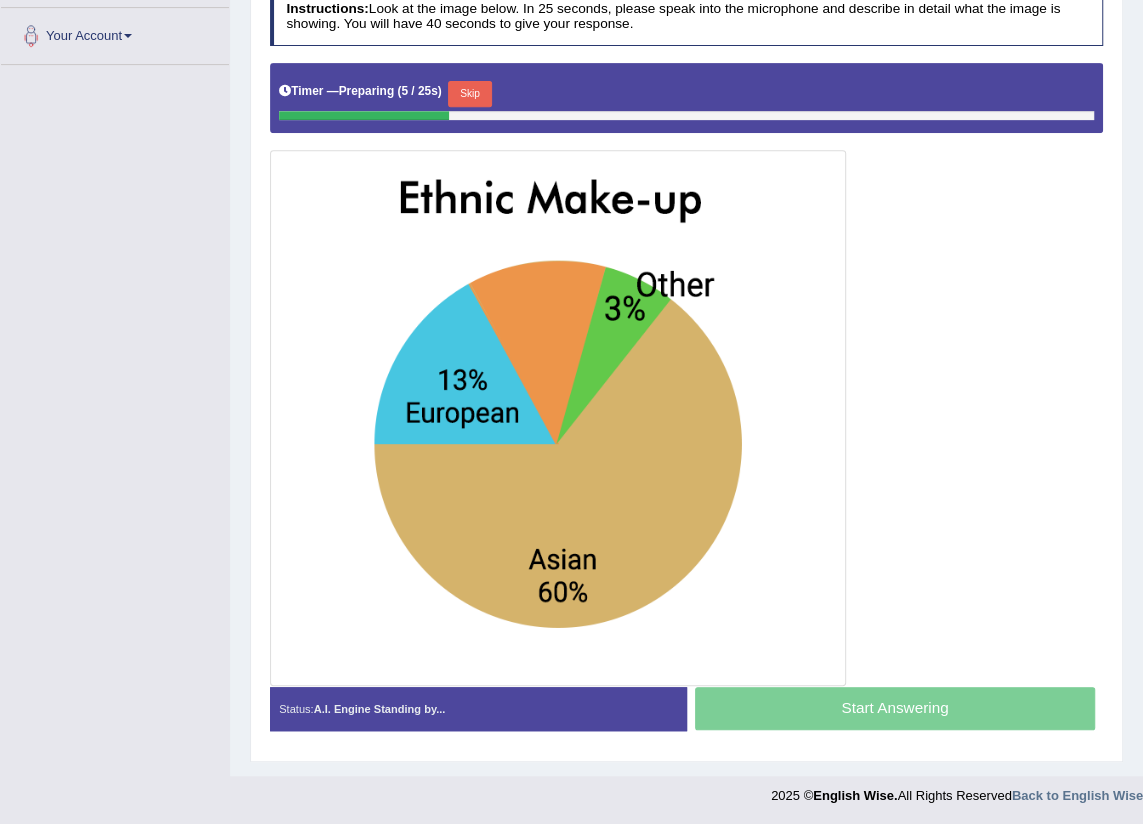 click on "Skip" at bounding box center (469, 94) 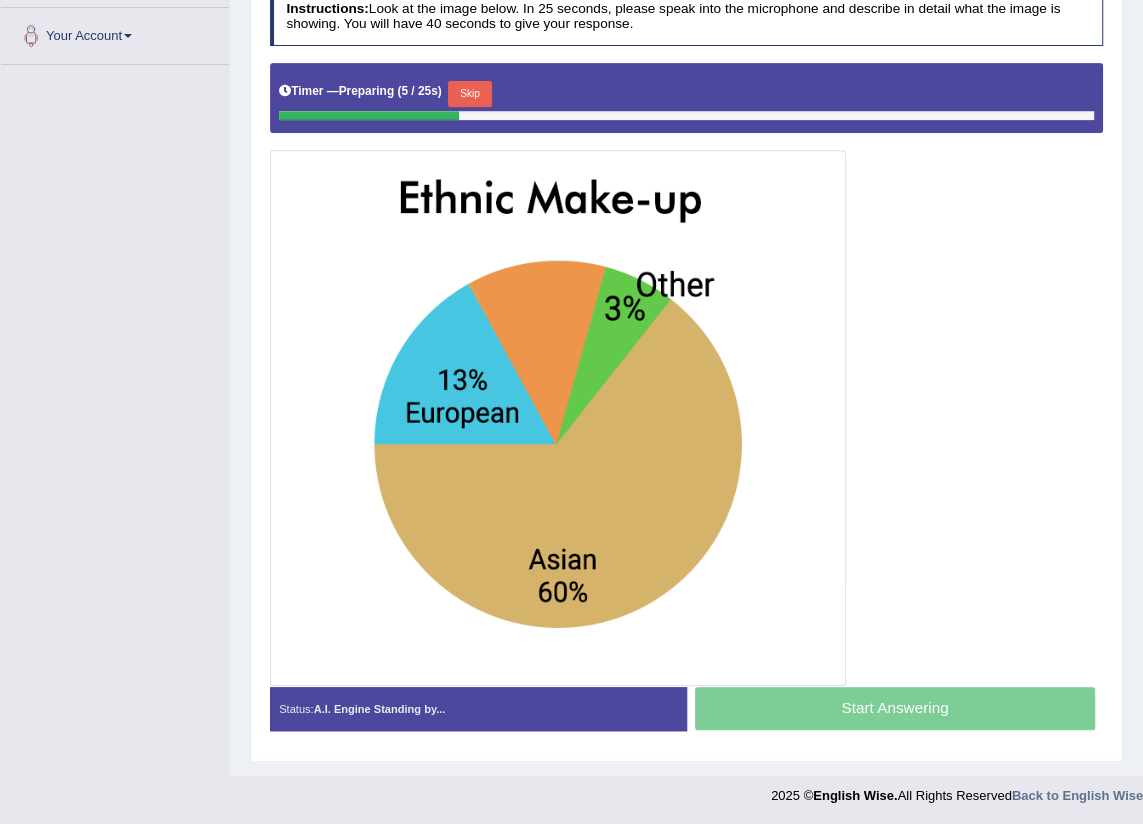 scroll, scrollTop: 415, scrollLeft: 0, axis: vertical 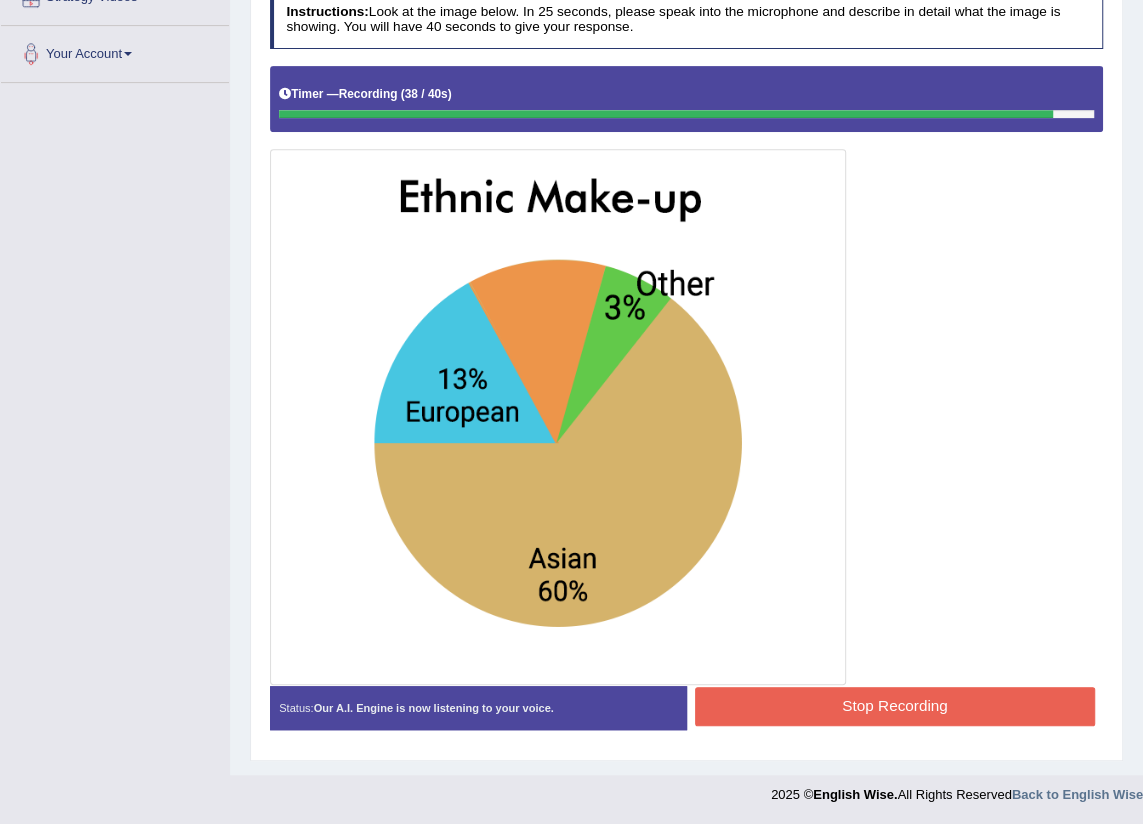click on "Stop Recording" at bounding box center (895, 706) 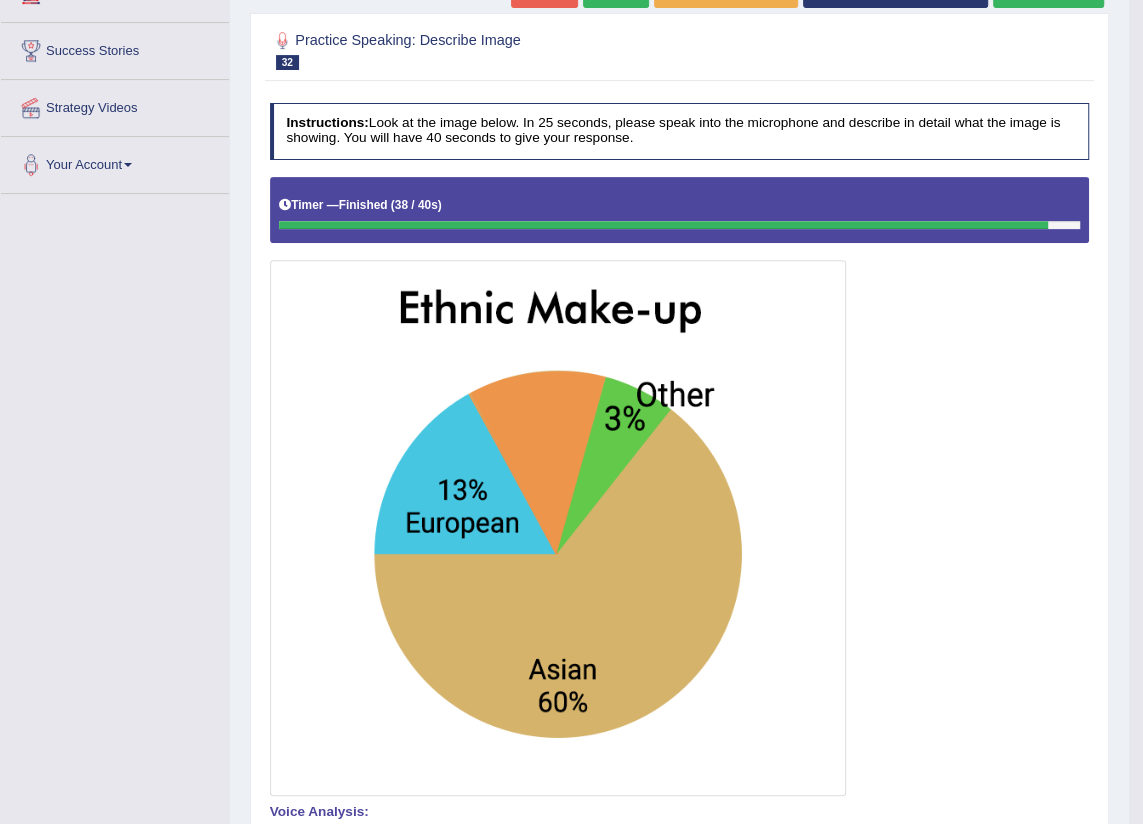 scroll, scrollTop: 31, scrollLeft: 0, axis: vertical 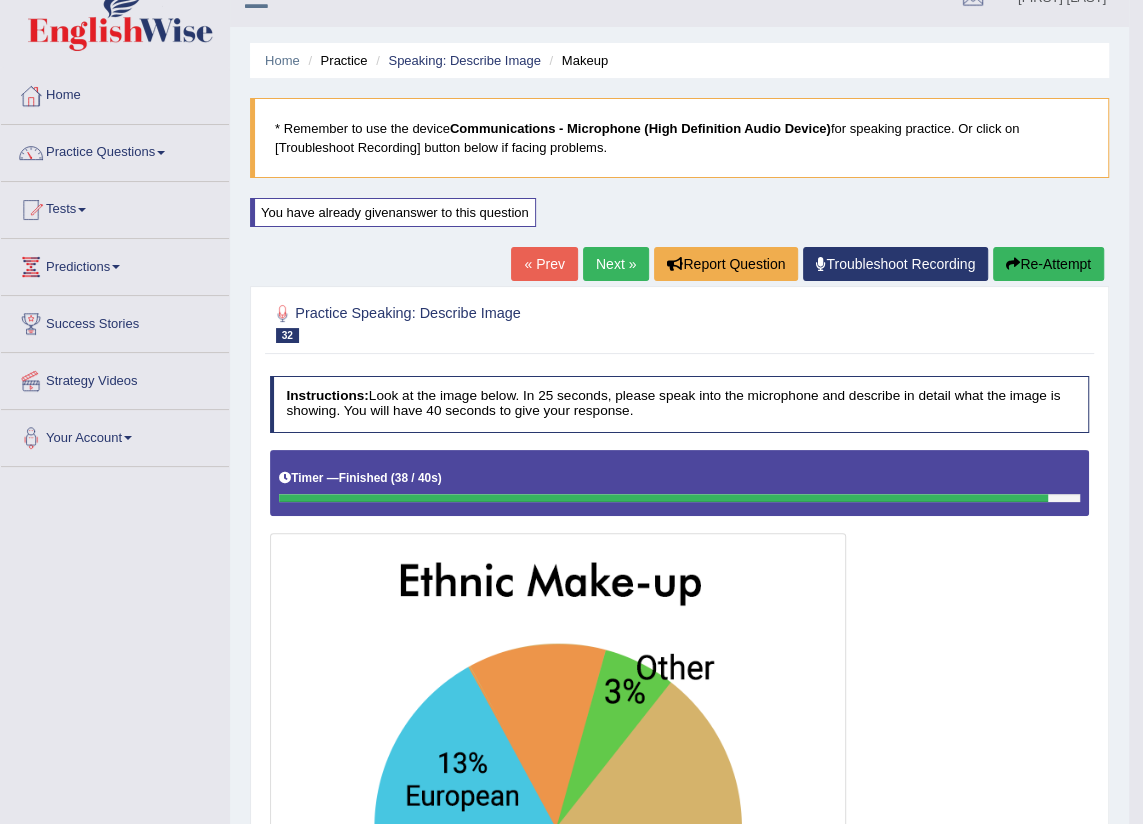 click on "Re-Attempt" at bounding box center (1048, 264) 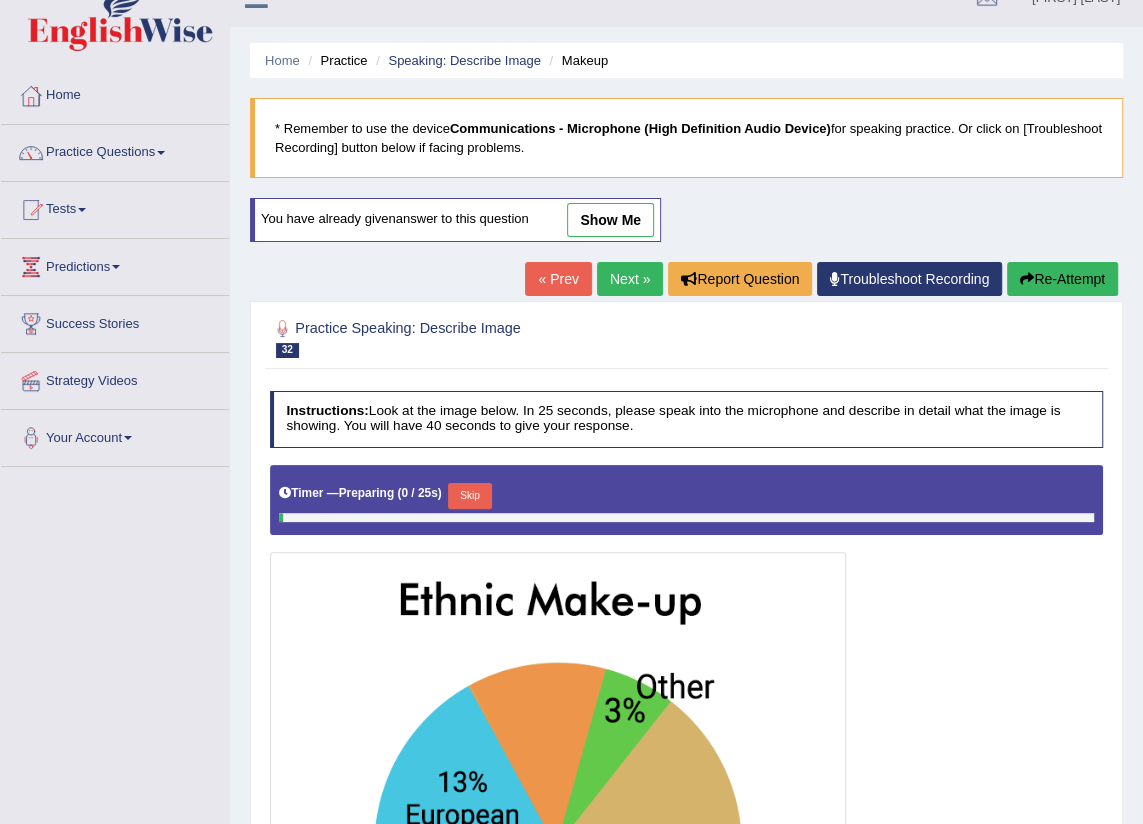 scroll, scrollTop: 0, scrollLeft: 0, axis: both 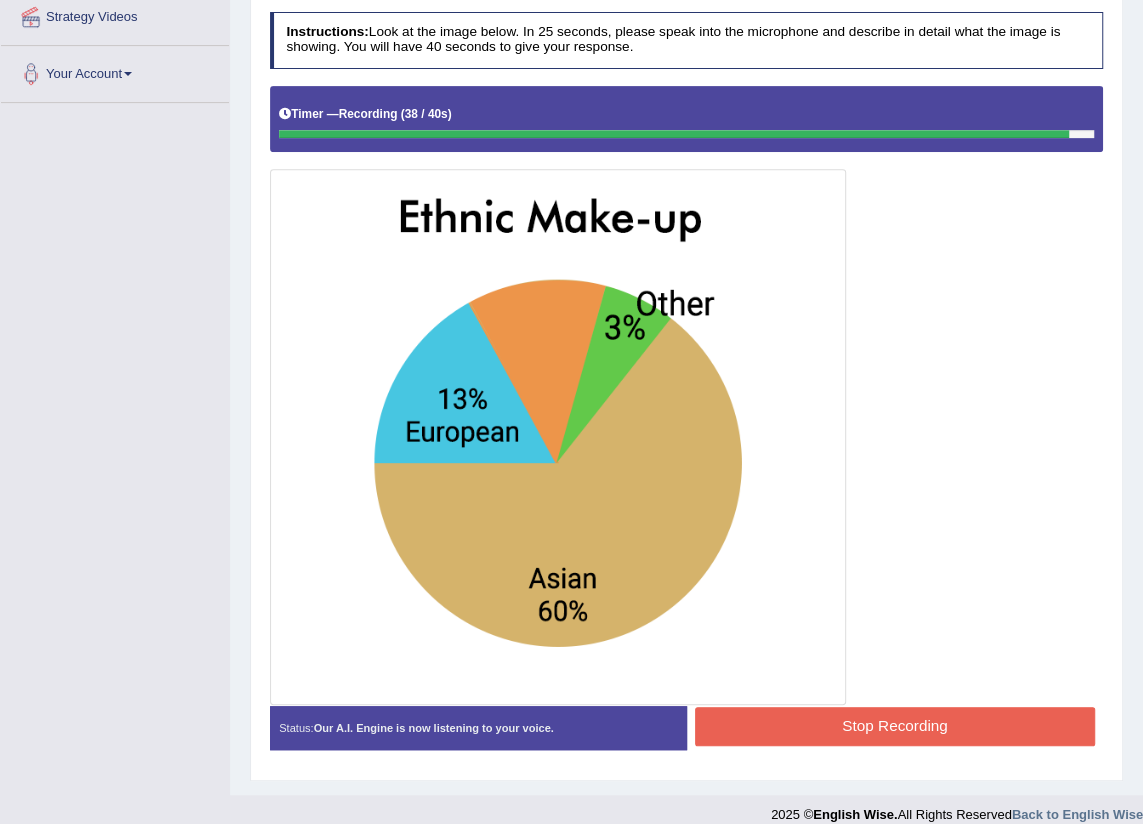 click on "Stop Recording" at bounding box center (895, 726) 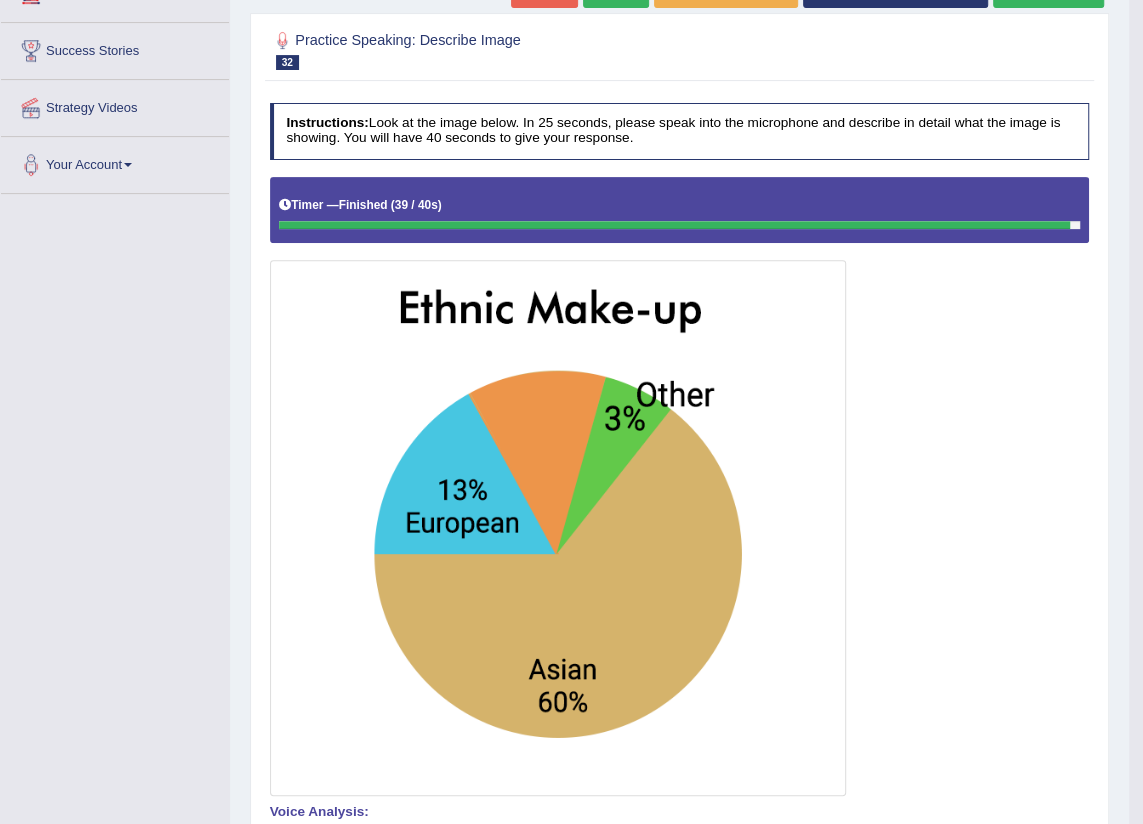scroll, scrollTop: 0, scrollLeft: 0, axis: both 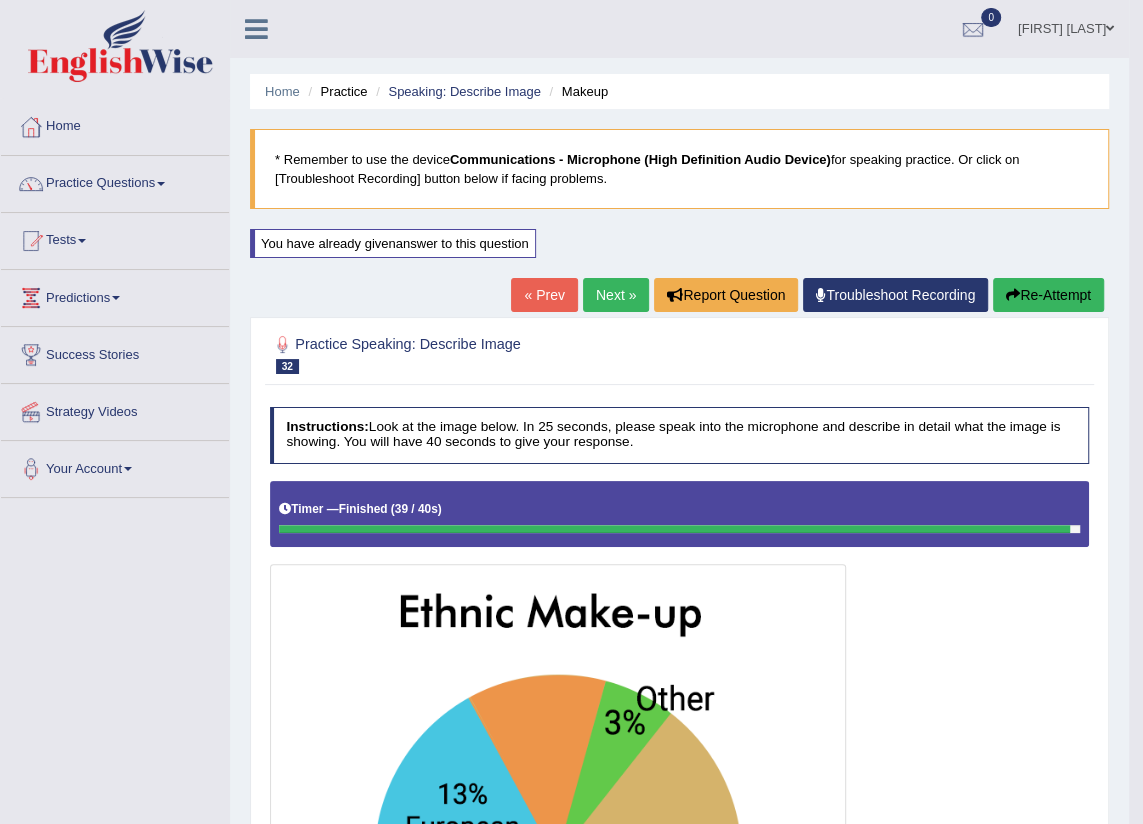 click on "Next »" at bounding box center [616, 295] 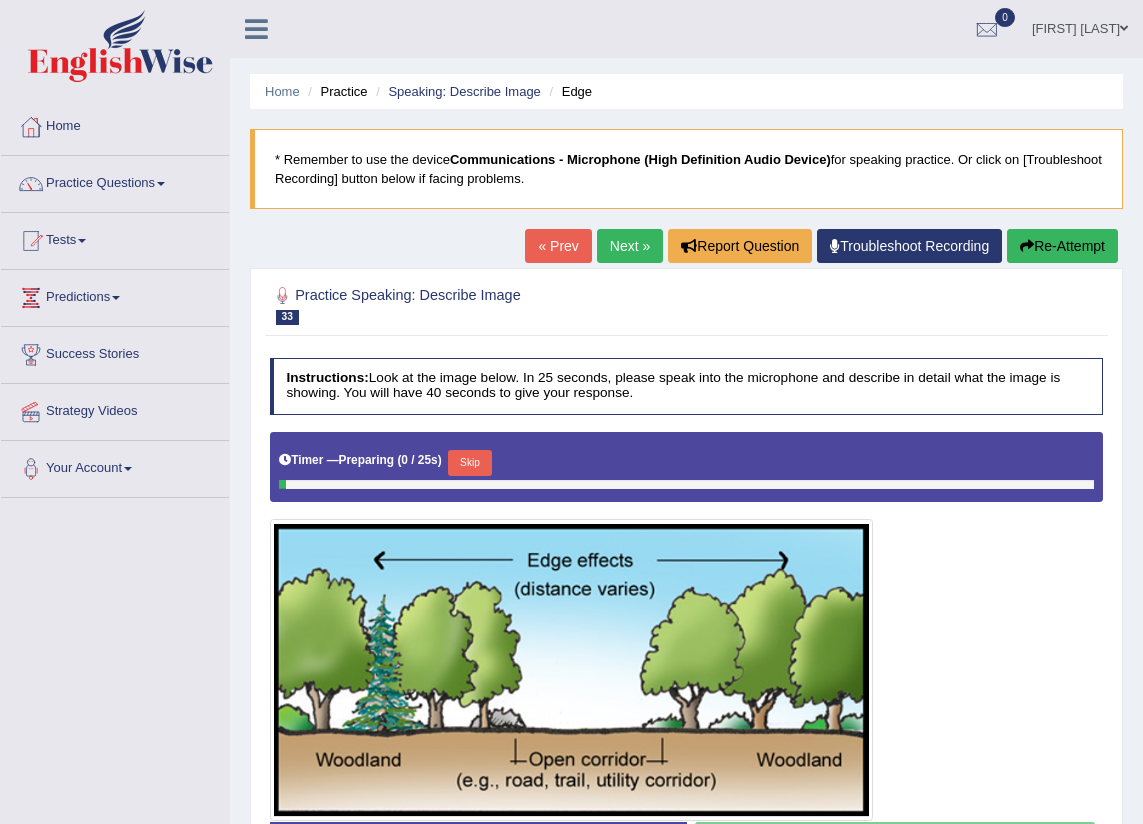 scroll, scrollTop: 0, scrollLeft: 0, axis: both 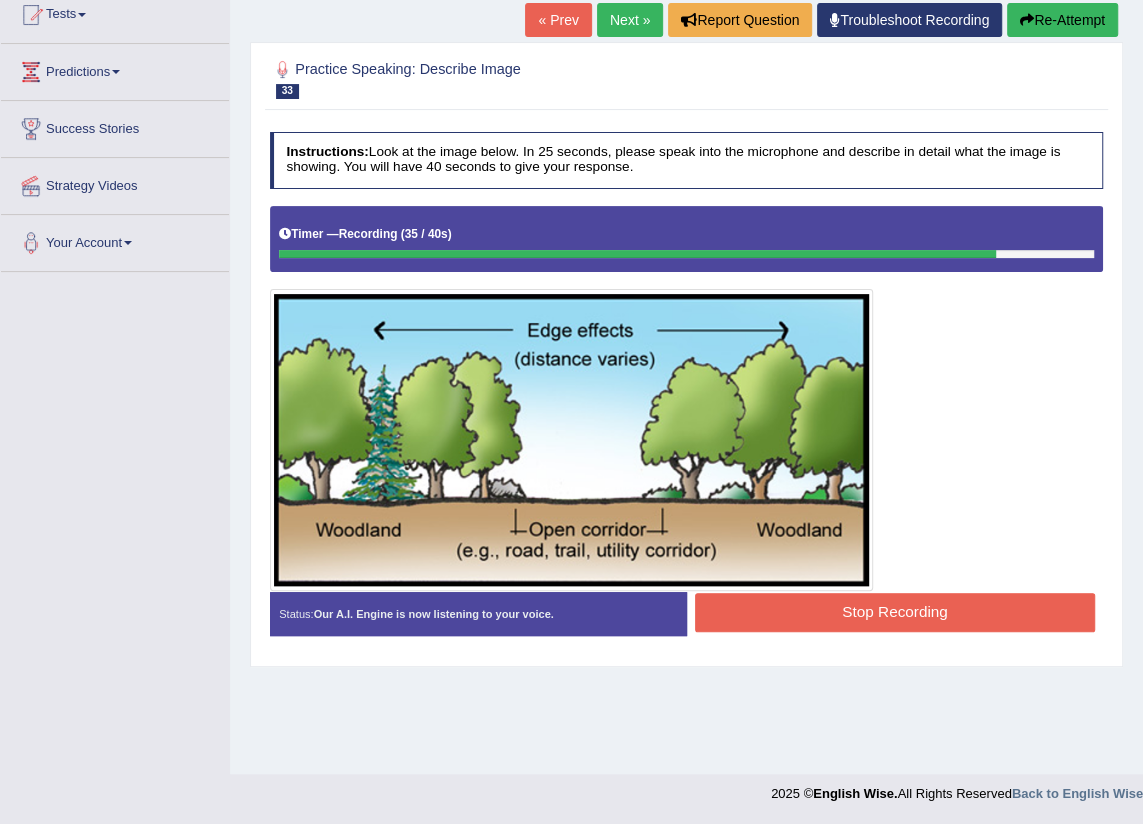 click on "Stop Recording" at bounding box center (895, 612) 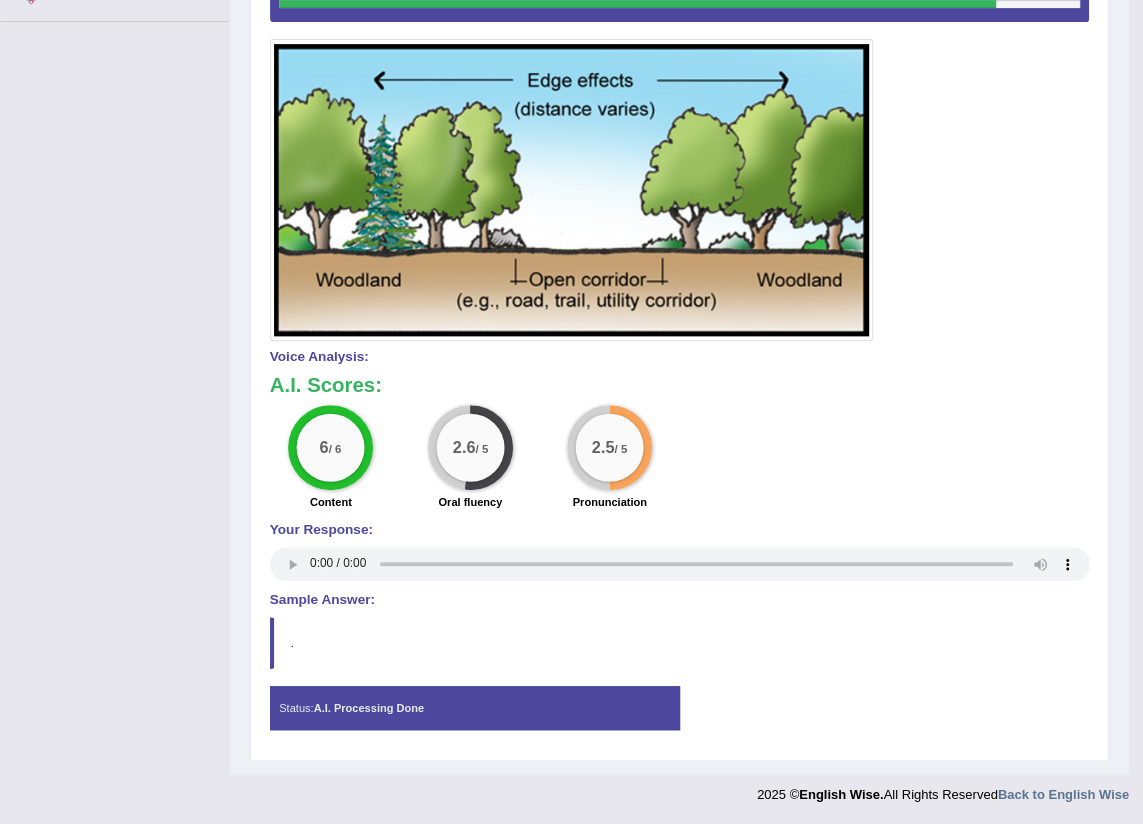 scroll, scrollTop: 203, scrollLeft: 0, axis: vertical 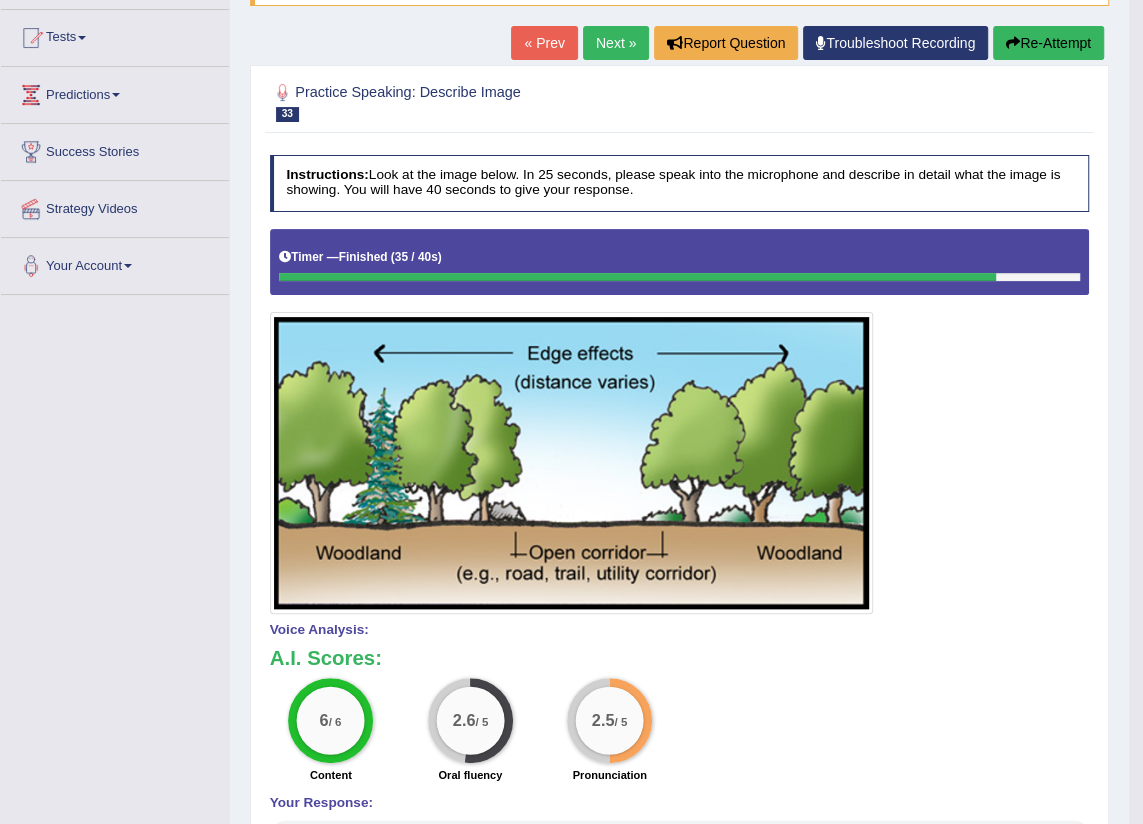 click on "Next »" at bounding box center [616, 43] 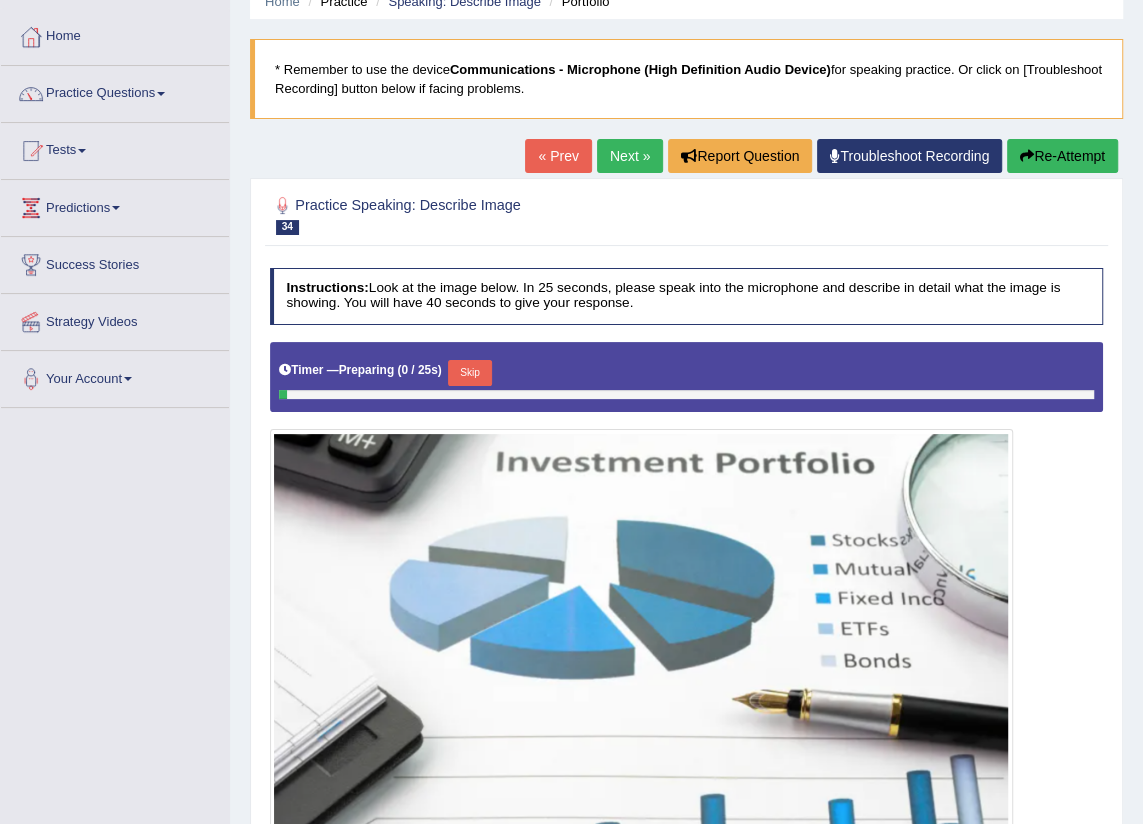 scroll, scrollTop: 252, scrollLeft: 0, axis: vertical 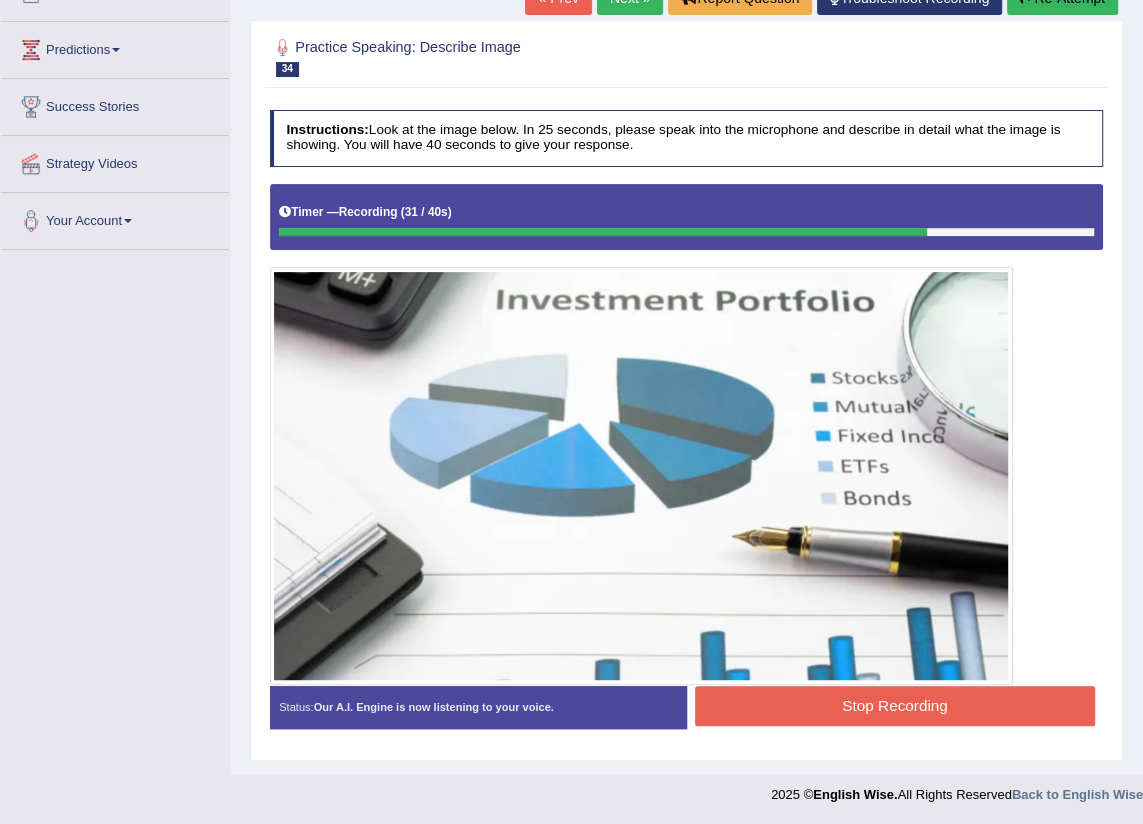 click on "Stop Recording" at bounding box center [895, 705] 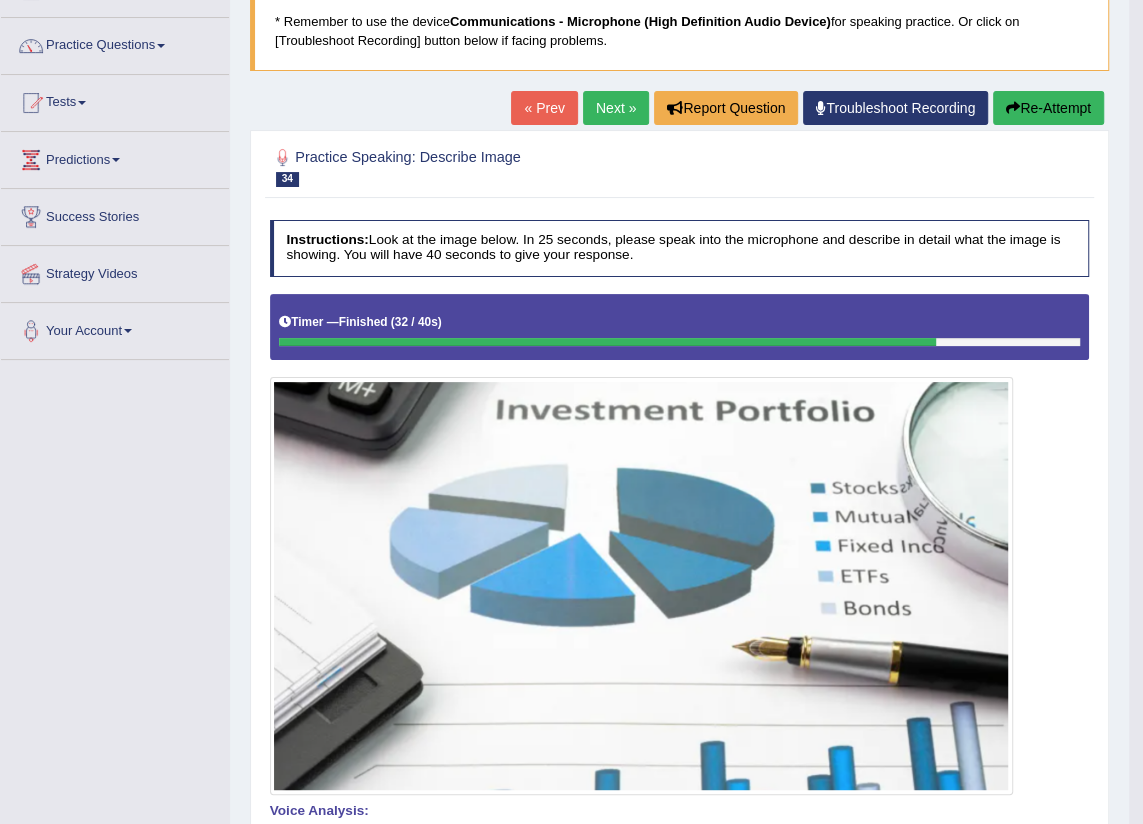 scroll, scrollTop: 0, scrollLeft: 0, axis: both 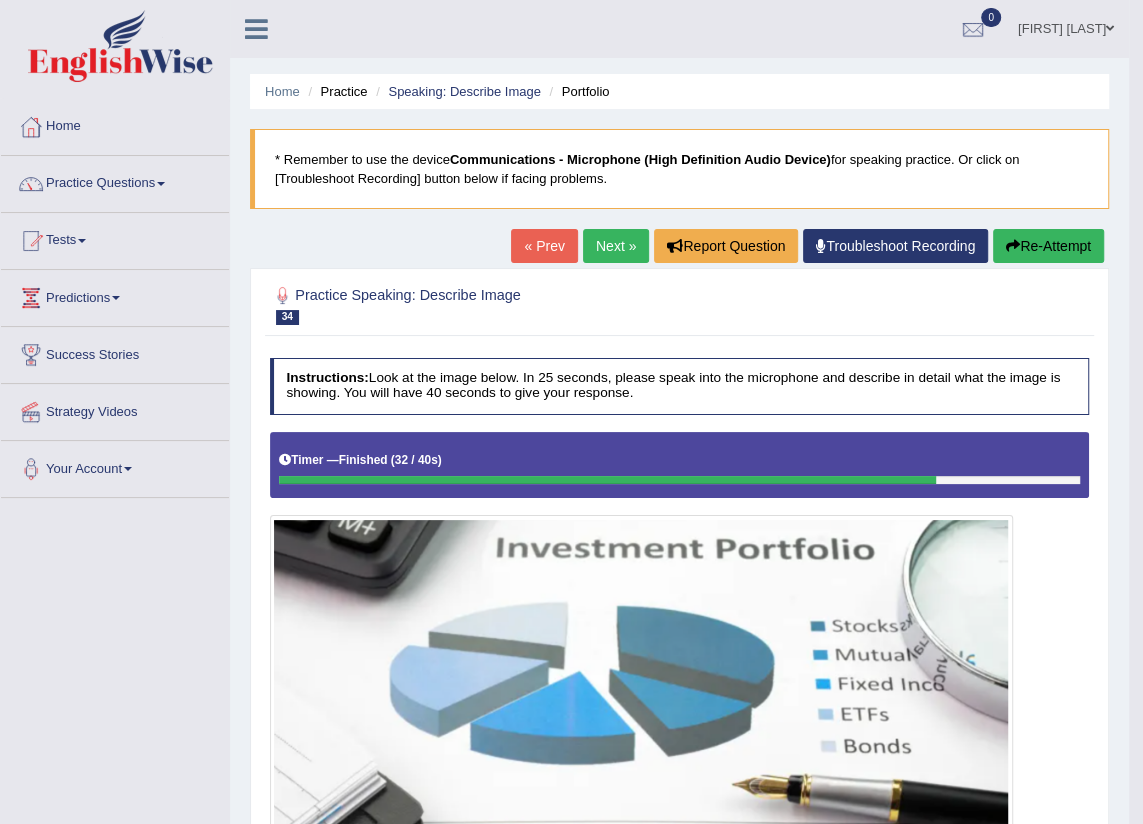 click on "Next »" at bounding box center [616, 246] 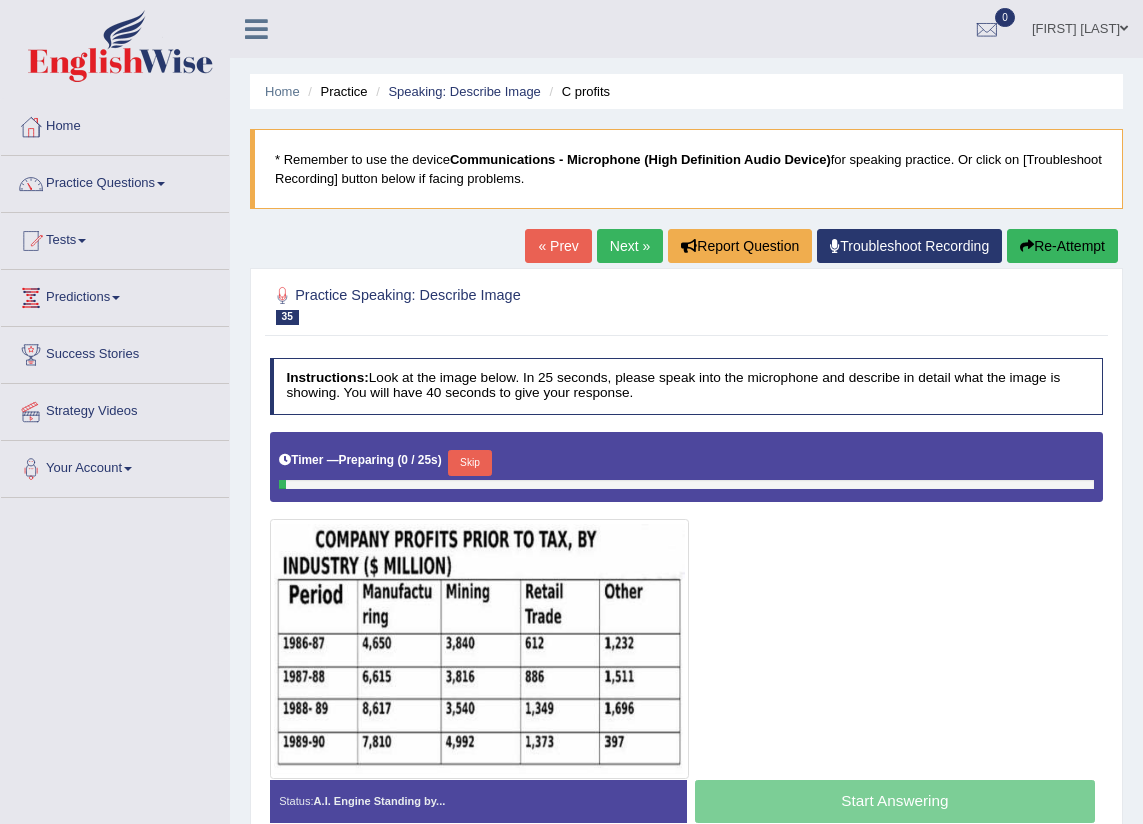 scroll, scrollTop: 0, scrollLeft: 0, axis: both 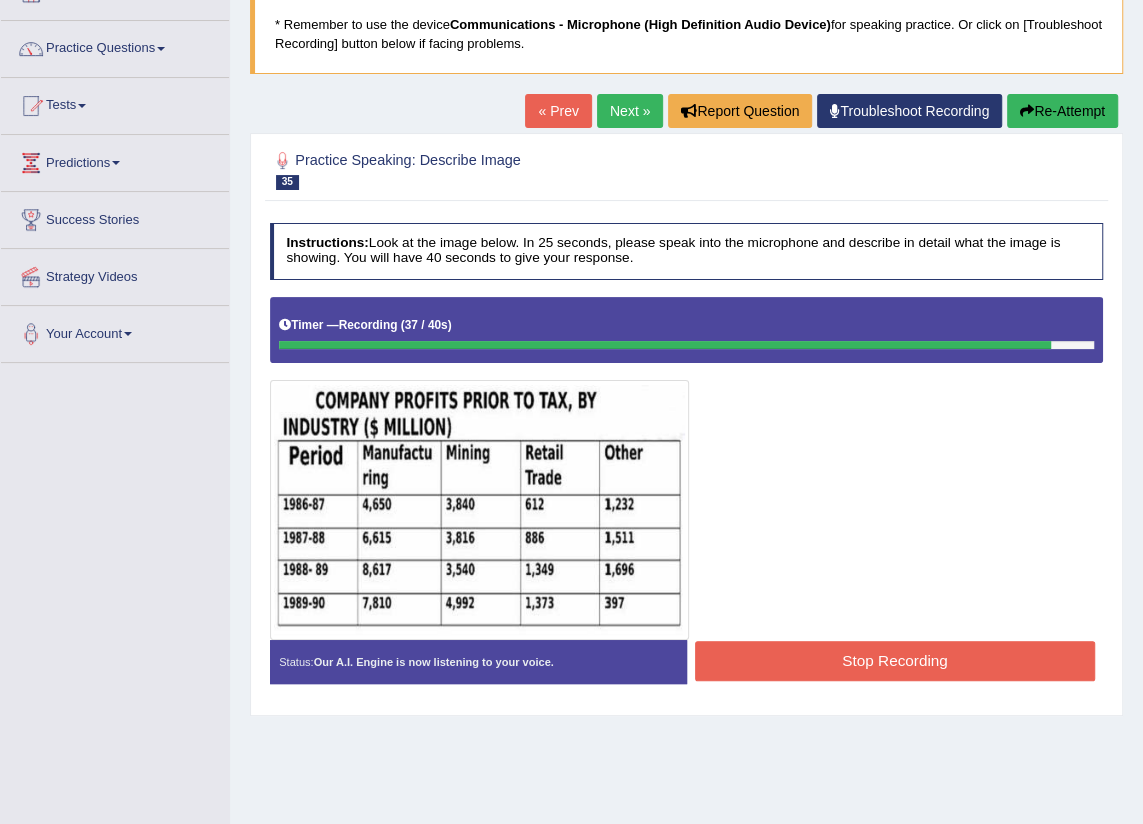 click on "Stop Recording" at bounding box center (895, 660) 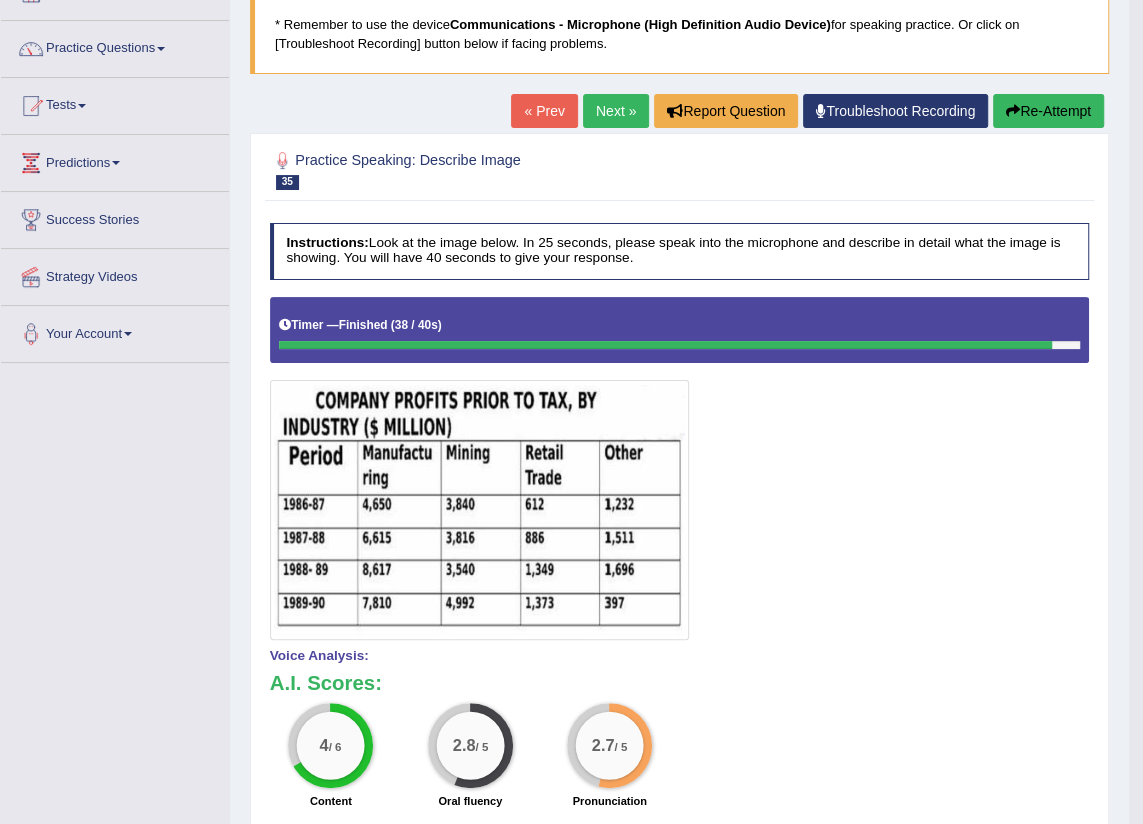 scroll, scrollTop: 0, scrollLeft: 0, axis: both 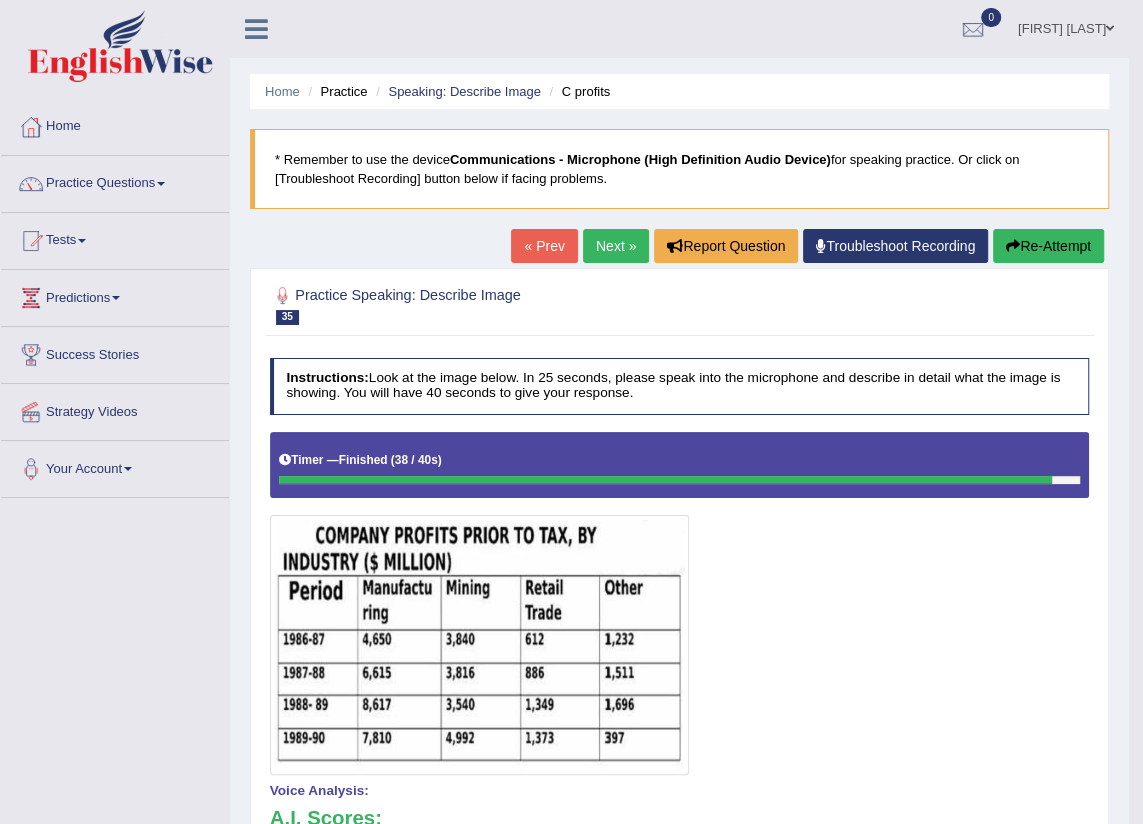 click on "Next »" at bounding box center [616, 246] 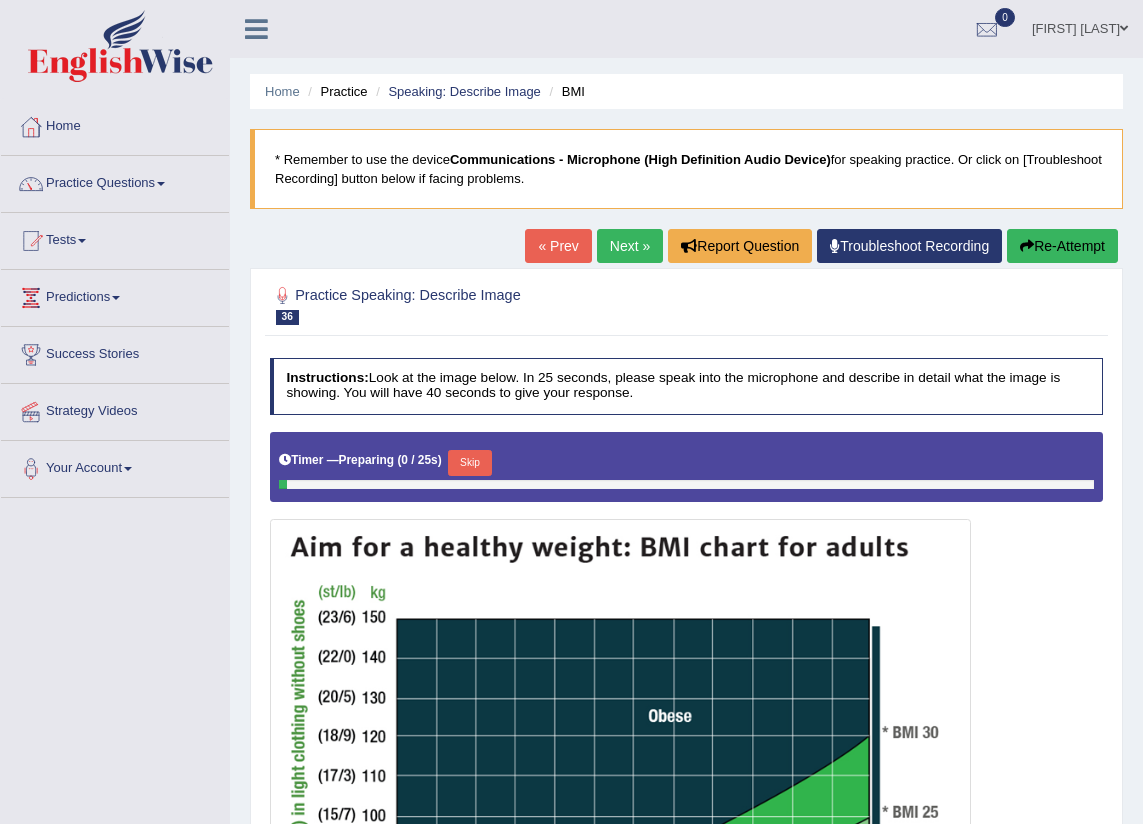 scroll, scrollTop: 0, scrollLeft: 0, axis: both 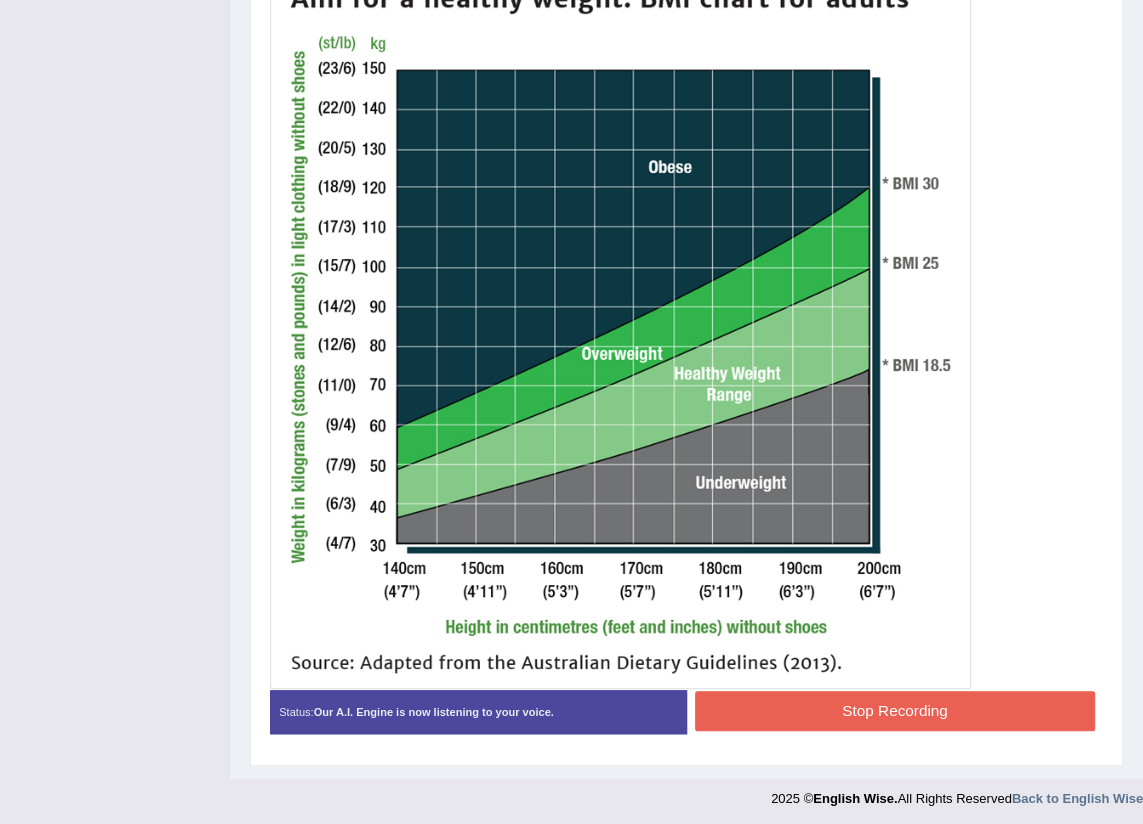 click on "Stop Recording" at bounding box center [895, 710] 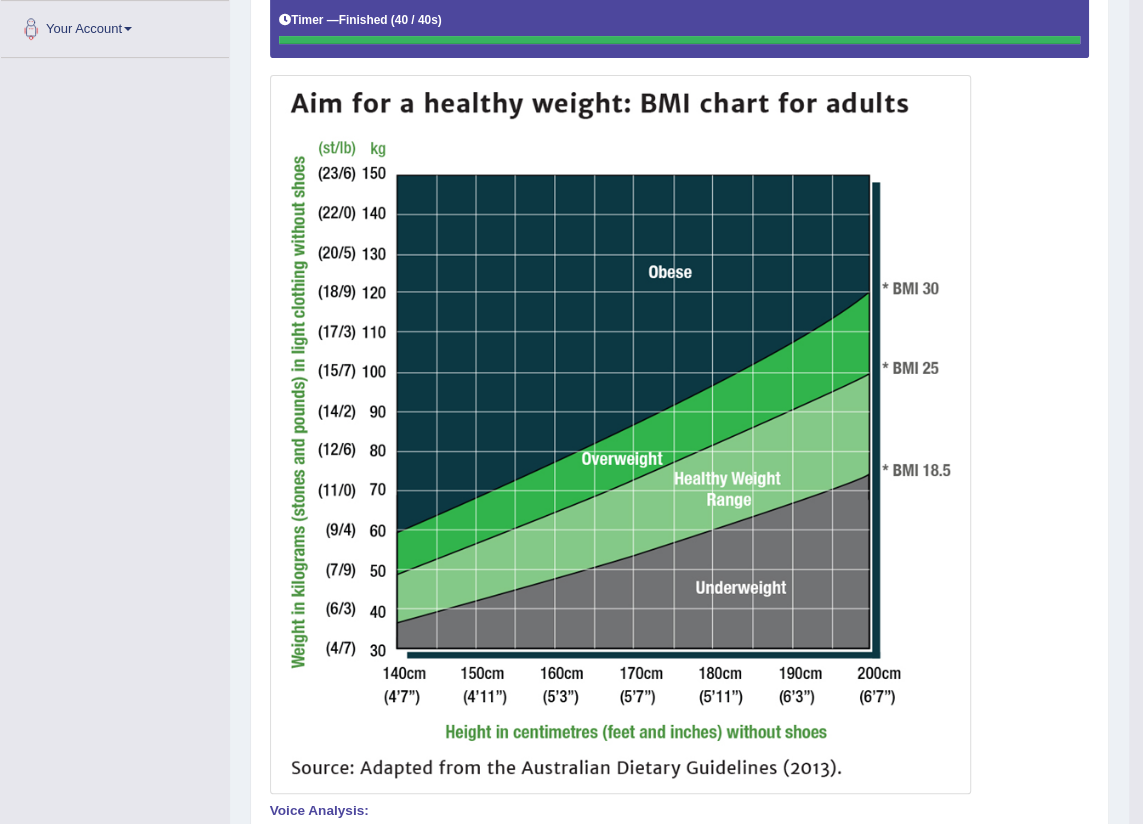 scroll, scrollTop: 76, scrollLeft: 0, axis: vertical 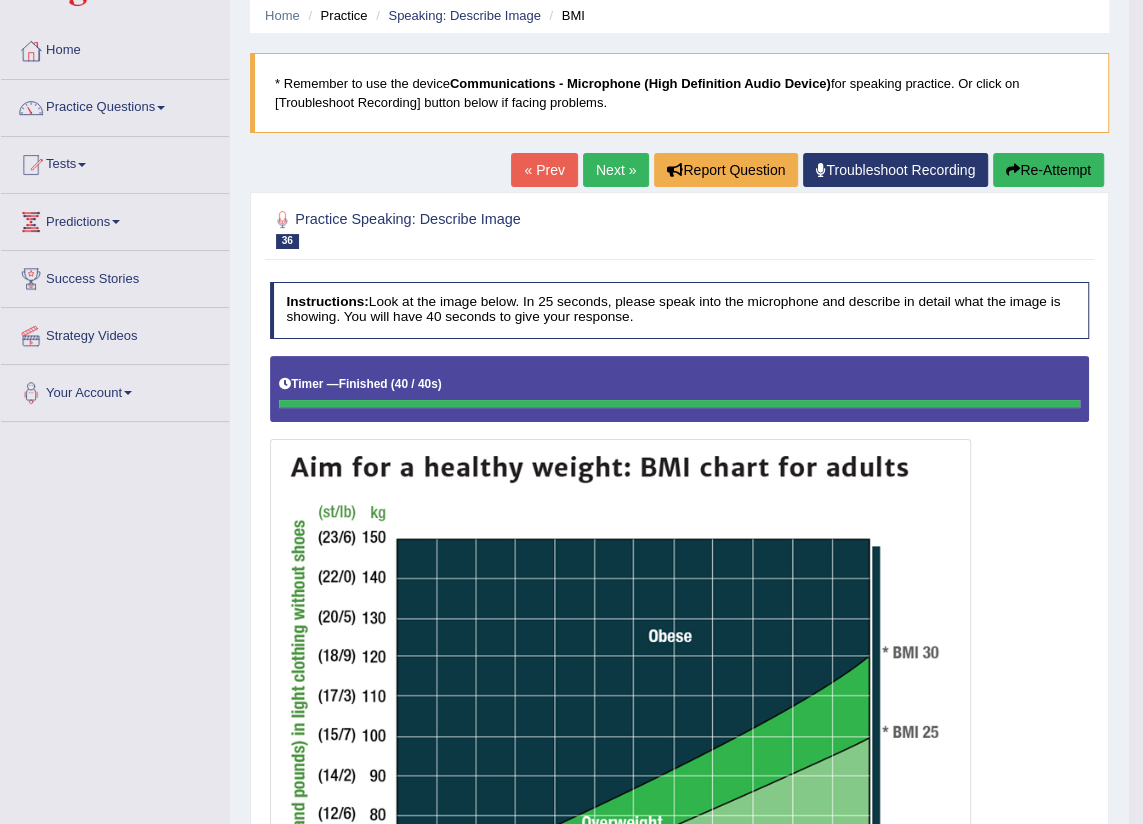 click on "Next »" at bounding box center [616, 170] 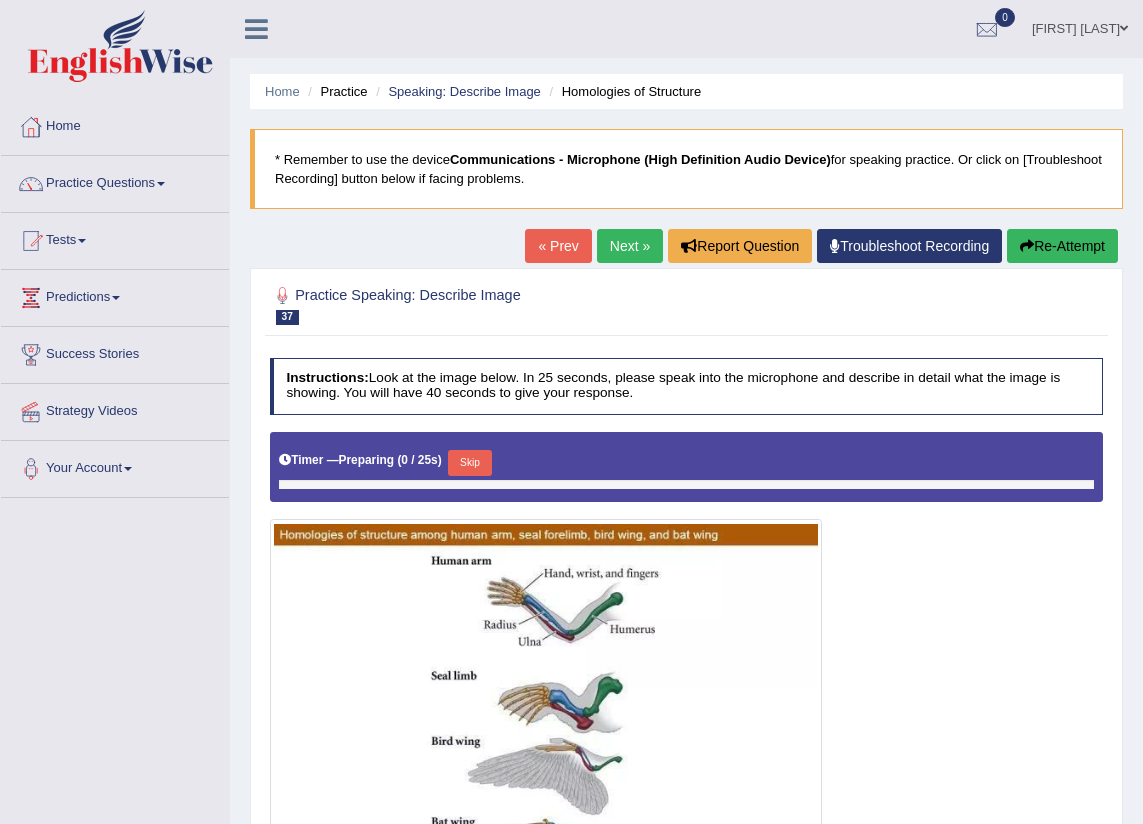 scroll, scrollTop: 251, scrollLeft: 0, axis: vertical 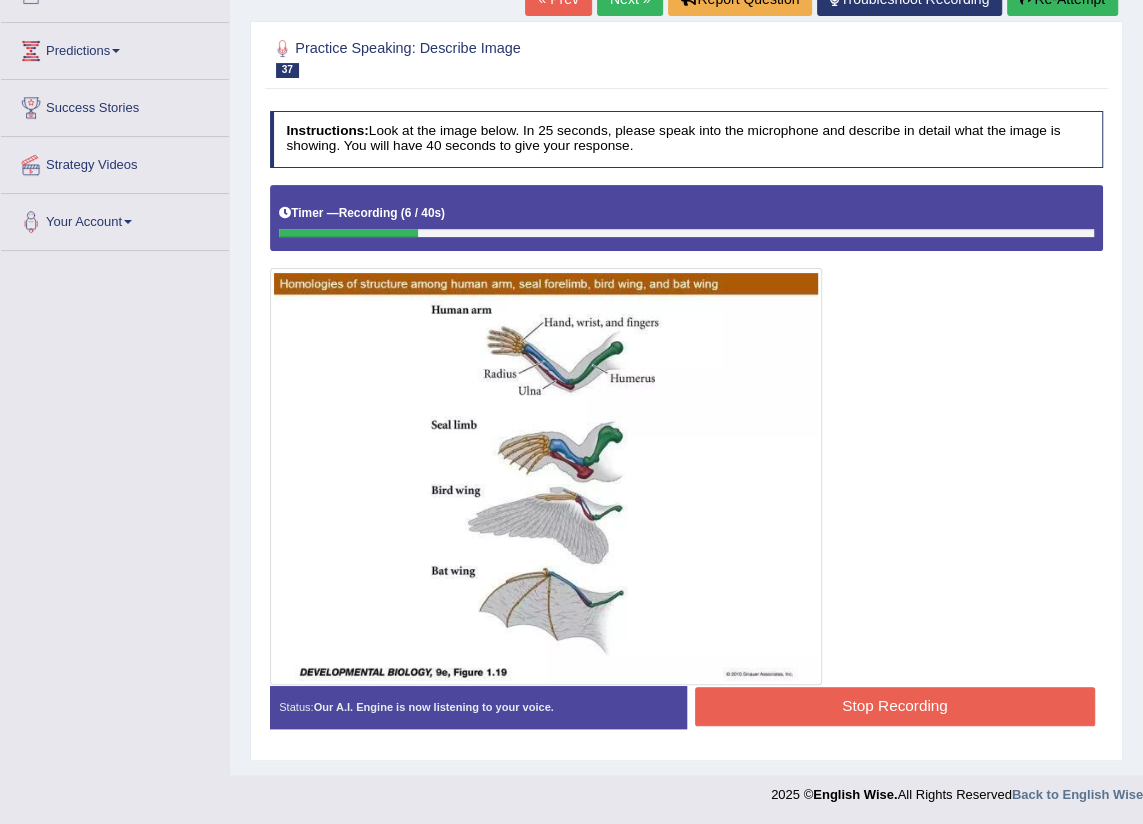 click on "Stop Recording" at bounding box center [895, 706] 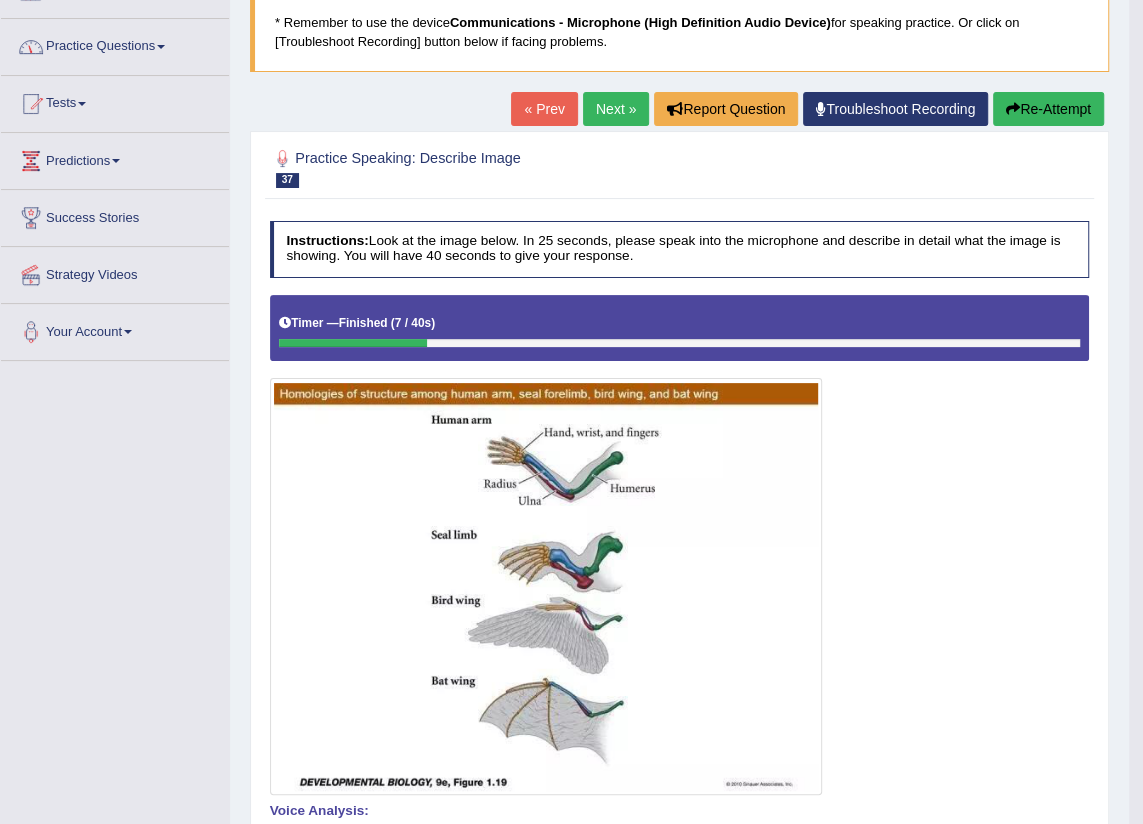 scroll, scrollTop: 0, scrollLeft: 0, axis: both 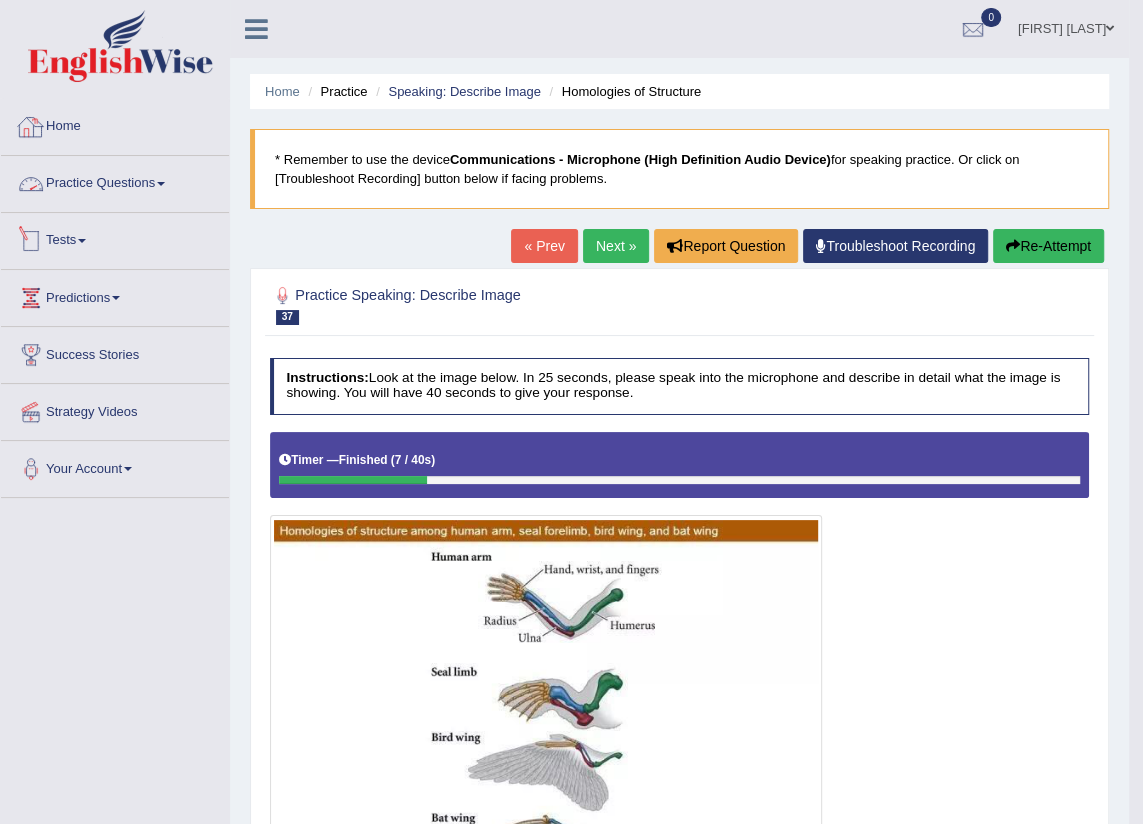 click on "Home" at bounding box center [115, 124] 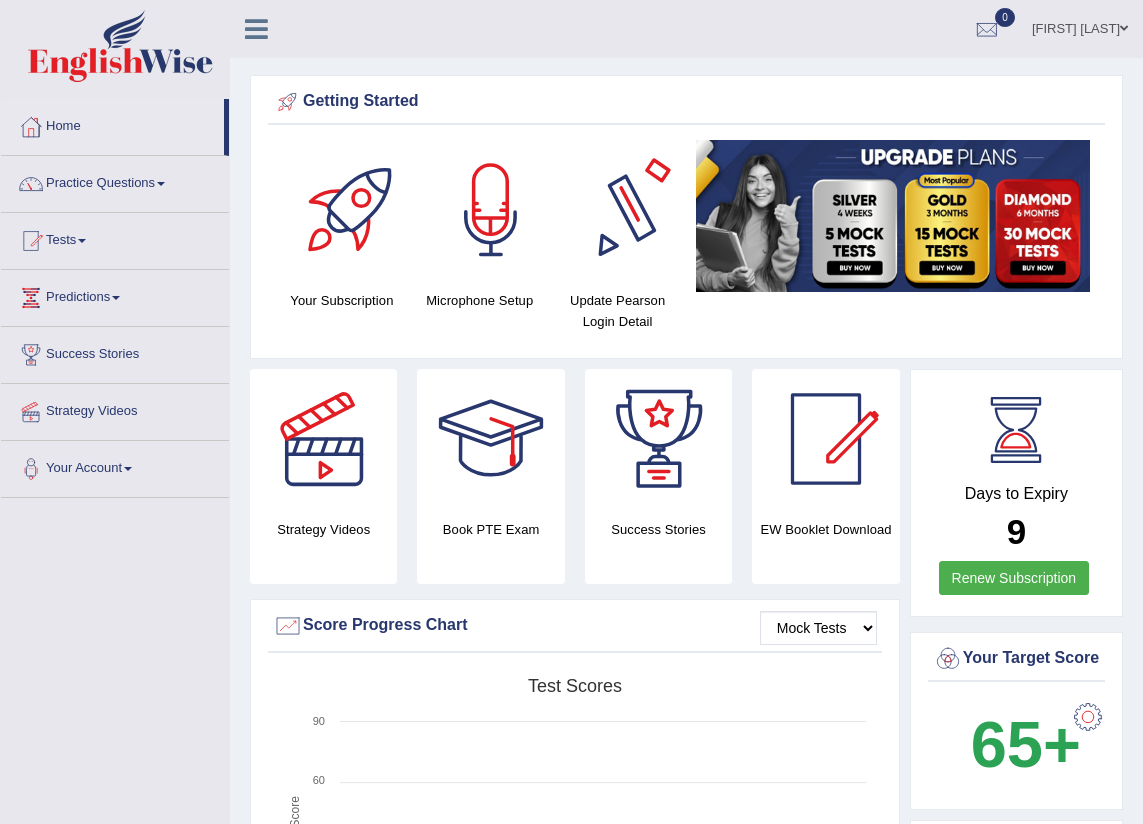 scroll, scrollTop: 181, scrollLeft: 0, axis: vertical 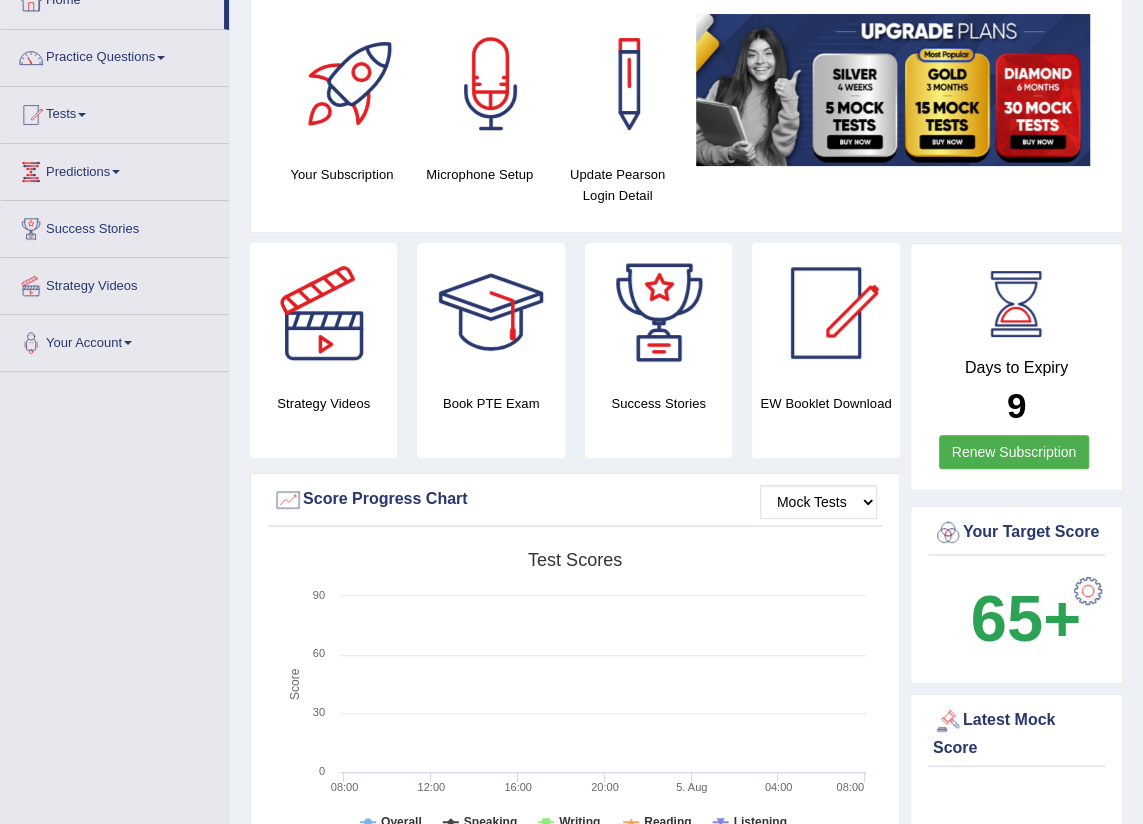 click at bounding box center (1088, 591) 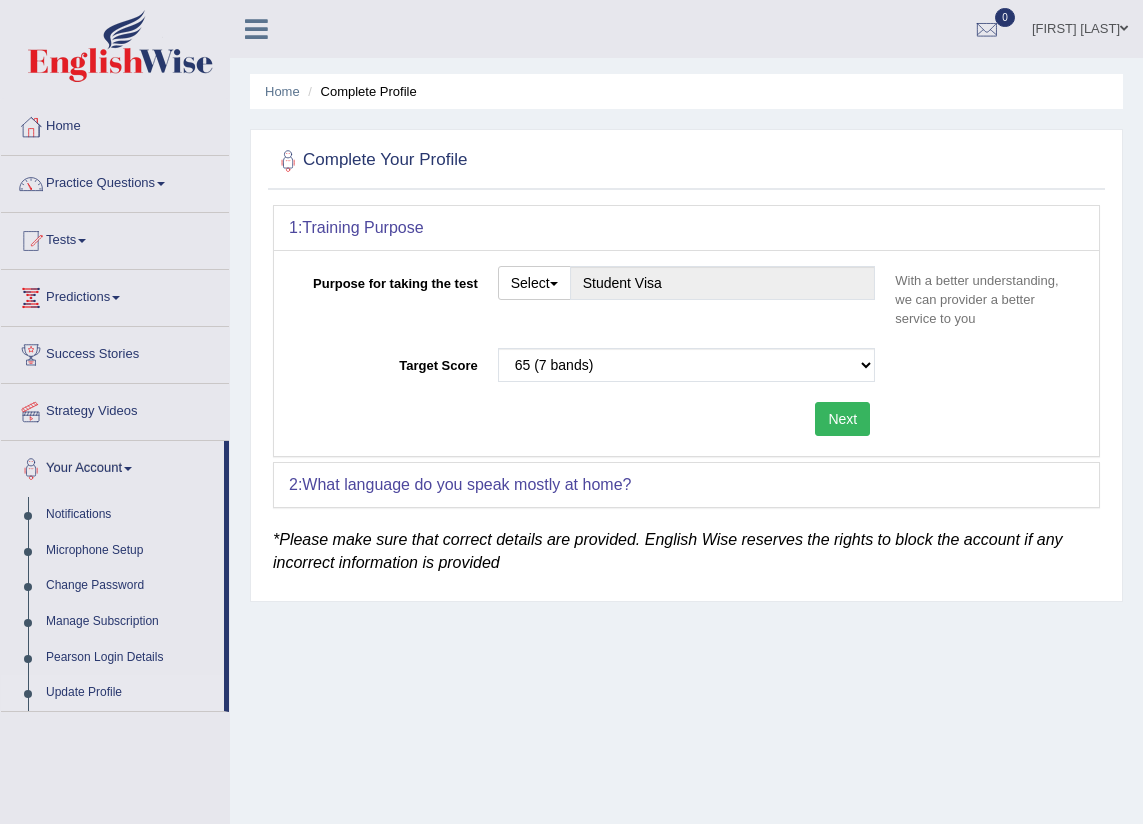scroll, scrollTop: 0, scrollLeft: 0, axis: both 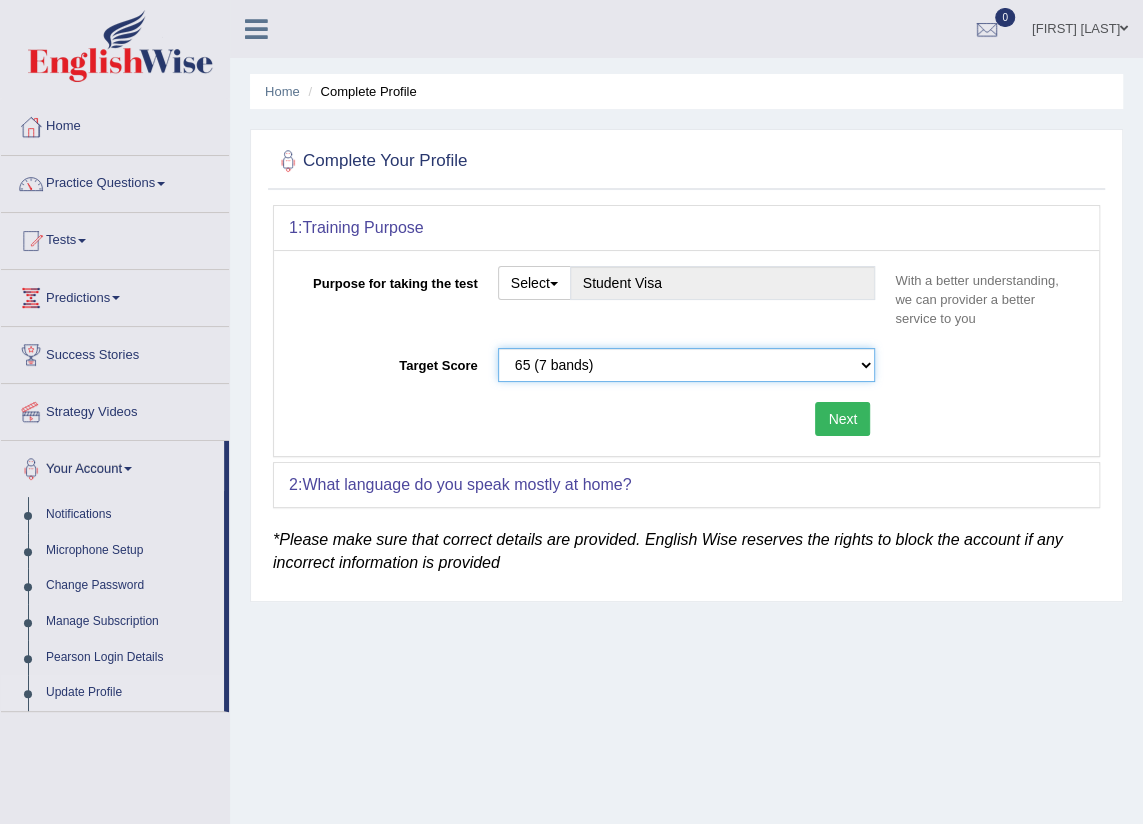 click on "Please select the correct value
50 (6 bands)
58 (6.5 bands)
65 (7 bands)
79 (8 bands)" at bounding box center [687, 365] 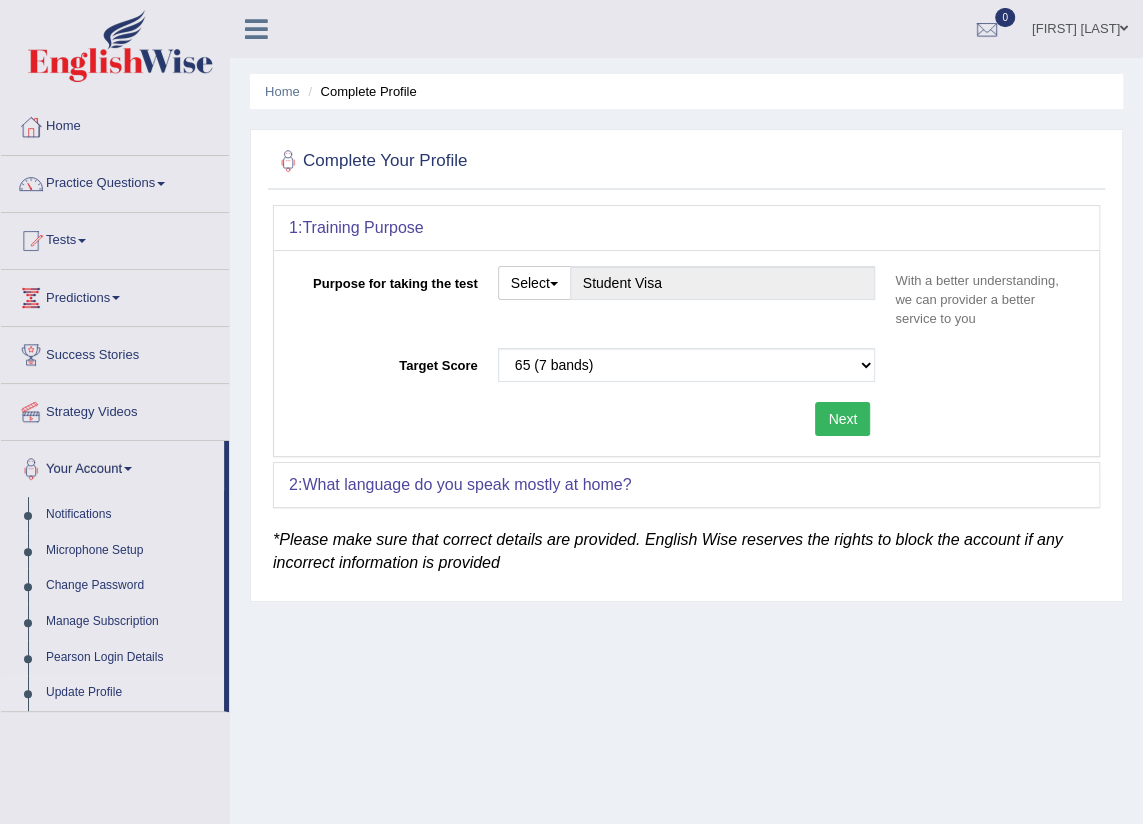 click on "Next" at bounding box center (842, 419) 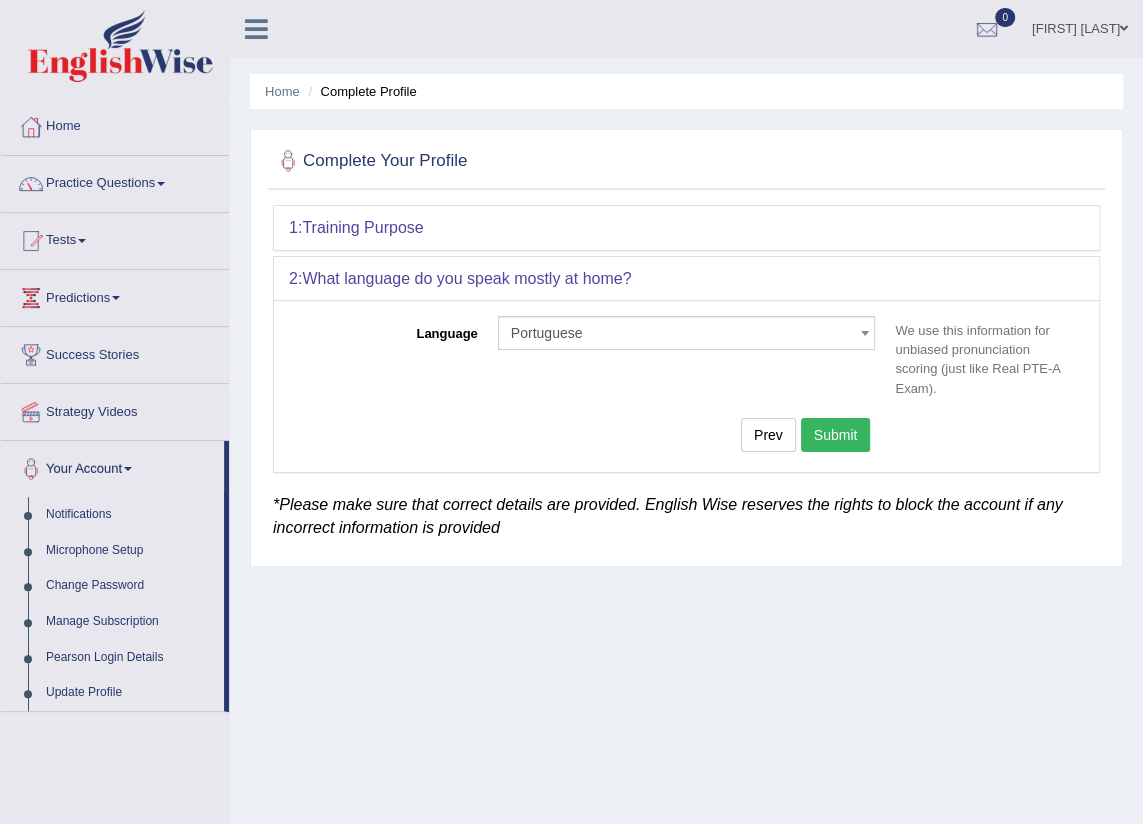 click on "Training Purpose" at bounding box center (362, 227) 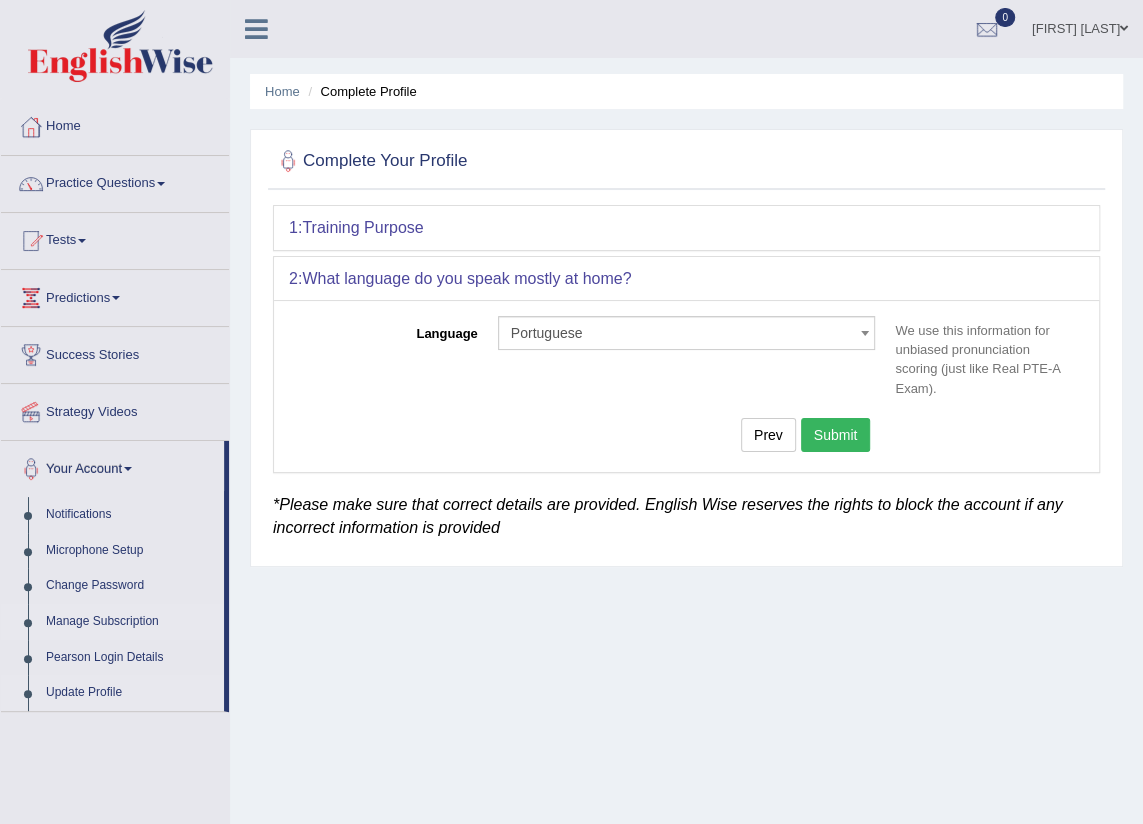 click on "Manage Subscription" at bounding box center [130, 622] 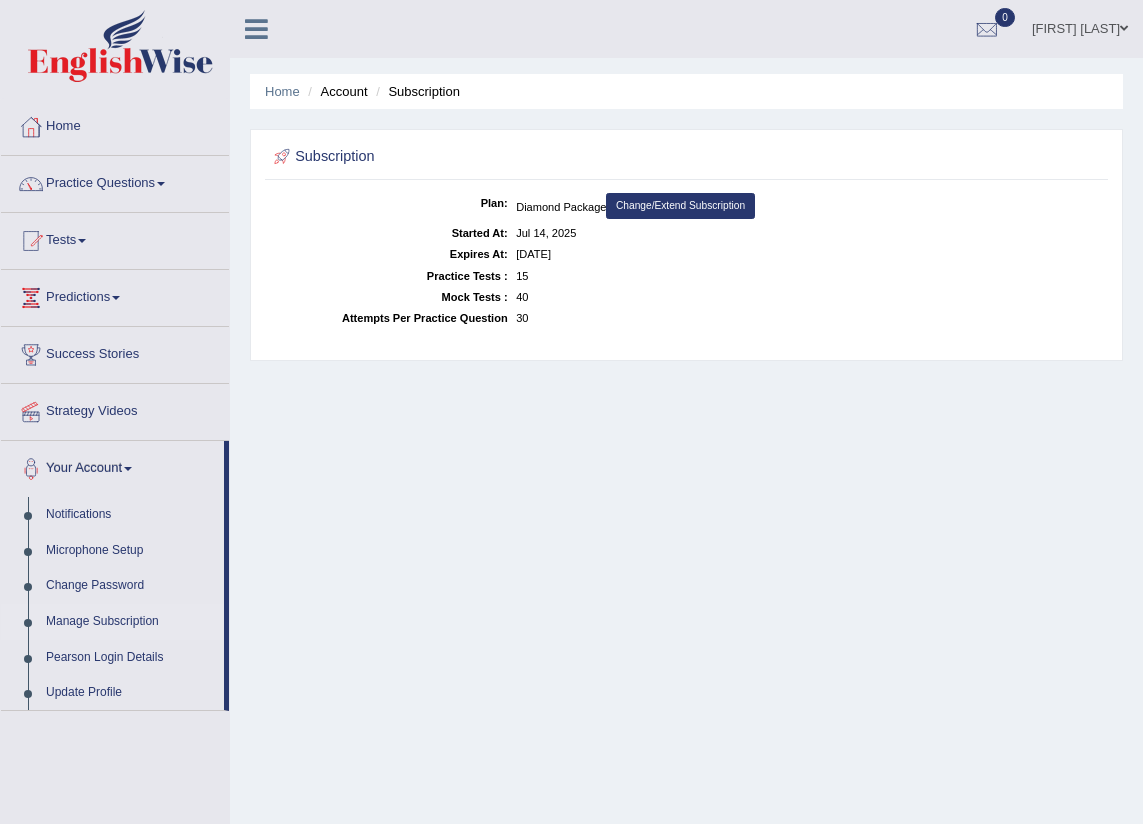 scroll, scrollTop: 0, scrollLeft: 0, axis: both 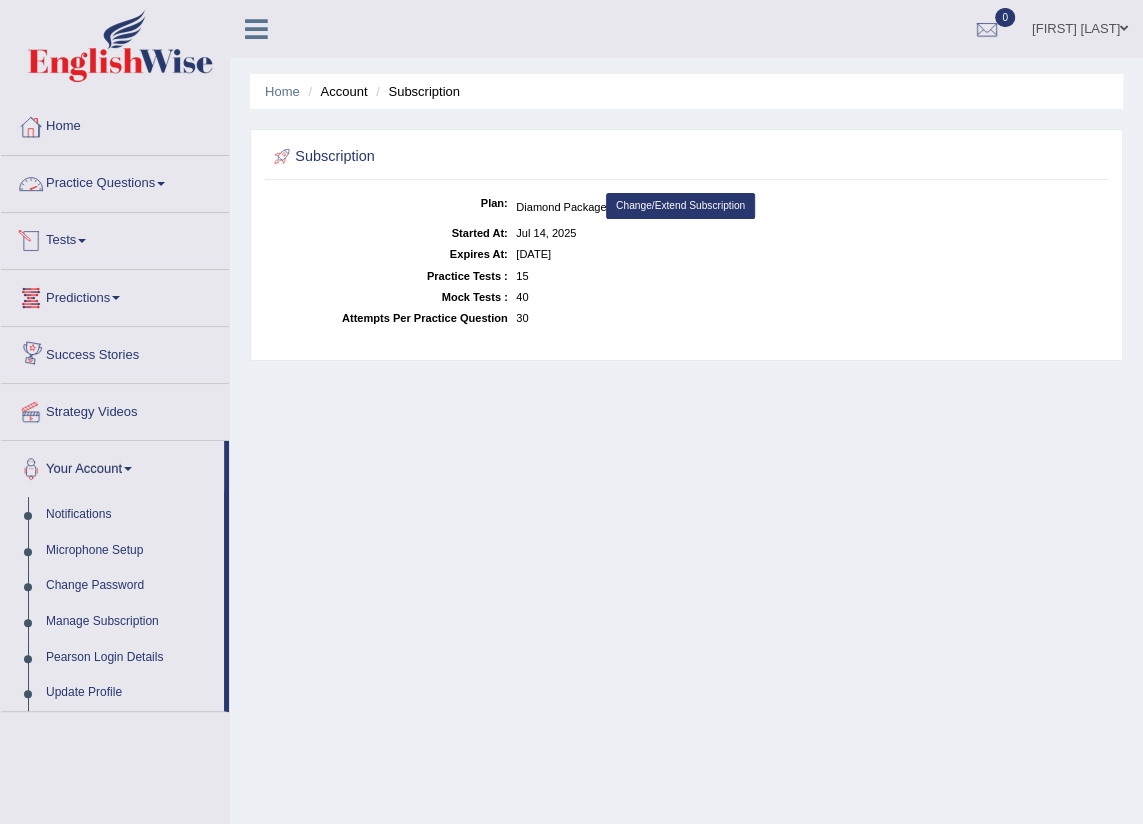 click on "Success Stories" at bounding box center (115, 352) 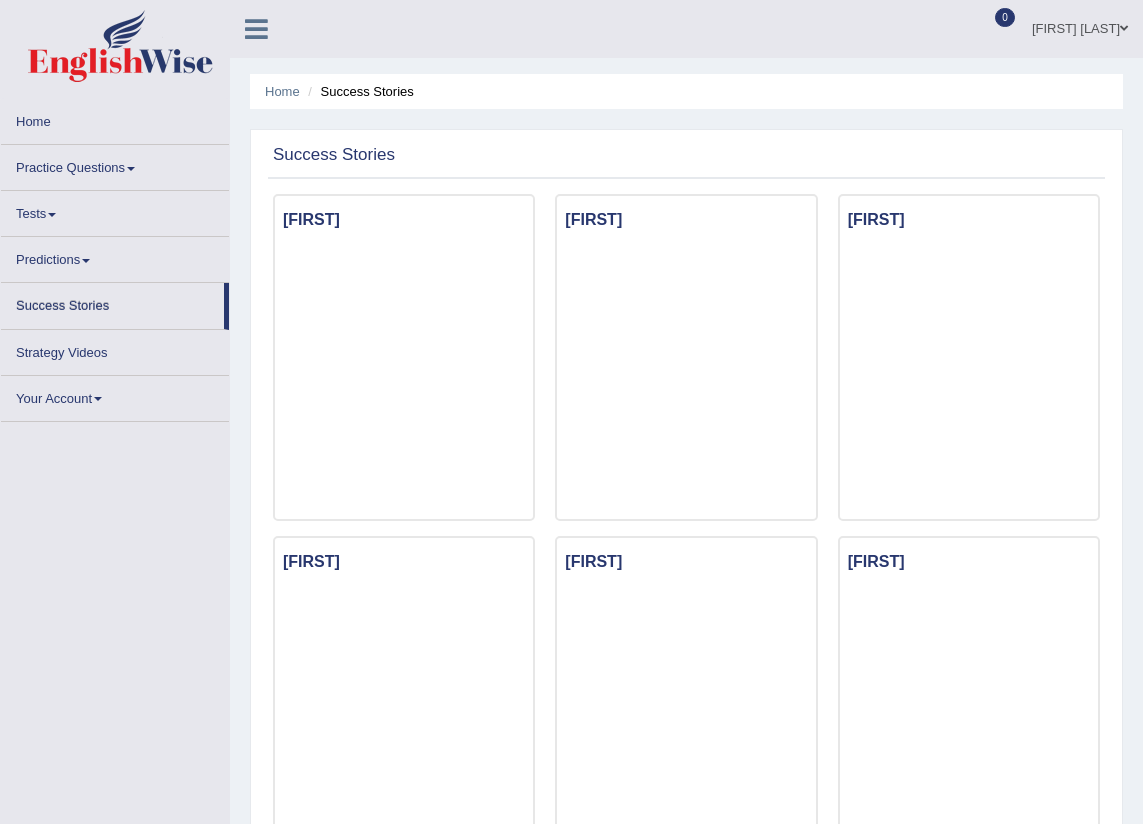 scroll, scrollTop: 0, scrollLeft: 0, axis: both 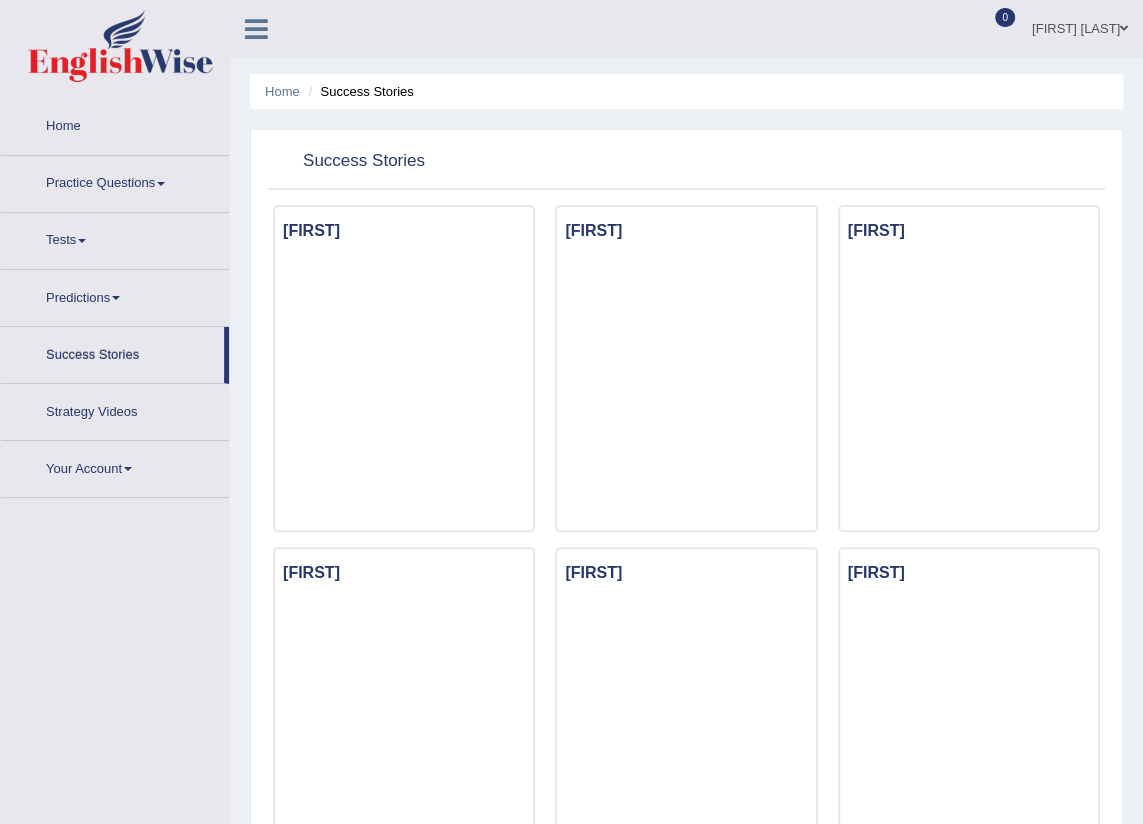 click on "Home" at bounding box center [115, 127] 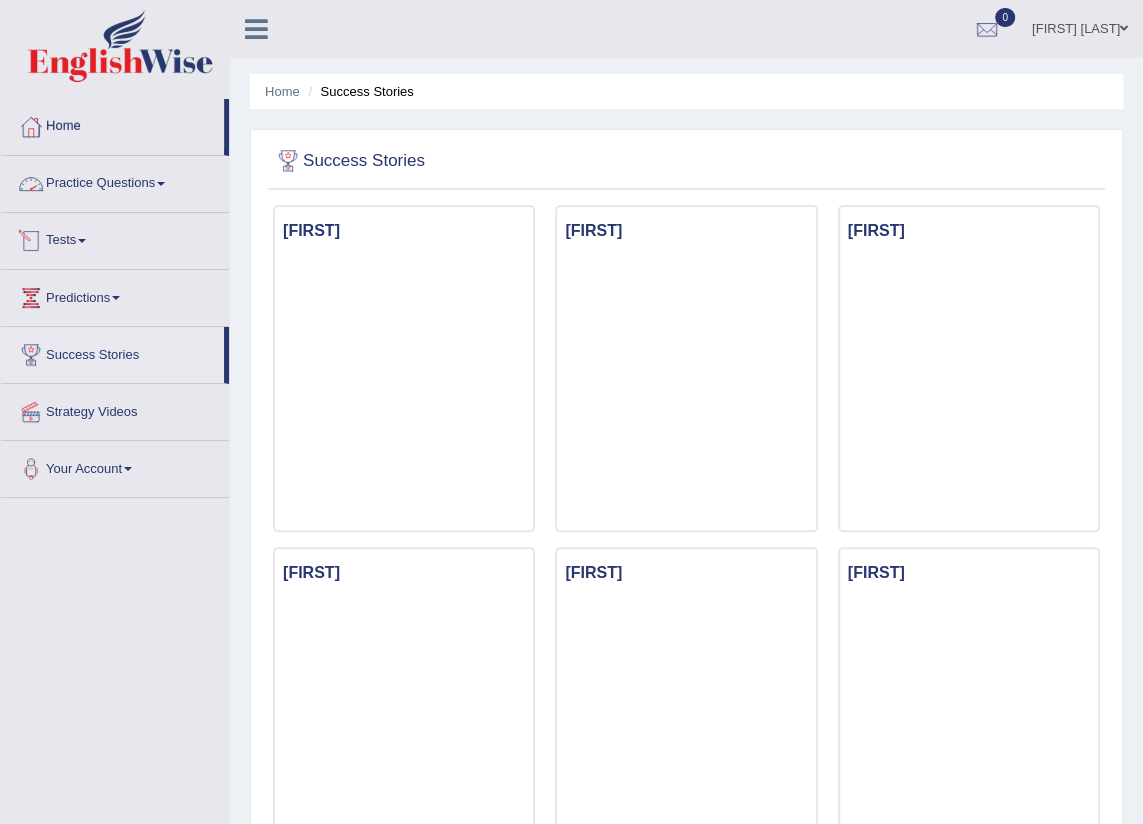 click on "Practice Questions" at bounding box center (115, 181) 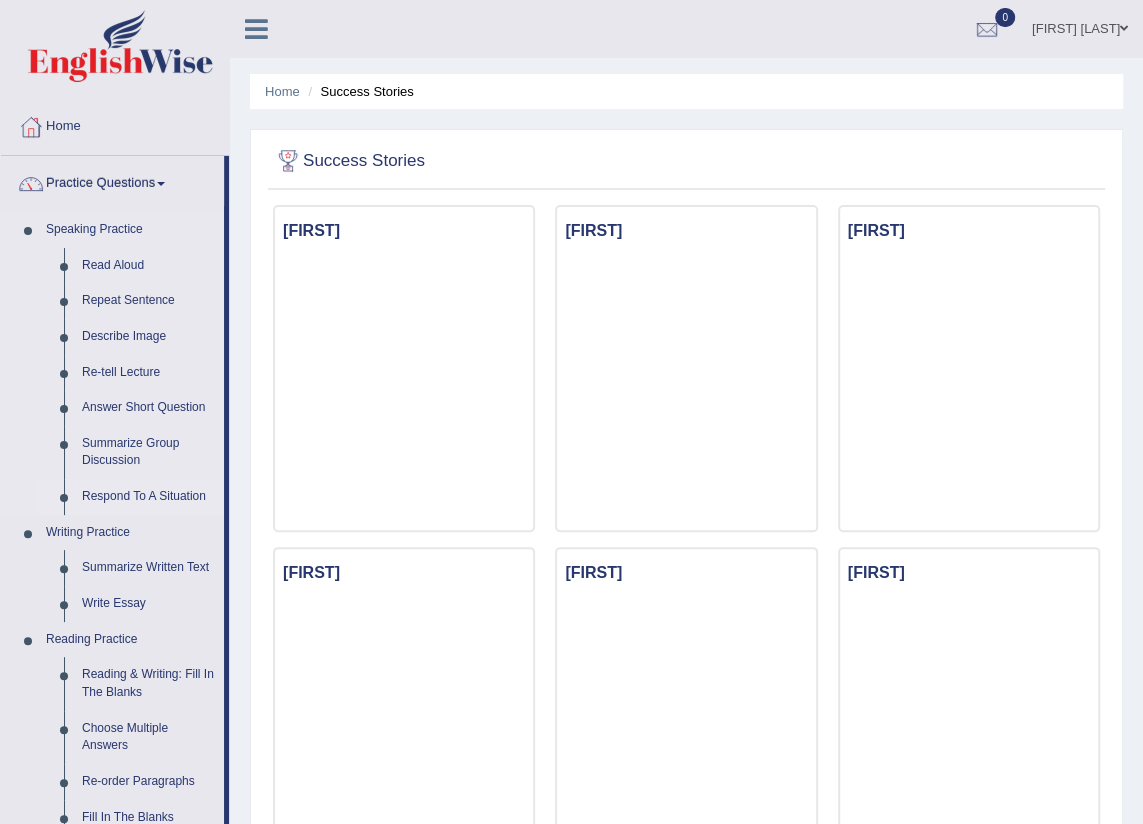 click on "Respond To A Situation" at bounding box center (148, 497) 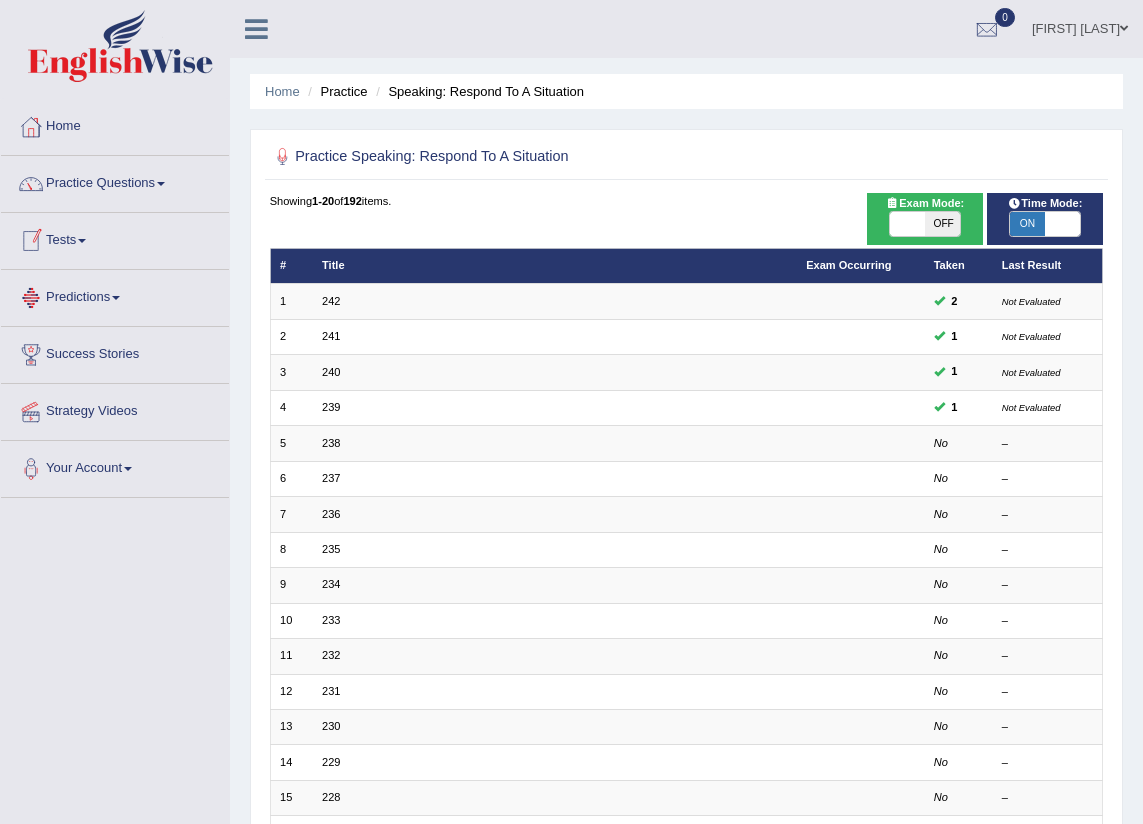 scroll, scrollTop: 0, scrollLeft: 0, axis: both 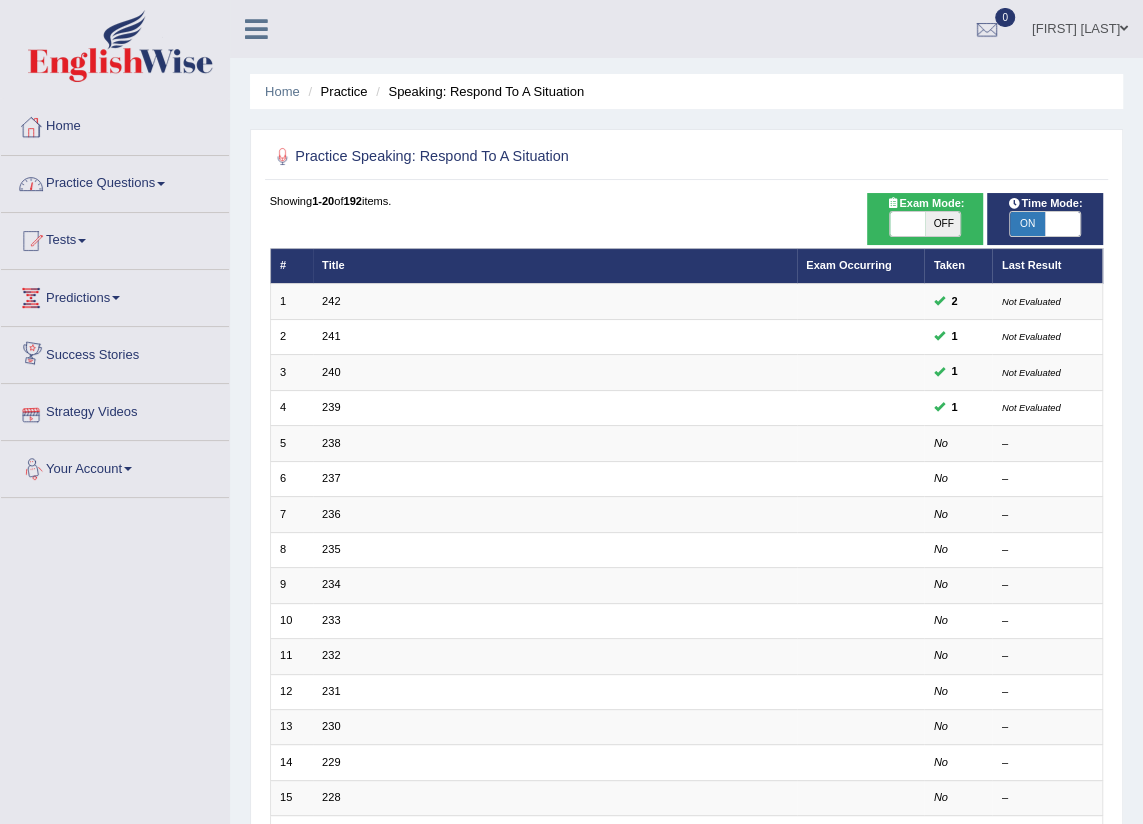 click on "Practice Questions" at bounding box center [115, 181] 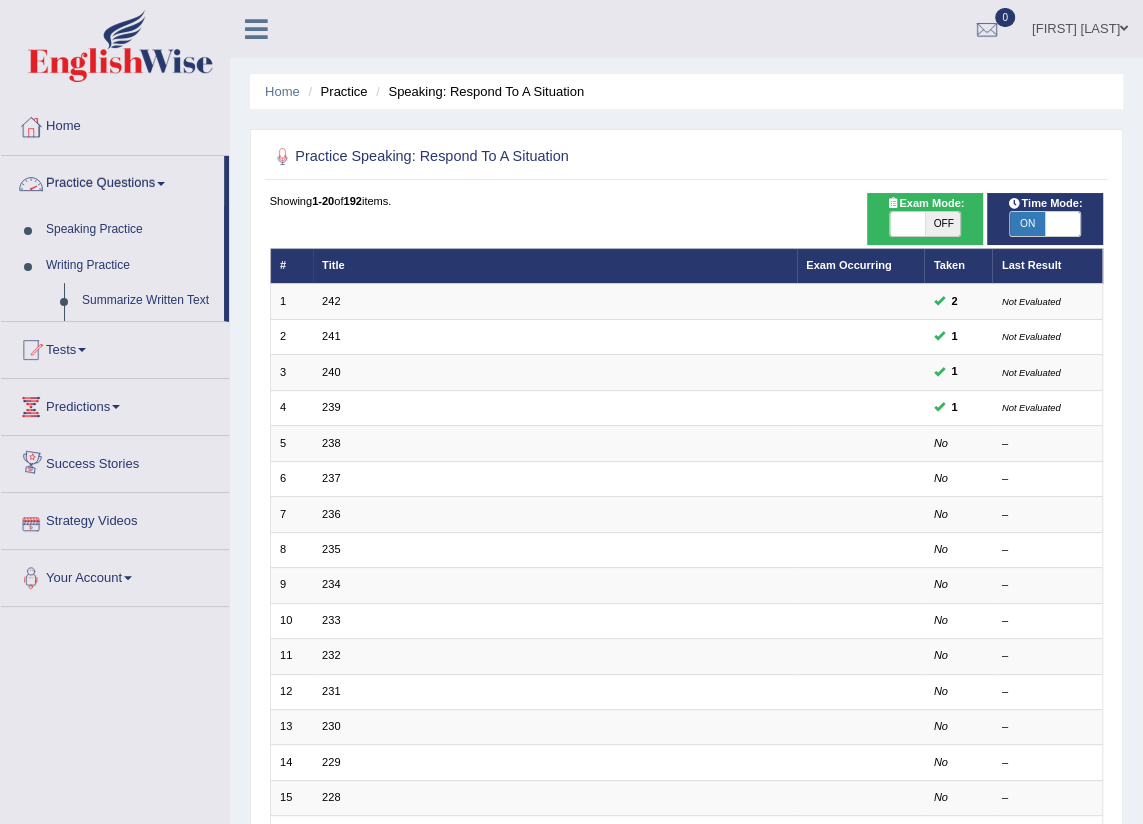 click on "Practice Questions" at bounding box center [112, 181] 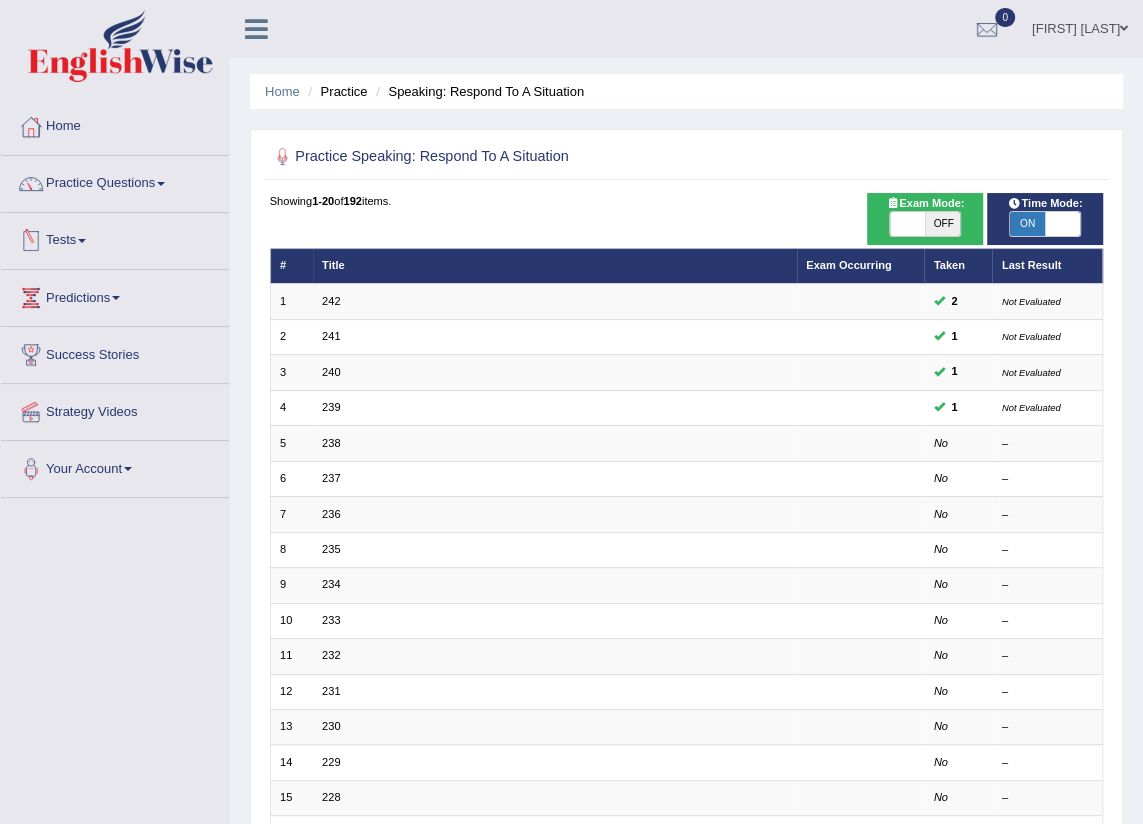 click on "Practice Questions" at bounding box center (115, 181) 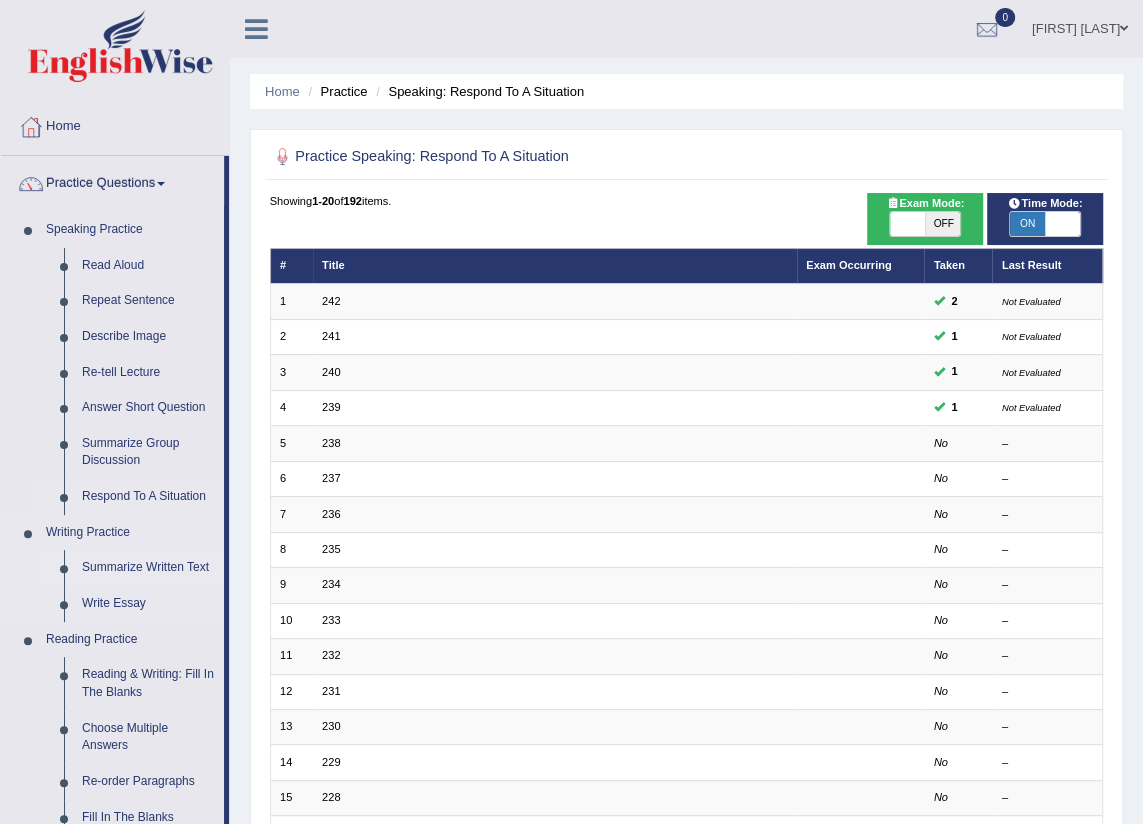 scroll, scrollTop: 181, scrollLeft: 0, axis: vertical 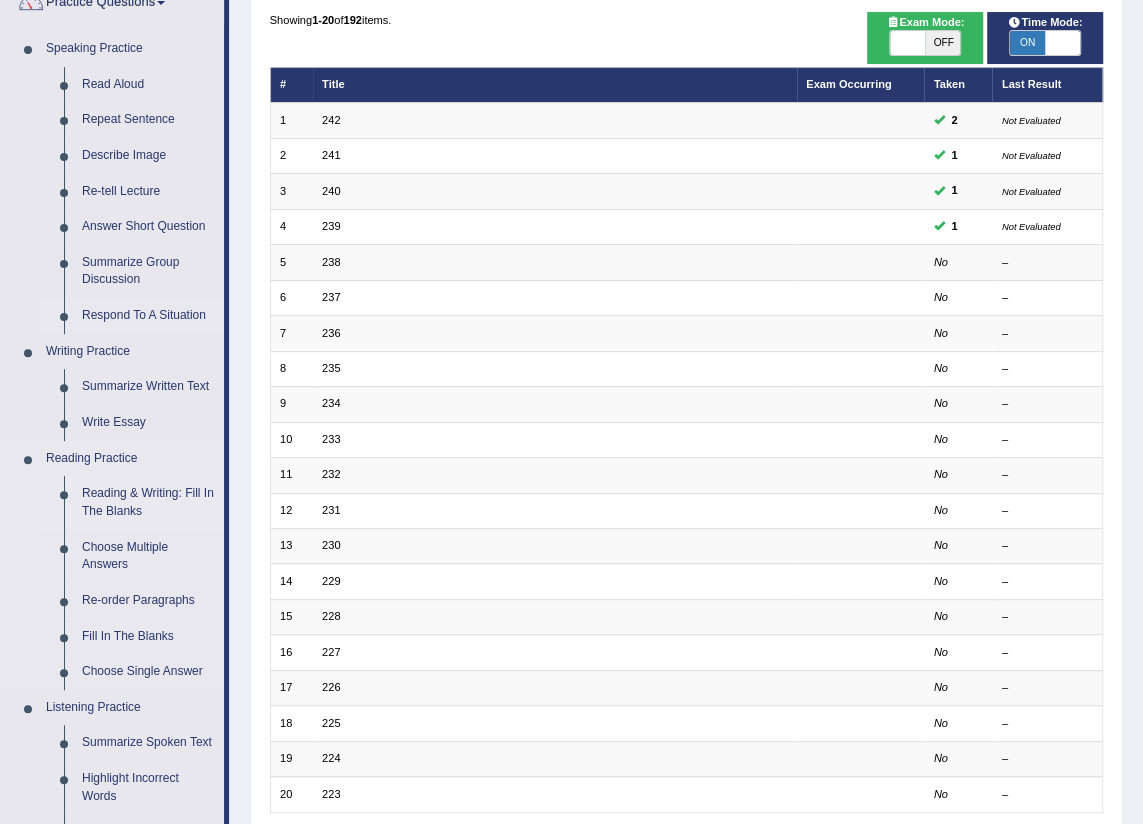 click on "Reading & Writing: Fill In The Blanks" at bounding box center (148, 502) 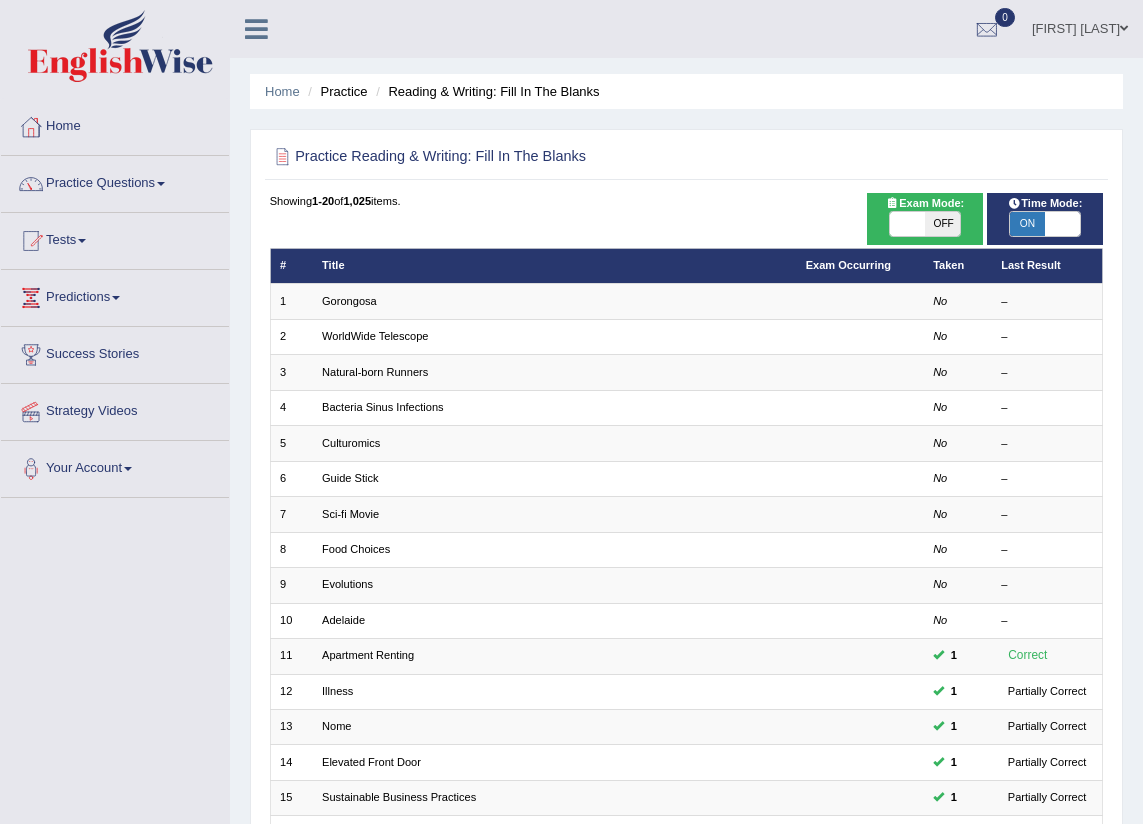 scroll, scrollTop: 0, scrollLeft: 0, axis: both 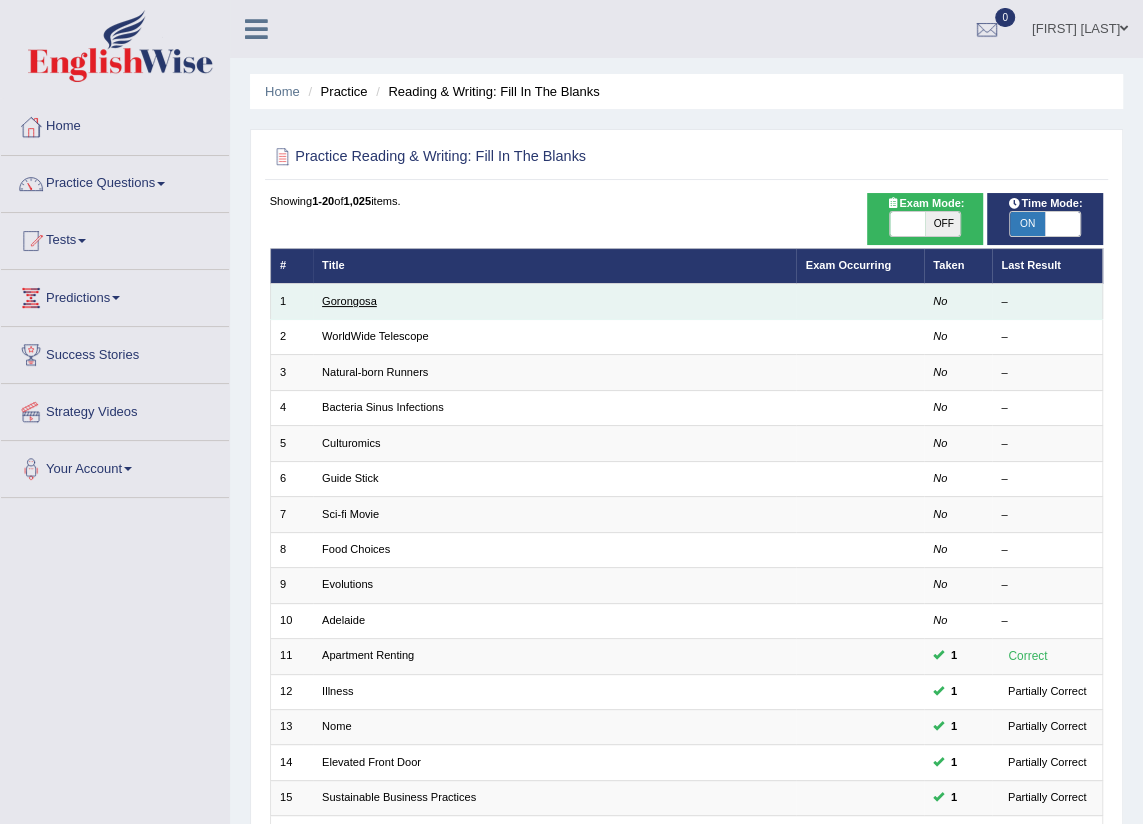 click on "Gorongosa" at bounding box center (349, 301) 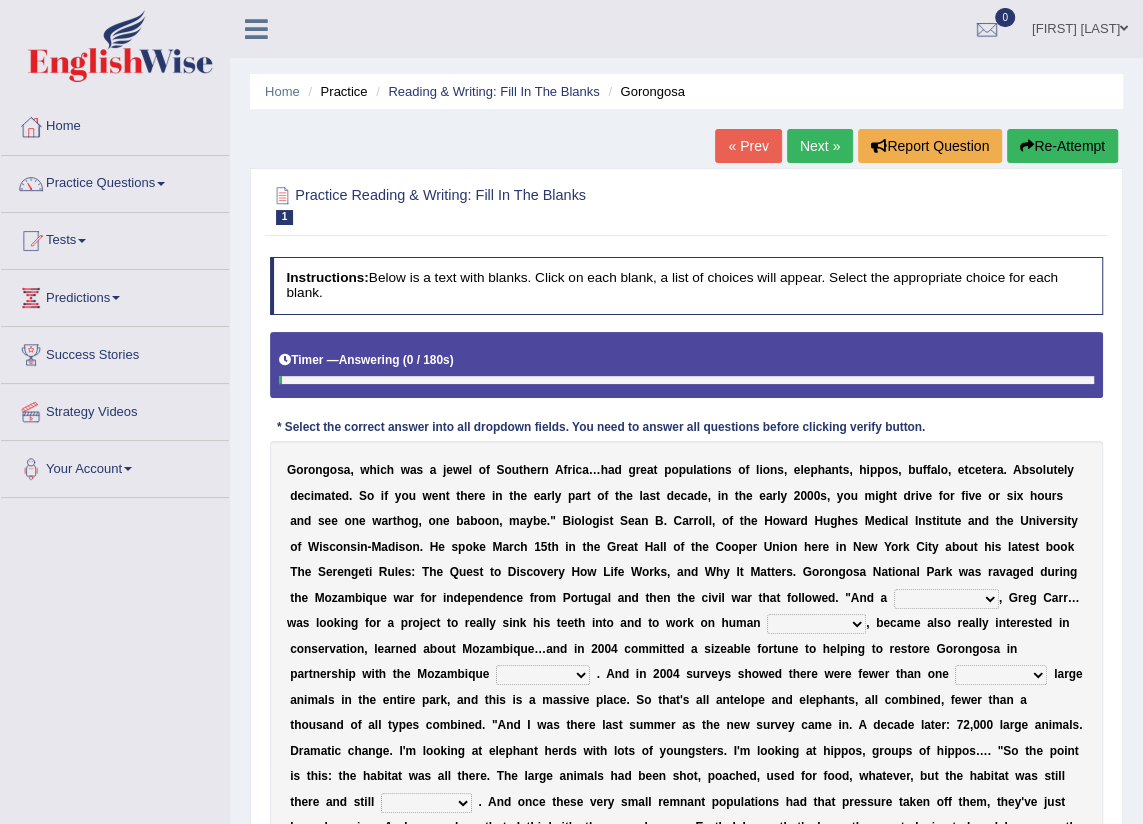 scroll, scrollTop: 226, scrollLeft: 0, axis: vertical 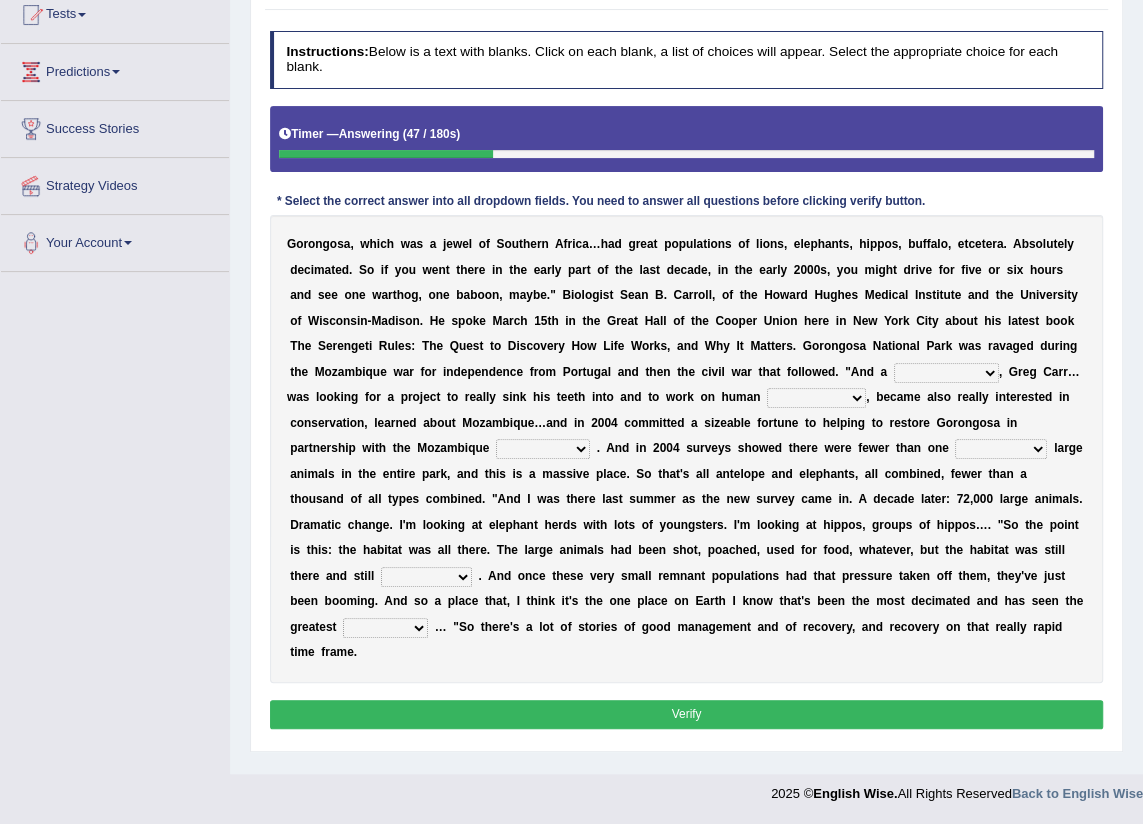 click on "passion solstice ballast philanthropist" at bounding box center [946, 373] 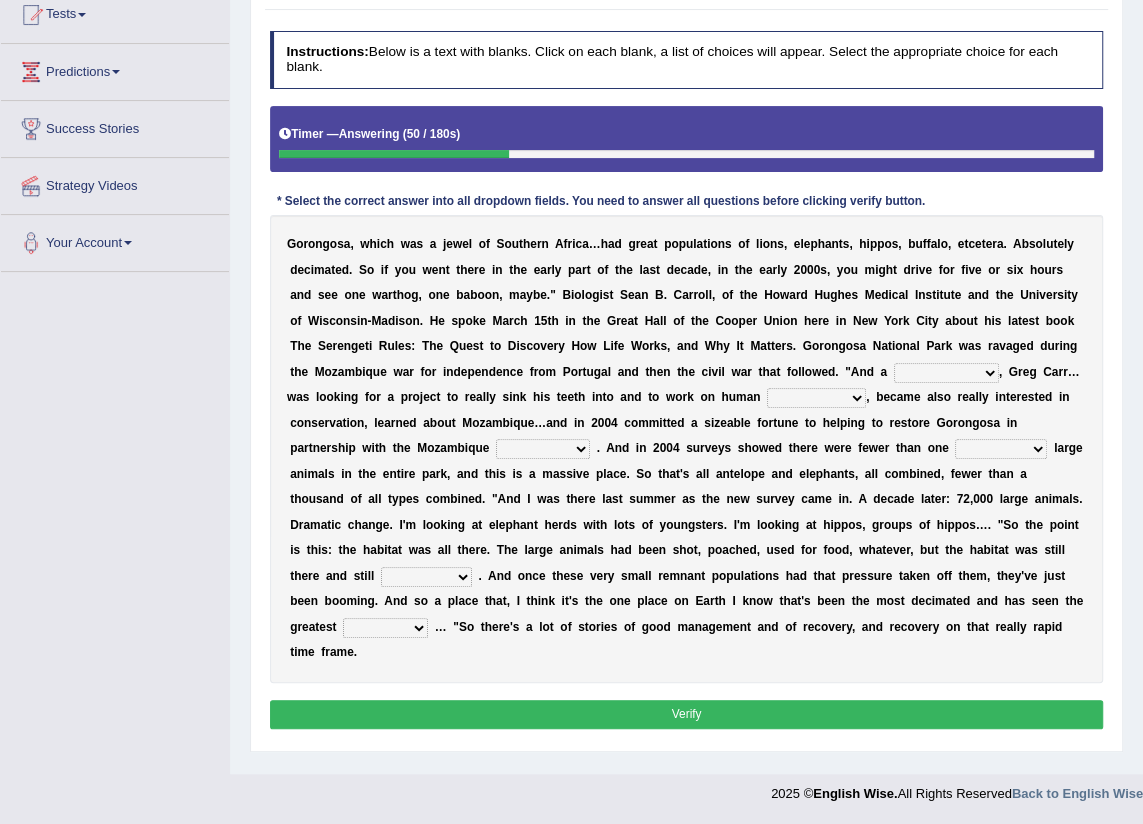 select on "passion" 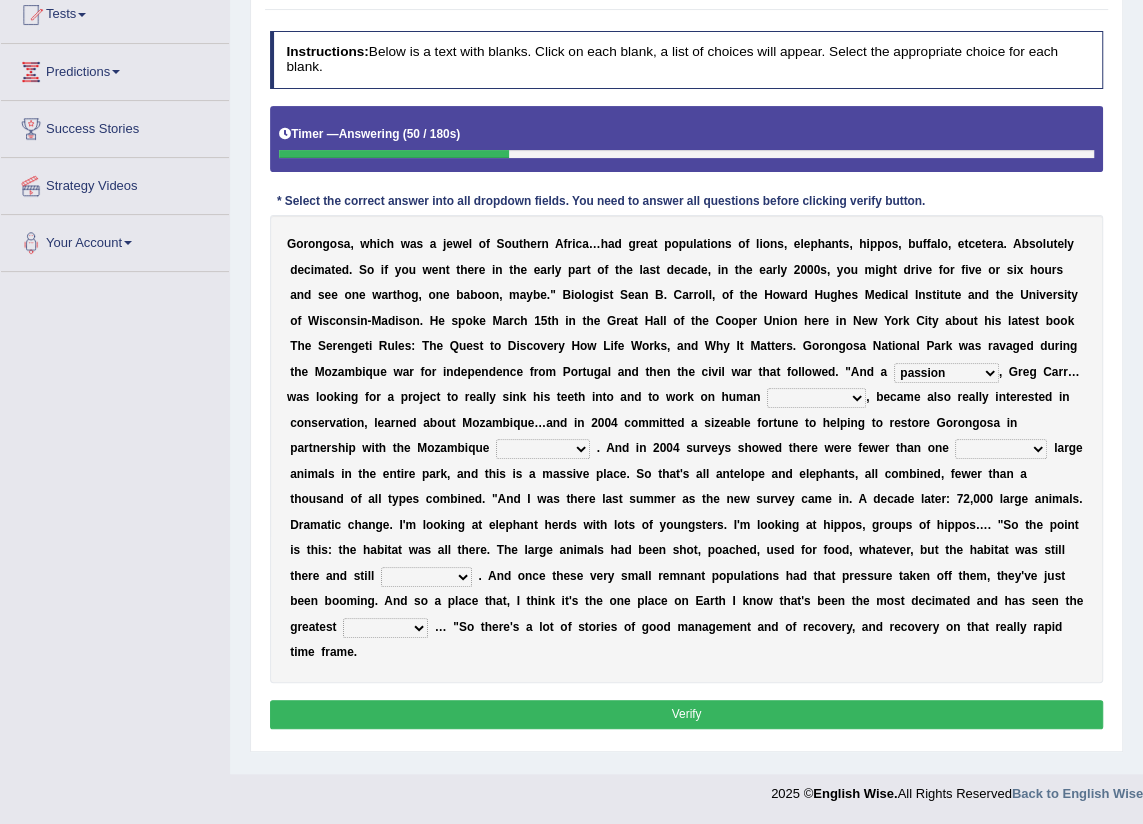 click on "passion solstice ballast philanthropist" at bounding box center (946, 373) 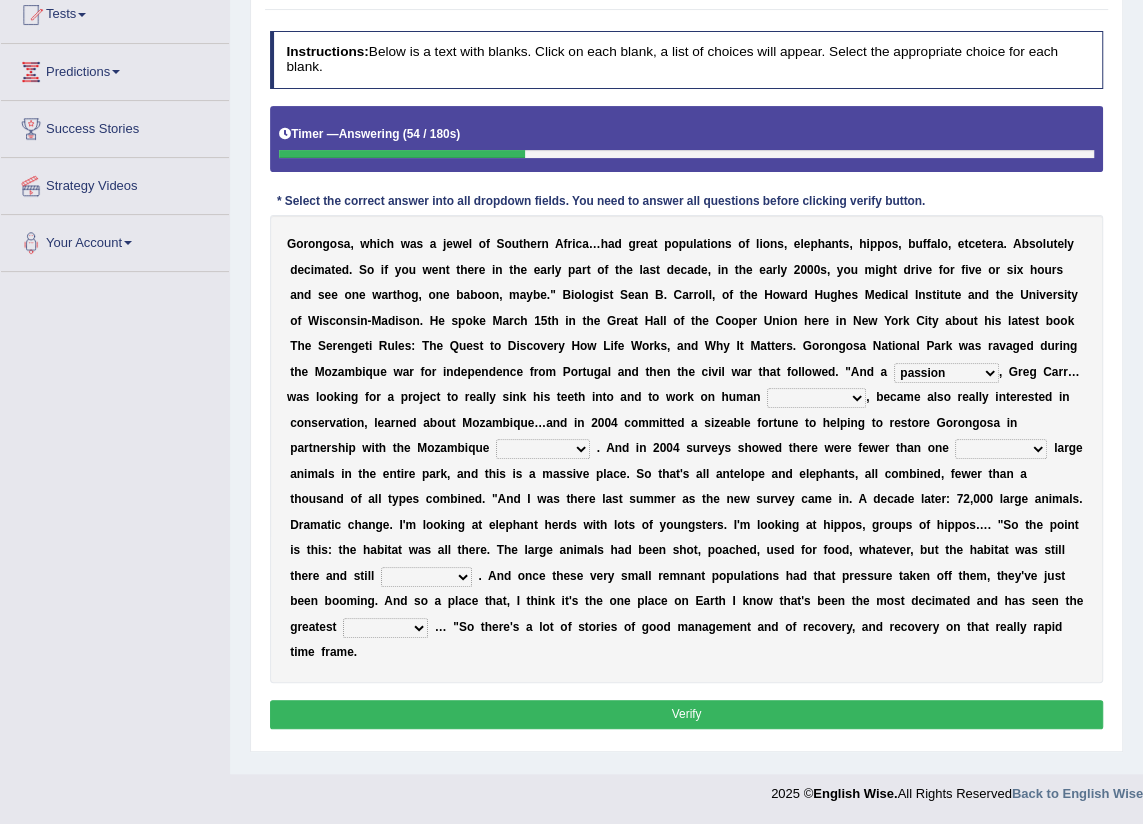 click on "passion solstice ballast philanthropist" at bounding box center [946, 373] 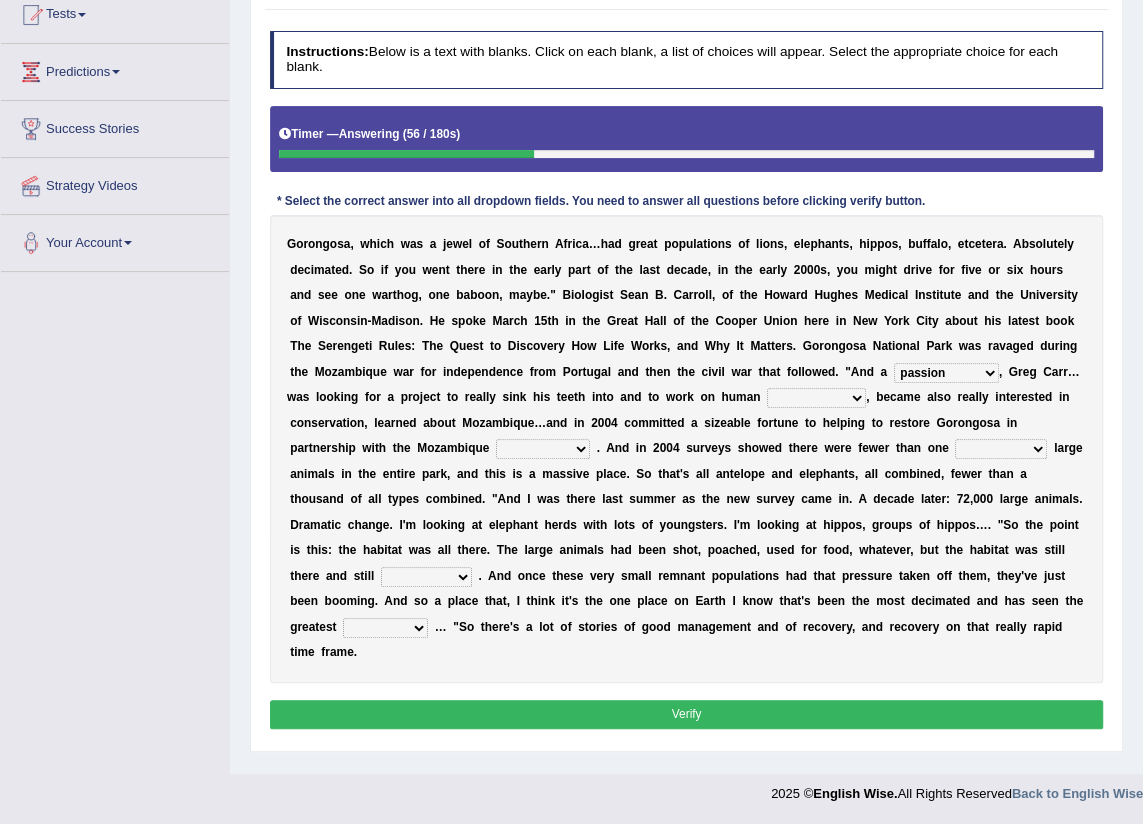 click on "passion solstice ballast philanthropist" at bounding box center [946, 373] 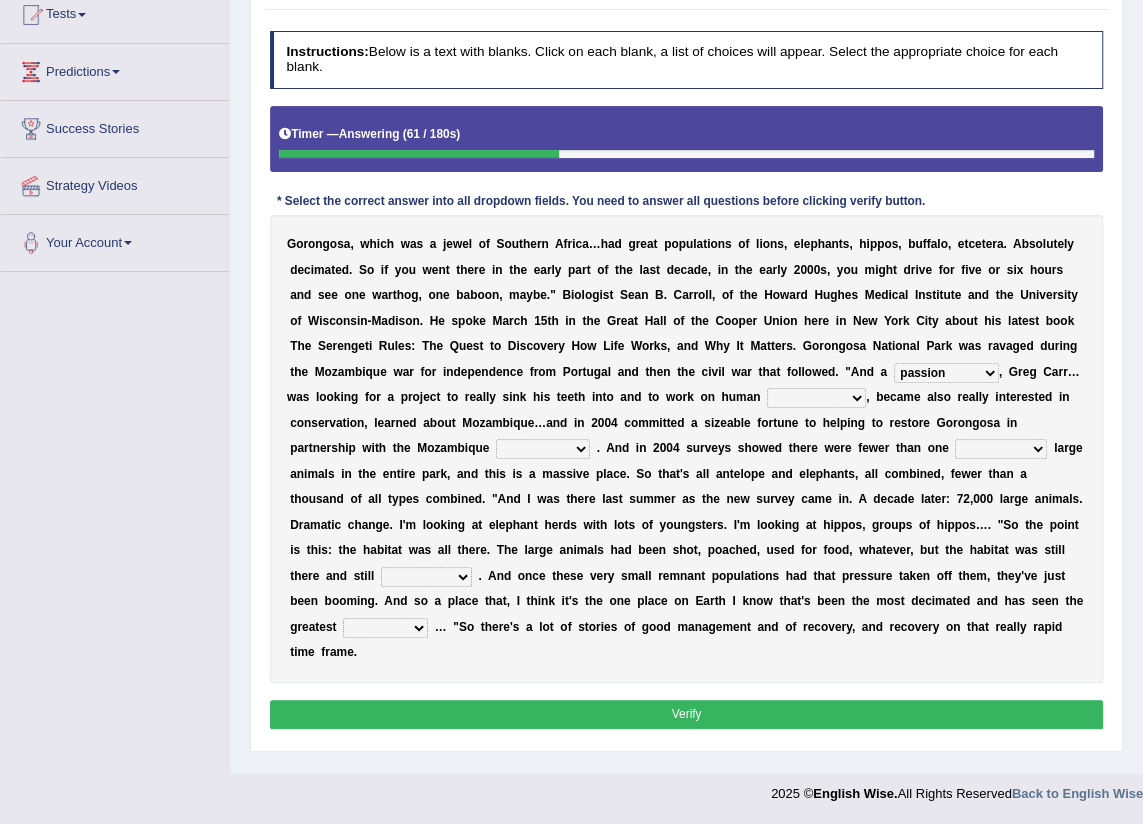 click on "negligence prevalence development malevolence" at bounding box center (816, 398) 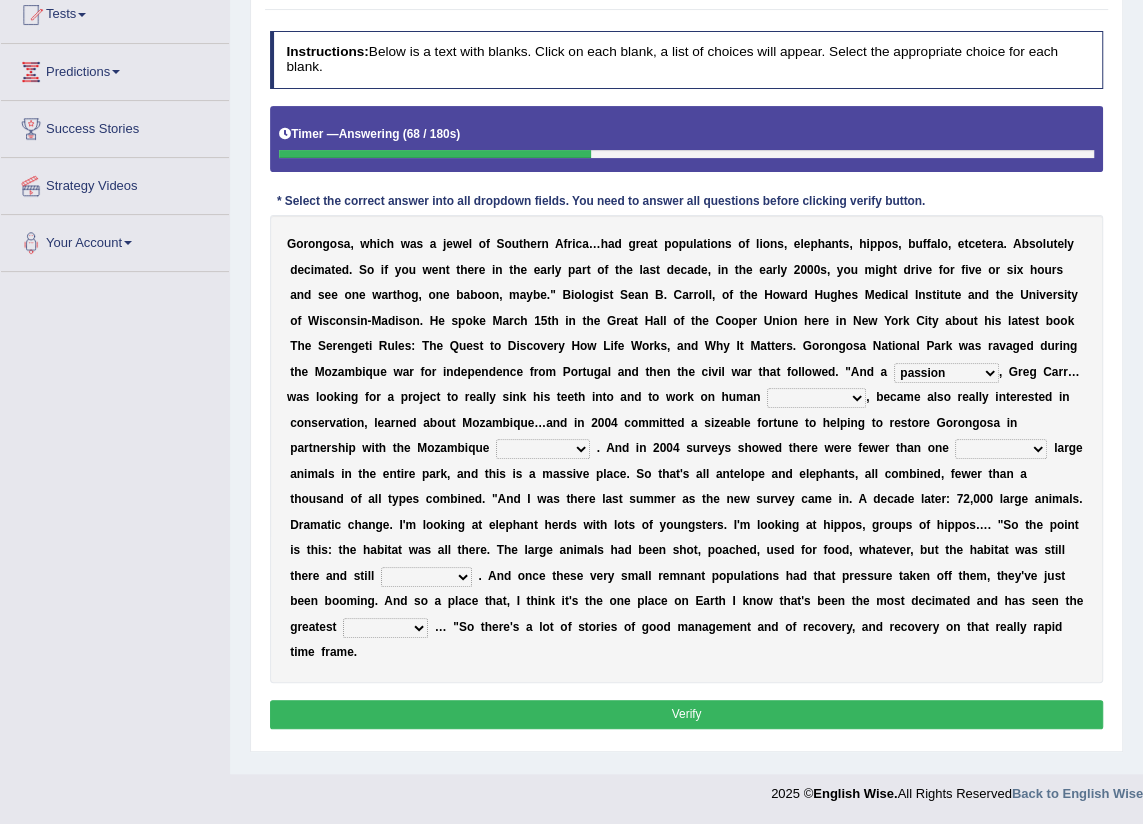 select on "negligence" 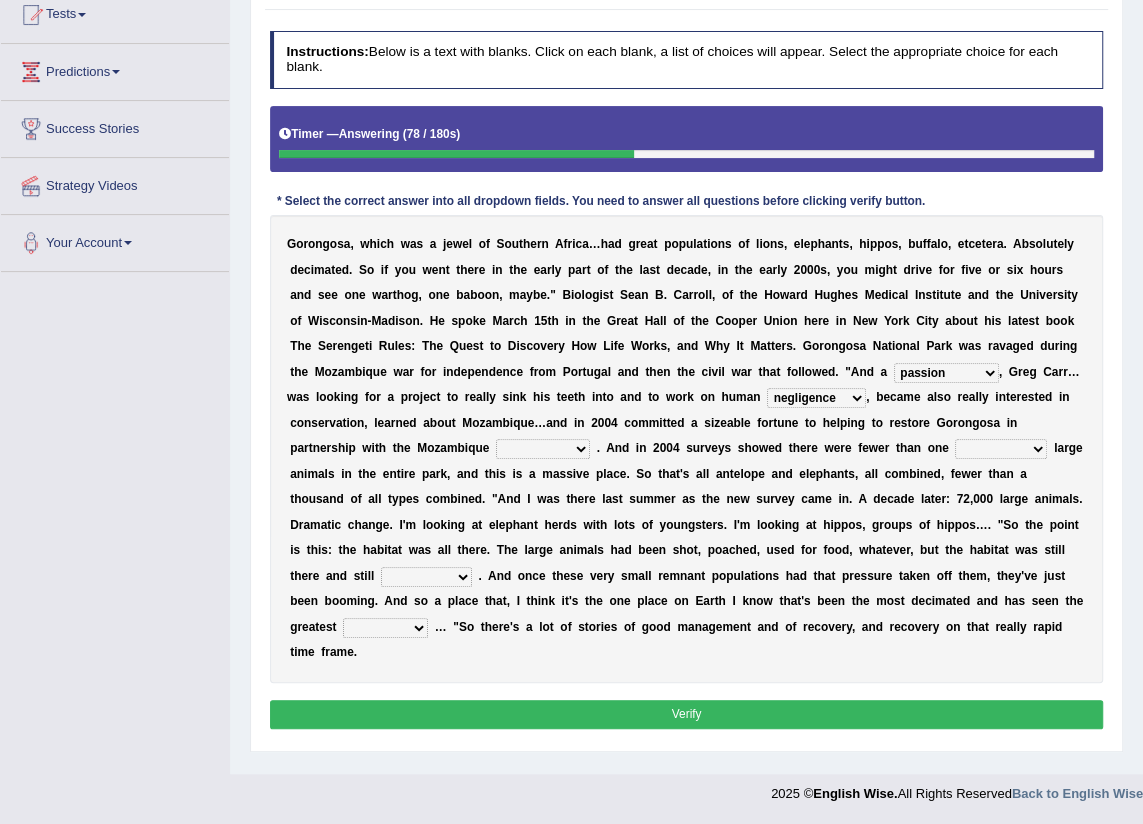 click on "G o r o n g o s a ,    w h i c h    w a s    a    j e w e l    o f    S o u t h e r n    A f r i c a … h a d    g r e a t    p o p u l a t i o n s    o f    l i o n s ,    e l e p h a n t s ,    h i p p o s ,    b u f f a l o ,    e t c e t e r a .    A b s o l u t e l y    d e c i m a t e d .    S o    i f    y o u    w e n t    t h e r e    i n    t h e    e a r l y    p a r t    o f    t h e    l a s t    d e c a d e ,    i n    t h e    e a r l y    2 0 0 0 s ,    y o u    m i g h t    d r i v e    f o r    f i v e    o r    s i x    h o u r s    a n d    s e e    o n e    w a r t h o g ,    o n e    b a b o o n ,    m a y b e . "    B i o l o g i s t    S e a n    B .    C a r r o l l ,    o f    t h e    H o w a r d    H u g h e s    M e d i c a l    I n s t i t u t e    a n d    t h e    U n i v e r s i t y    o f    W i s c o n s i n - M a d i s o n .    H e    s p o k e    M a r c h    1 5 t h    i n    t h e    G r e a t    H" at bounding box center [687, 449] 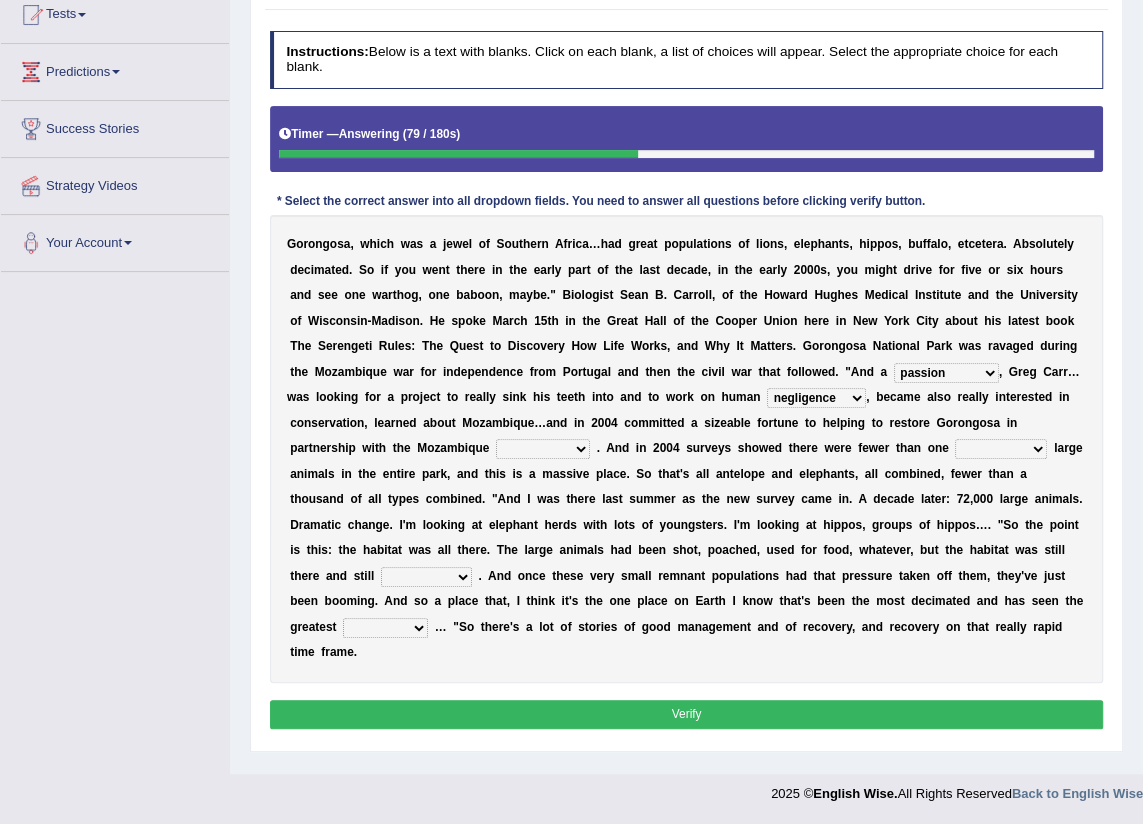 click on "parliament semanticist government journalist" at bounding box center (543, 449) 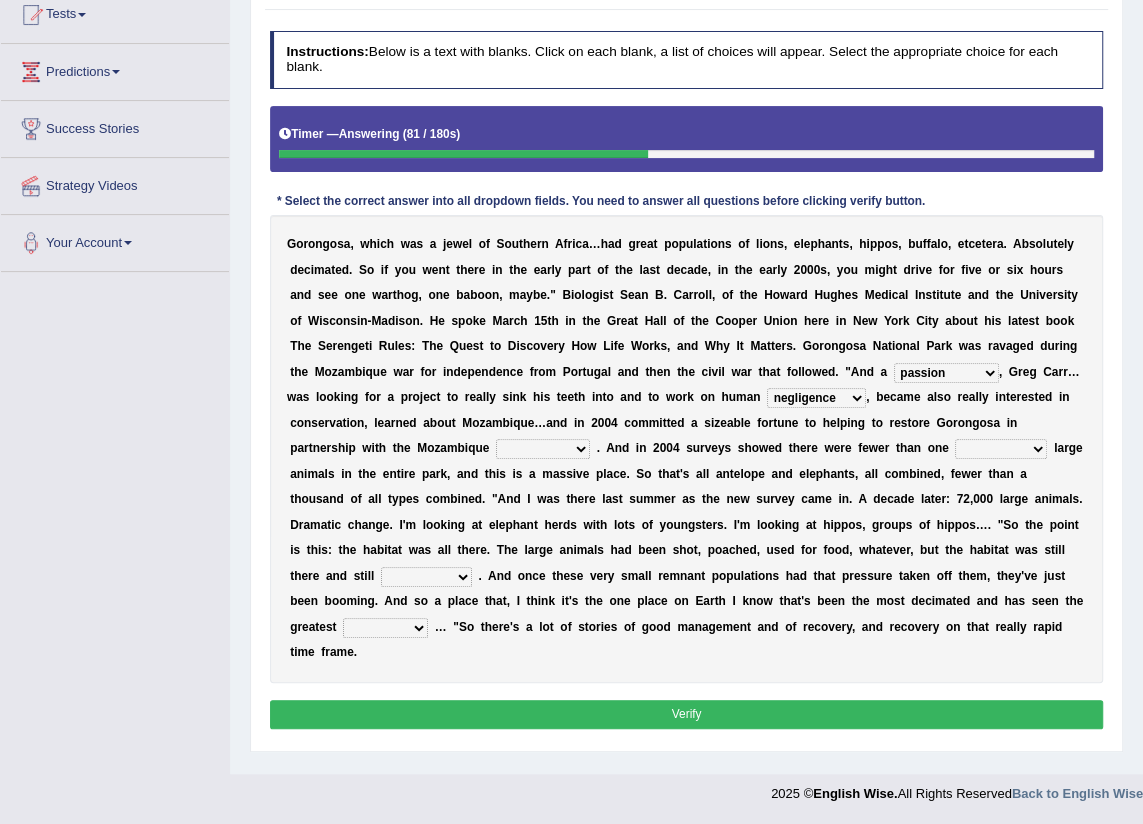 select on "government" 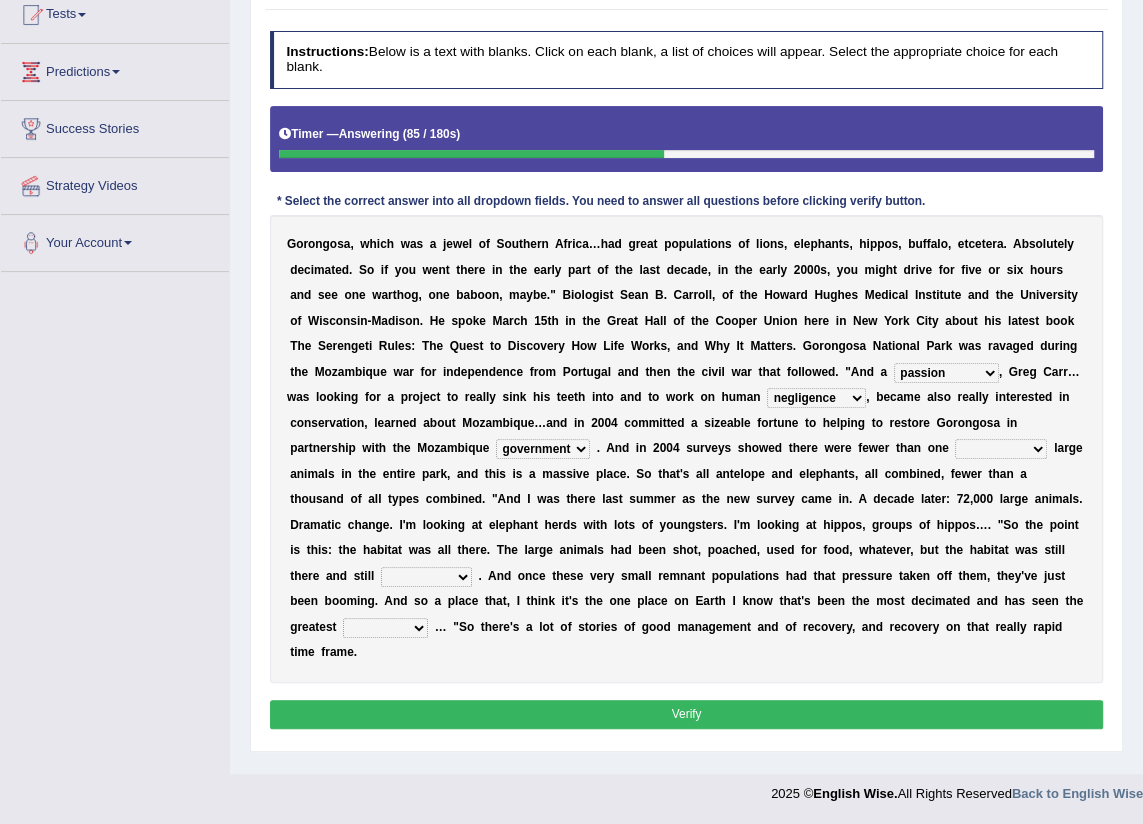 click on "parliament semanticist government journalist" at bounding box center (543, 449) 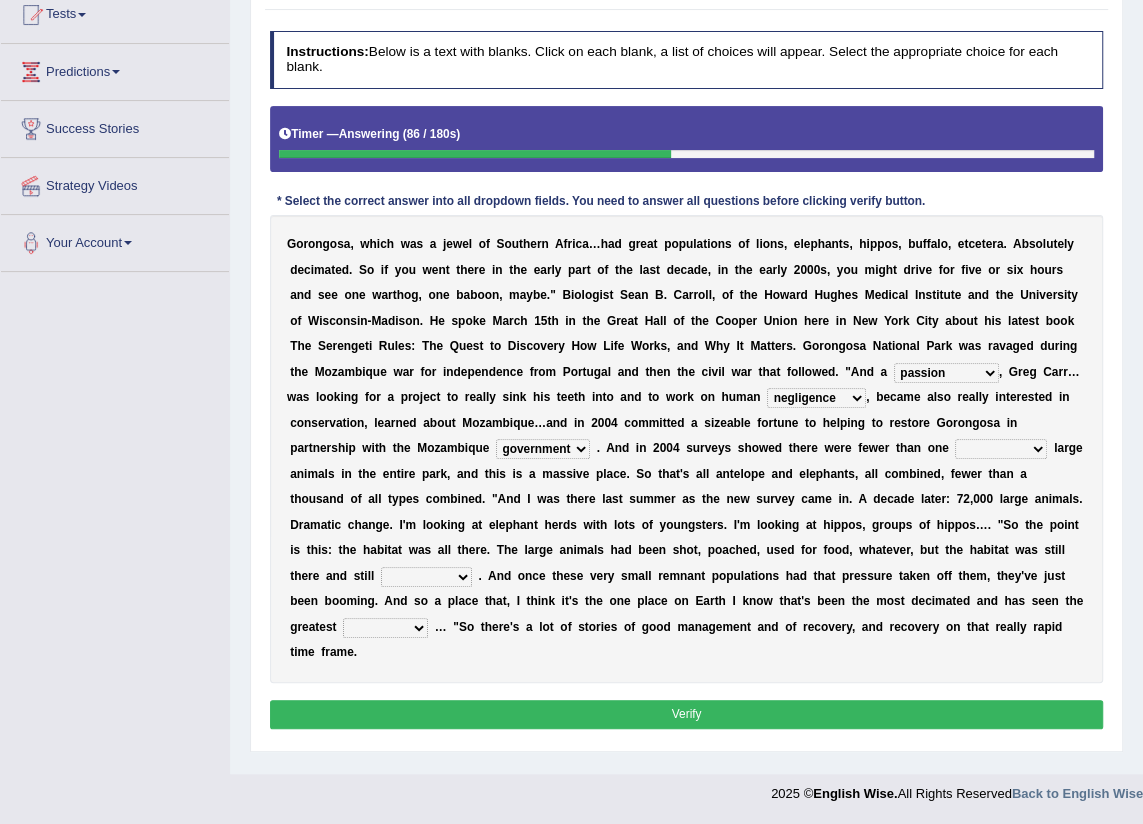 click on "parliament semanticist government journalist" at bounding box center [543, 449] 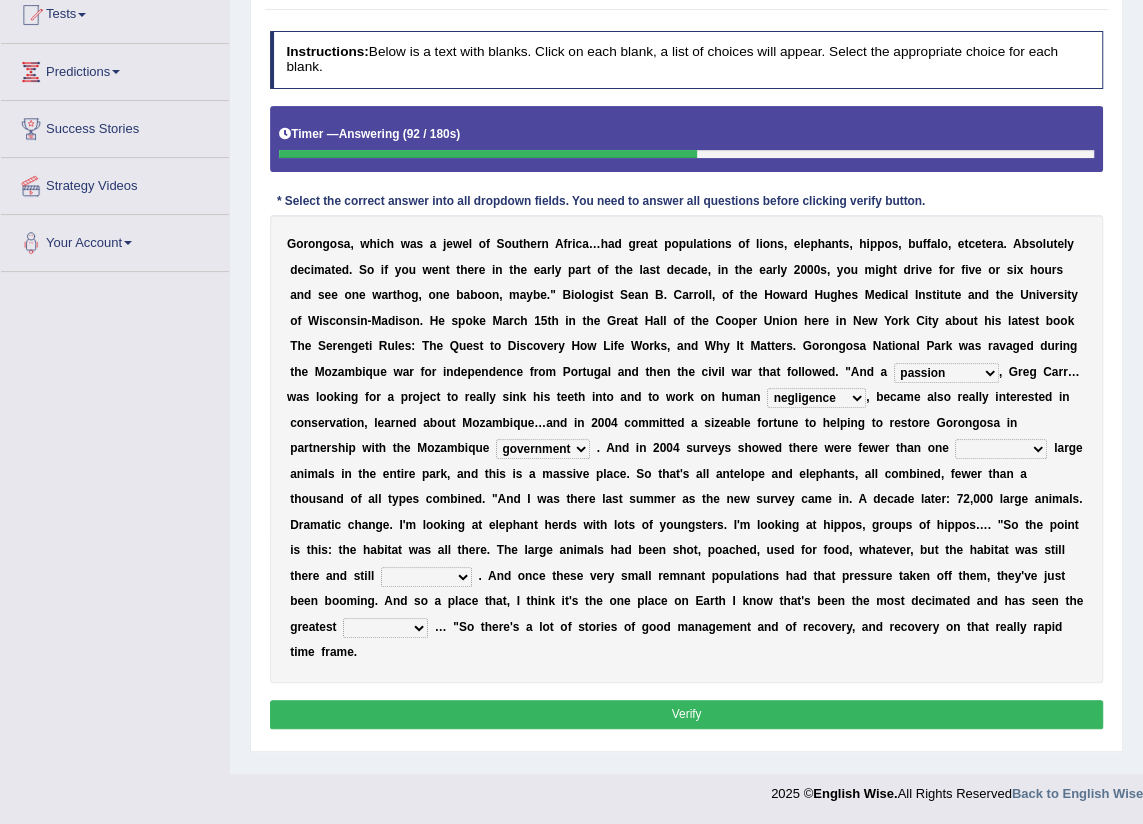 click on "deflowered embowered roundest thousand" at bounding box center [1001, 449] 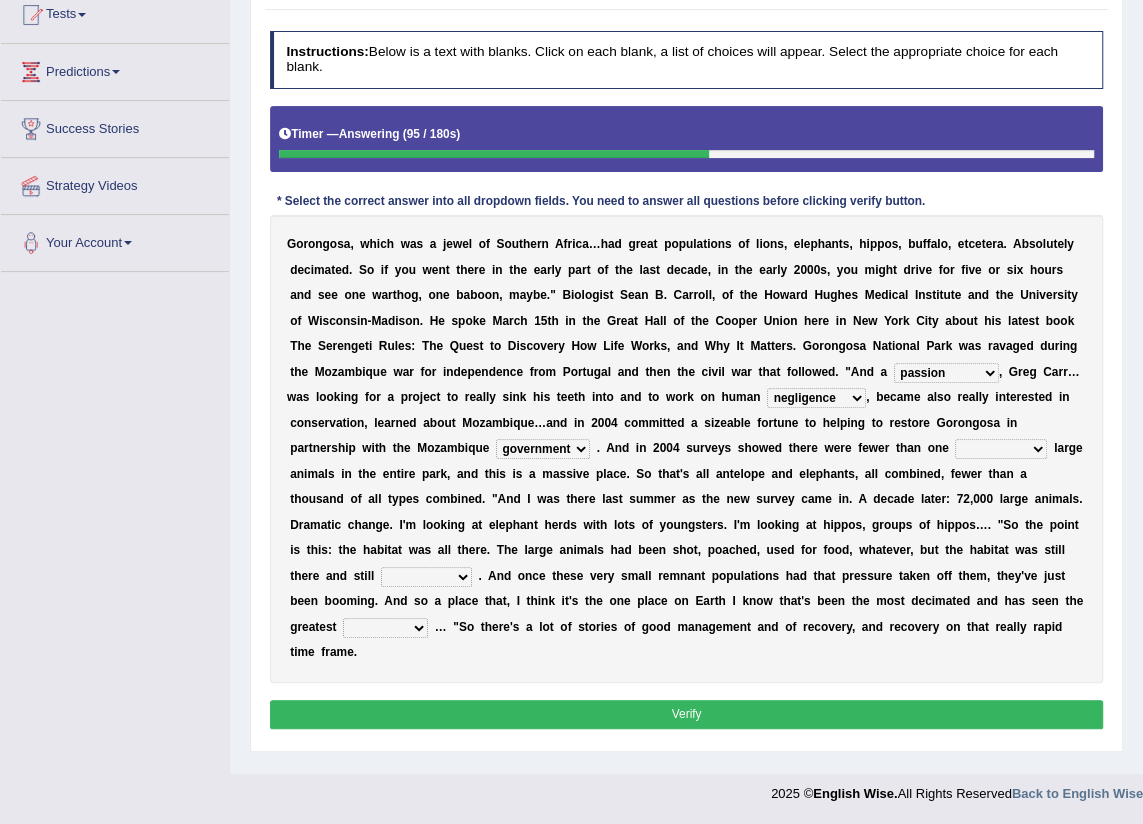 select on "thousand" 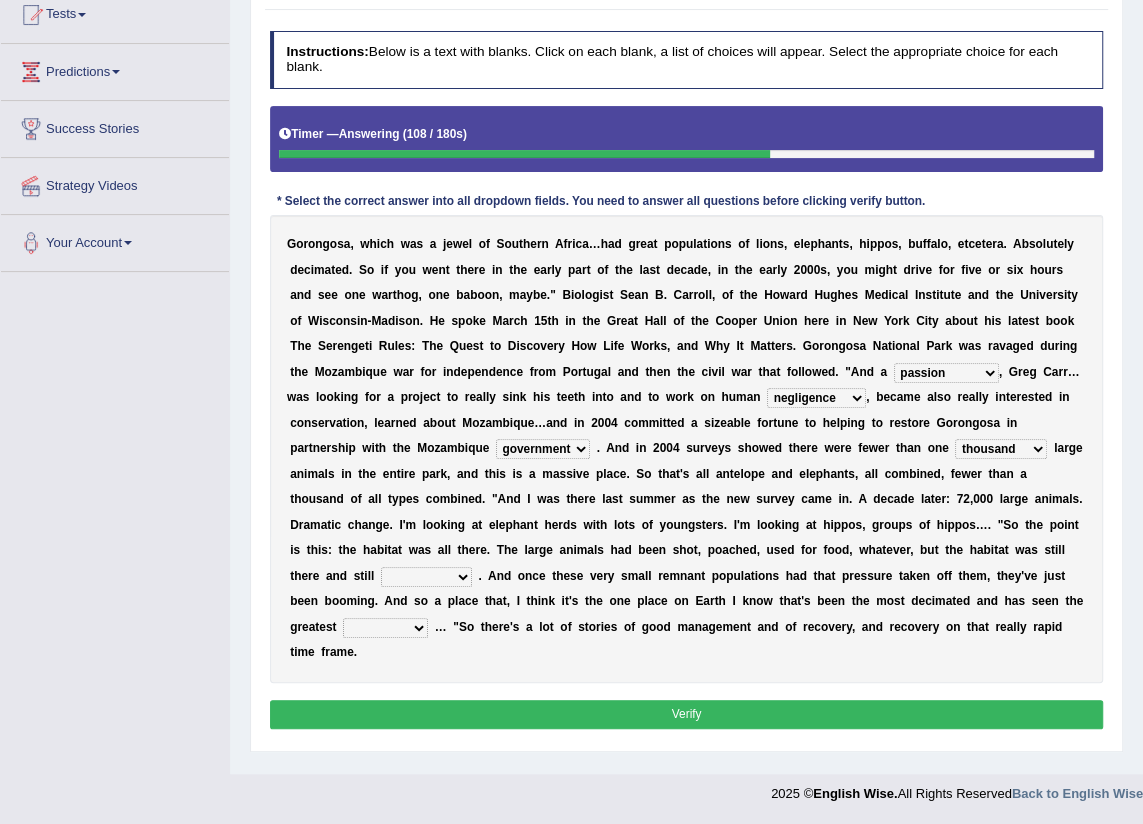 click on "assertive incidental compulsive productive" at bounding box center (426, 577) 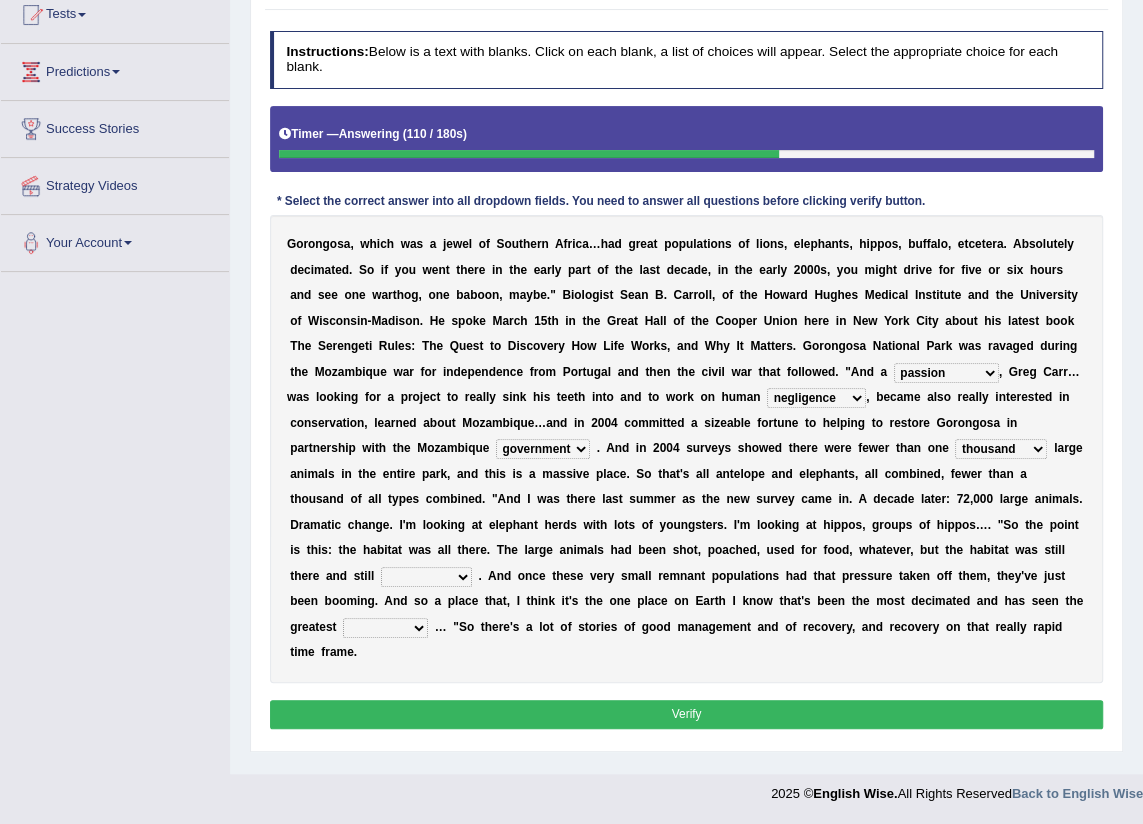select on "assertive" 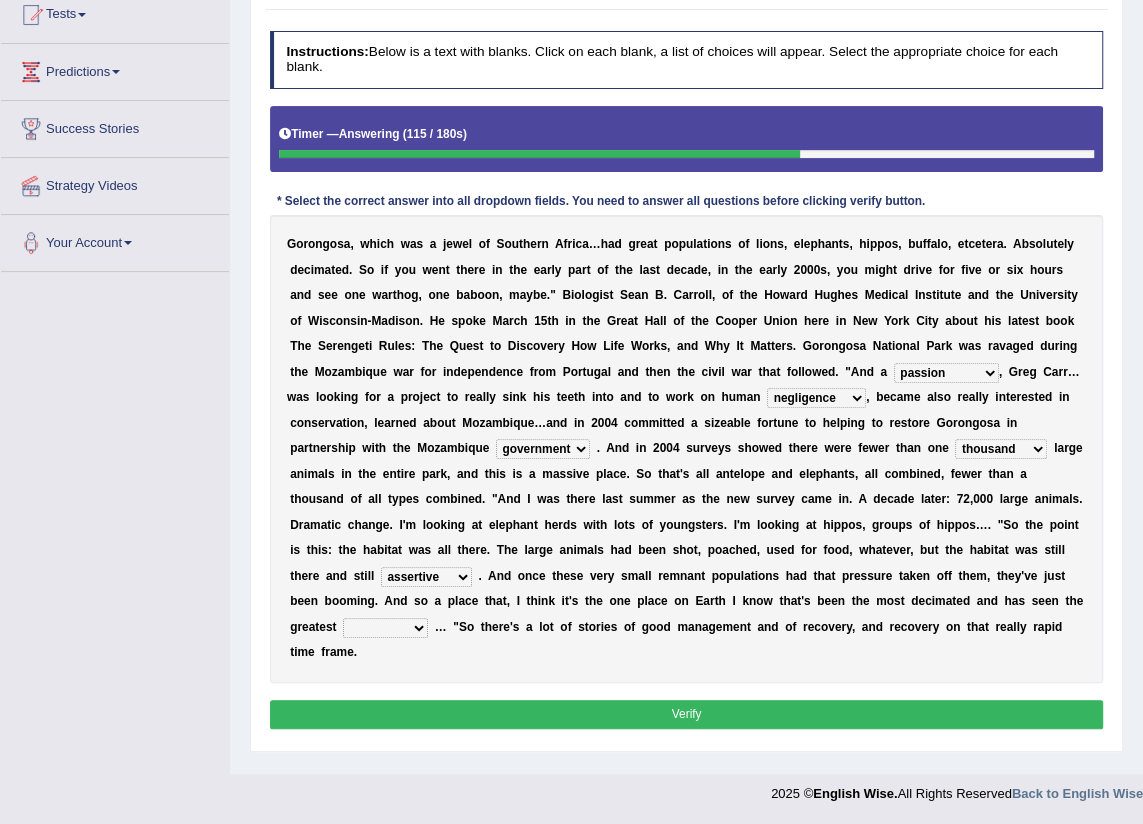 click on "recovery efficacy golly stumpy" at bounding box center [385, 628] 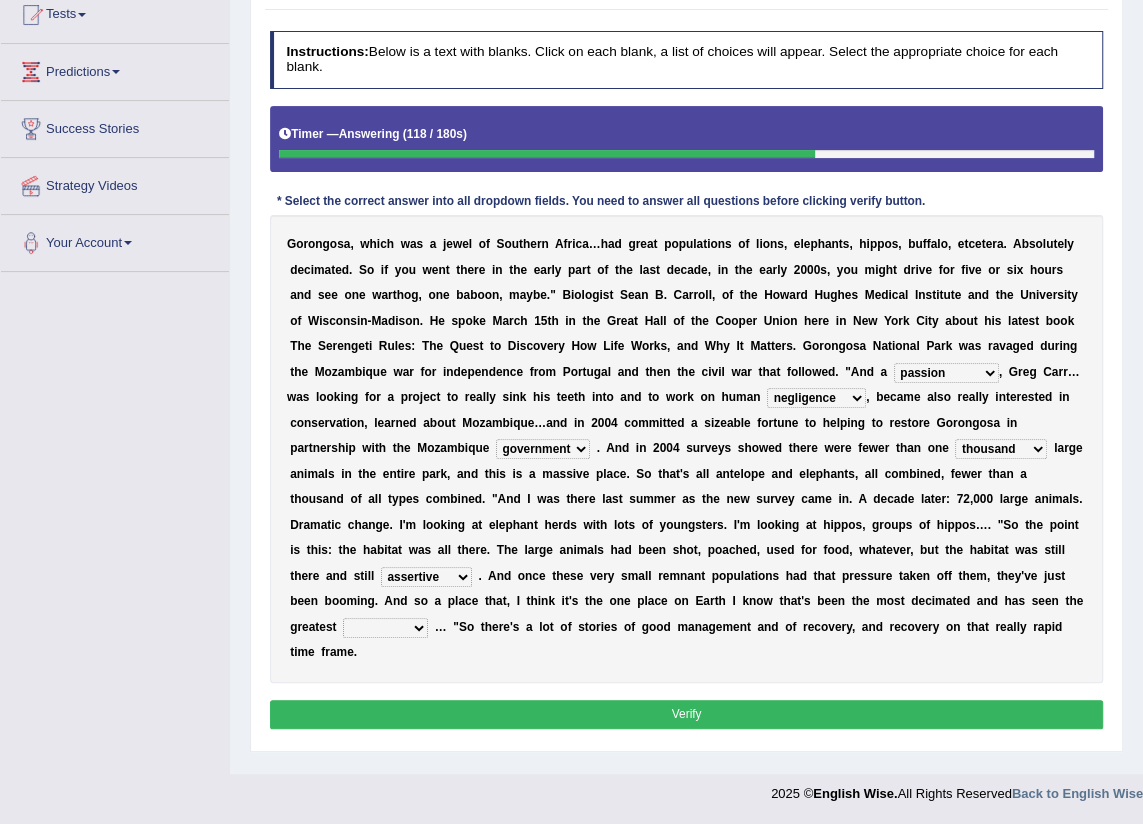 select on "efficacy" 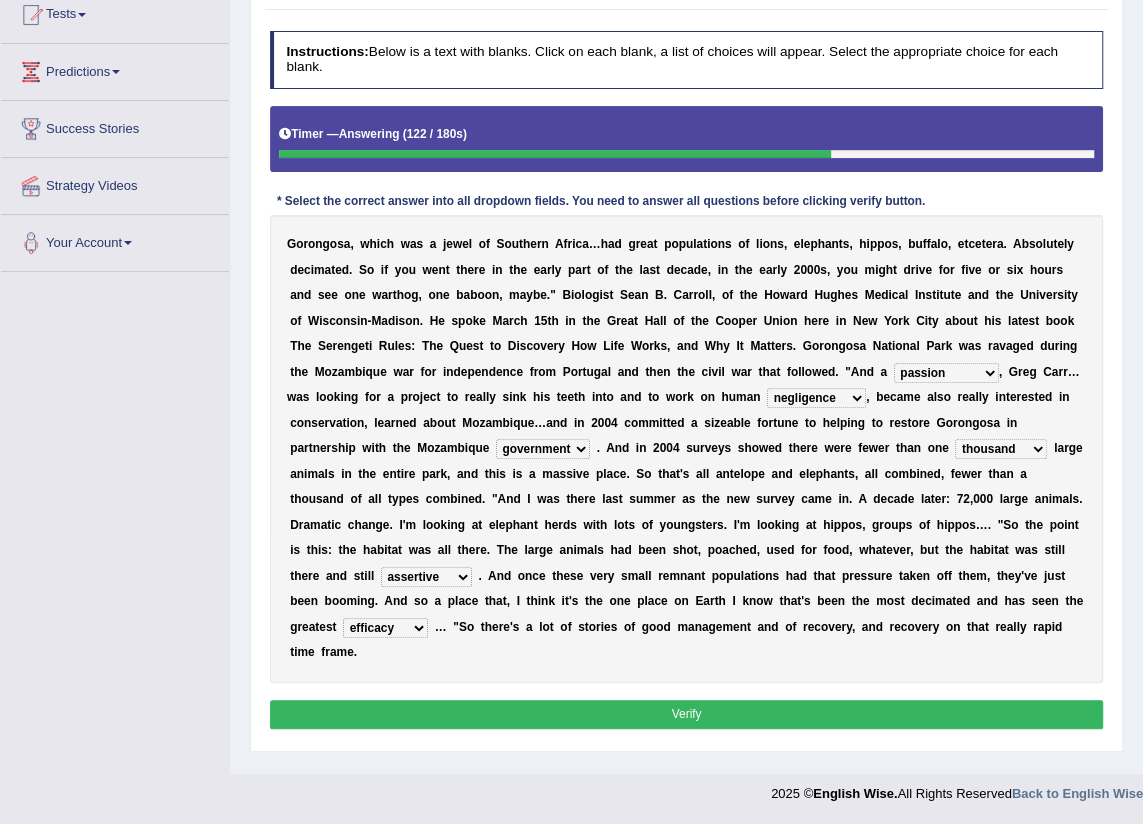 click on "Verify" at bounding box center (687, 714) 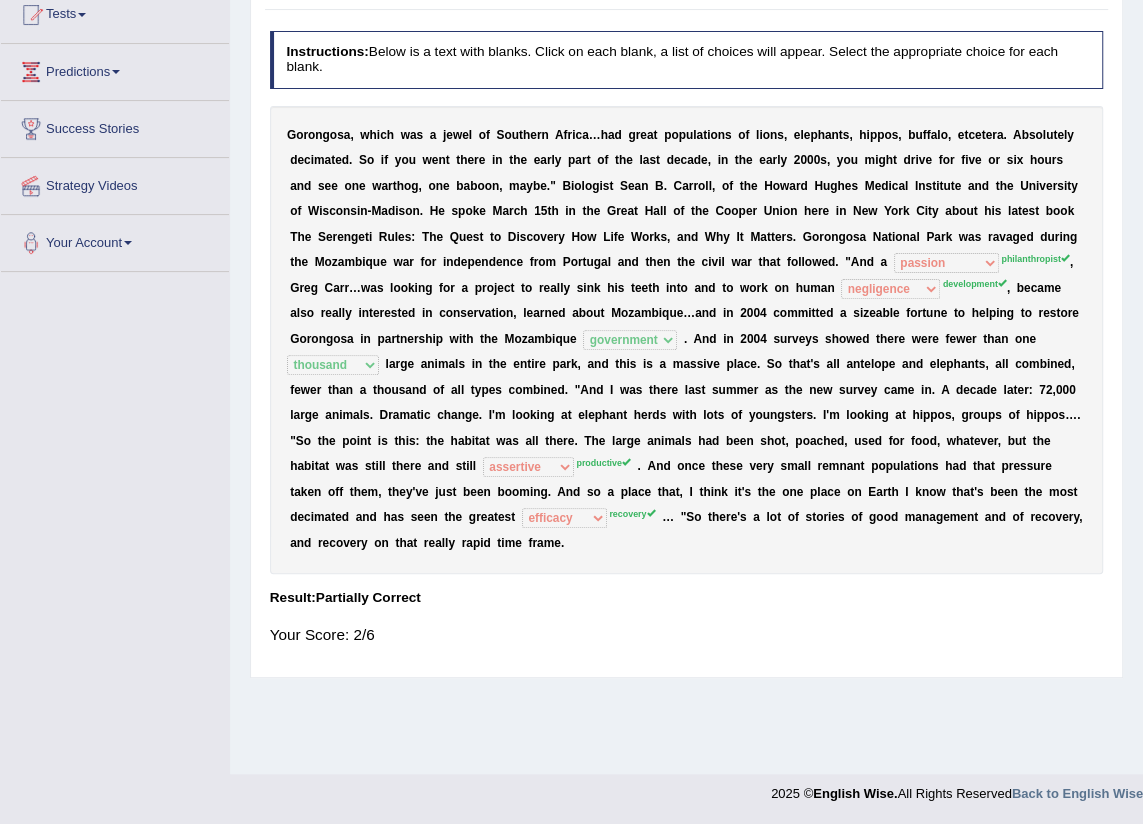scroll, scrollTop: 0, scrollLeft: 0, axis: both 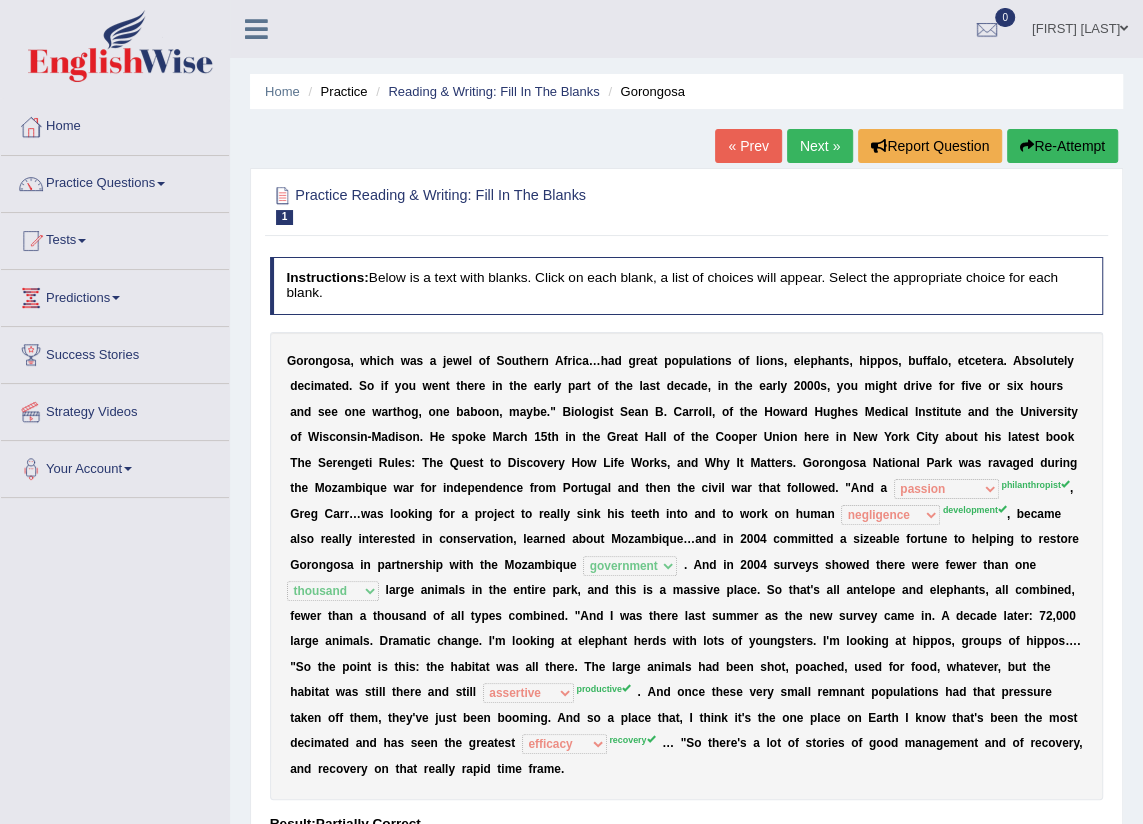 click on "Next »" at bounding box center [820, 146] 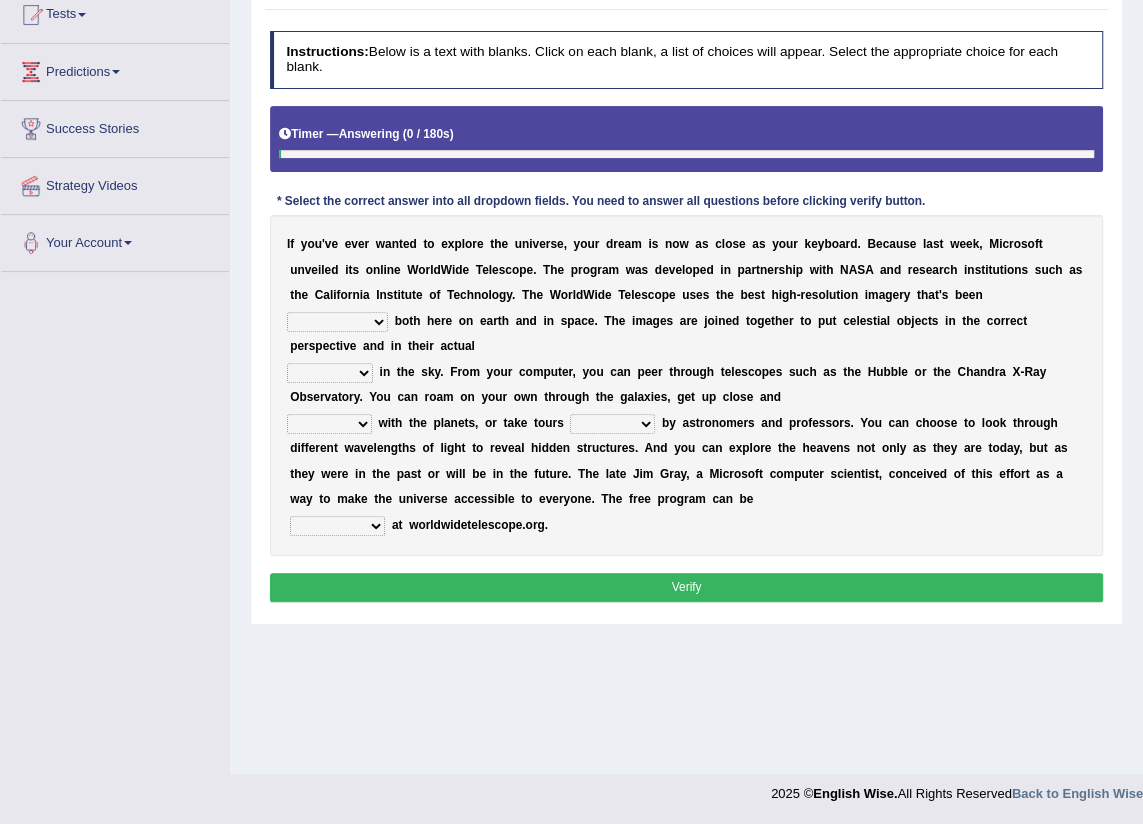 scroll, scrollTop: 226, scrollLeft: 0, axis: vertical 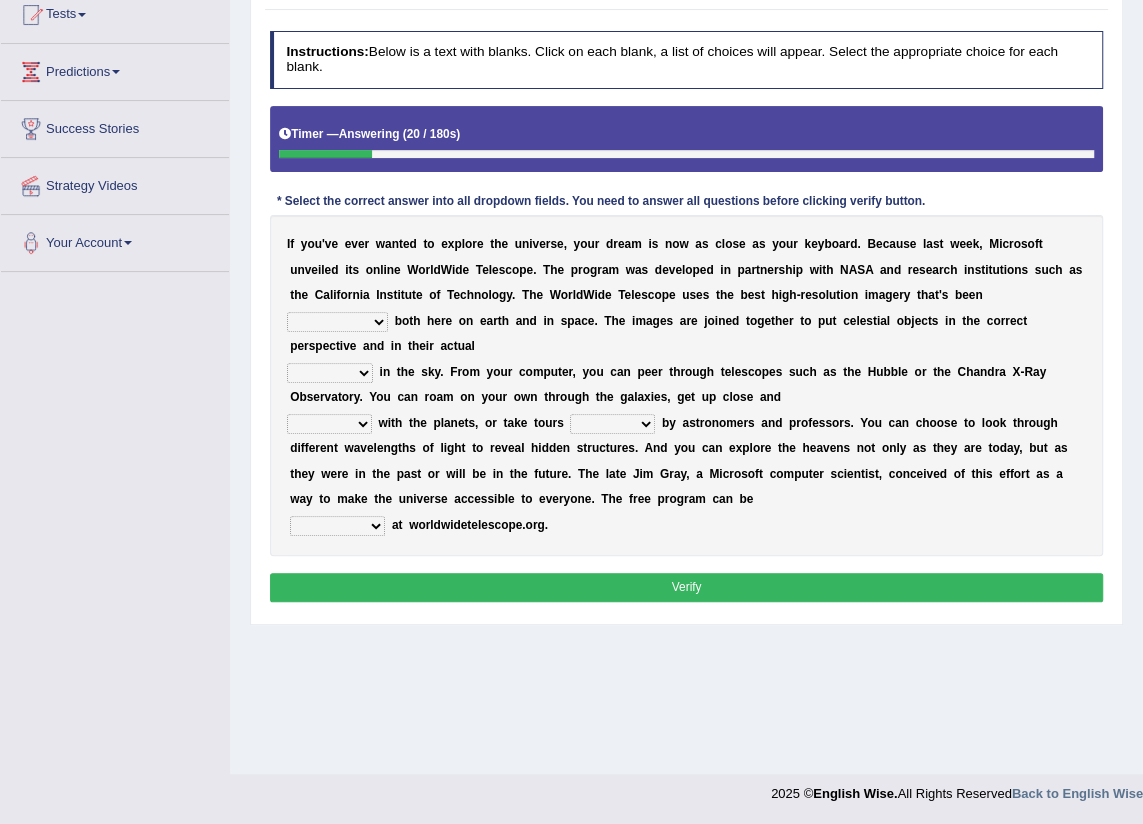 click on "degraded ascended remonstrated generated" at bounding box center [337, 322] 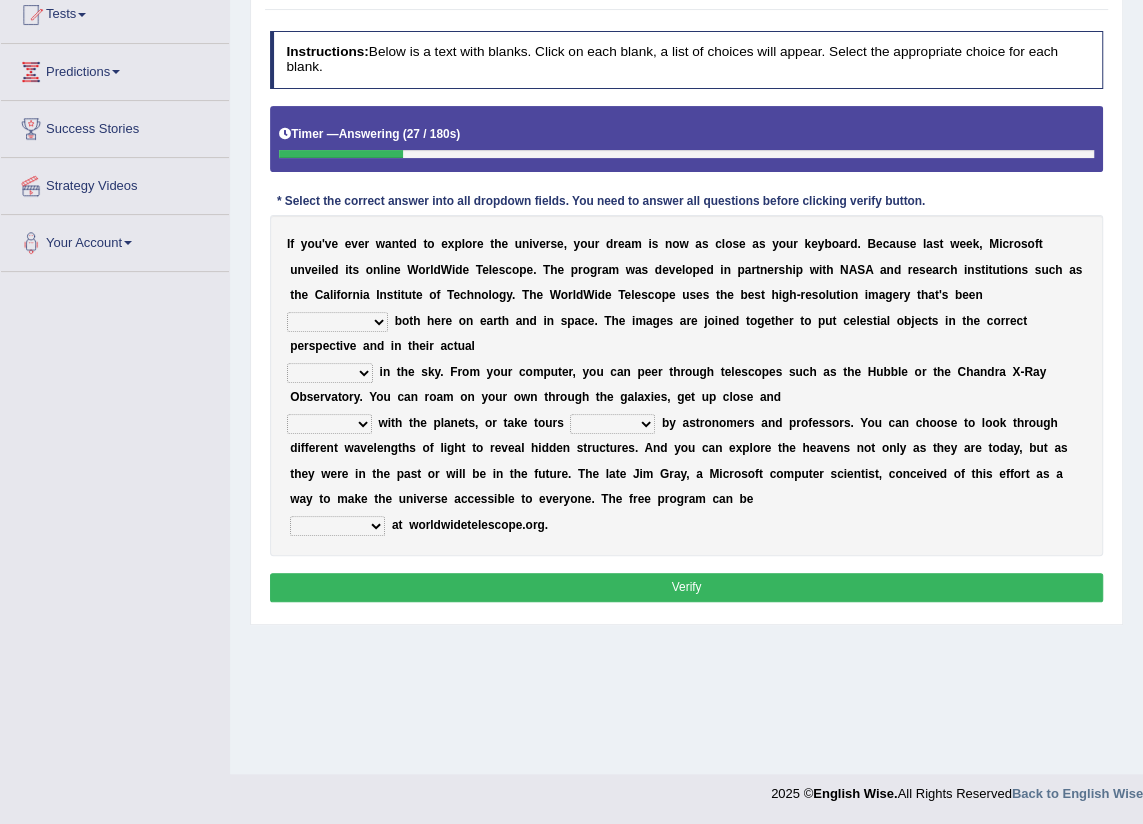 select on "ascended" 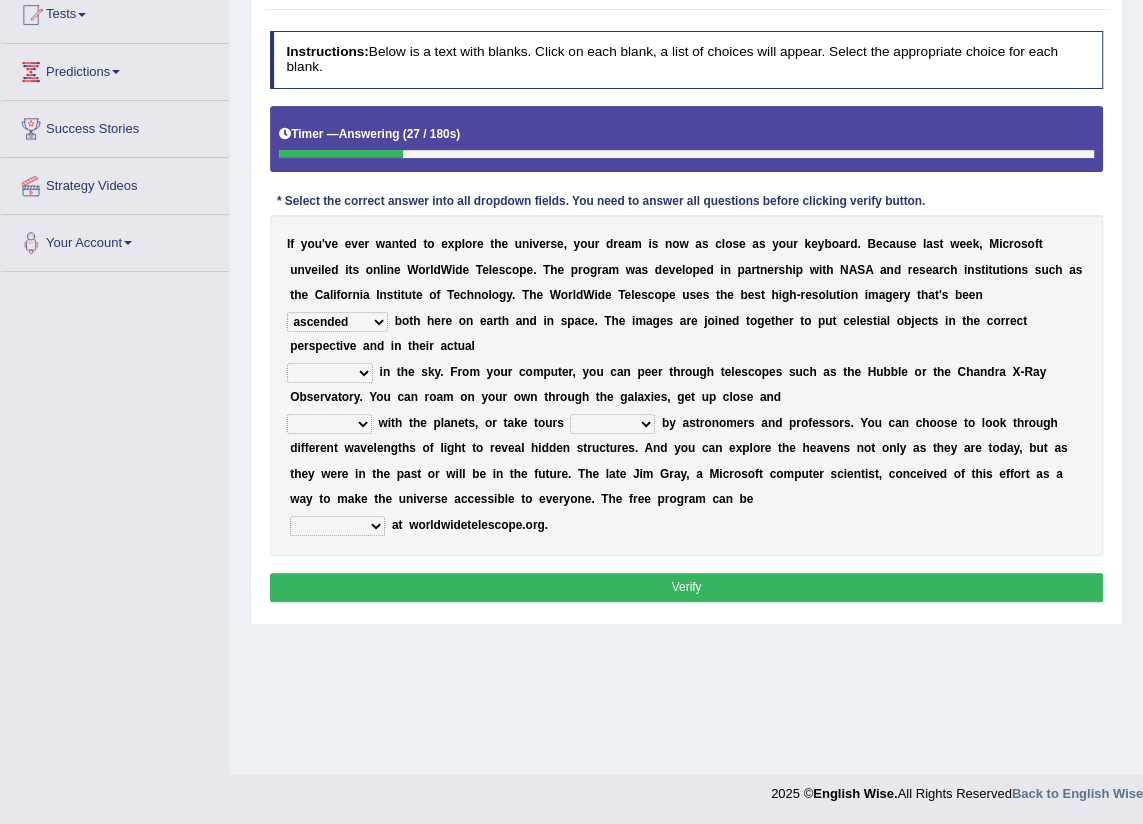 click on "degraded ascended remonstrated generated" at bounding box center [337, 322] 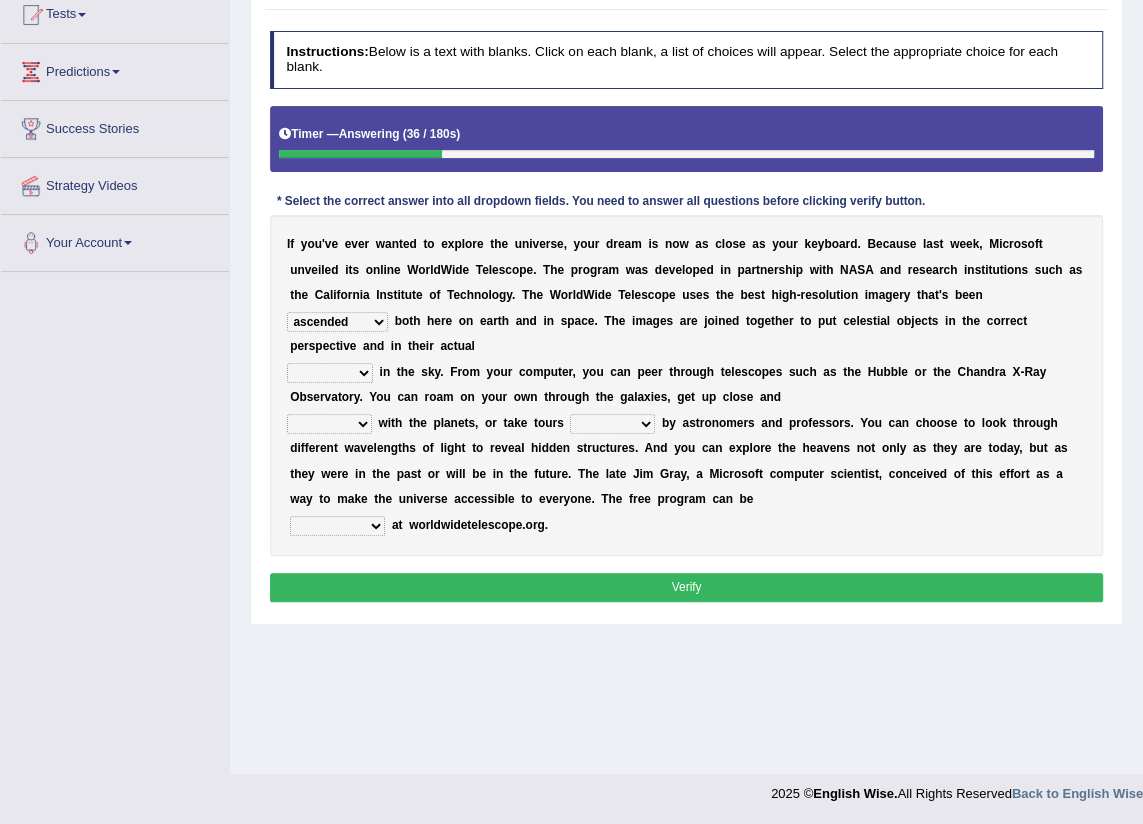 click on "aspects parts conditions positions" at bounding box center [330, 373] 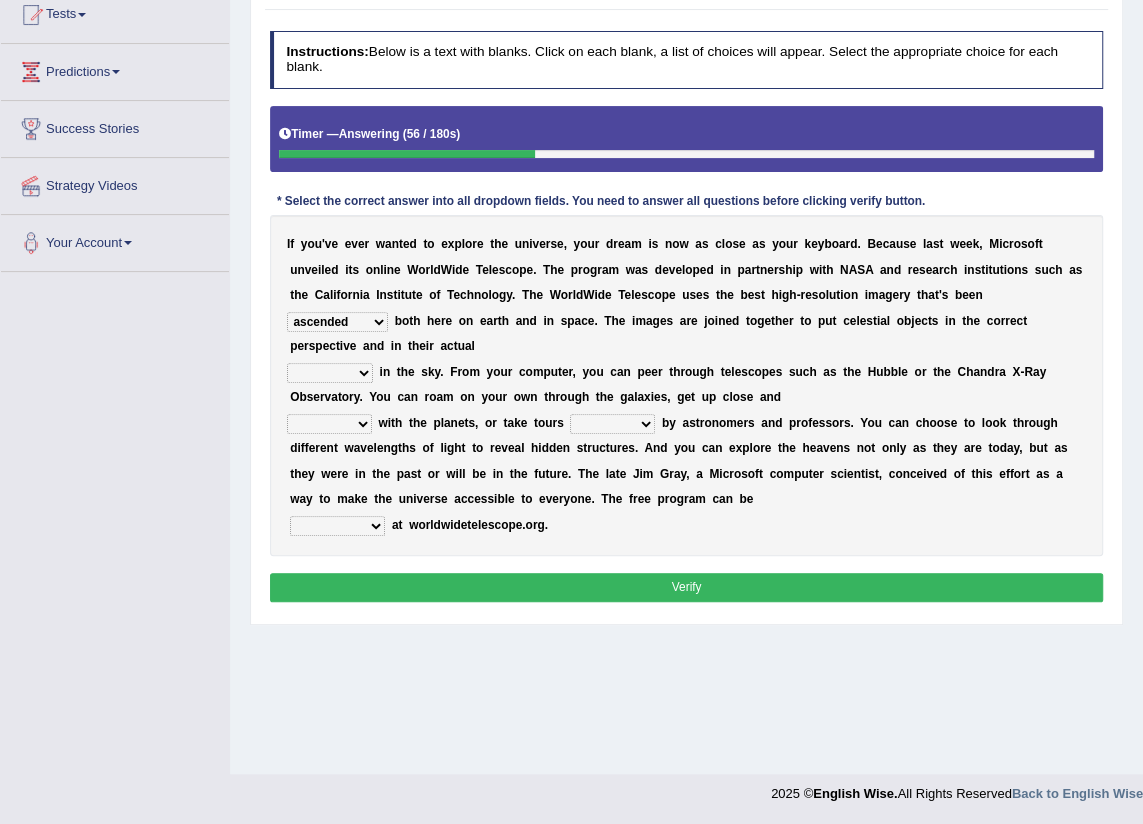 select on "conditions" 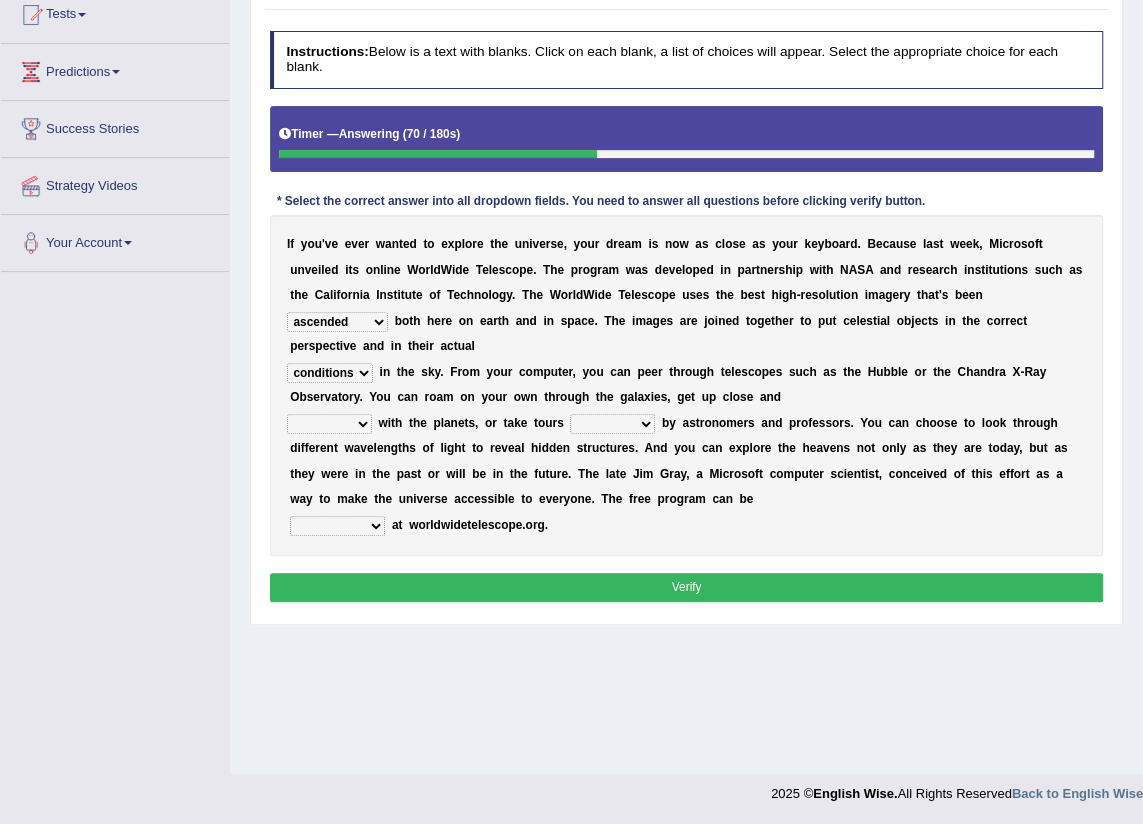 click on "personal individual apart polite" at bounding box center [329, 424] 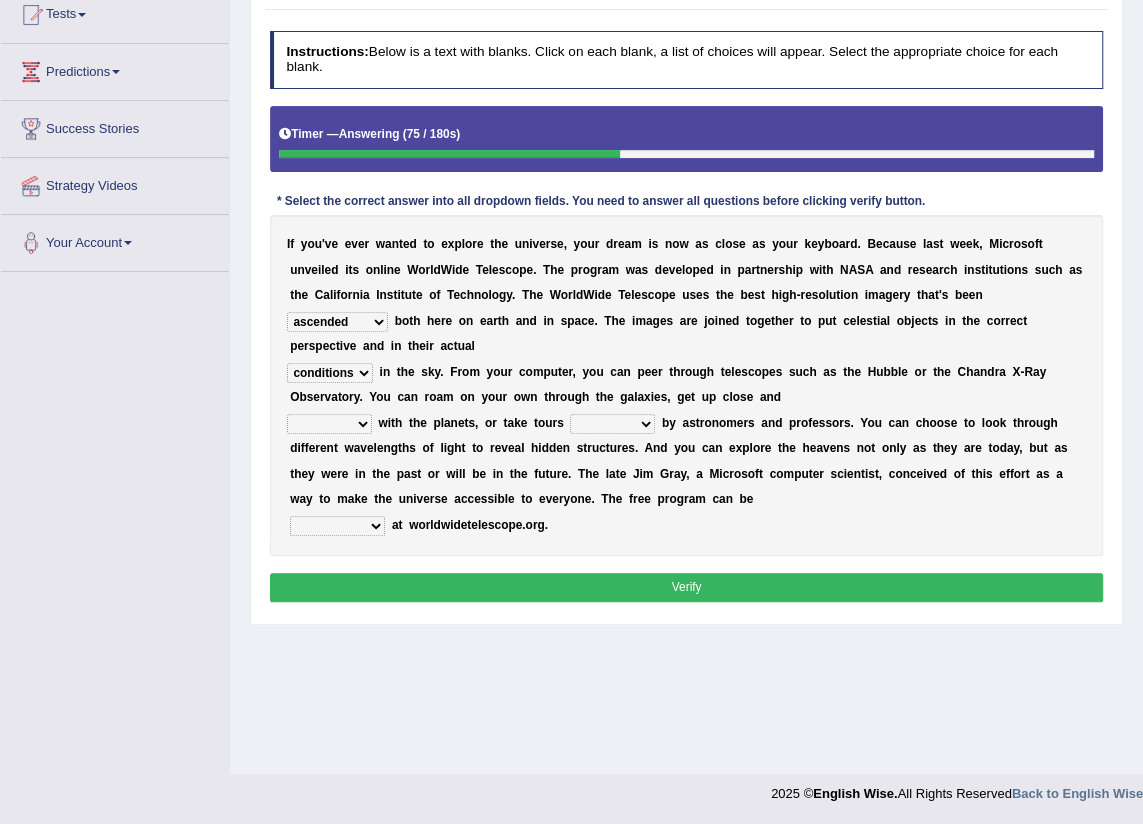 click on "personal individual apart polite" at bounding box center (329, 424) 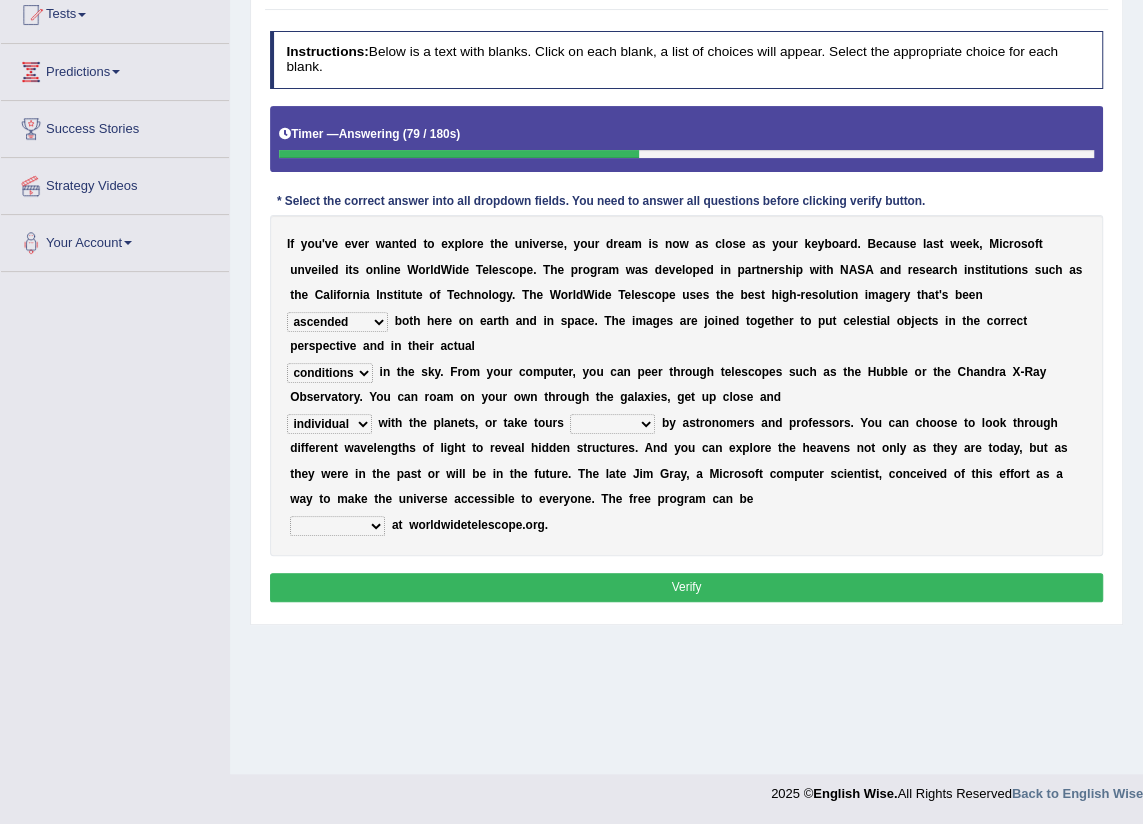 click on "personal individual apart polite" at bounding box center [329, 424] 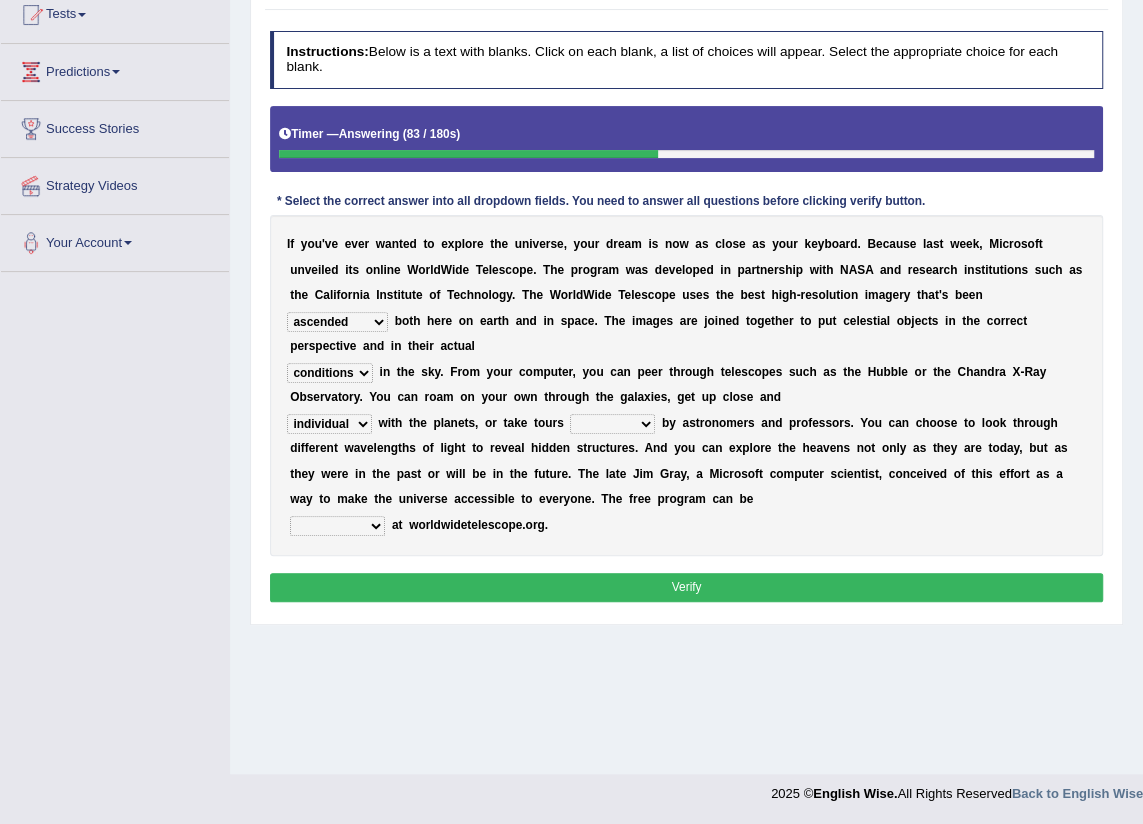 click on "personal individual apart polite" at bounding box center (329, 424) 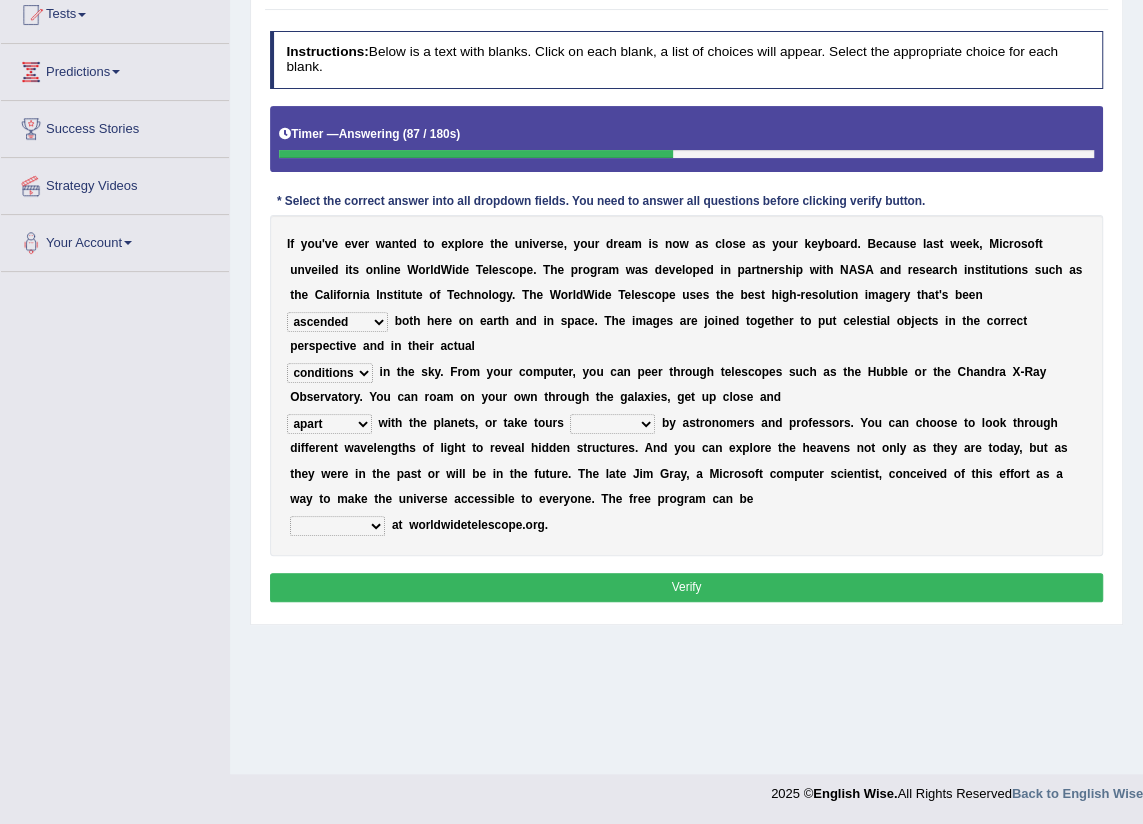 click on "personal individual apart polite" at bounding box center (329, 424) 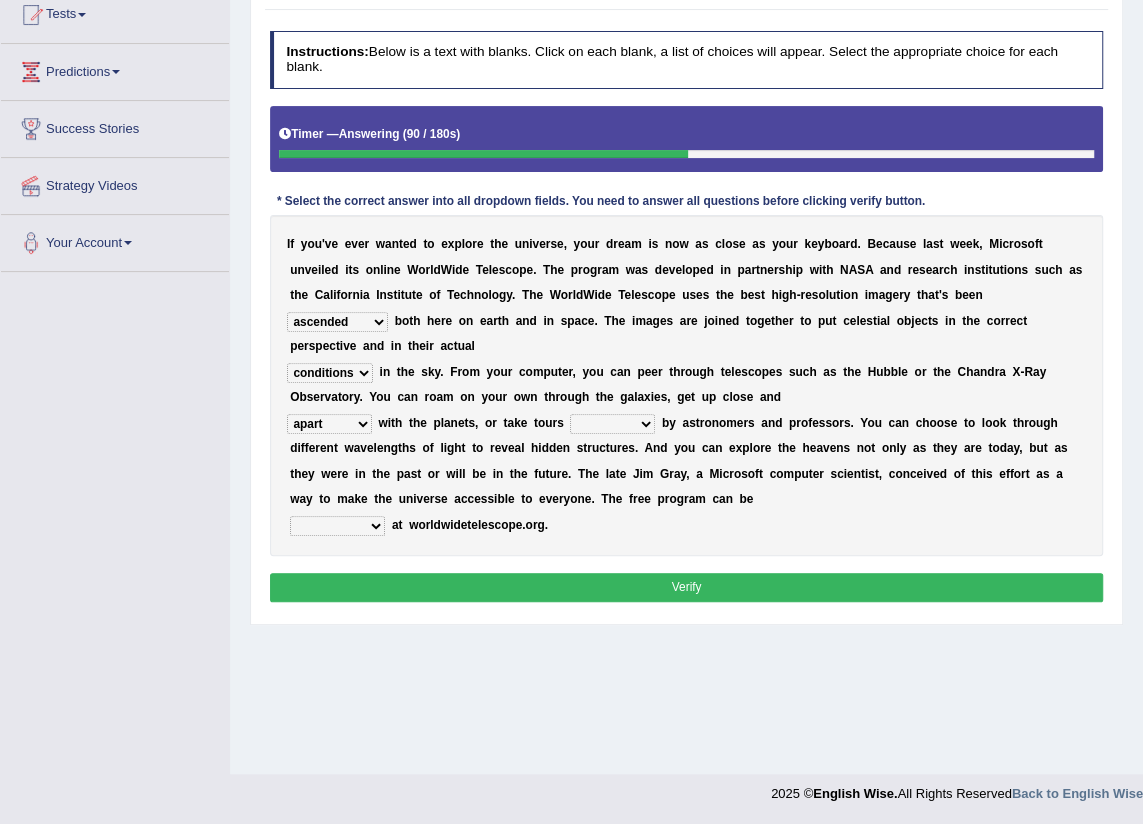 click on "personal individual apart polite" at bounding box center (329, 424) 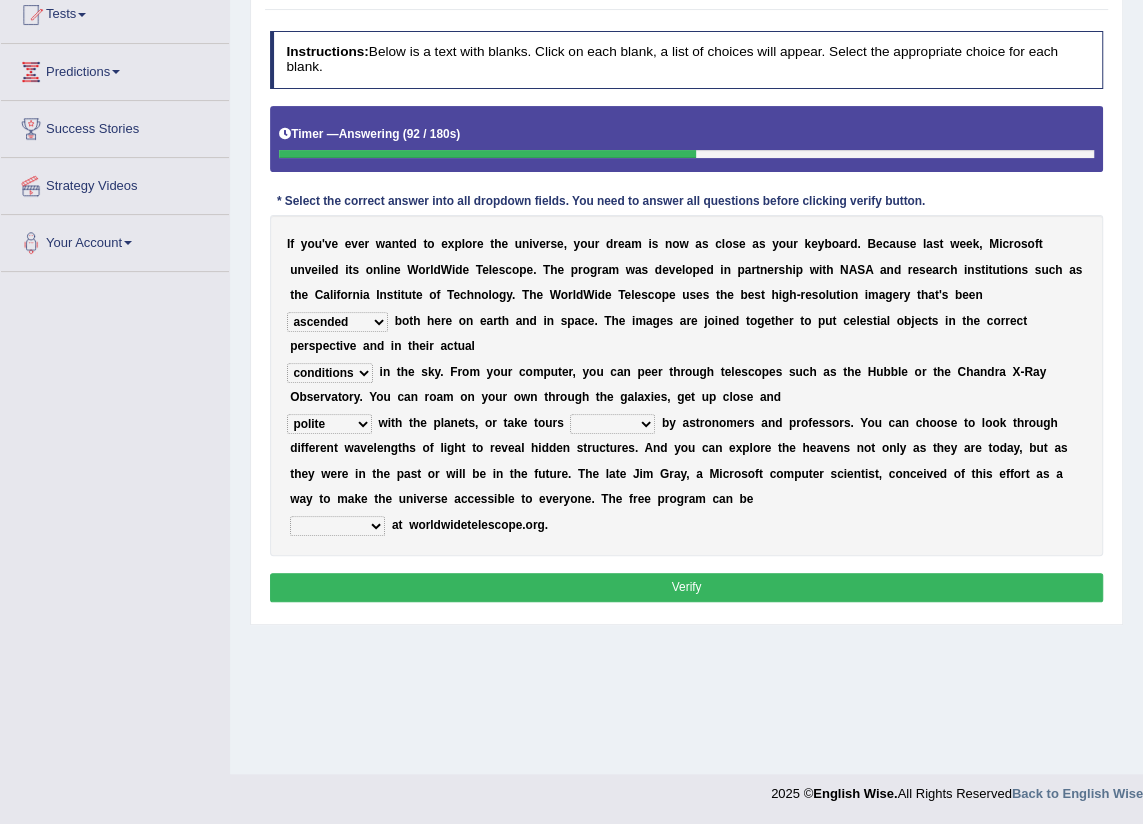click on "personal individual apart polite" at bounding box center [329, 424] 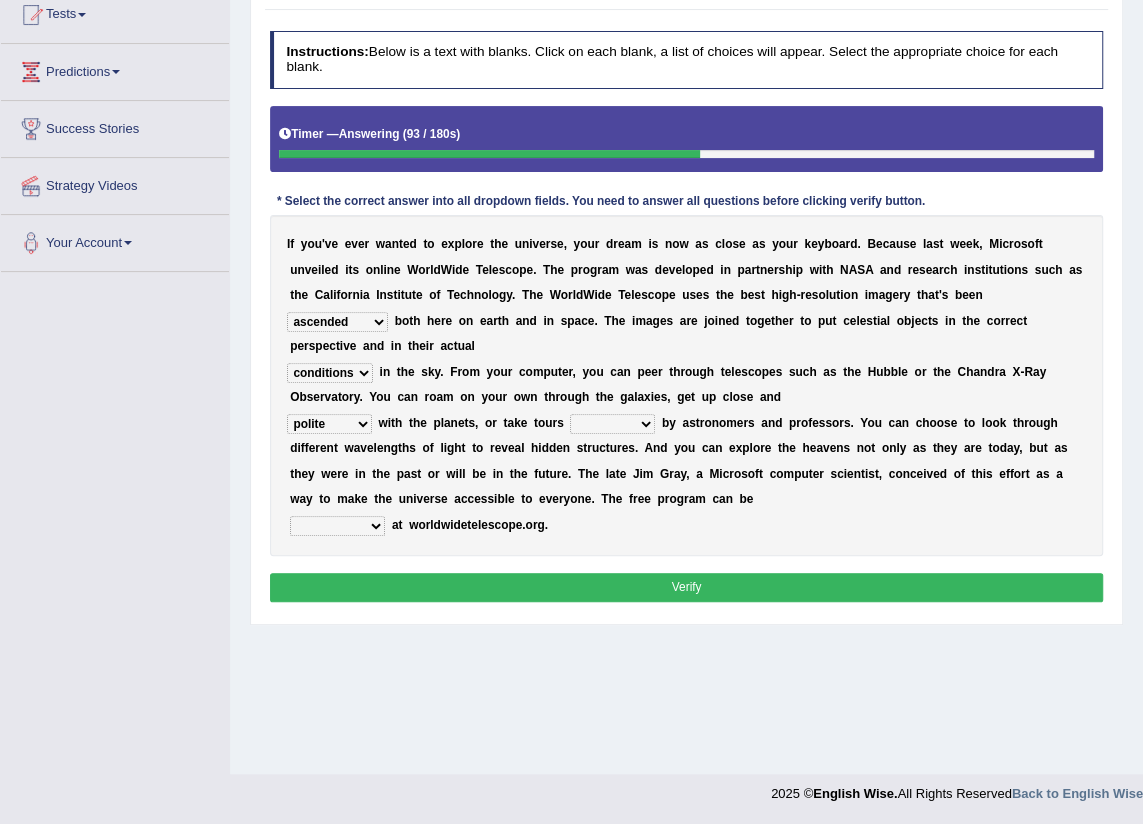 select on "individual" 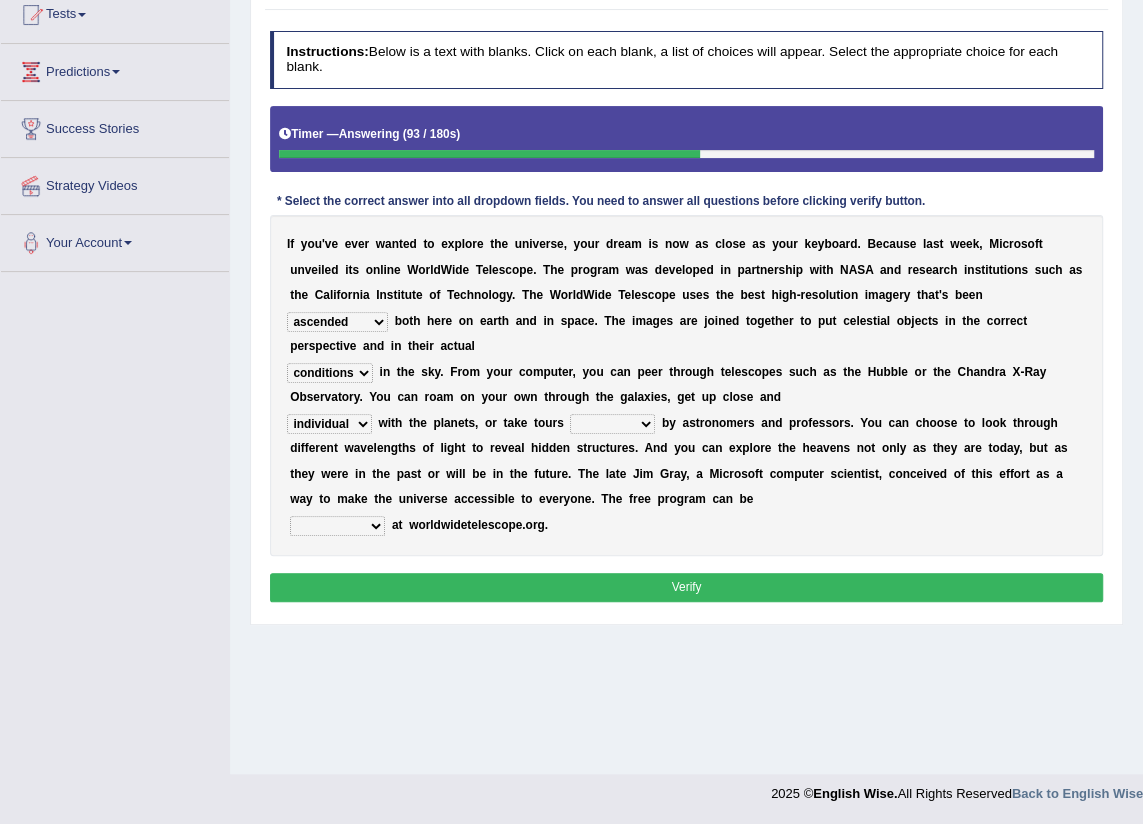 click on "personal individual apart polite" at bounding box center (329, 424) 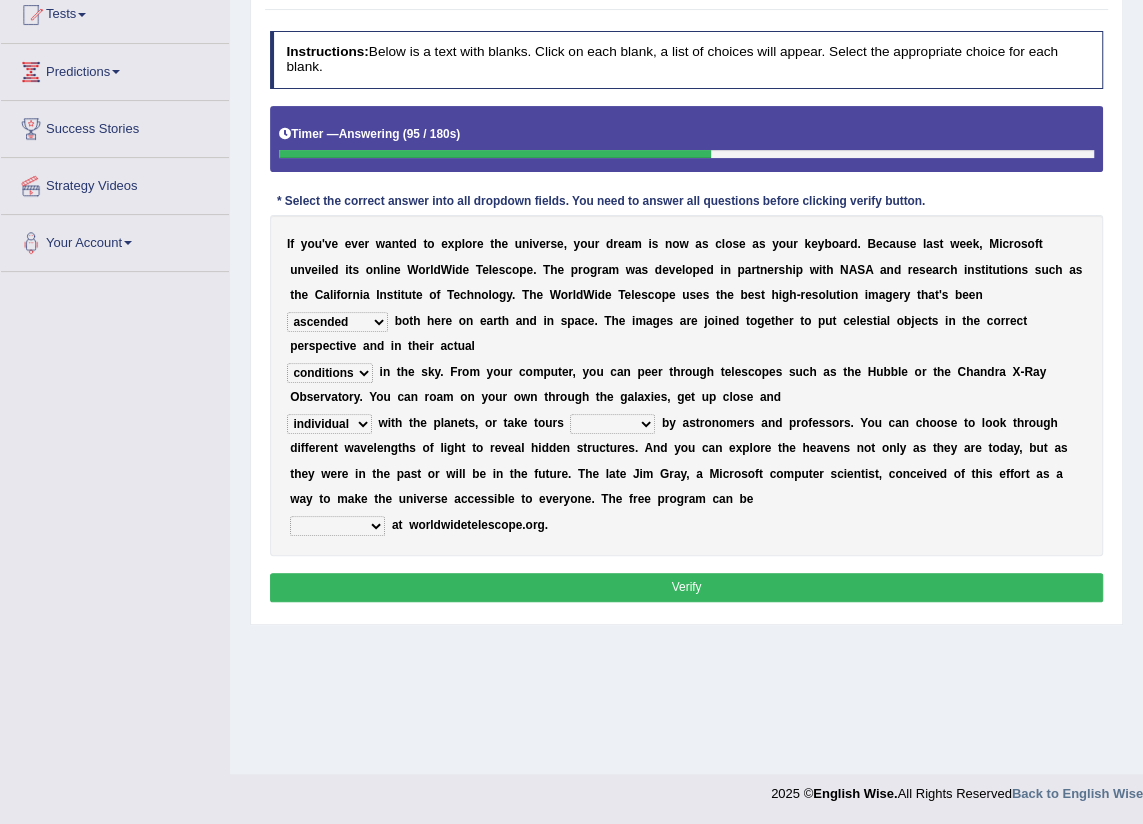 click on "I f    y o u ' v e    e v e r    w a n t e d    t o    e x p l o r e    t h e    u n i v e r s e ,    y o u r    d r e a m    i s    n o w    a s    c l o s e    a s    y o u r    k e y b o a r d .    B e c a u s e    l a s t    w e e k ,    M i c r o s o f t    u n v e i l e d    i t s    o n l i n e    W o r l d W i d e    T e l e s c o p e .    T h e    p r o g r a m    w a s    d e v e l o p e d    i n    p a r t n e r s h i p    w i t h    N A S A    a n d    r e s e a r c h    i n s t i t u t i o n s    s u c h    a s    t h e    C a l i f o r n i a    I n s t i t u t e    o f    T e c h n o l o g y .    T h e    W o r l d W i d e    T e l e s c o p e    u s e s    t h e    b e s t    h i g h - r e s o l u t i o n    i m a g e r y    t h a t ' s    b e e n    degraded ascended remonstrated generated    b o t h    h e r e    o n    e a r t h    a n d    i n    s p a c e .    T h e    i m a g e s    a r e    j o i n e d    t o g e t h e r t" at bounding box center (687, 385) 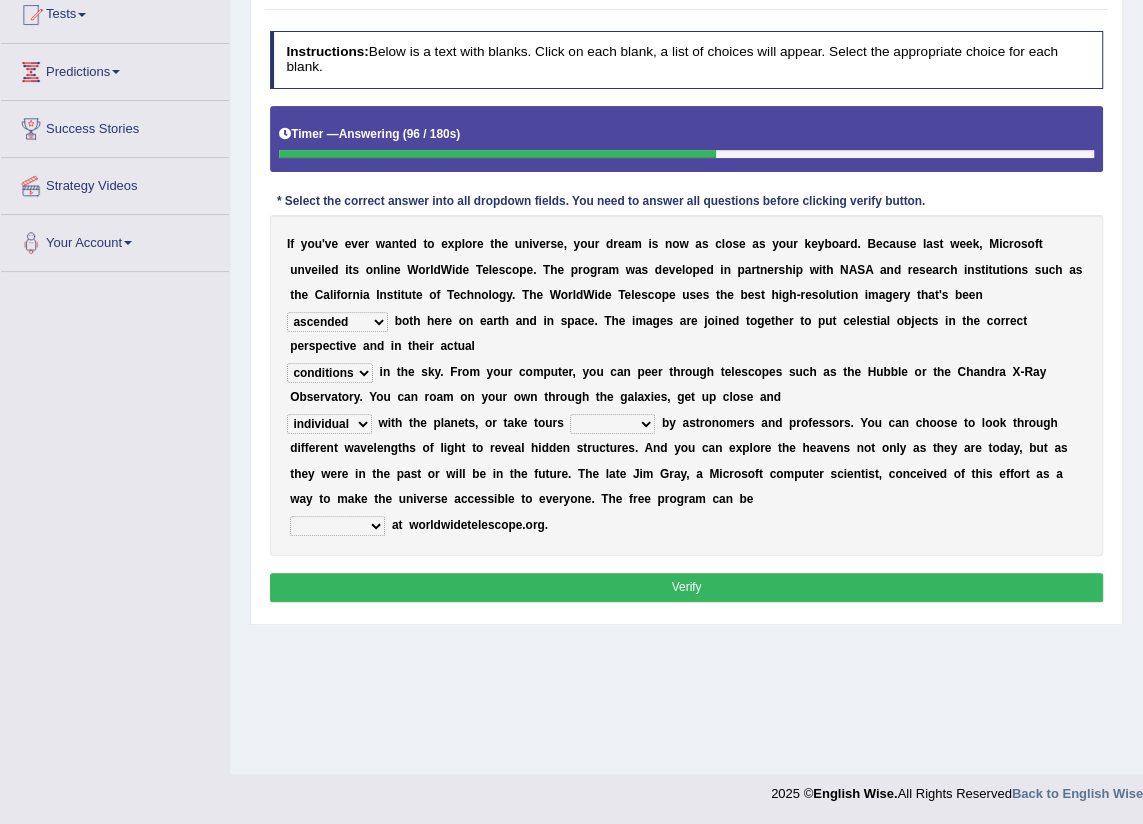 click on "guide guided guiding to guide" at bounding box center [612, 424] 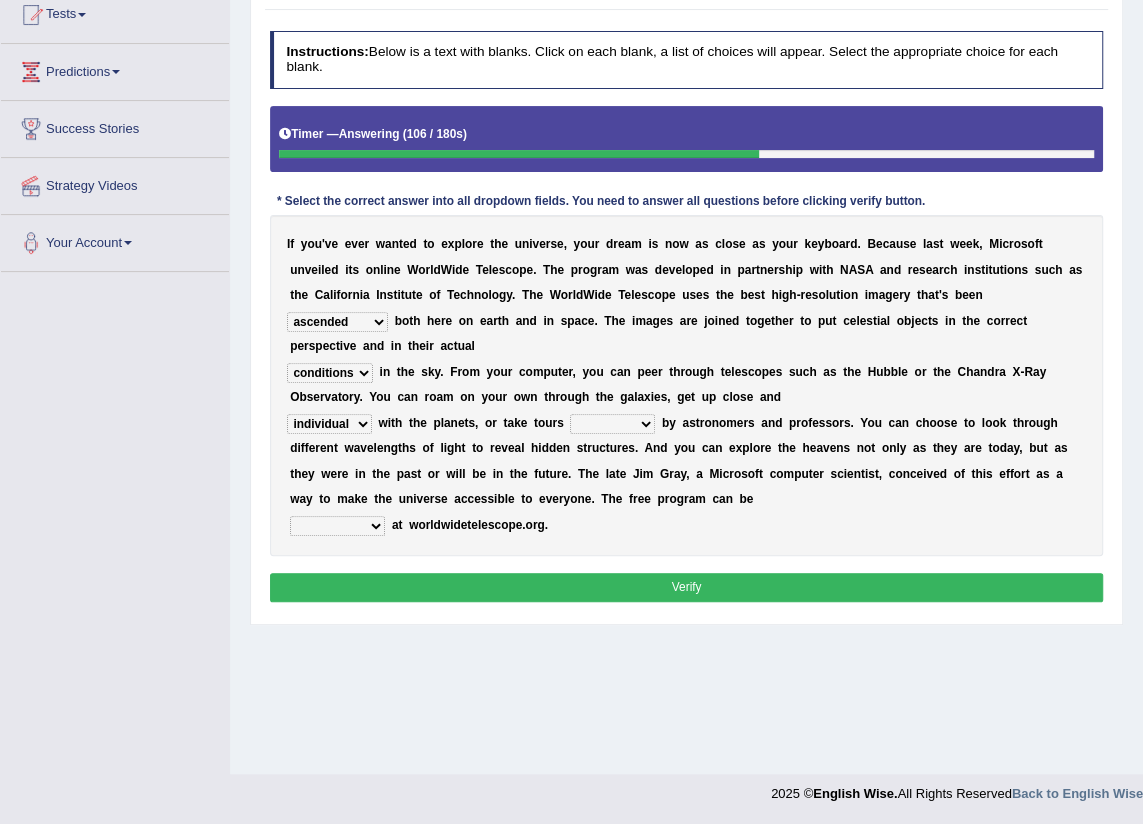select on "to guide" 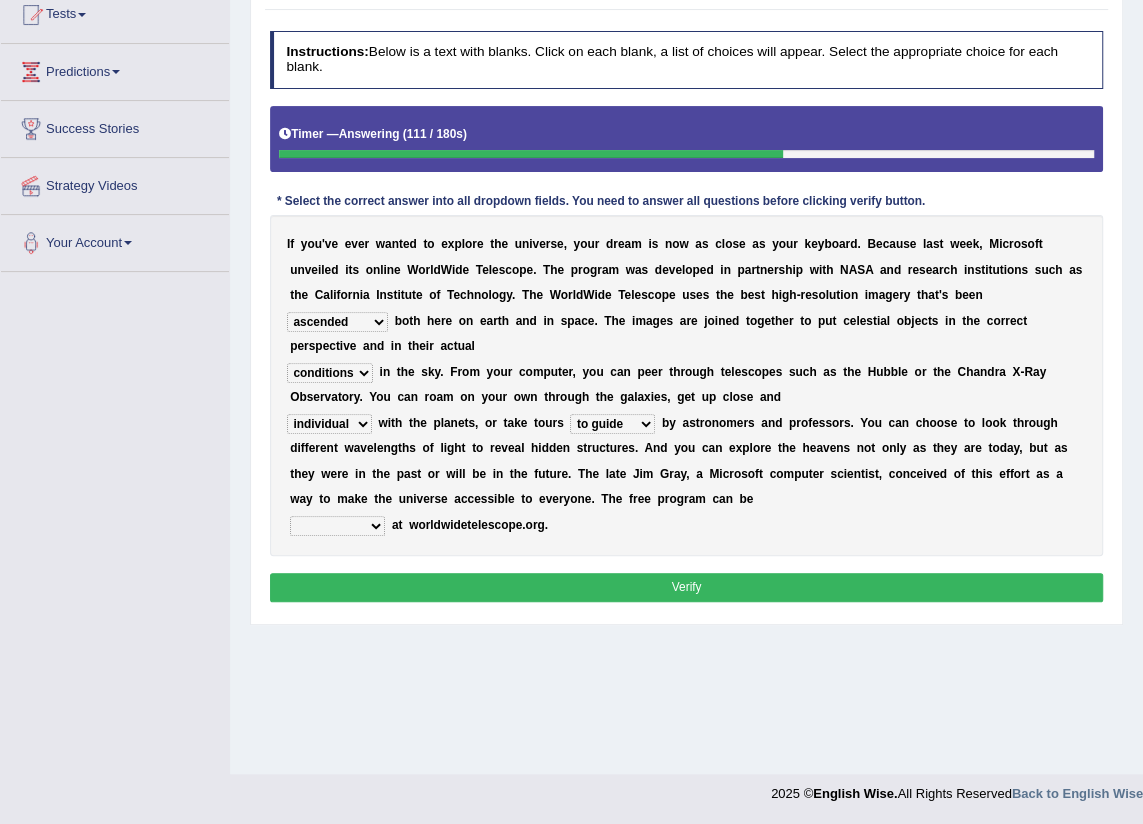click on "upheld downloaded loaded posted" at bounding box center [337, 526] 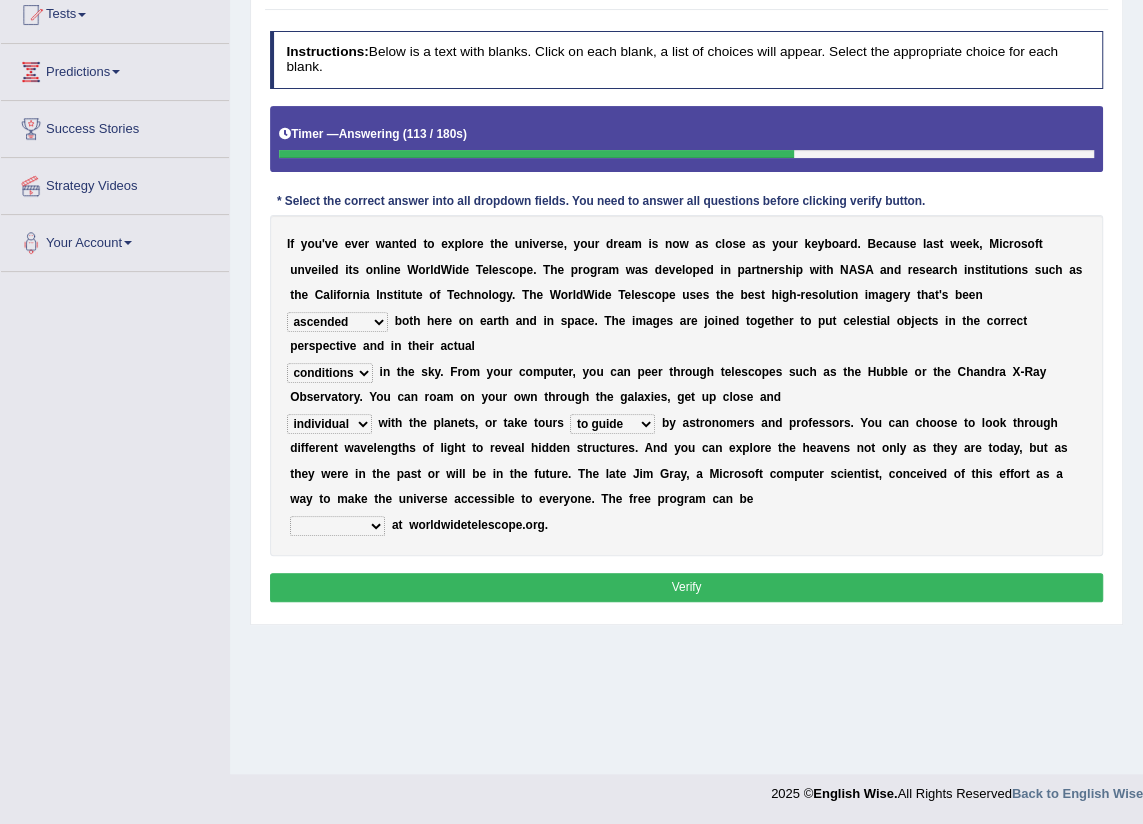 select on "loaded" 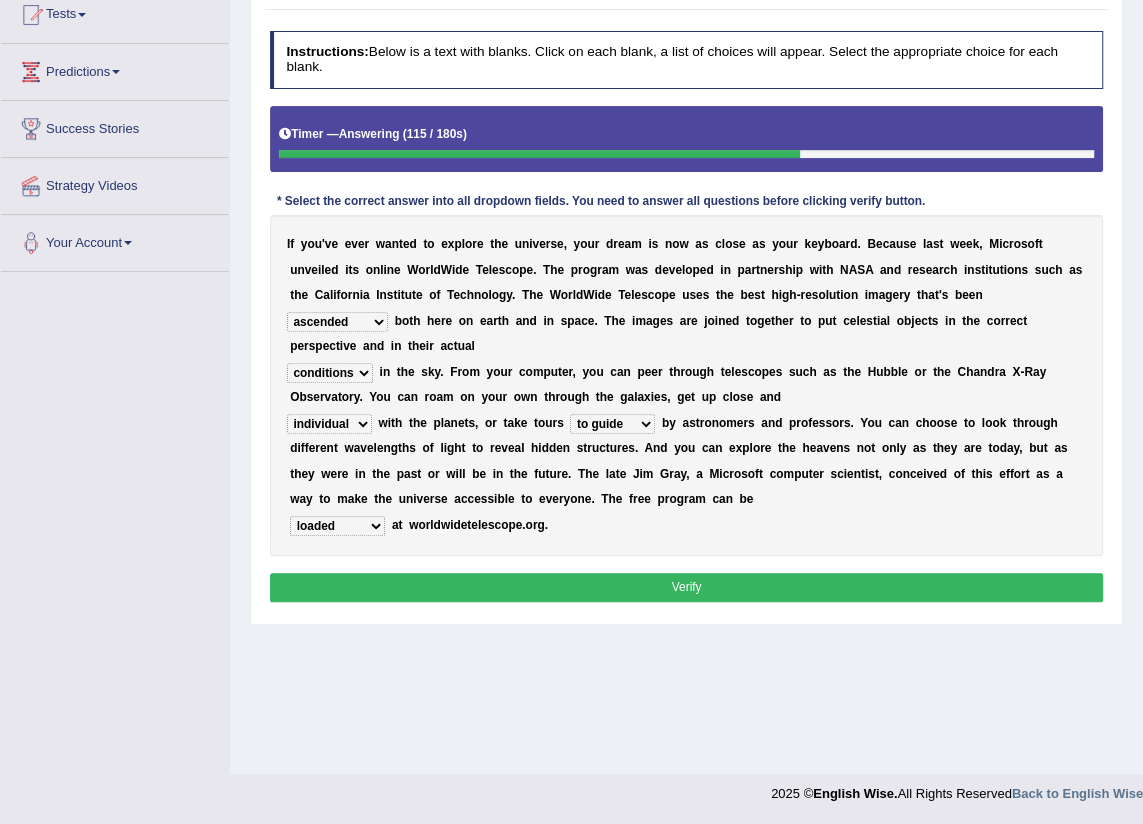 click on "Verify" at bounding box center (687, 587) 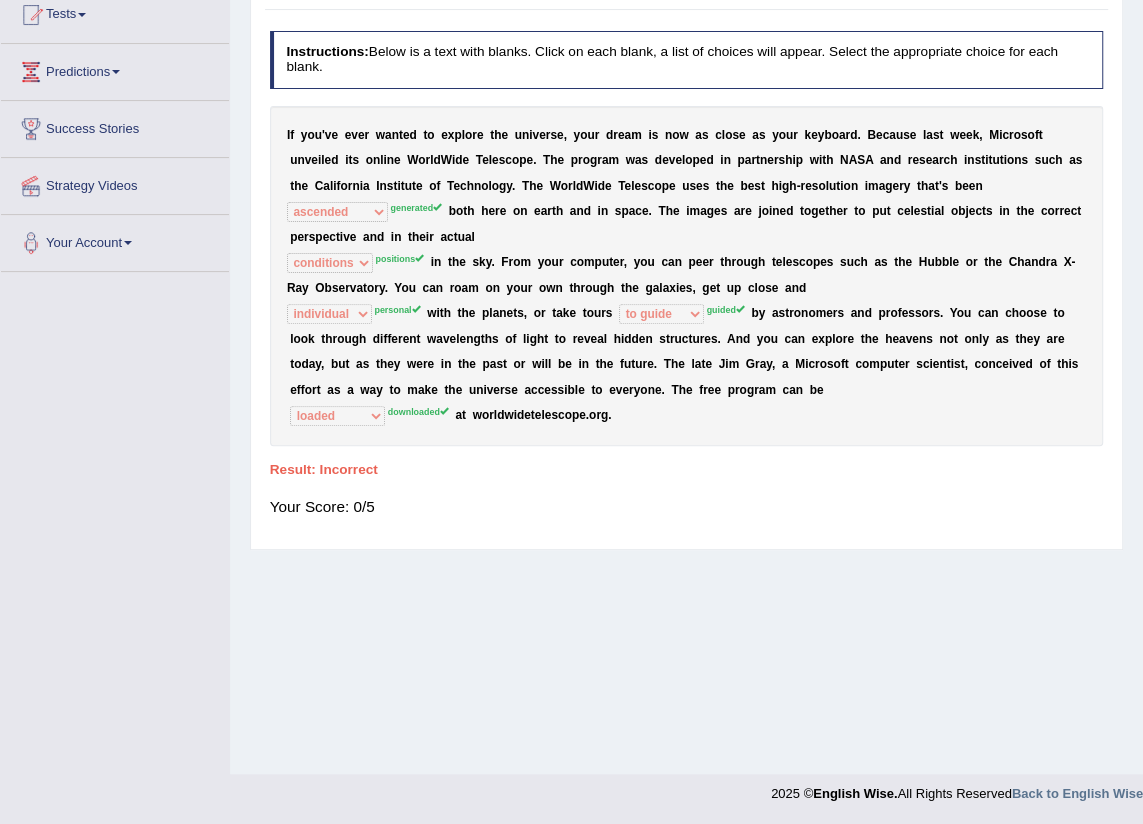 scroll, scrollTop: 0, scrollLeft: 0, axis: both 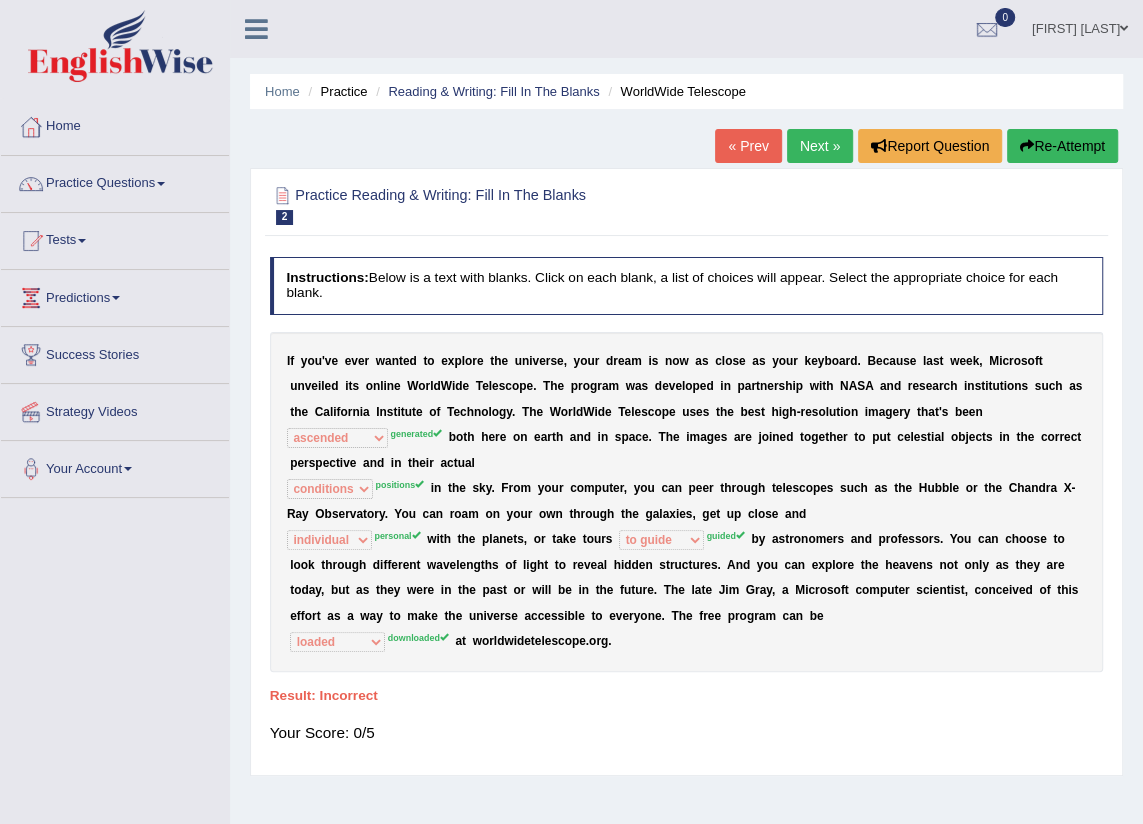 click on "Next »" at bounding box center (820, 146) 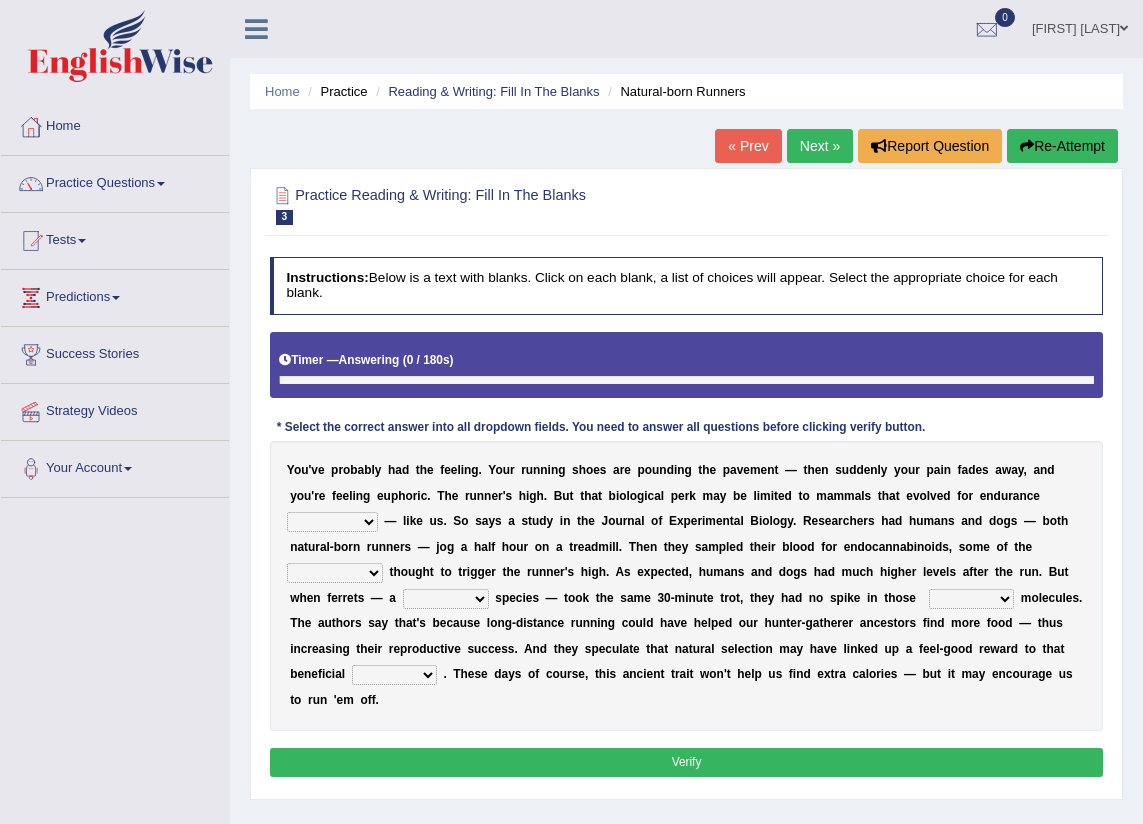 scroll, scrollTop: 0, scrollLeft: 0, axis: both 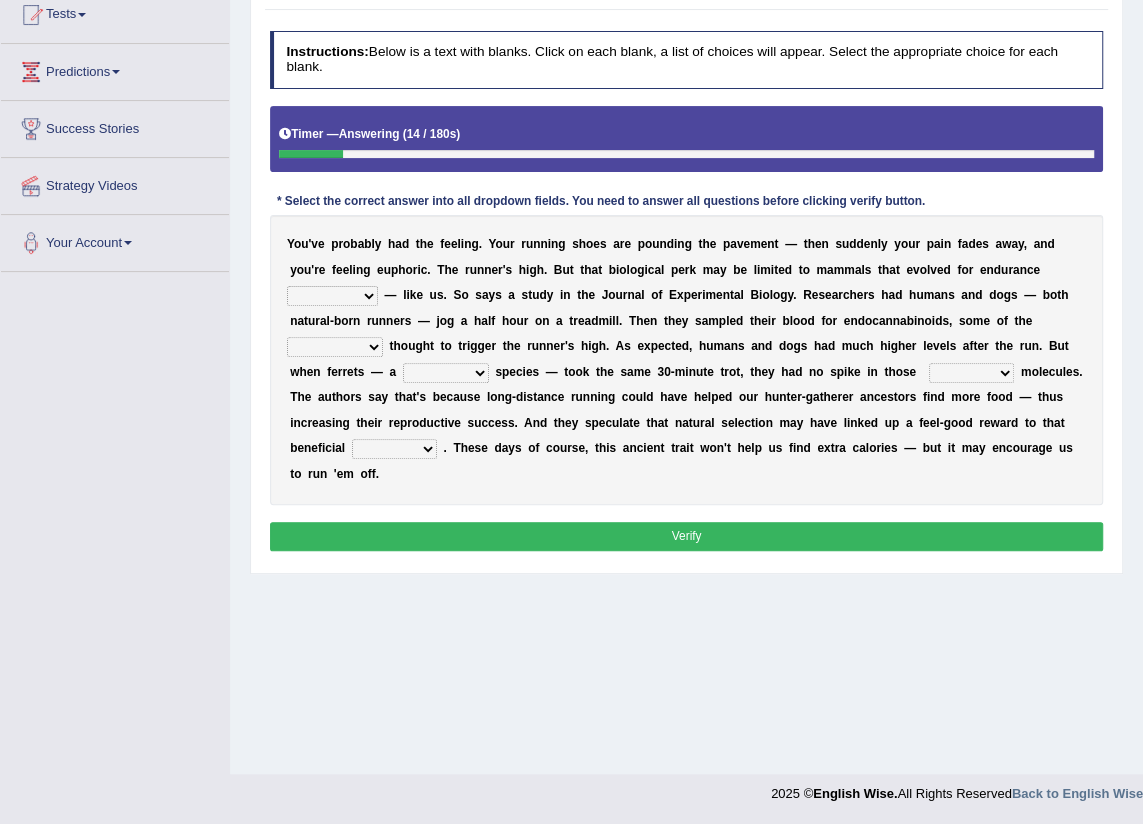 click on "dykes personalize classifies exercise" at bounding box center (332, 296) 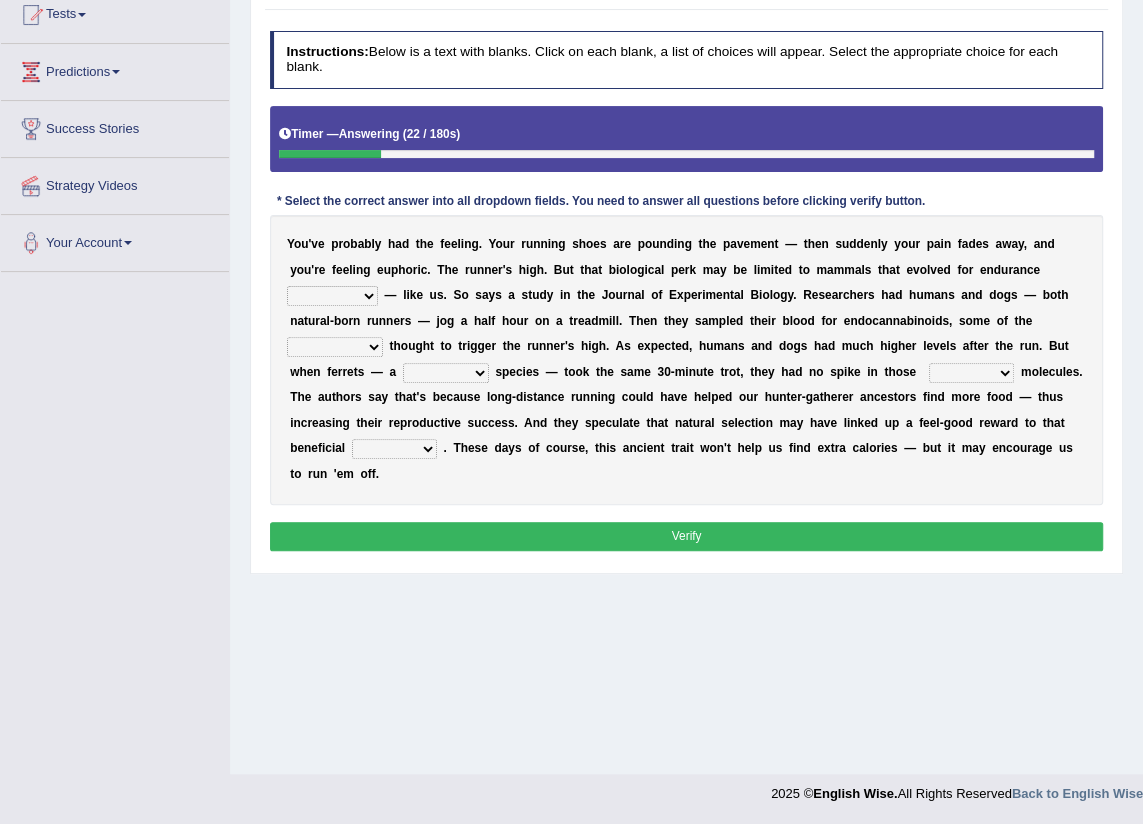 select on "classifies" 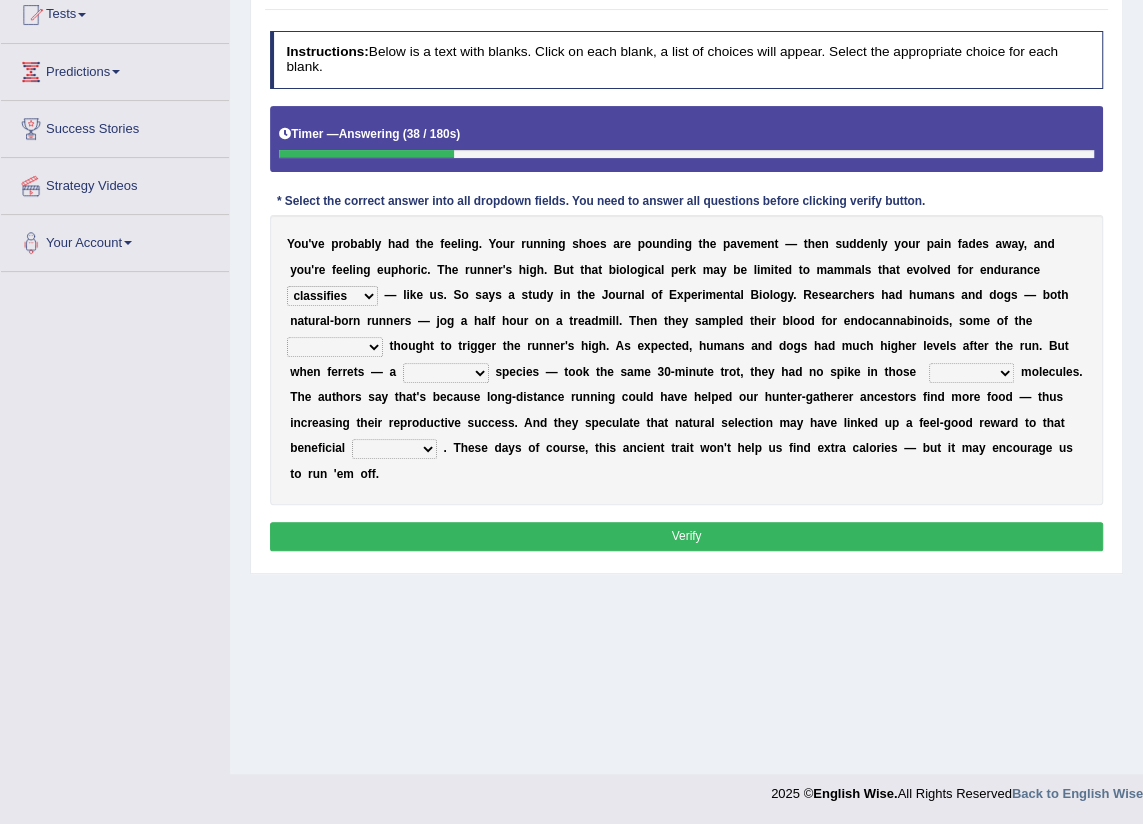 click on "almshouse turnarounds compounds foxhounds" at bounding box center (335, 347) 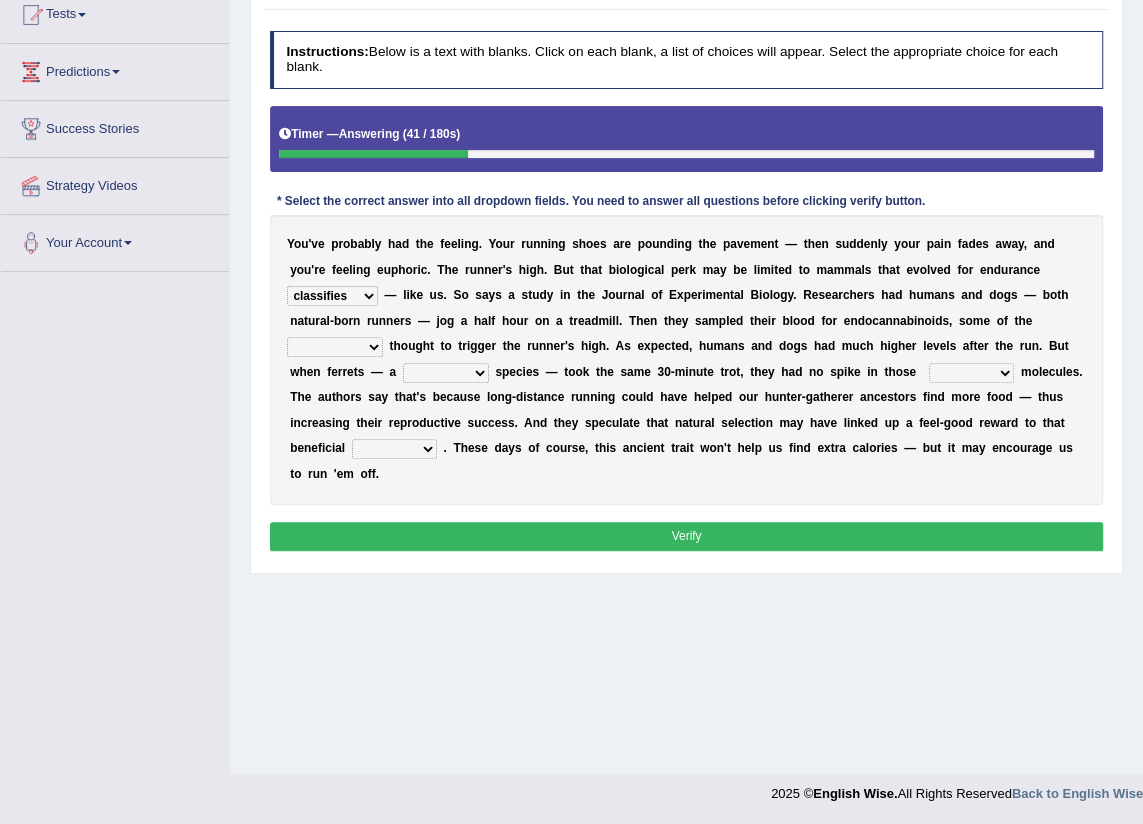 select on "compounds" 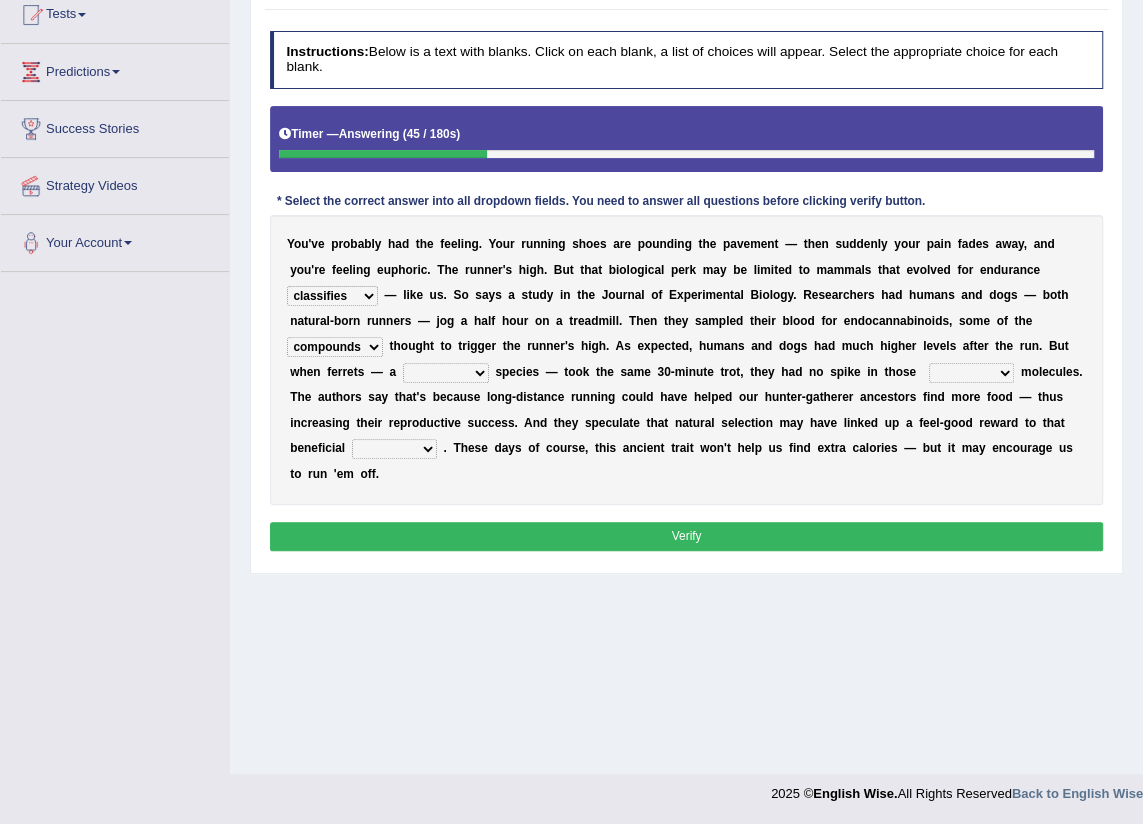 click on "excellency merely faerie sedentary" at bounding box center [446, 373] 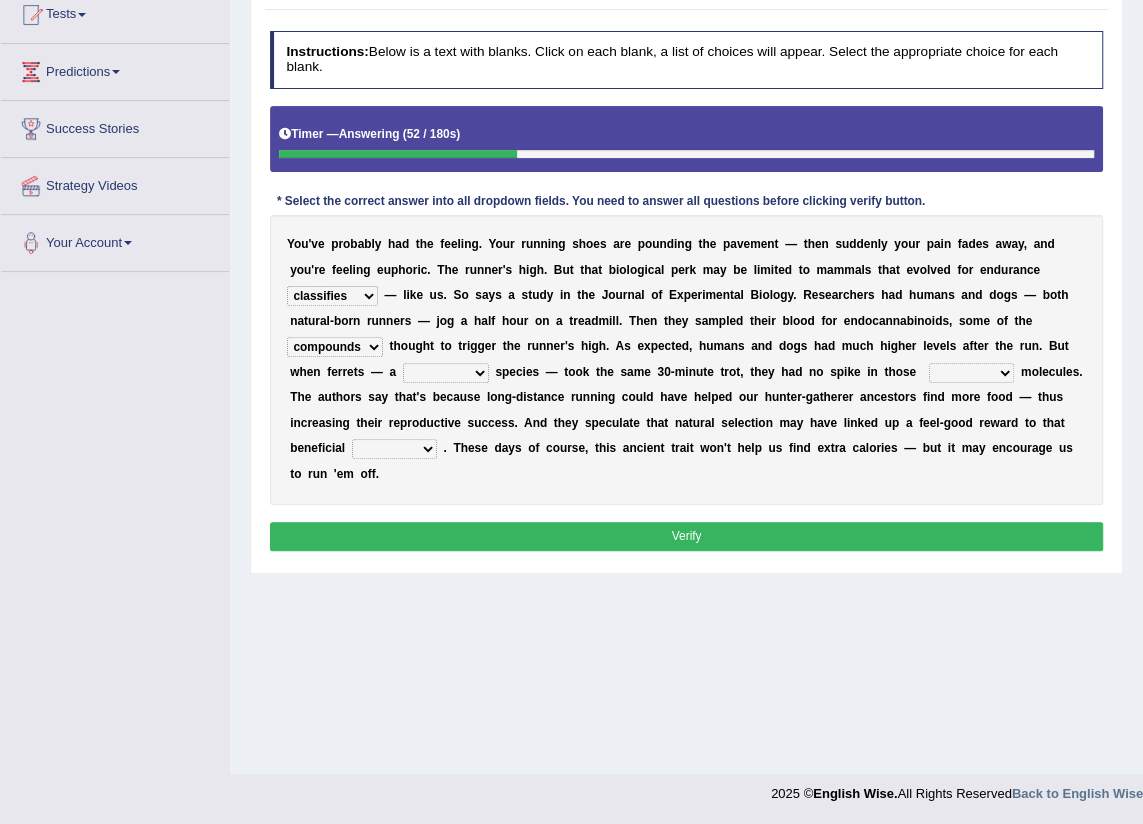 select on "sedentary" 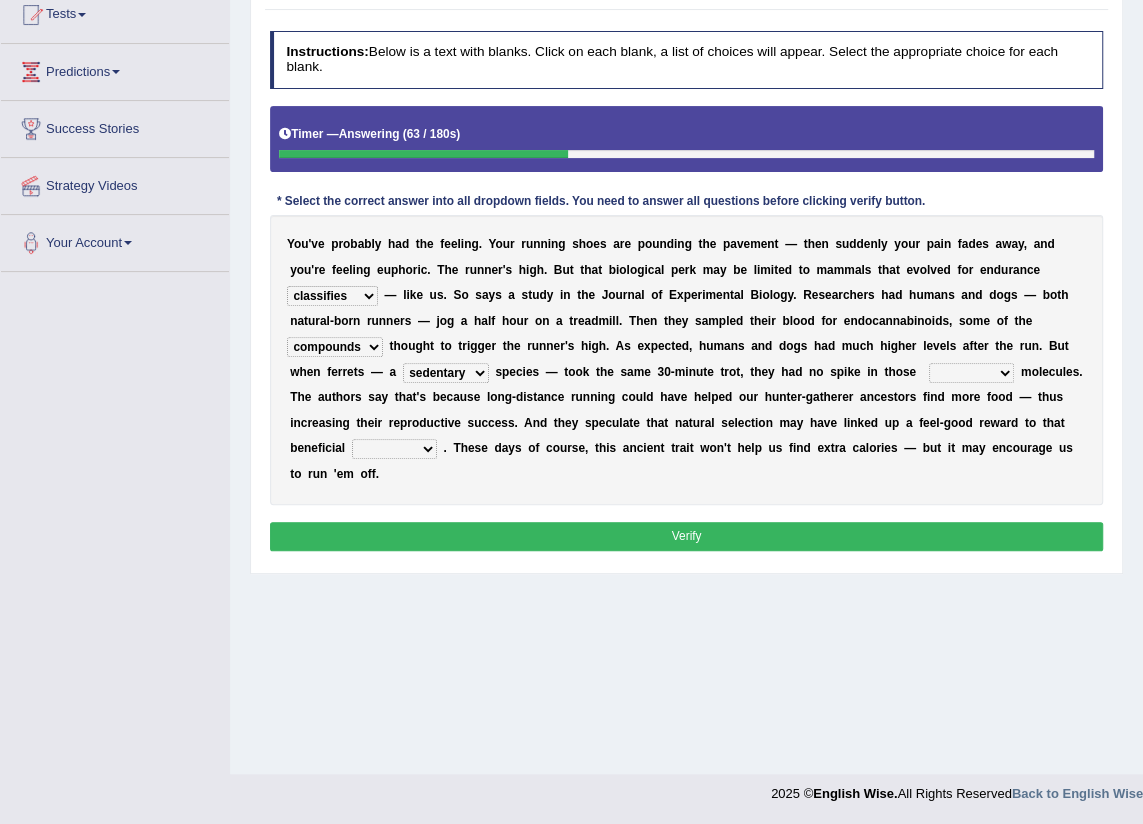 click on "groaned feel-good inchoate loaned" at bounding box center (971, 373) 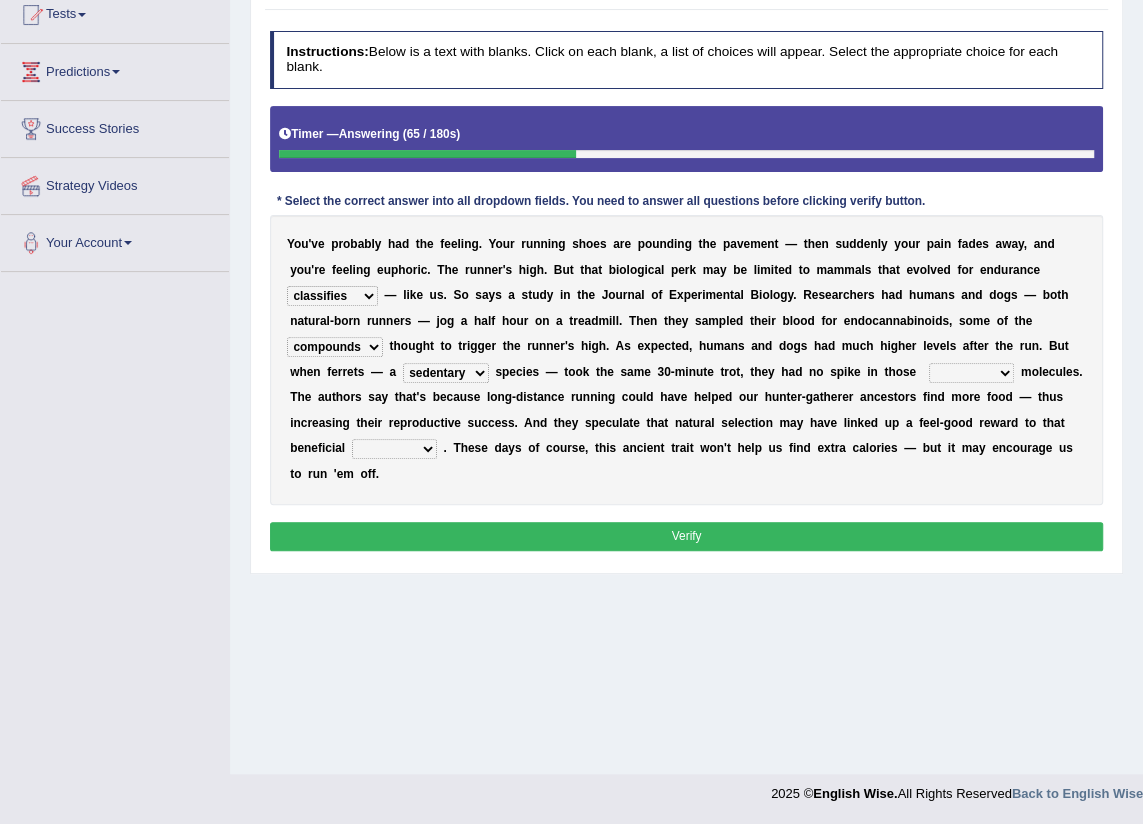 select on "loaned" 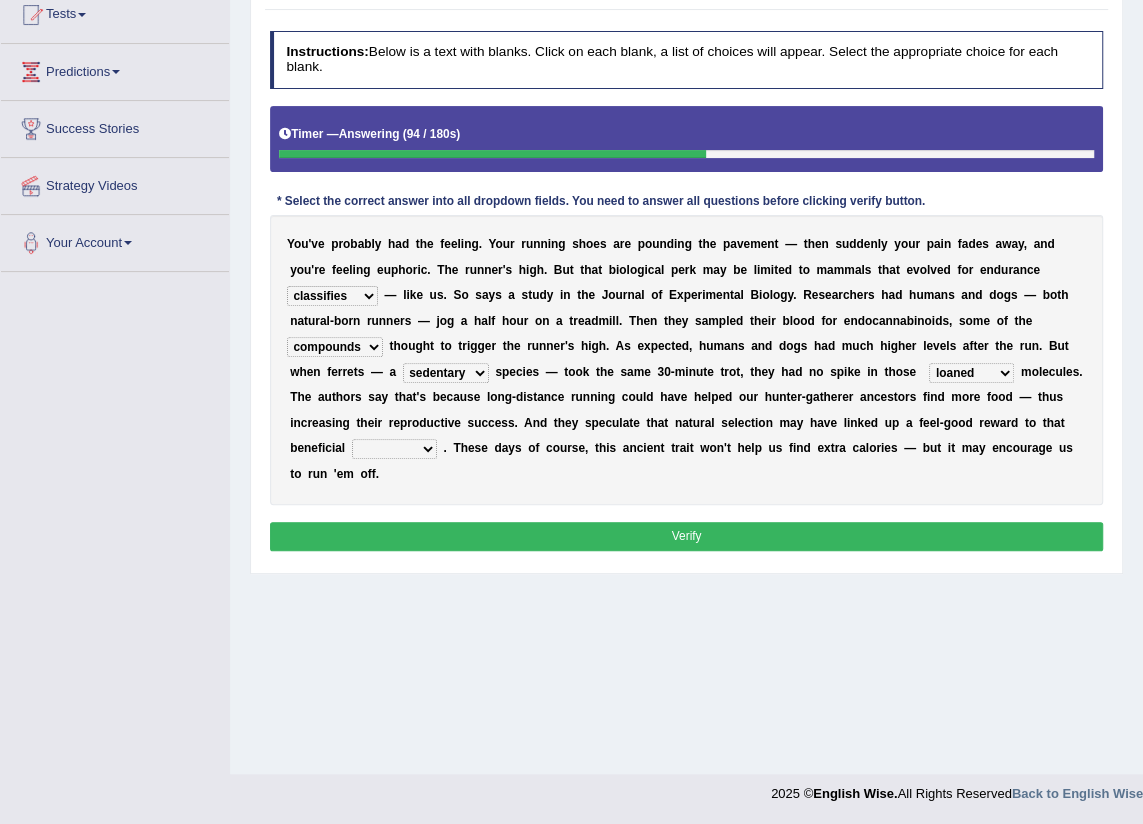 click on "wager exchanger behavior regulator" at bounding box center [394, 449] 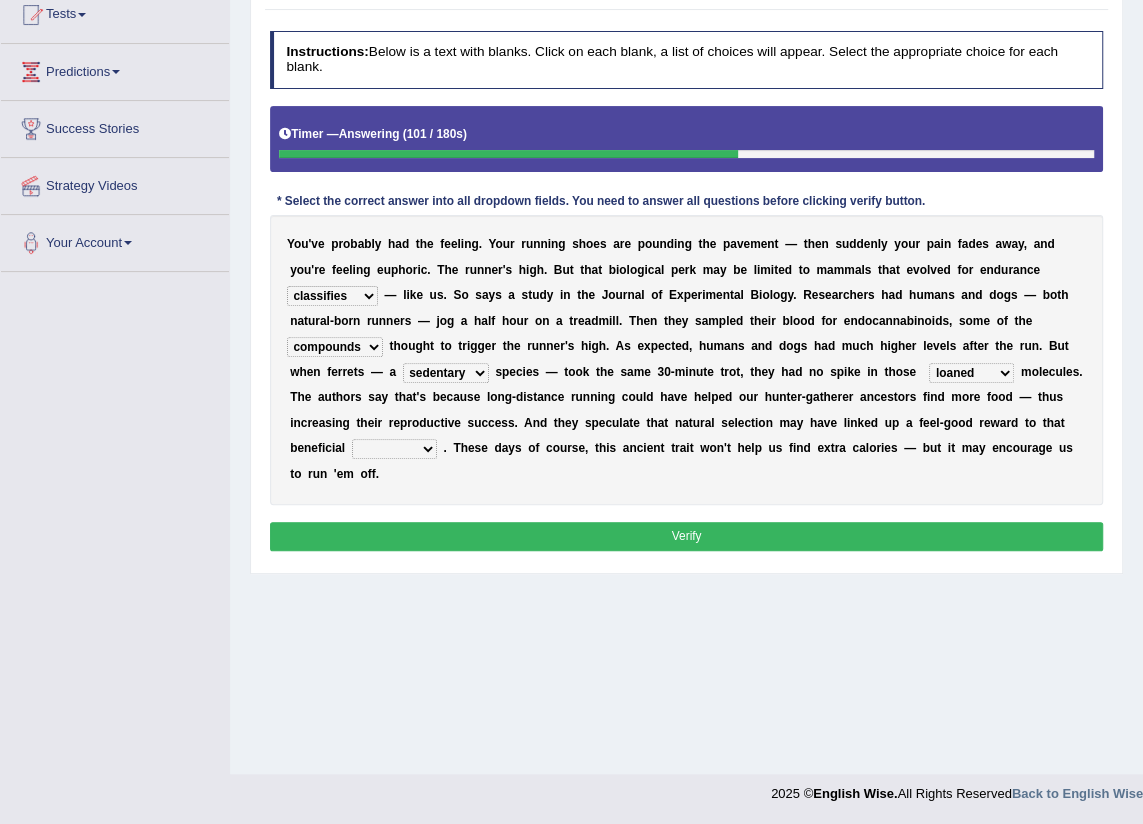 select on "behavior" 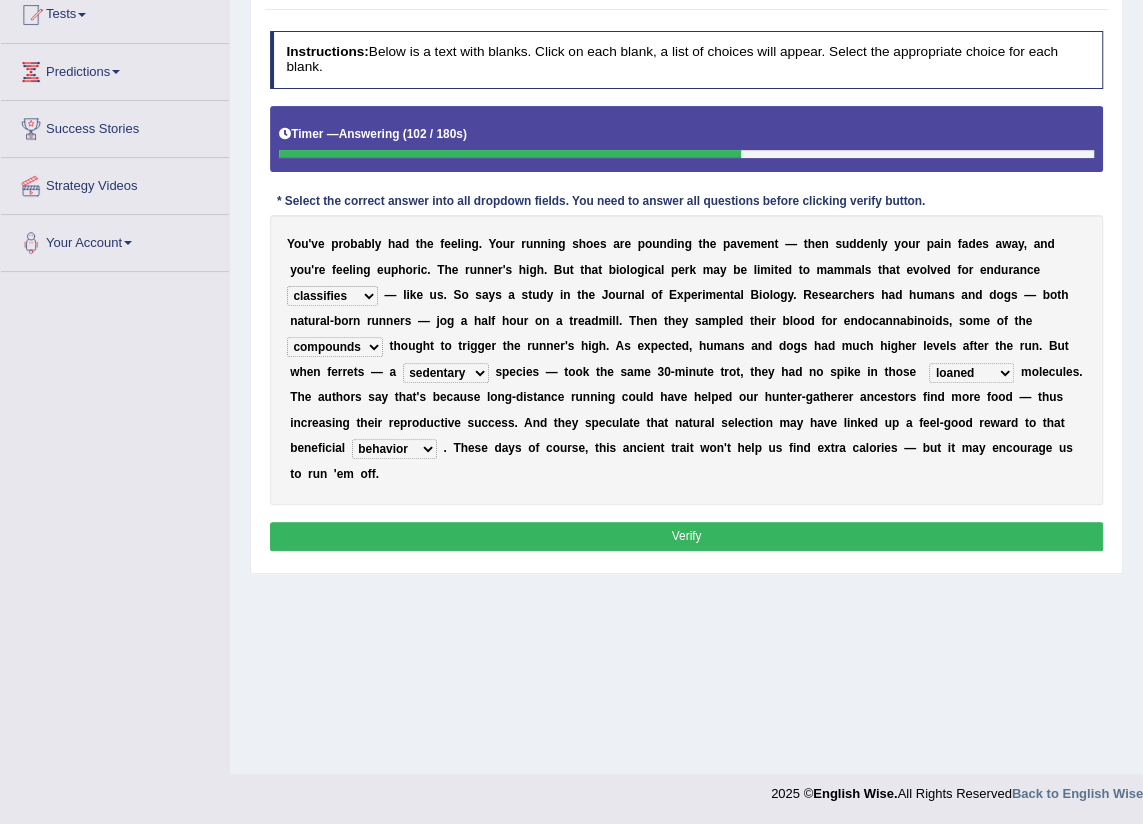 click on "Verify" at bounding box center (687, 536) 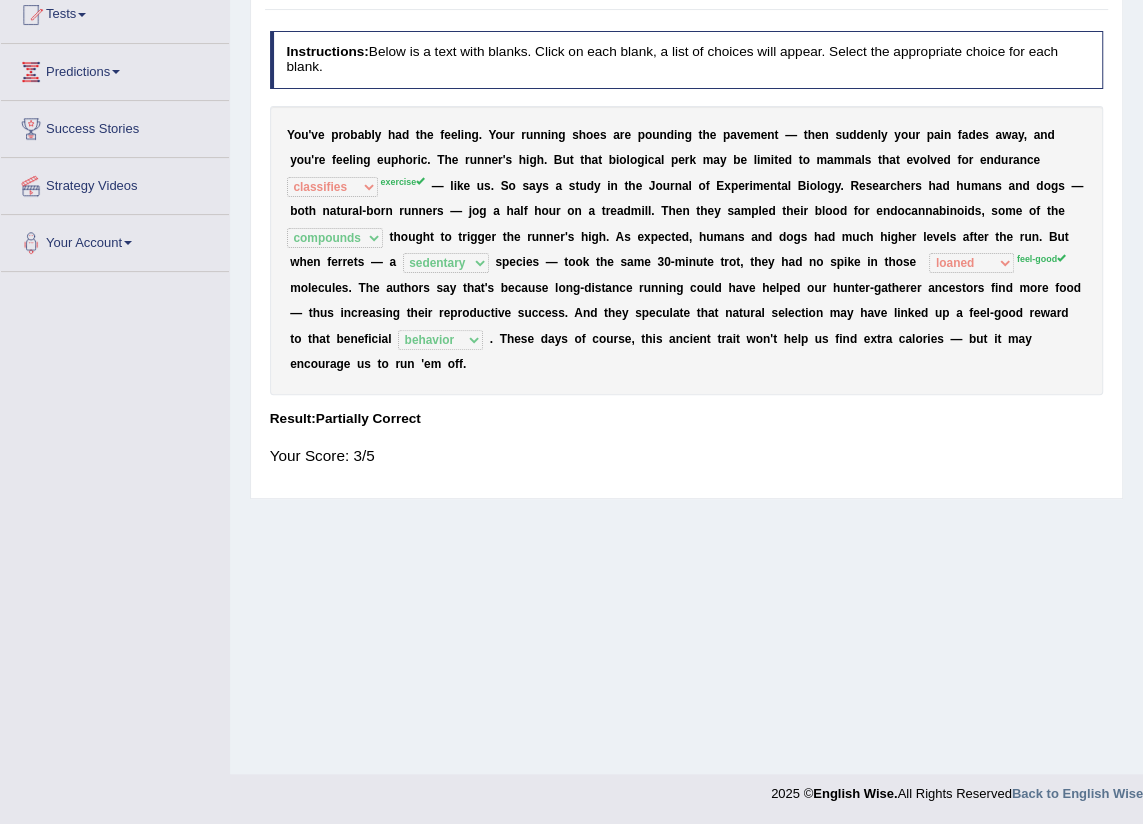 scroll, scrollTop: 0, scrollLeft: 0, axis: both 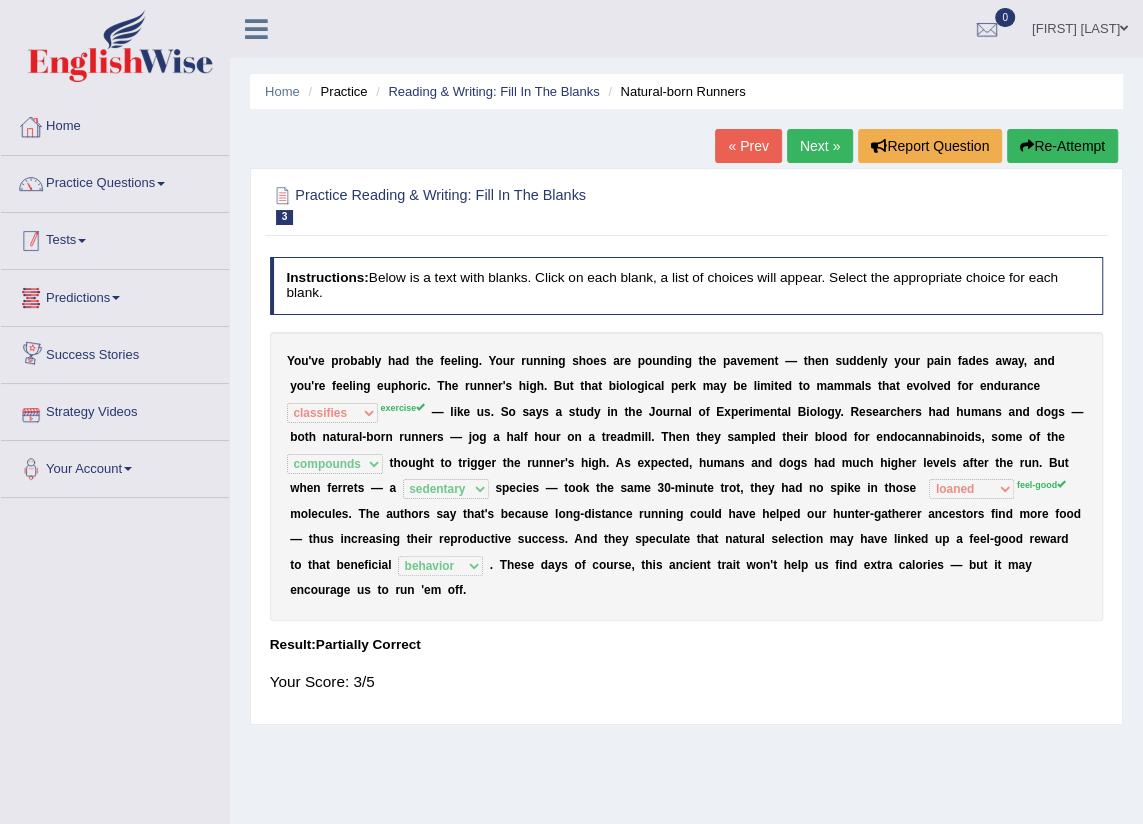 click on "Tests" at bounding box center (115, 238) 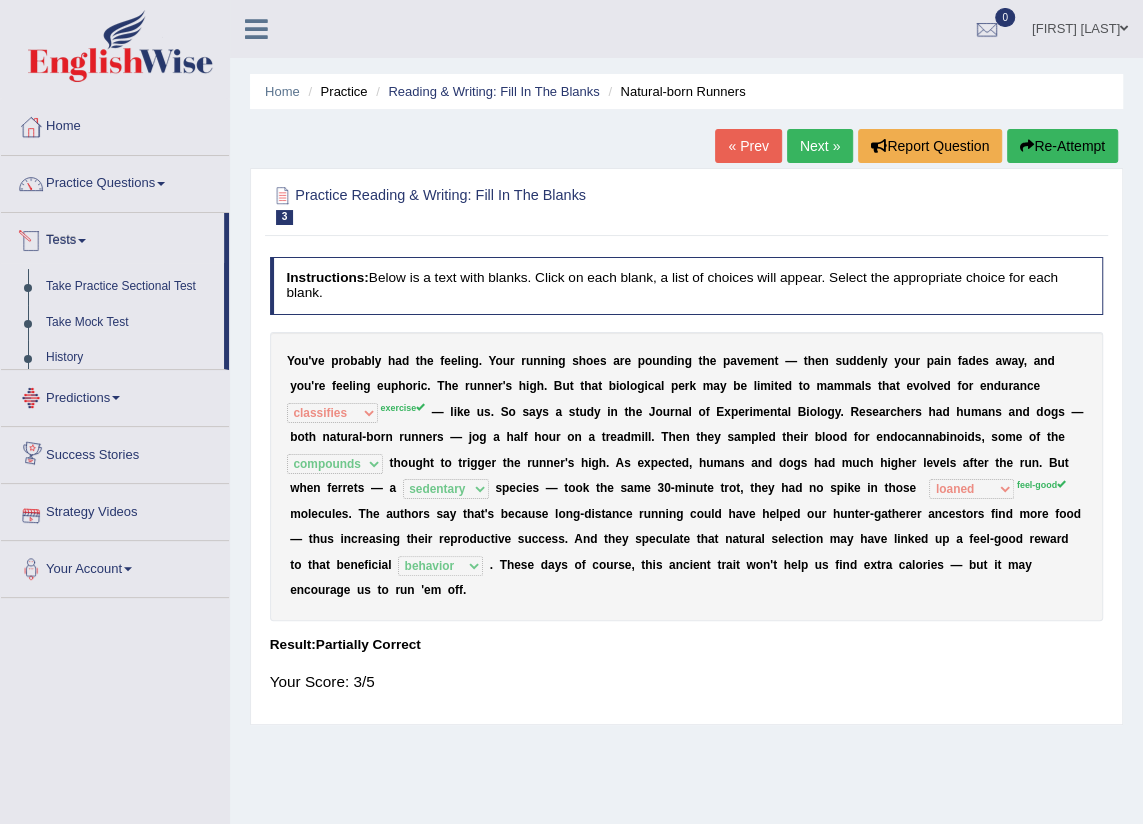 click on "Tests" at bounding box center [112, 238] 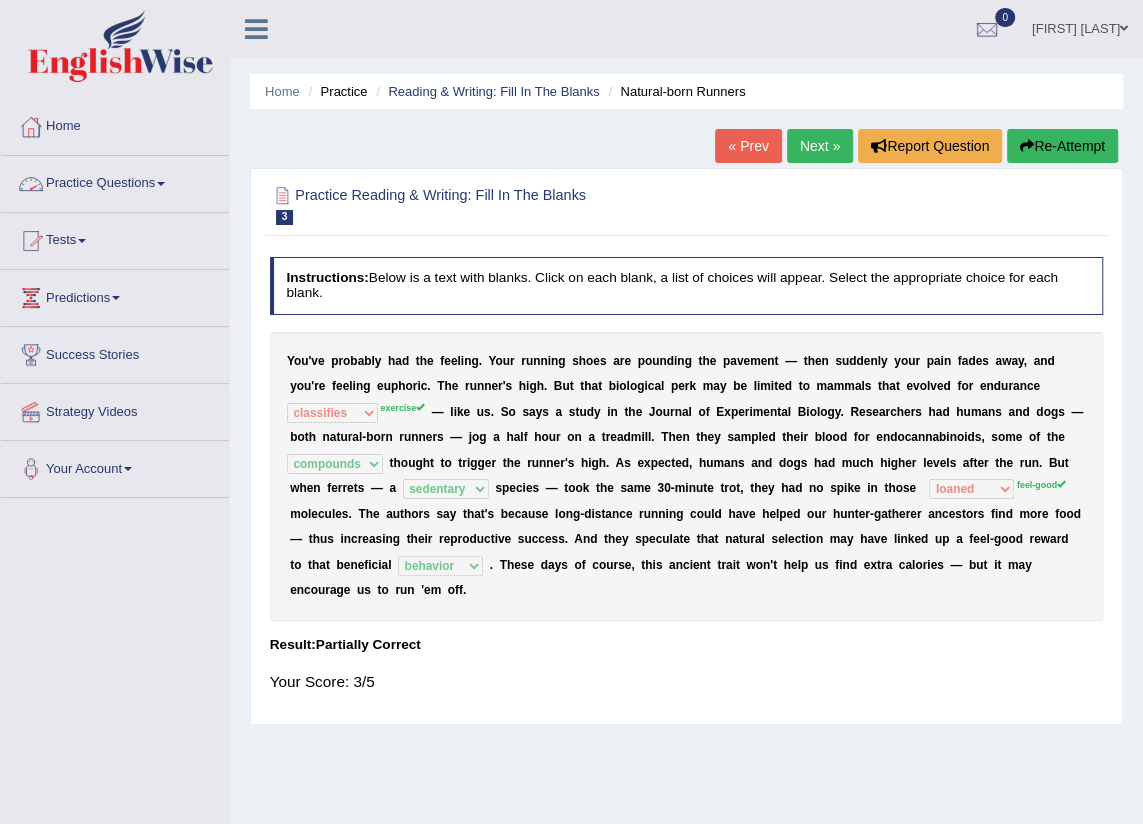 click on "Tests" at bounding box center [115, 238] 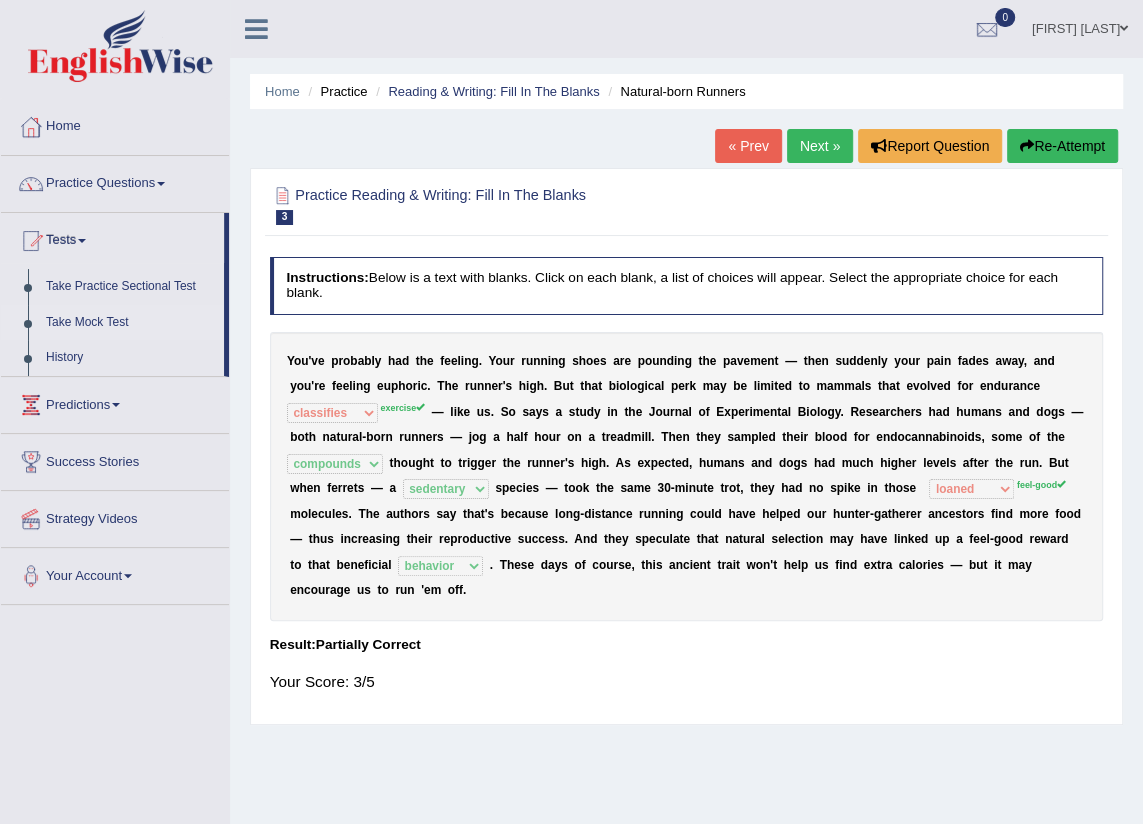 click on "Take Mock Test" at bounding box center (130, 323) 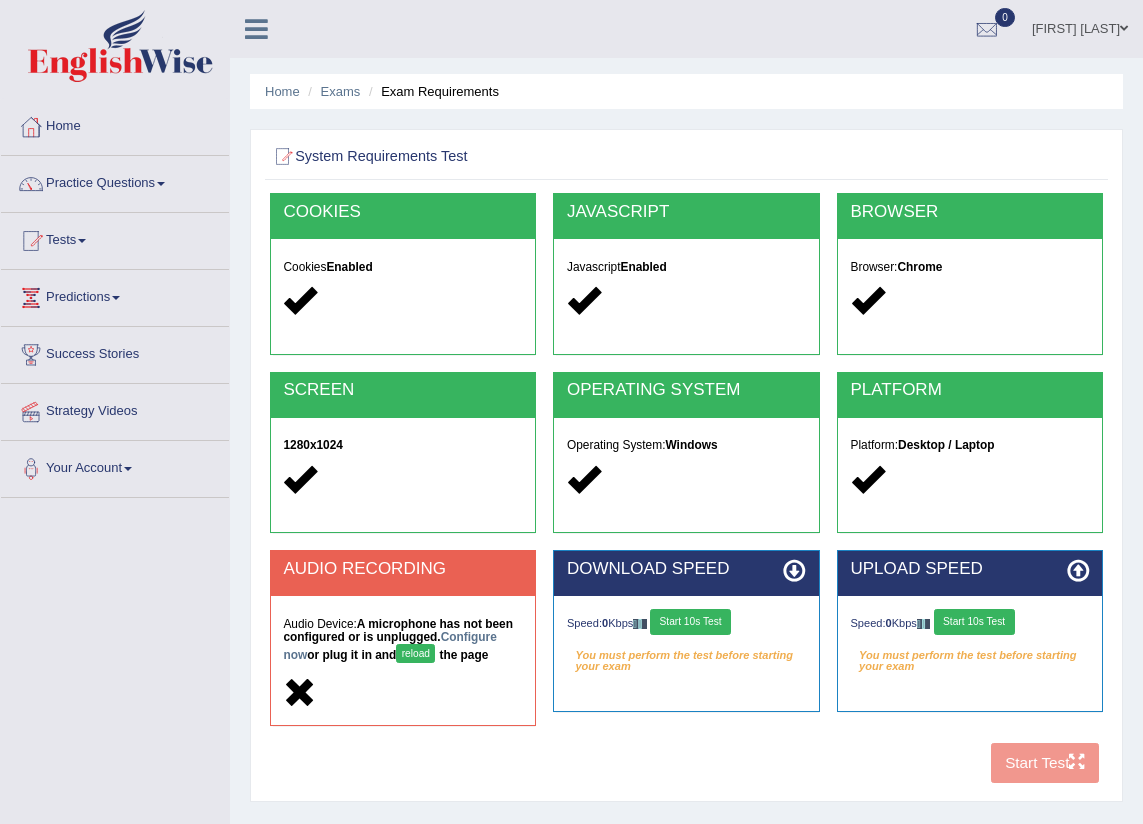 scroll, scrollTop: 0, scrollLeft: 0, axis: both 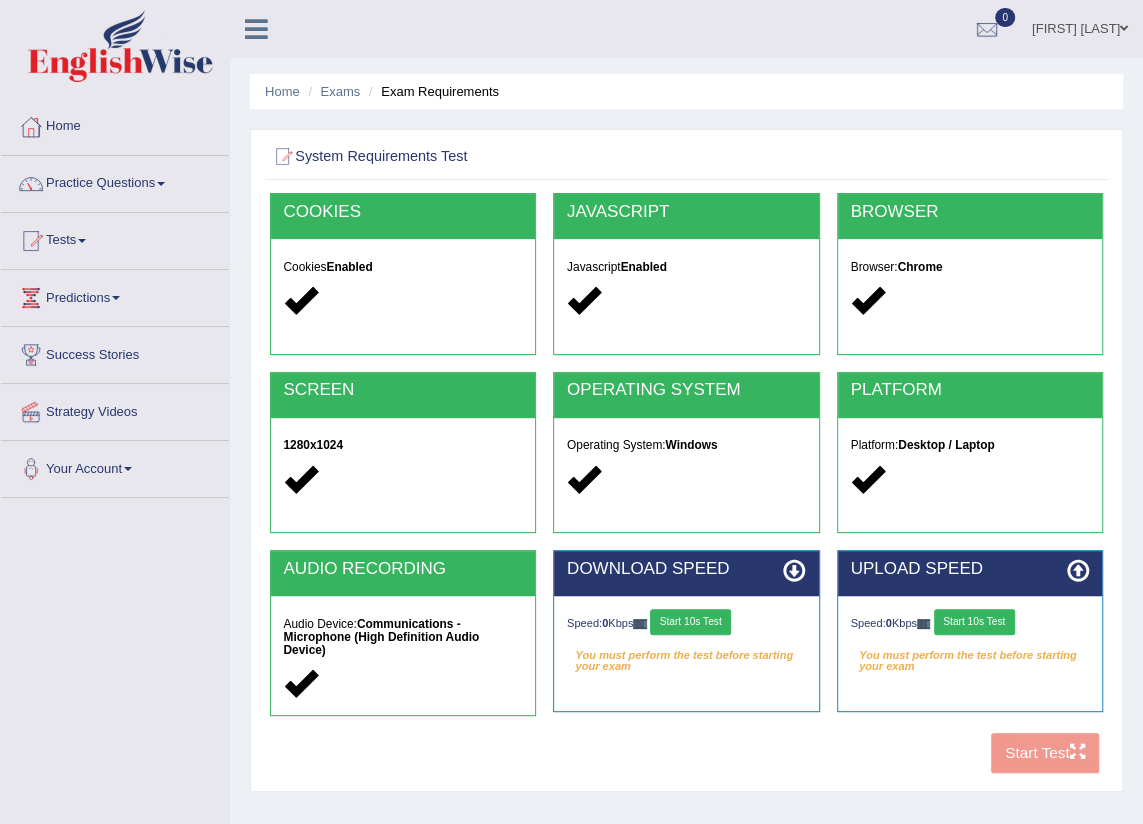 click on "Start 10s Test" at bounding box center (690, 622) 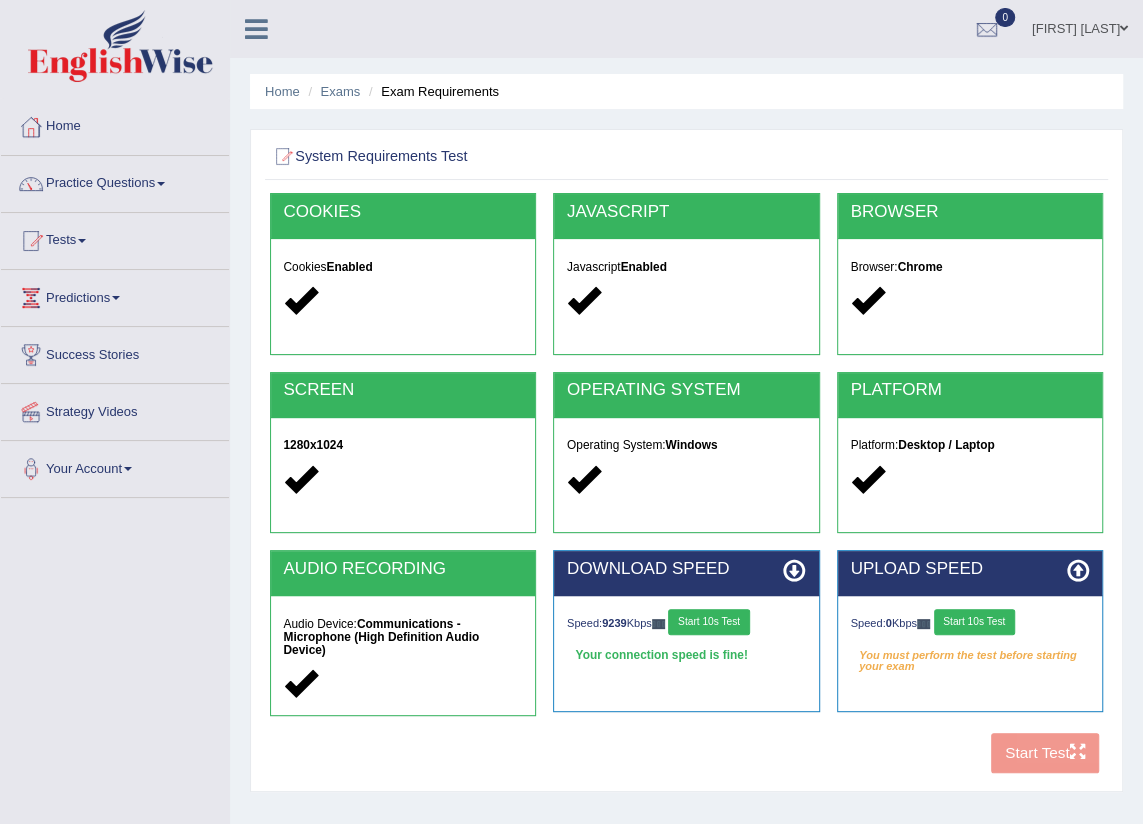 click on "Start 10s Test" at bounding box center [974, 622] 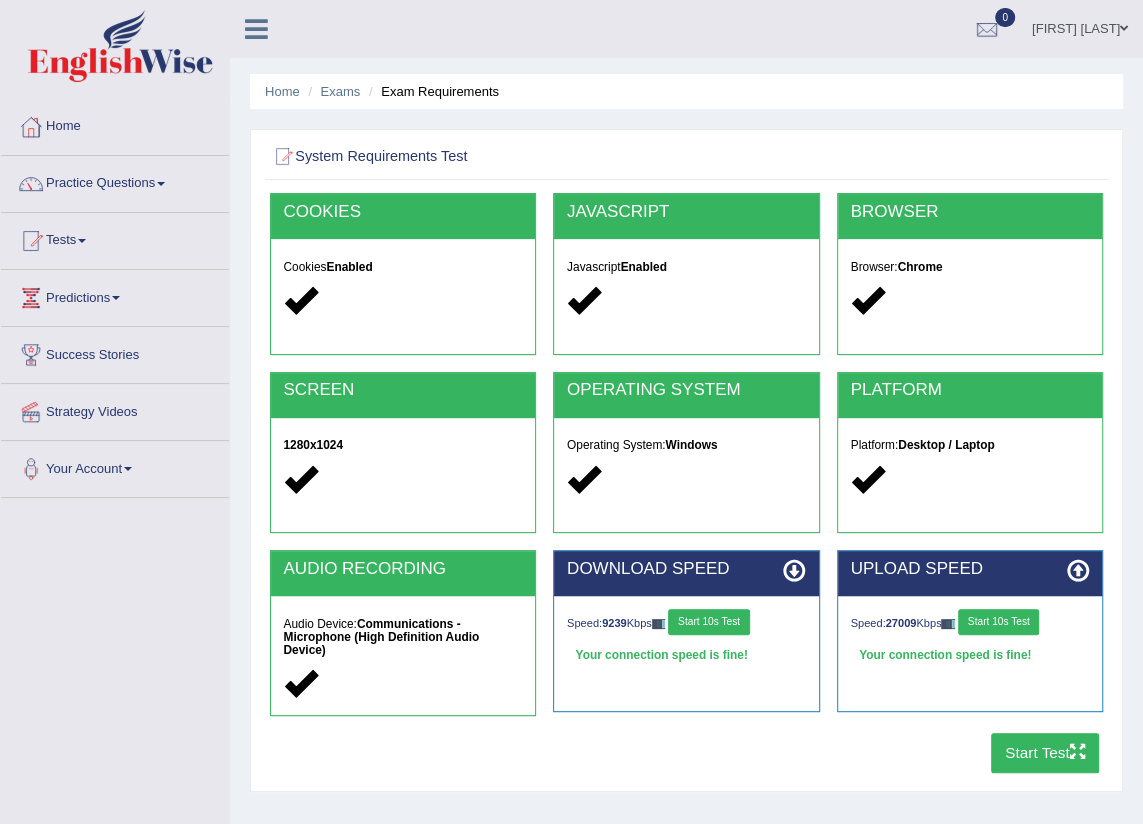 click on "Start Test" at bounding box center (1045, 752) 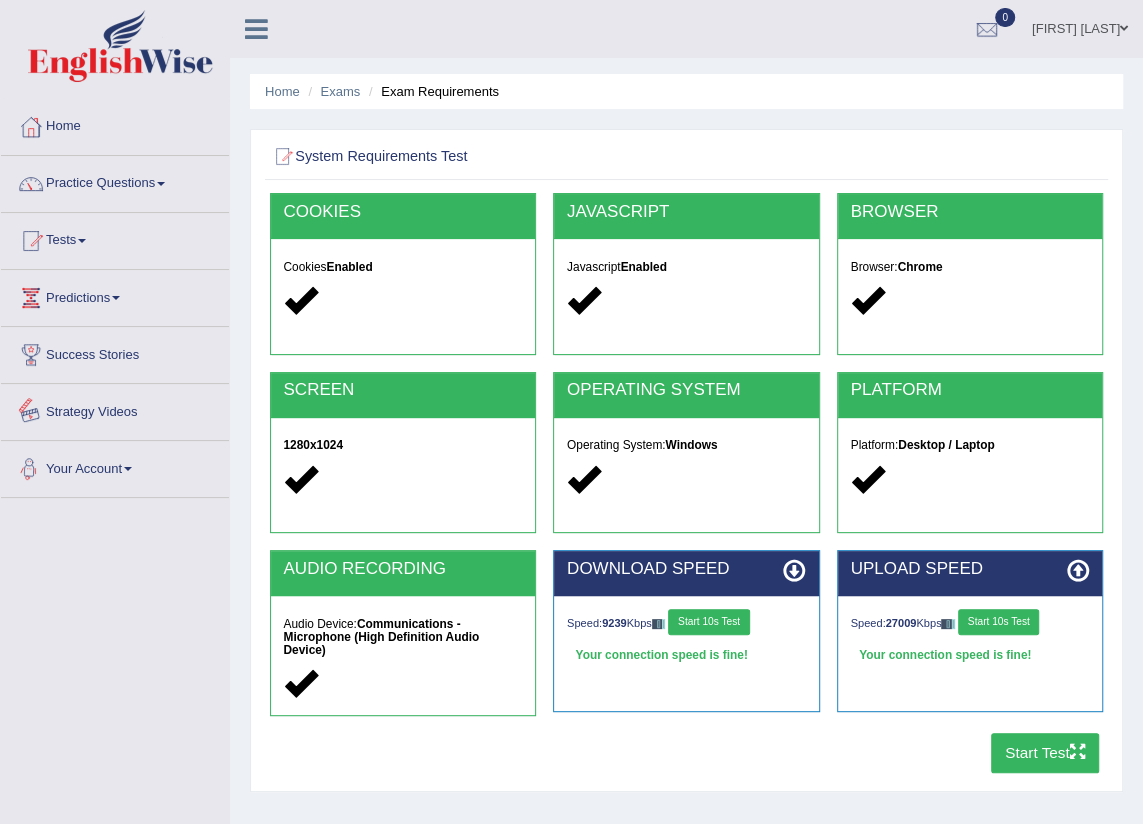 click on "Strategy Videos" at bounding box center [115, 409] 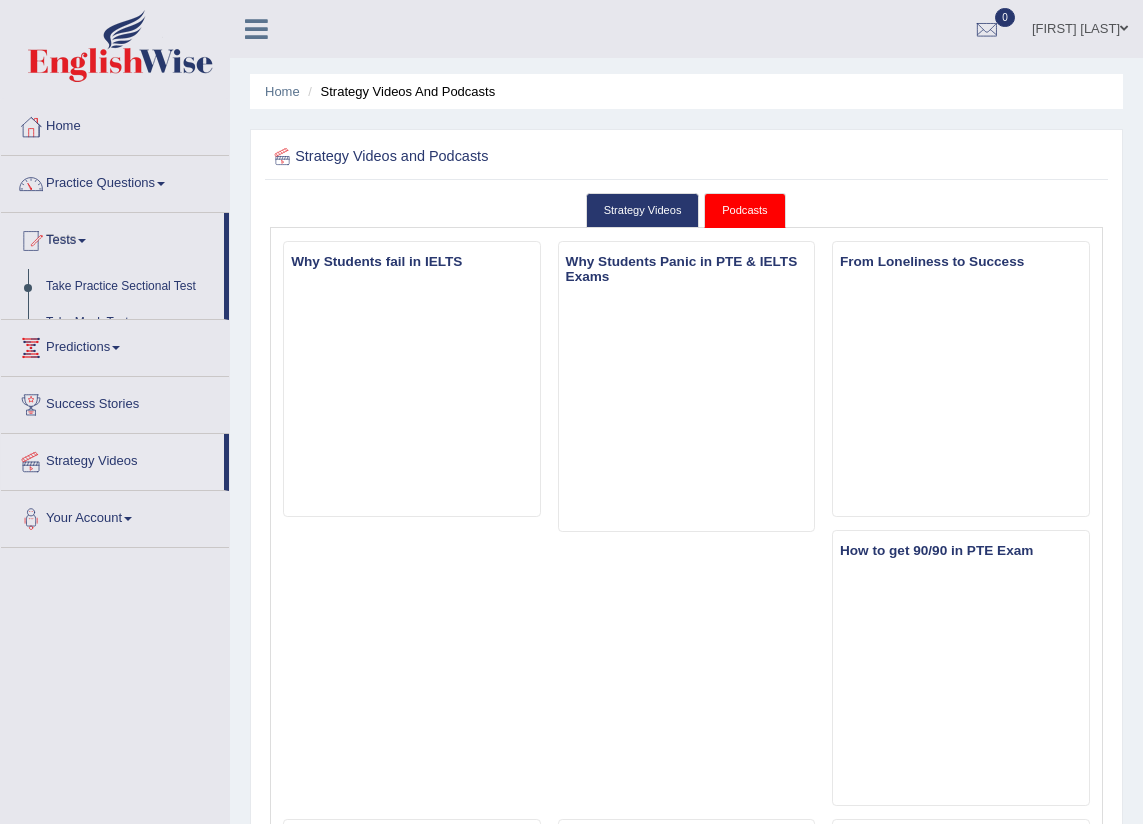 scroll, scrollTop: 0, scrollLeft: 0, axis: both 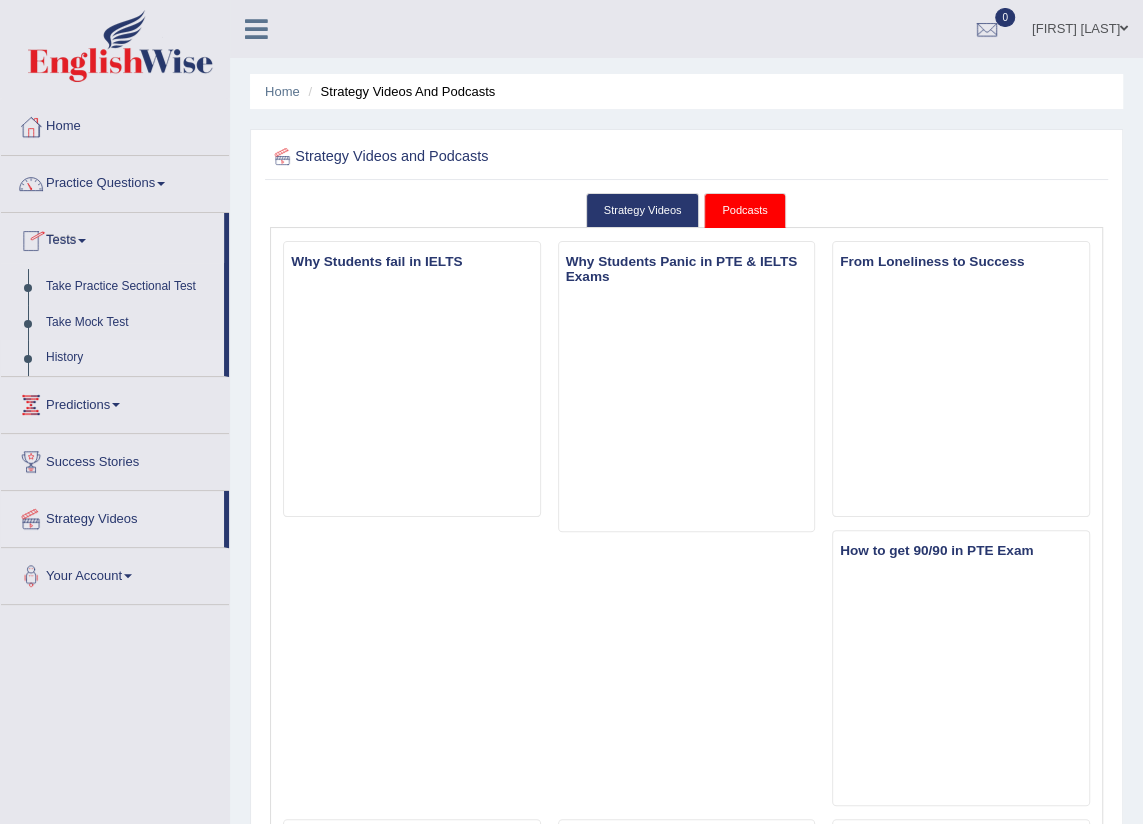 click on "History" at bounding box center (130, 358) 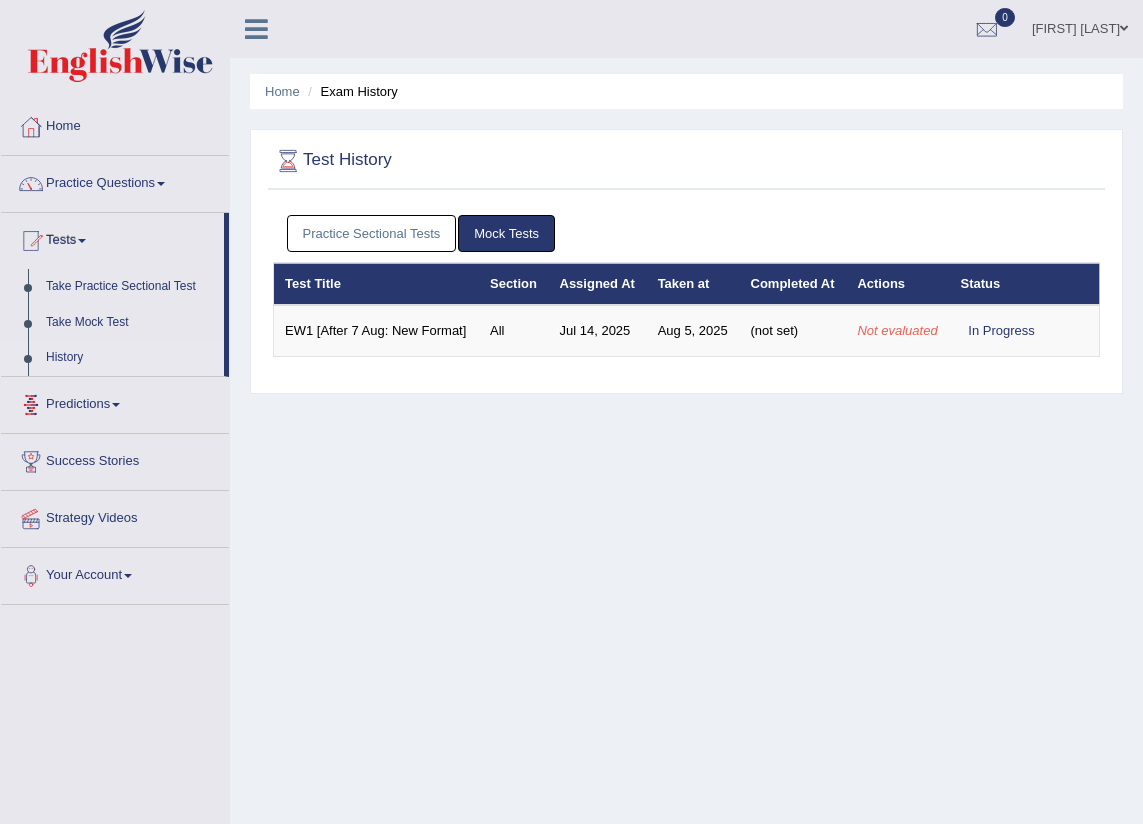 scroll, scrollTop: 0, scrollLeft: 0, axis: both 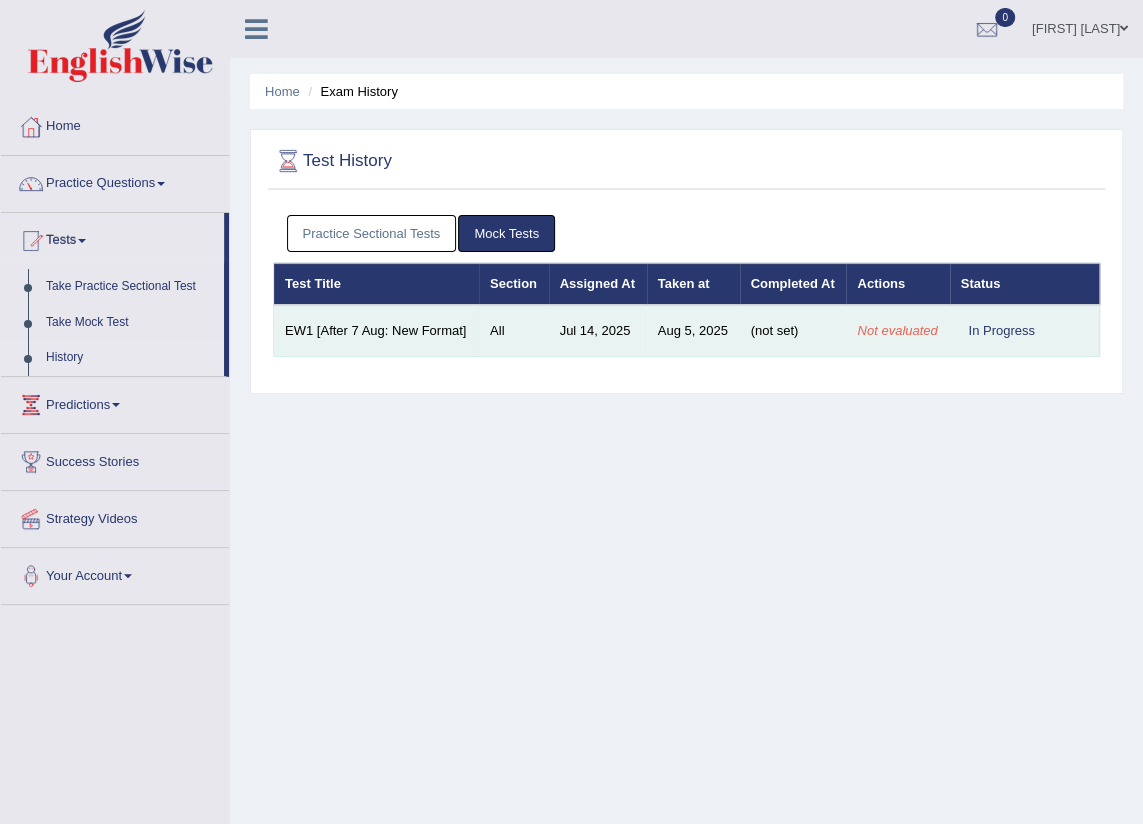 click on "EW1 [After 7 Aug: New Format]" at bounding box center (376, 331) 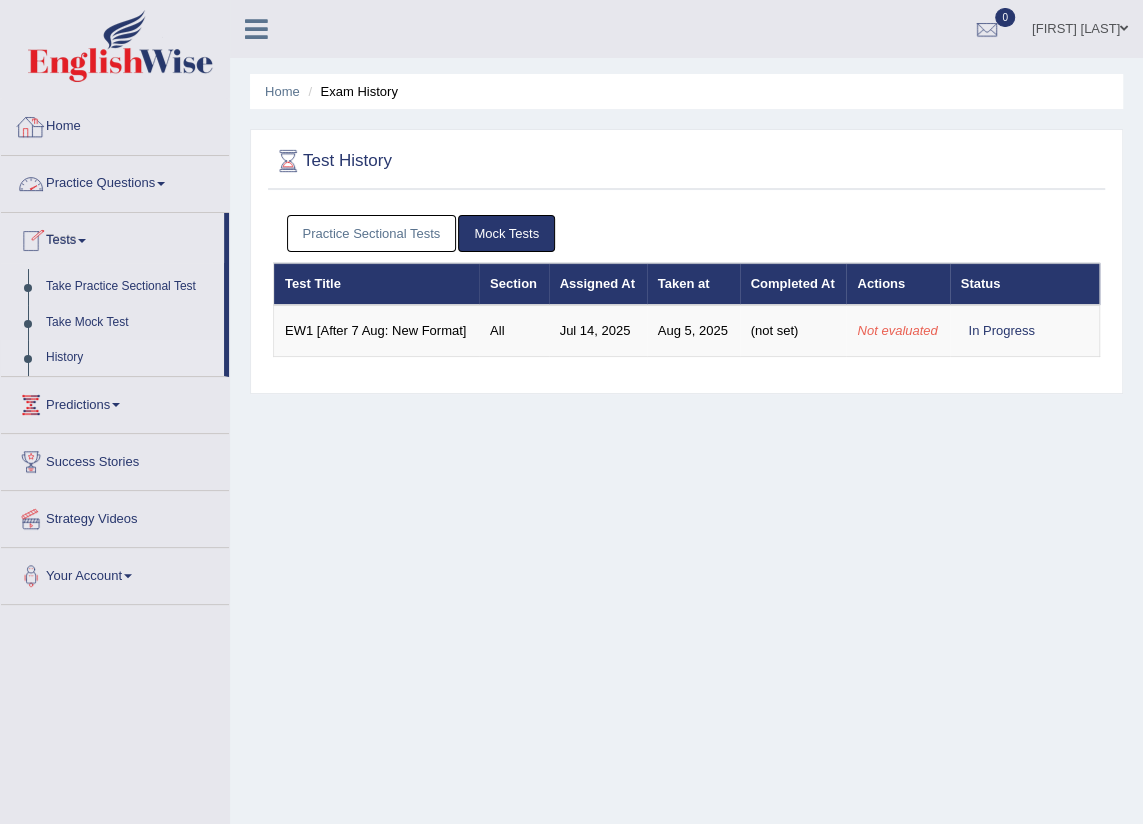 click on "Home" at bounding box center (115, 124) 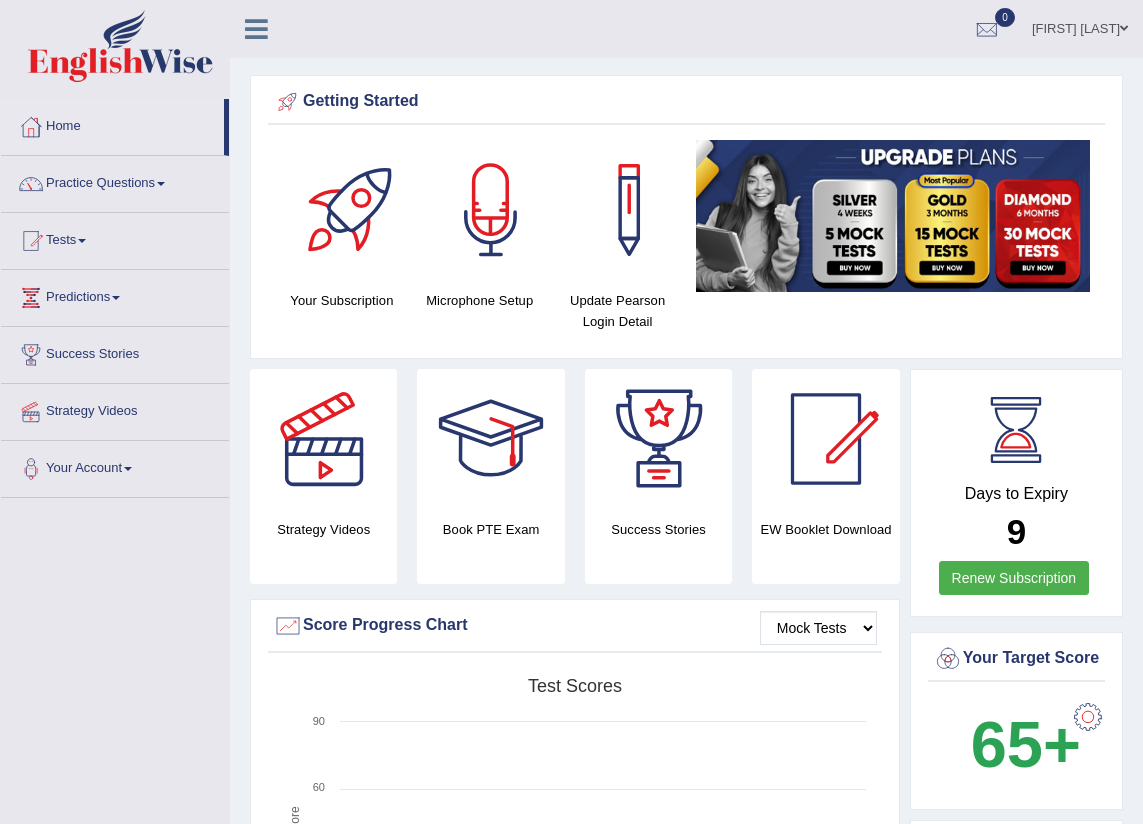 scroll, scrollTop: 0, scrollLeft: 0, axis: both 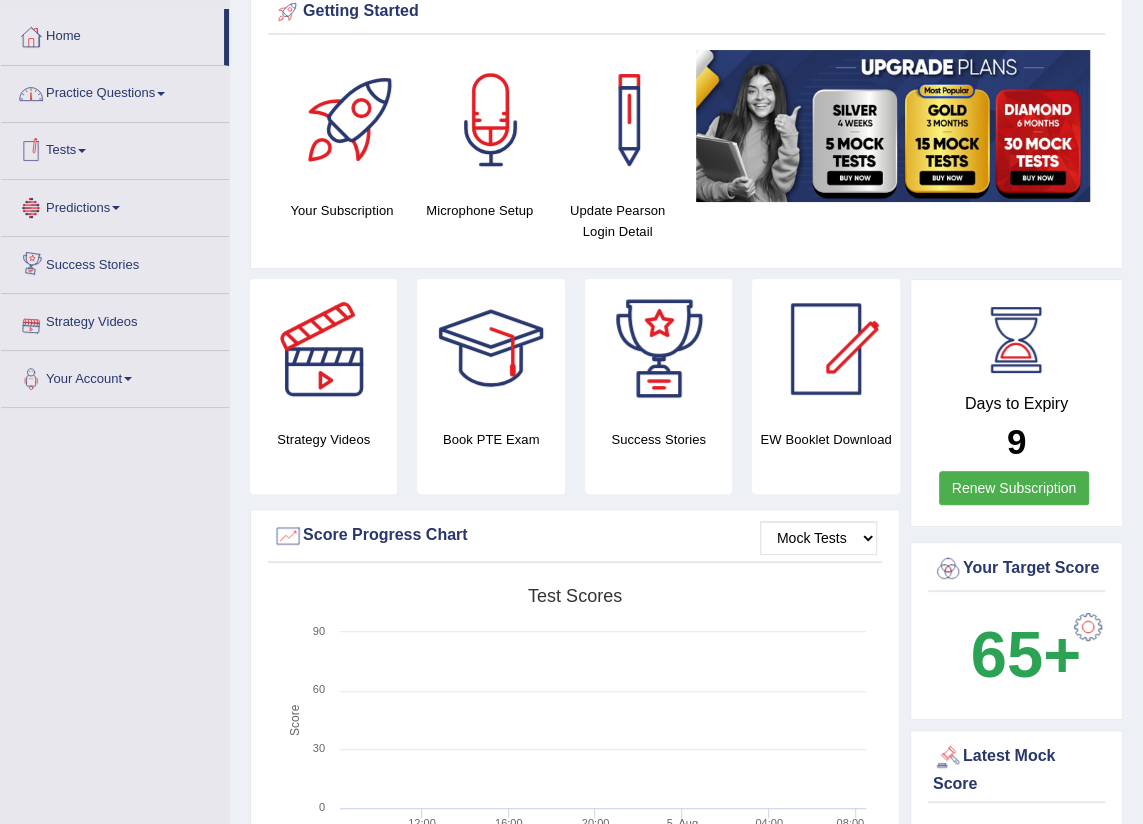 click on "Practice Questions" at bounding box center [115, 91] 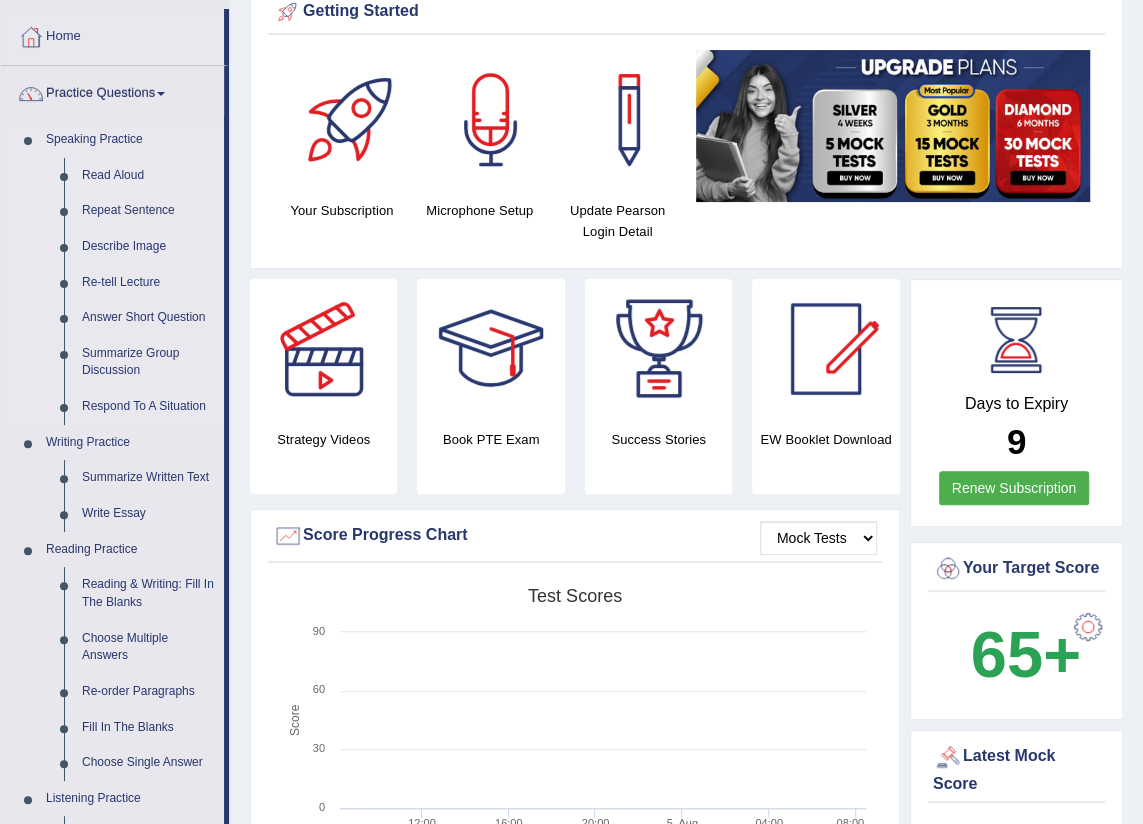 click on "Read Aloud" at bounding box center (148, 176) 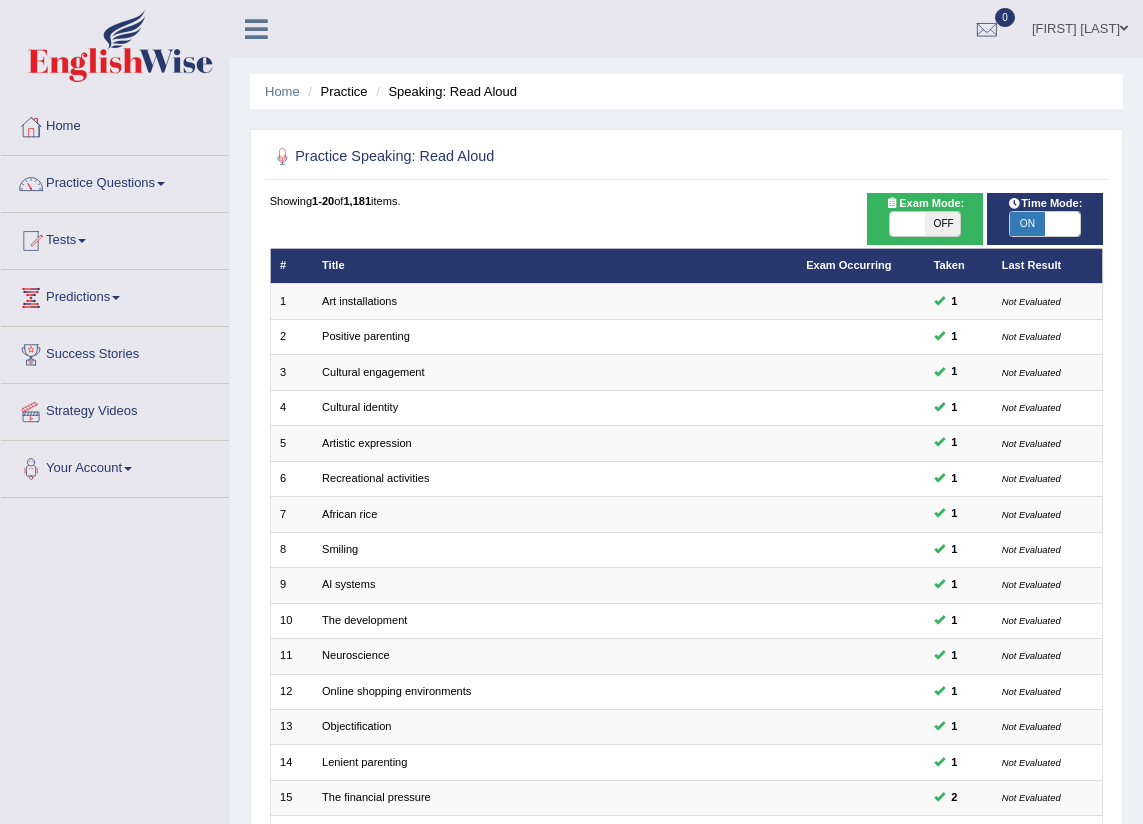 scroll, scrollTop: 0, scrollLeft: 0, axis: both 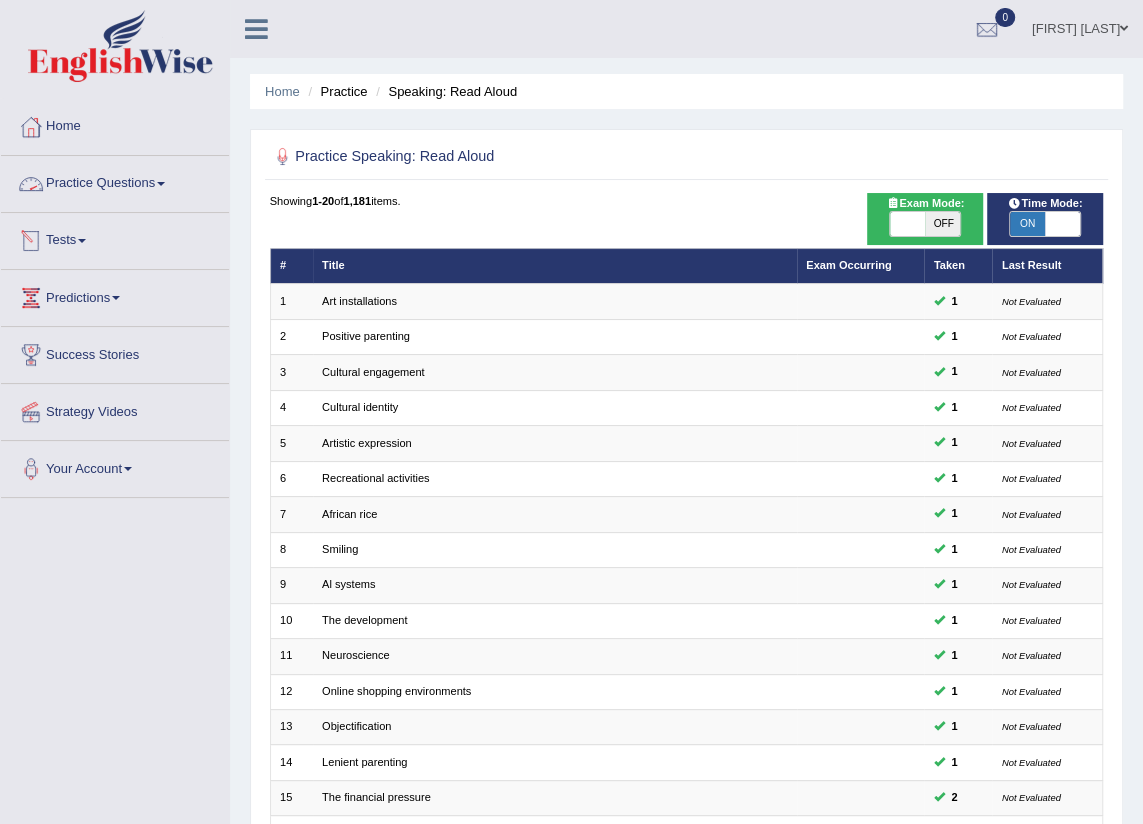 click on "Practice Questions" at bounding box center [115, 181] 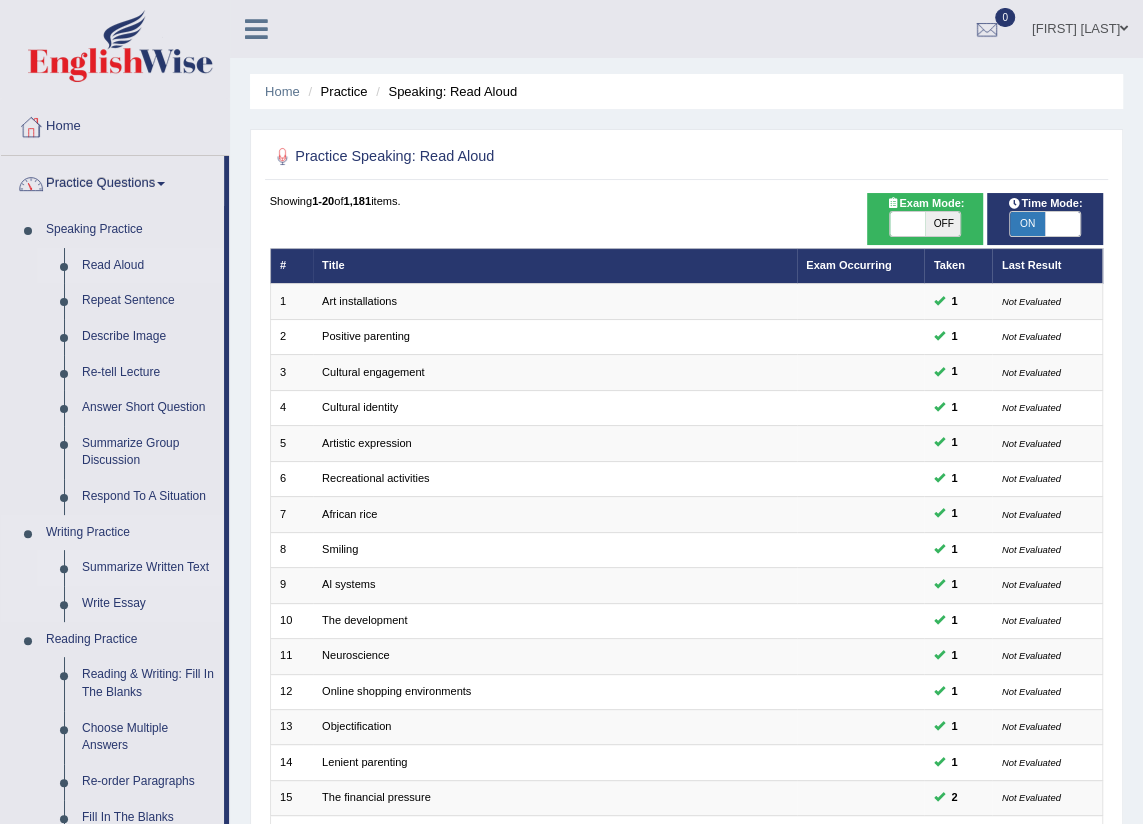 scroll, scrollTop: 181, scrollLeft: 0, axis: vertical 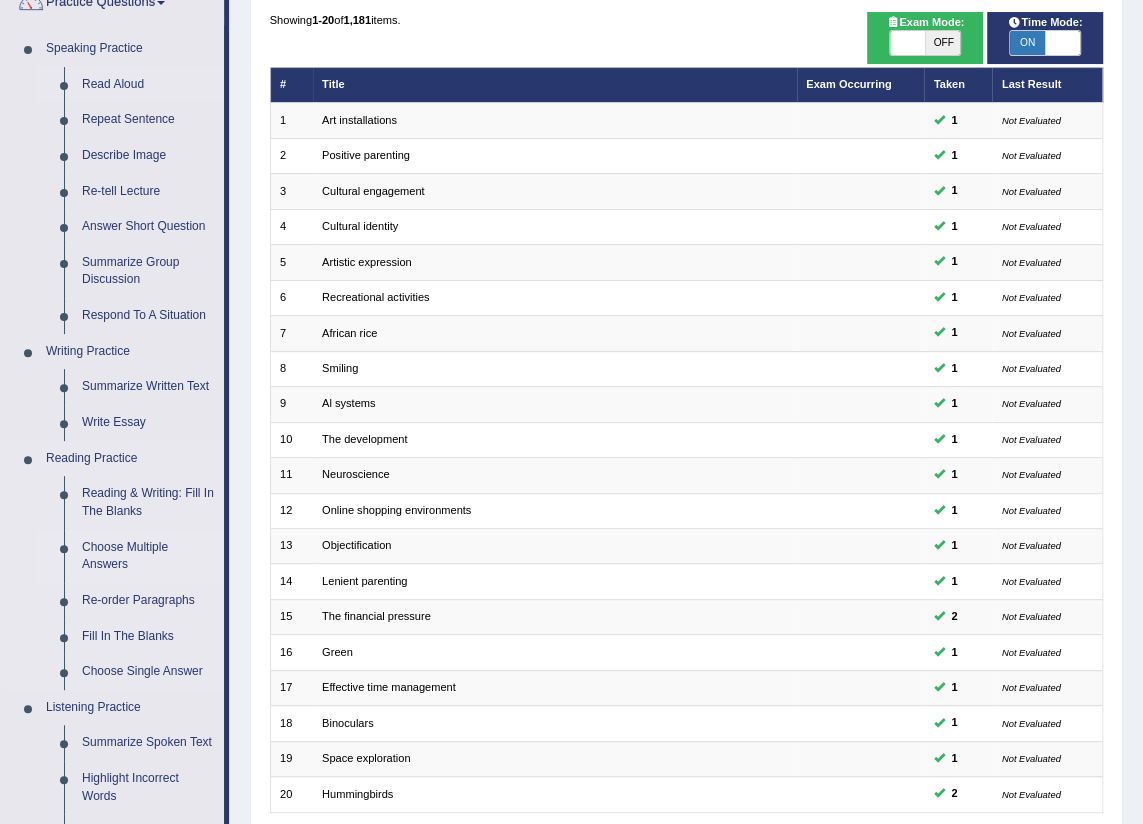 click on "Choose Multiple Answers" at bounding box center [148, 556] 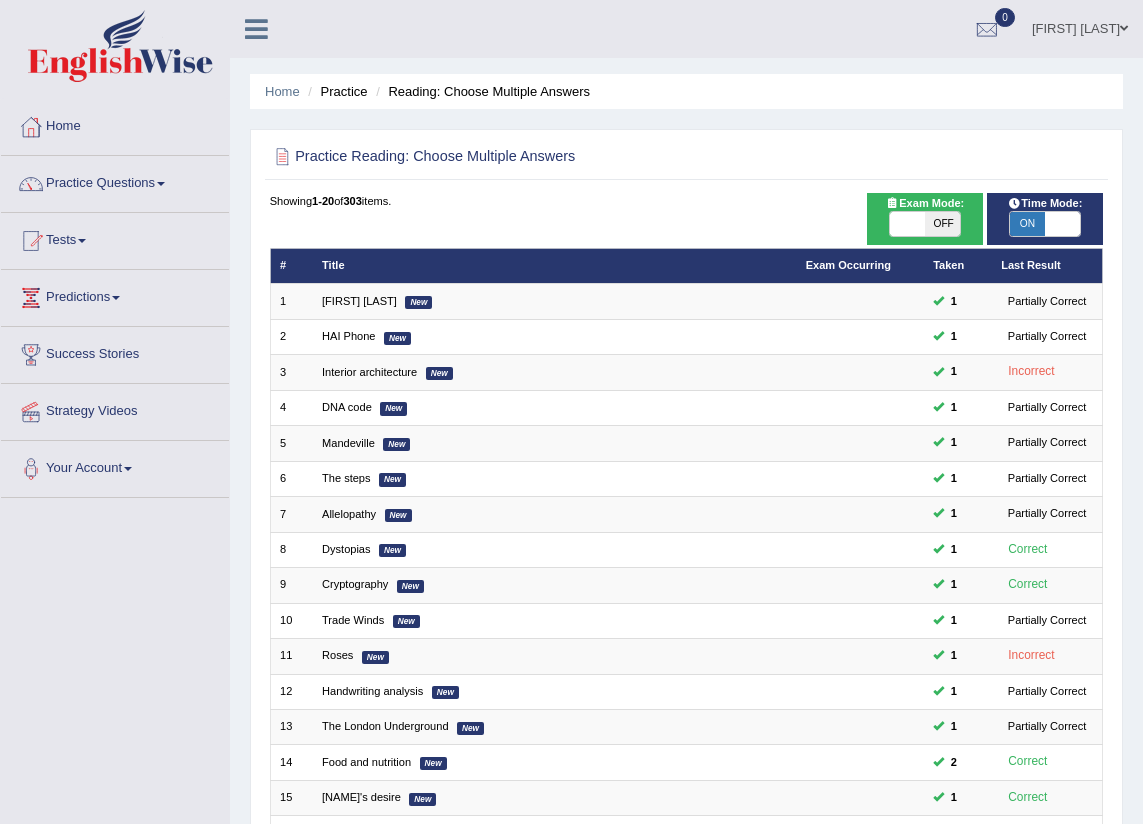 scroll, scrollTop: 0, scrollLeft: 0, axis: both 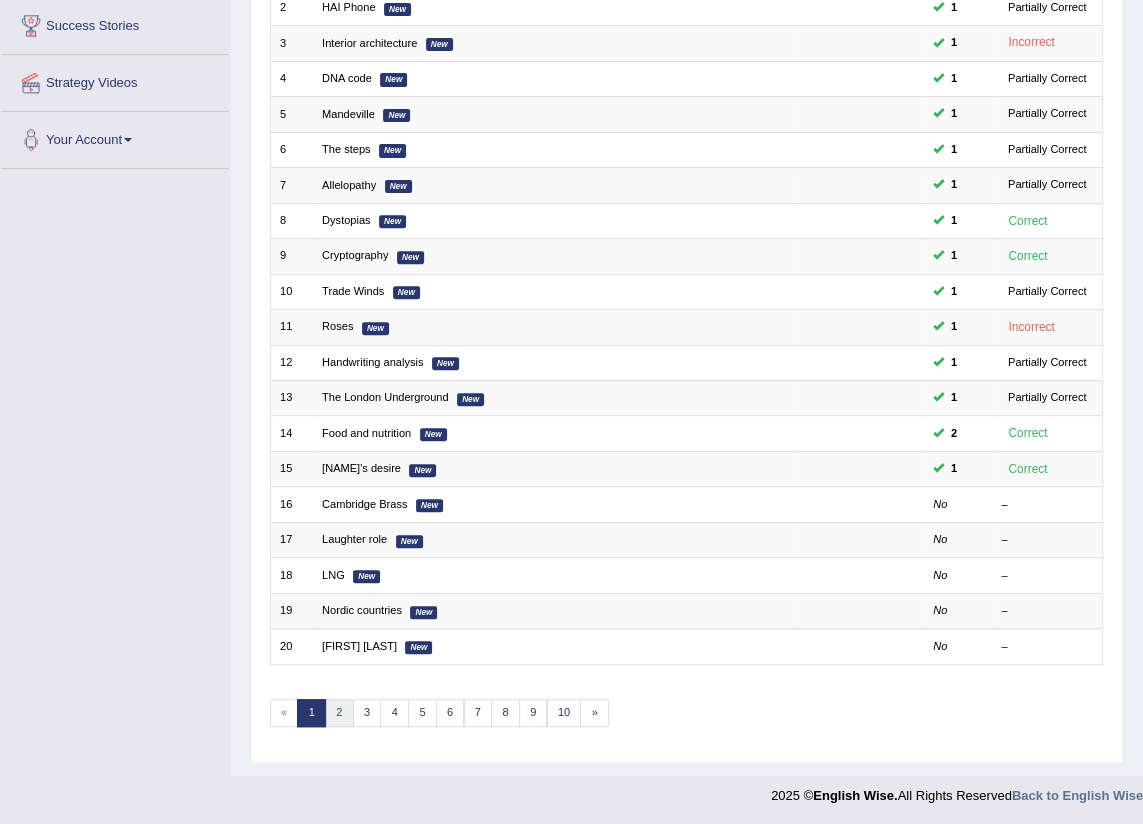 click on "2" at bounding box center (339, 713) 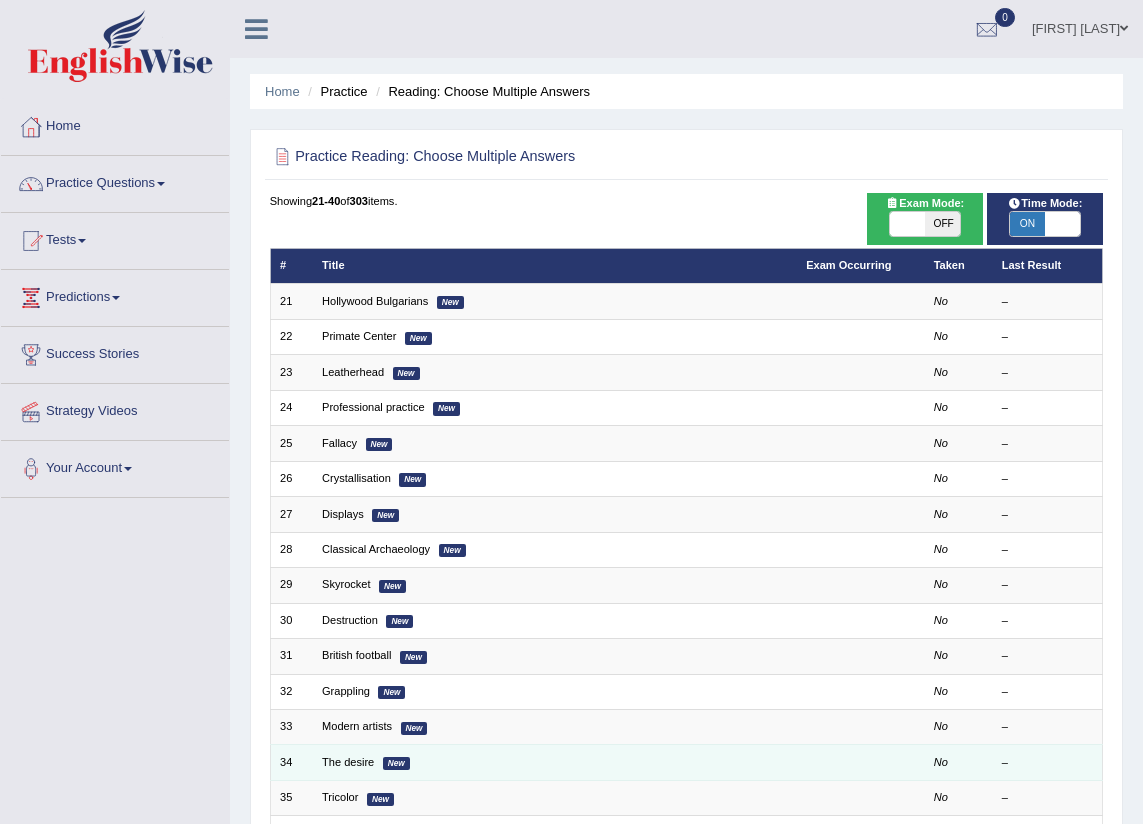 scroll, scrollTop: 0, scrollLeft: 0, axis: both 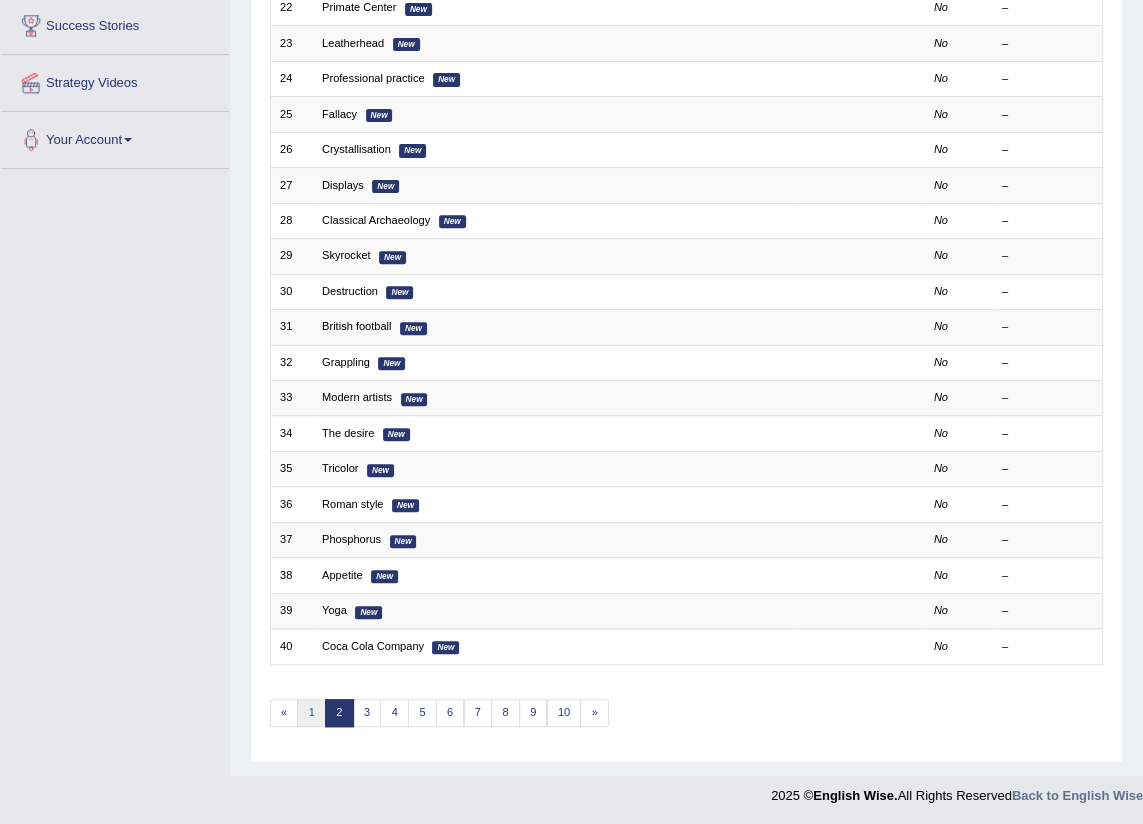 click on "1" at bounding box center (311, 713) 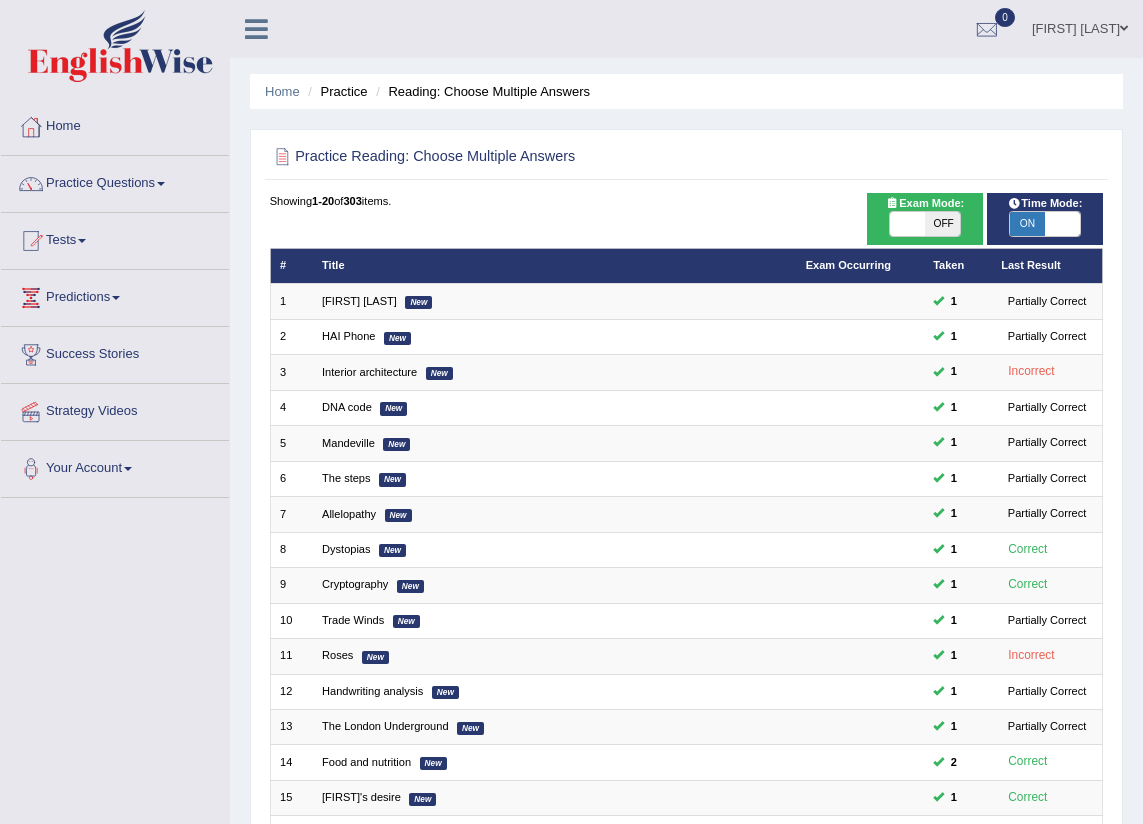 scroll, scrollTop: 0, scrollLeft: 0, axis: both 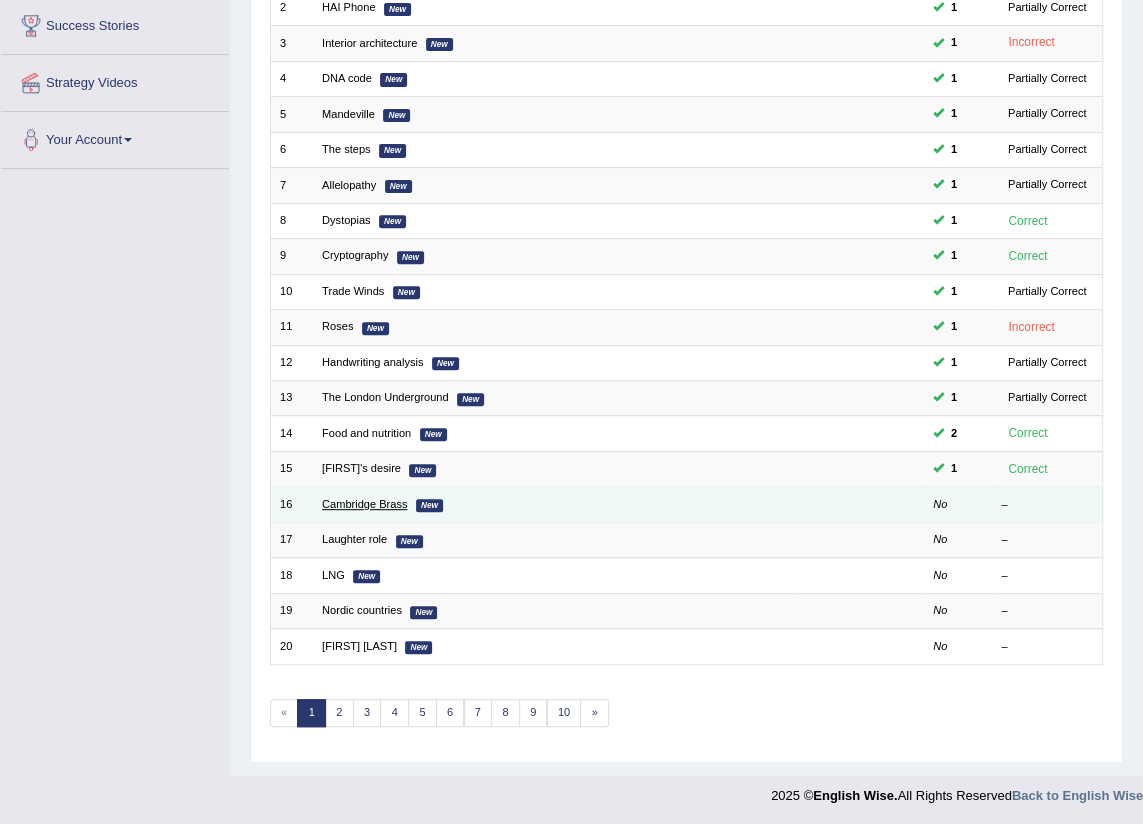 click on "Cambridge Brass" at bounding box center [364, 504] 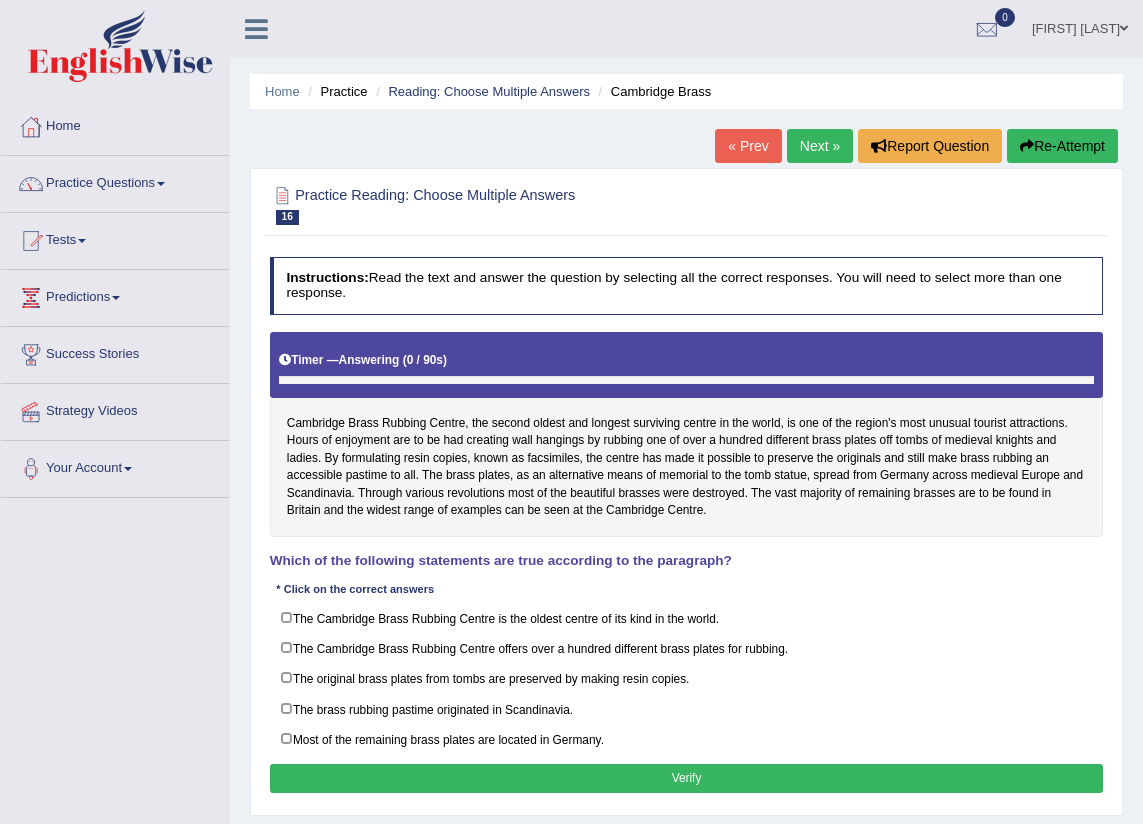 scroll, scrollTop: 0, scrollLeft: 0, axis: both 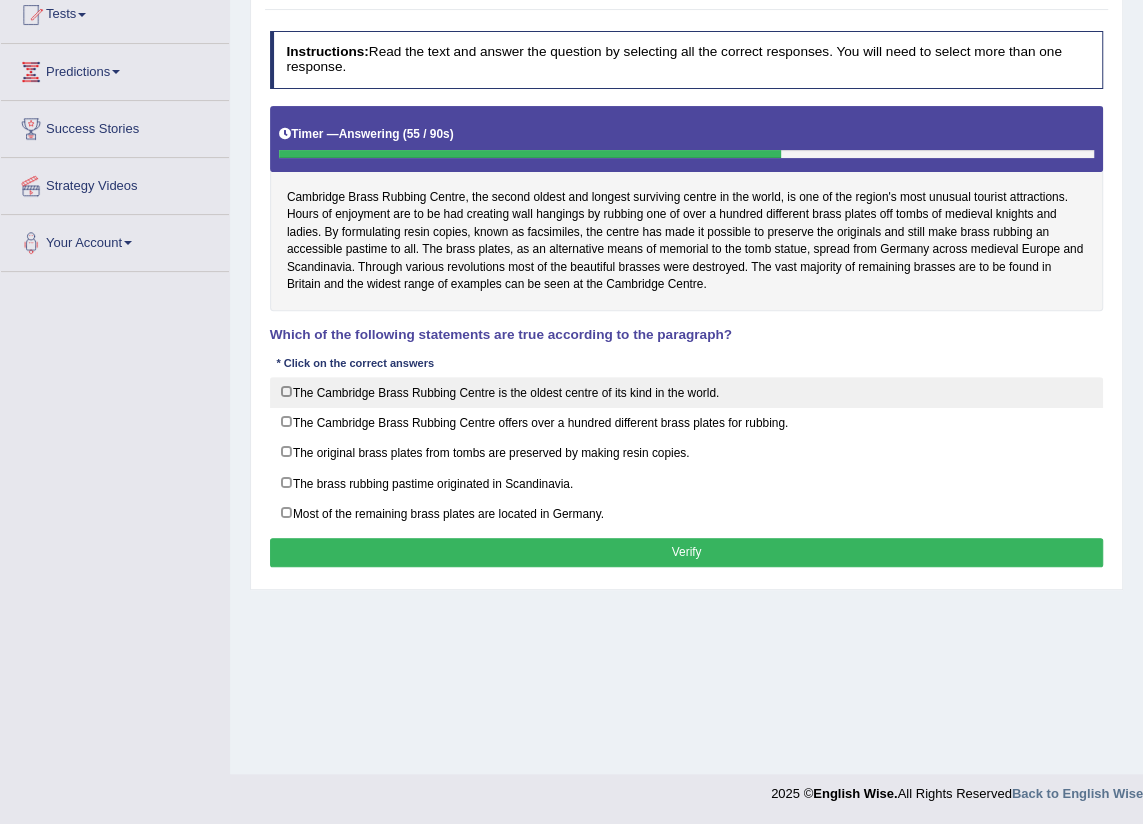 click on "The Cambridge Brass Rubbing Centre is the oldest centre of its kind in the world." at bounding box center (687, 392) 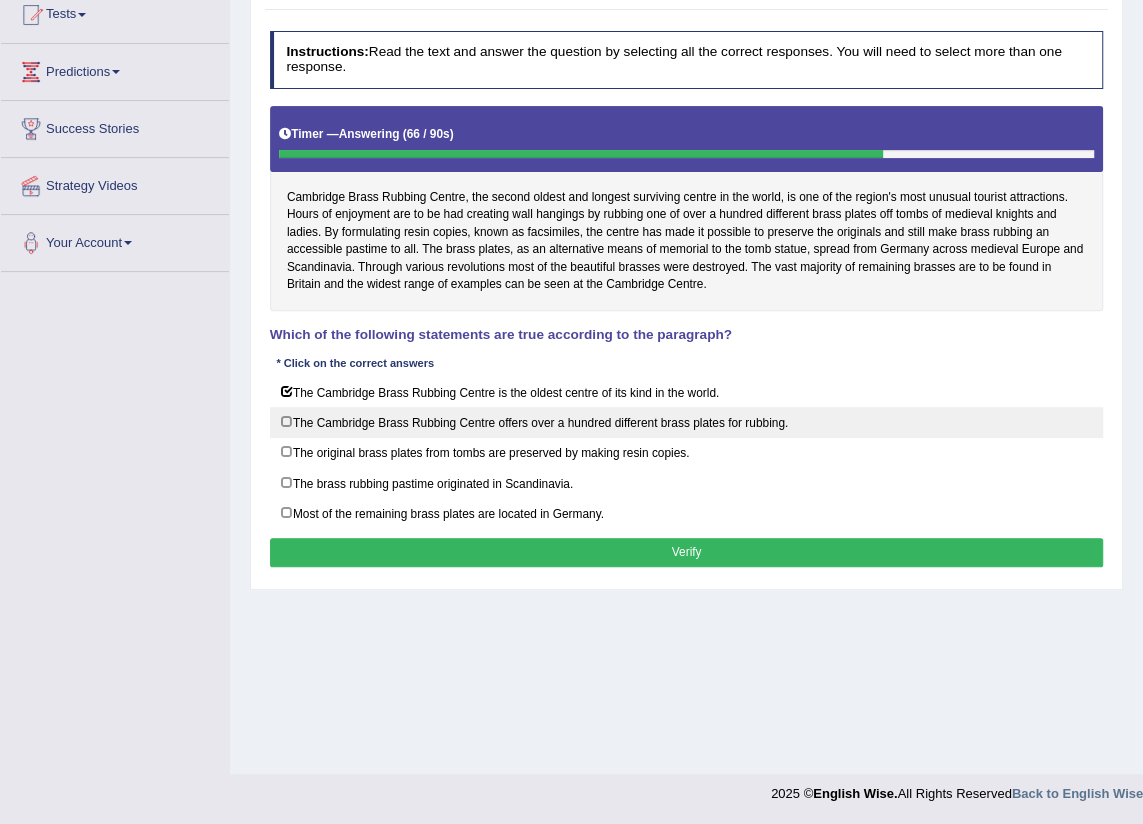 click on "The Cambridge Brass Rubbing Centre offers over a hundred different brass plates for rubbing." at bounding box center [687, 422] 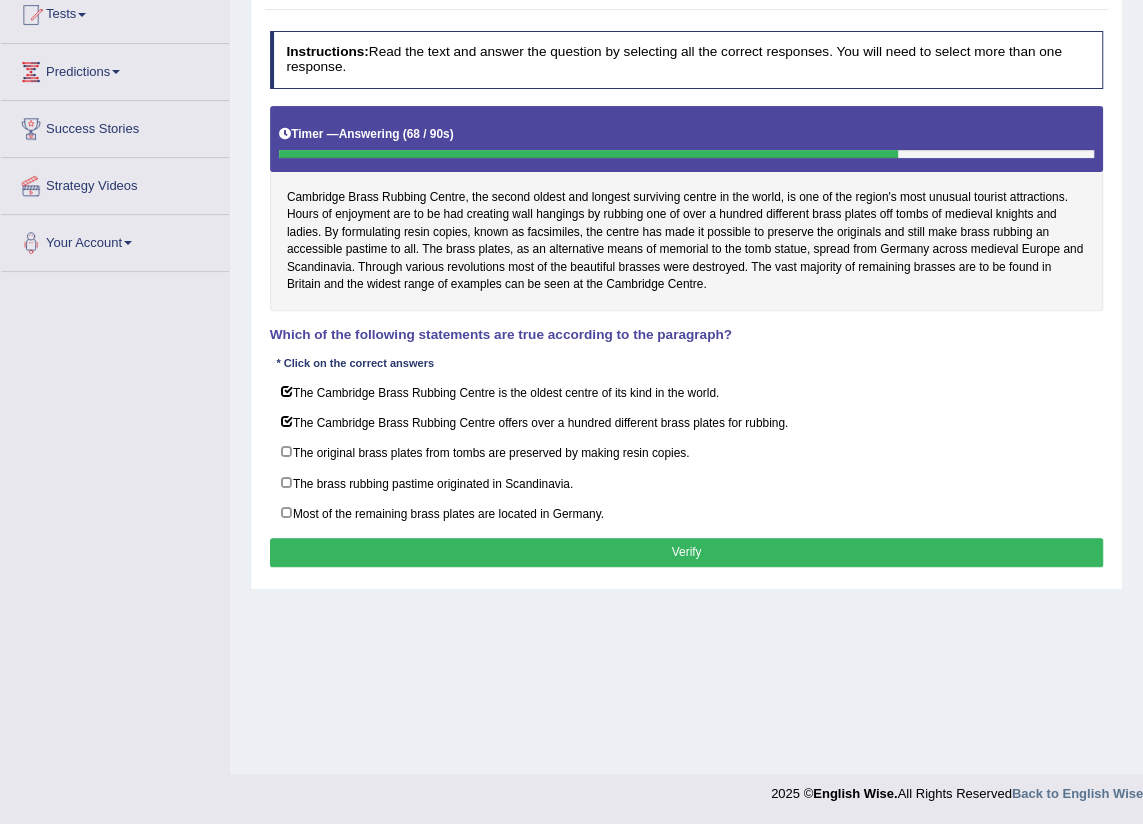 click on "Verify" at bounding box center [687, 552] 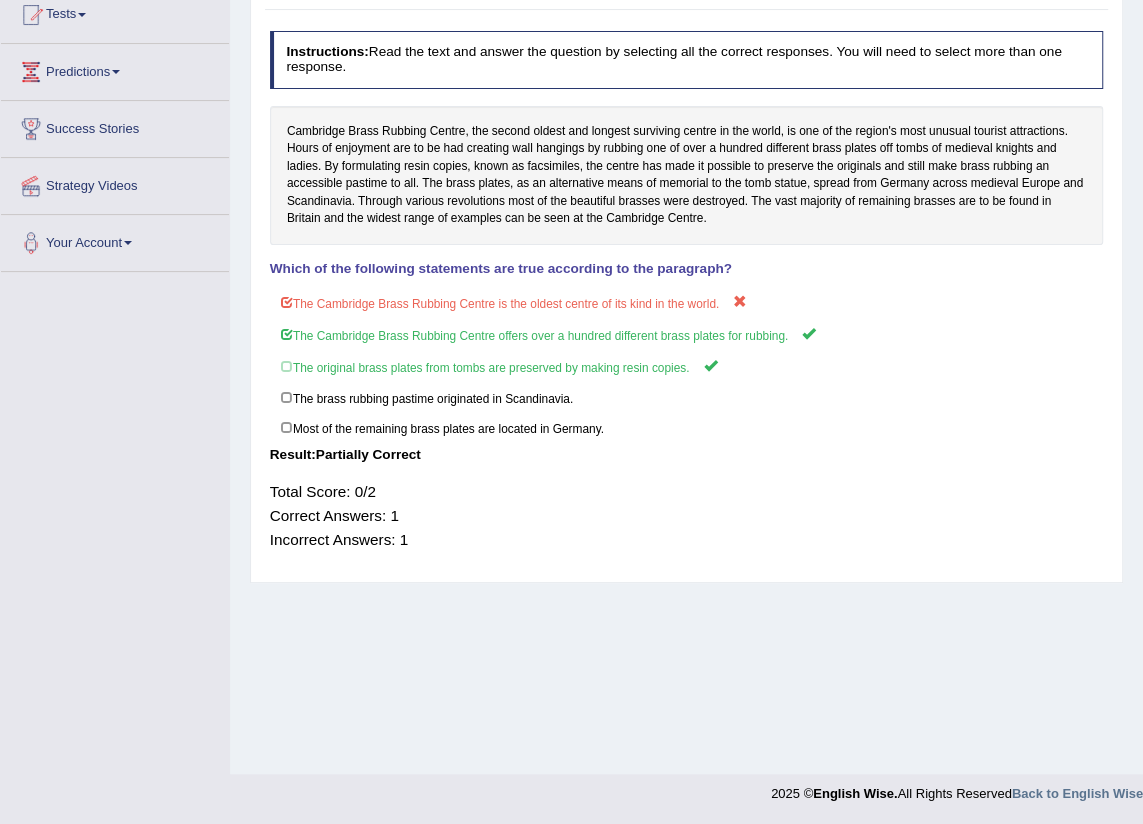 scroll, scrollTop: 0, scrollLeft: 0, axis: both 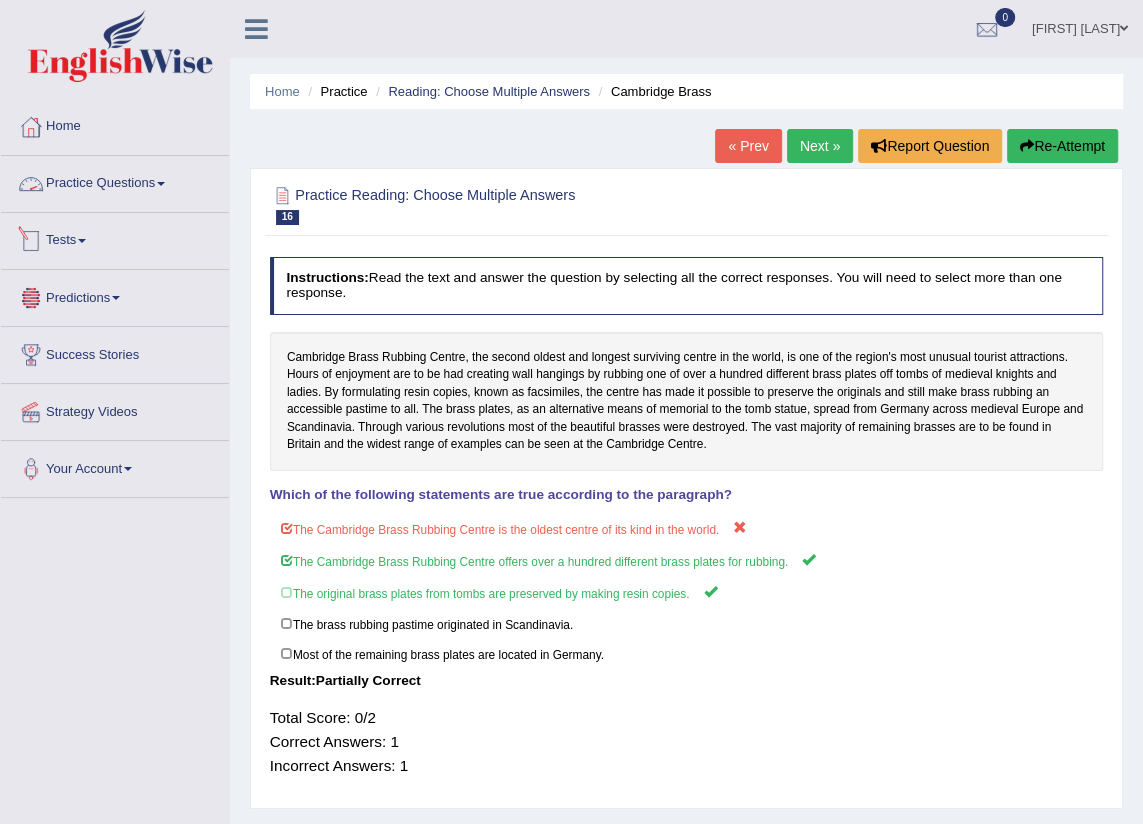 click on "Practice Questions" at bounding box center [115, 181] 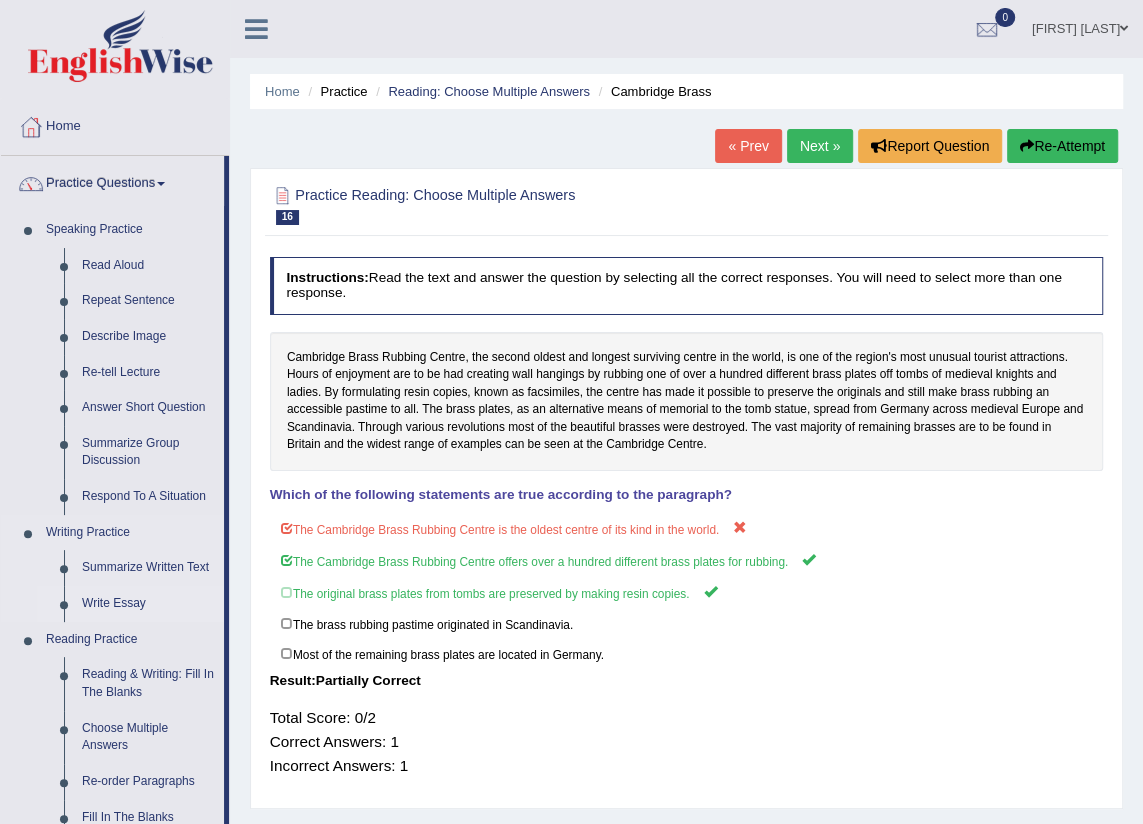 scroll, scrollTop: 90, scrollLeft: 0, axis: vertical 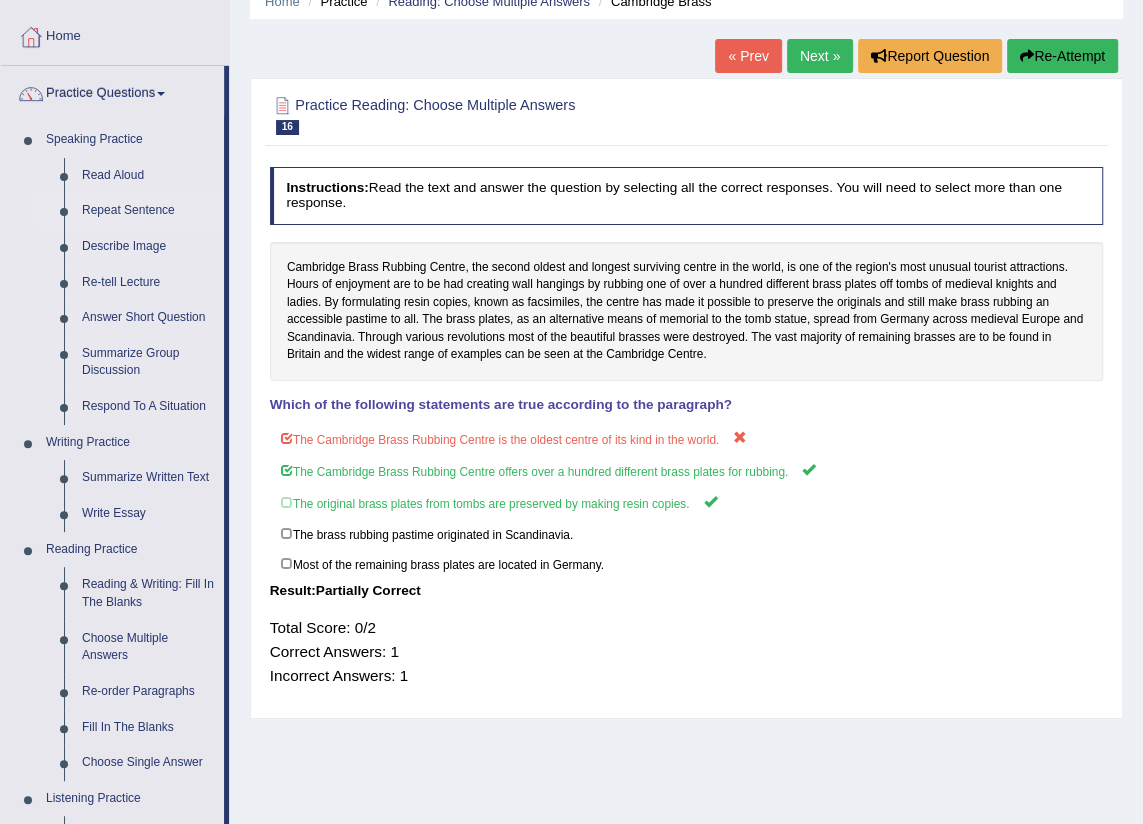 click on "Repeat Sentence" at bounding box center [148, 211] 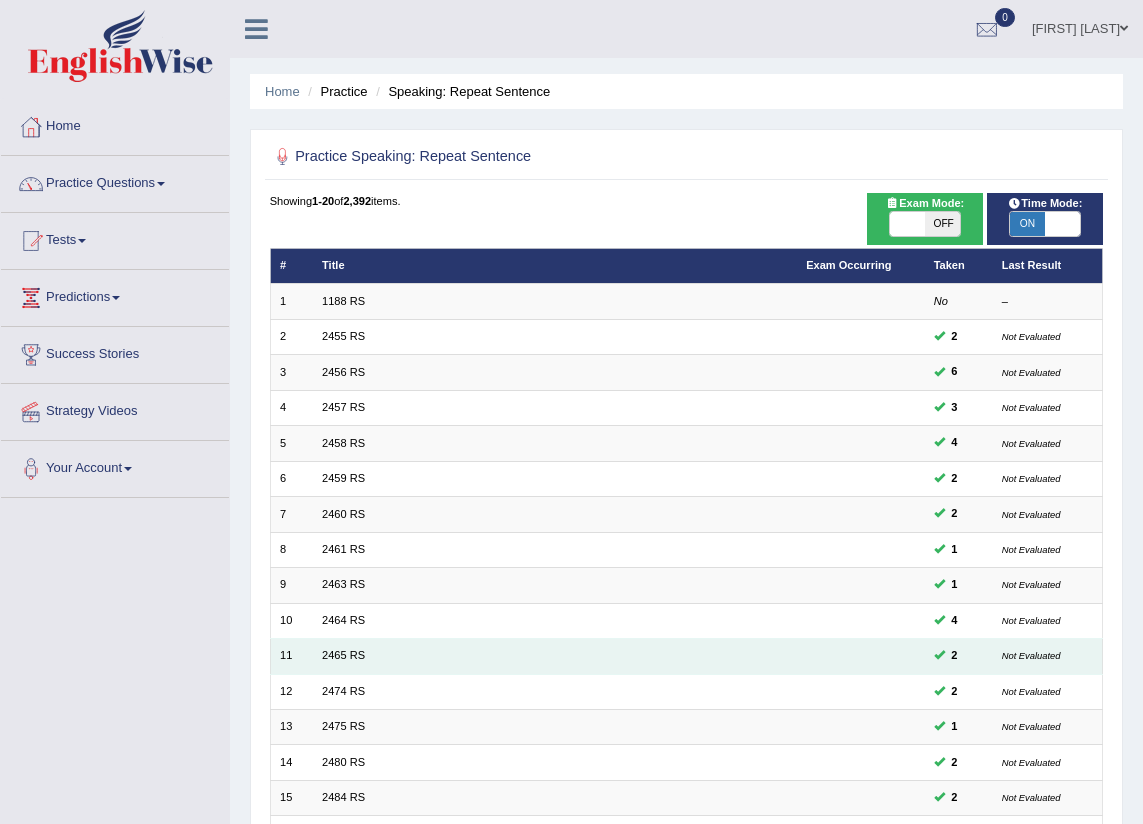 scroll, scrollTop: 0, scrollLeft: 0, axis: both 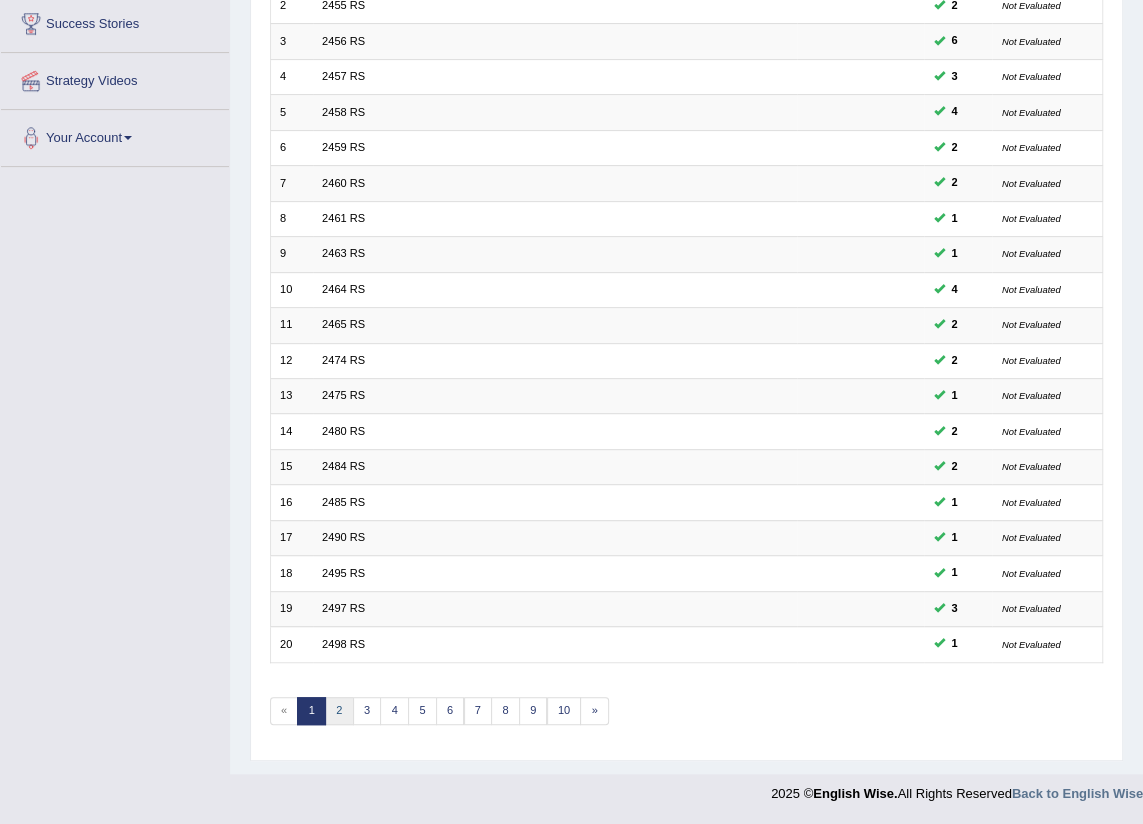 click on "2" at bounding box center [339, 711] 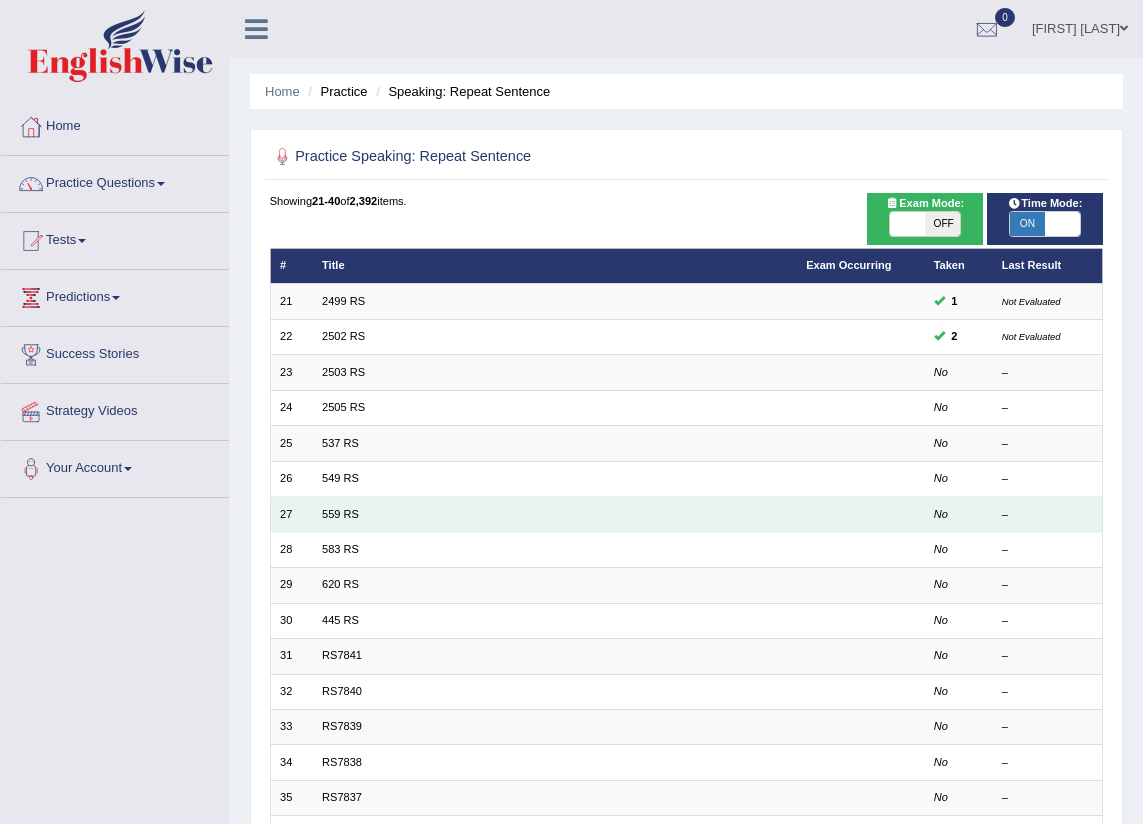 scroll, scrollTop: 0, scrollLeft: 0, axis: both 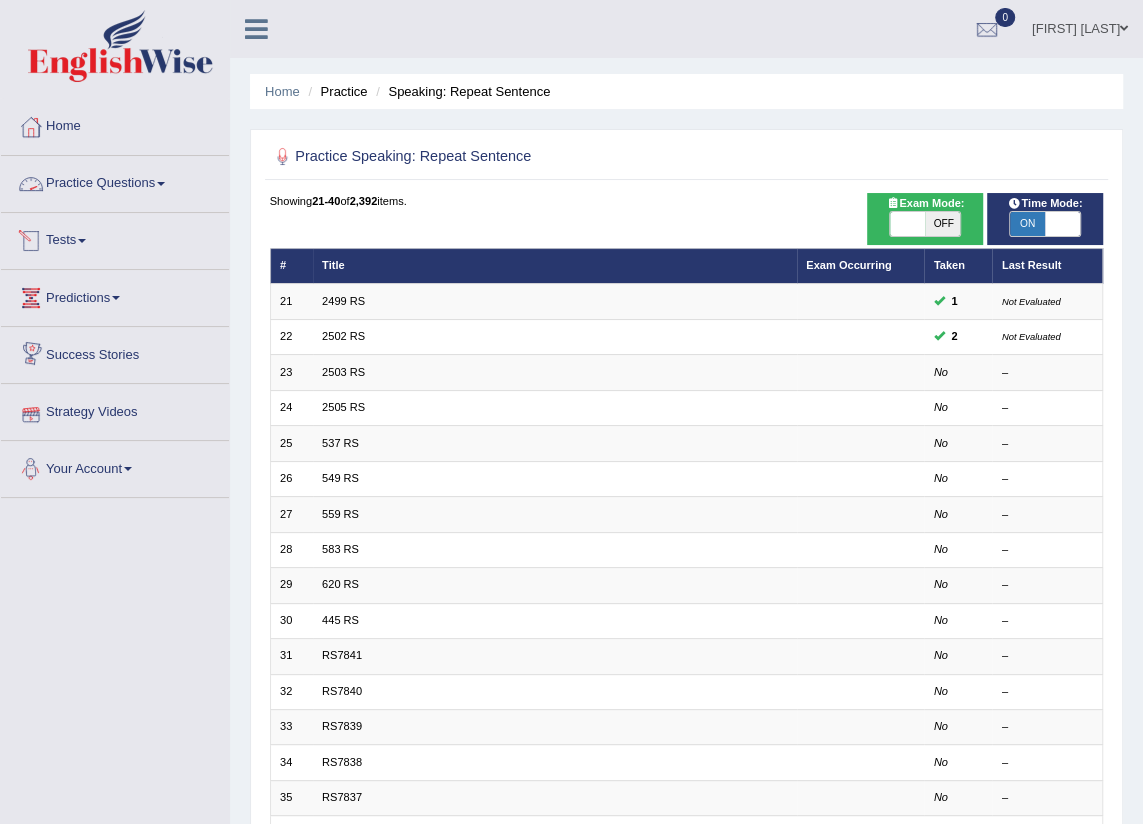 click on "Practice Questions" at bounding box center (115, 181) 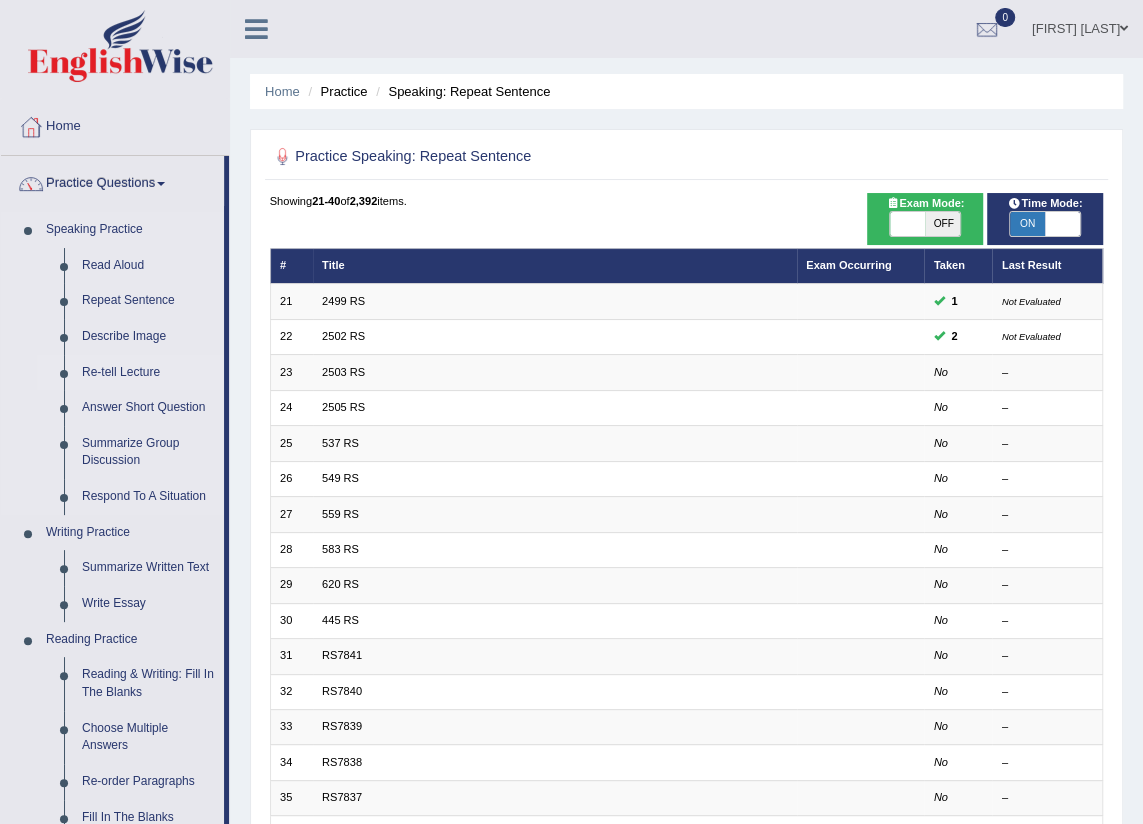 click on "Re-tell Lecture" at bounding box center [148, 373] 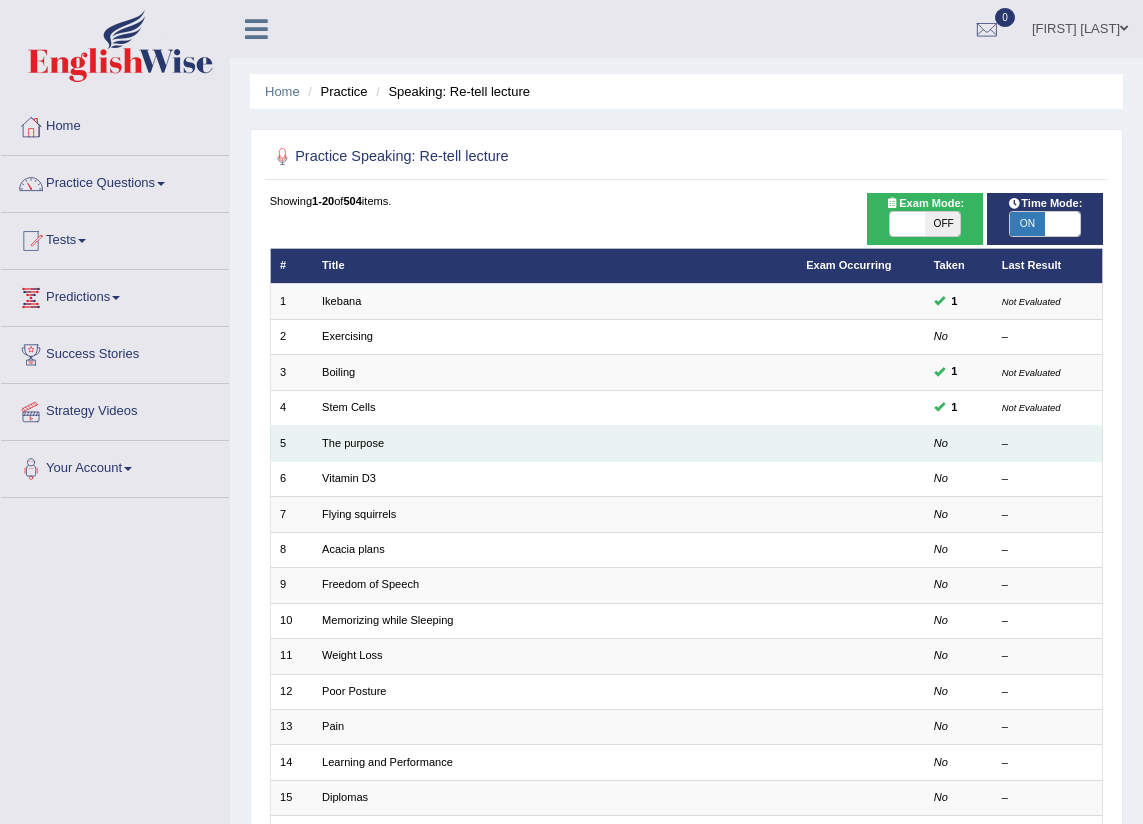 scroll, scrollTop: 0, scrollLeft: 0, axis: both 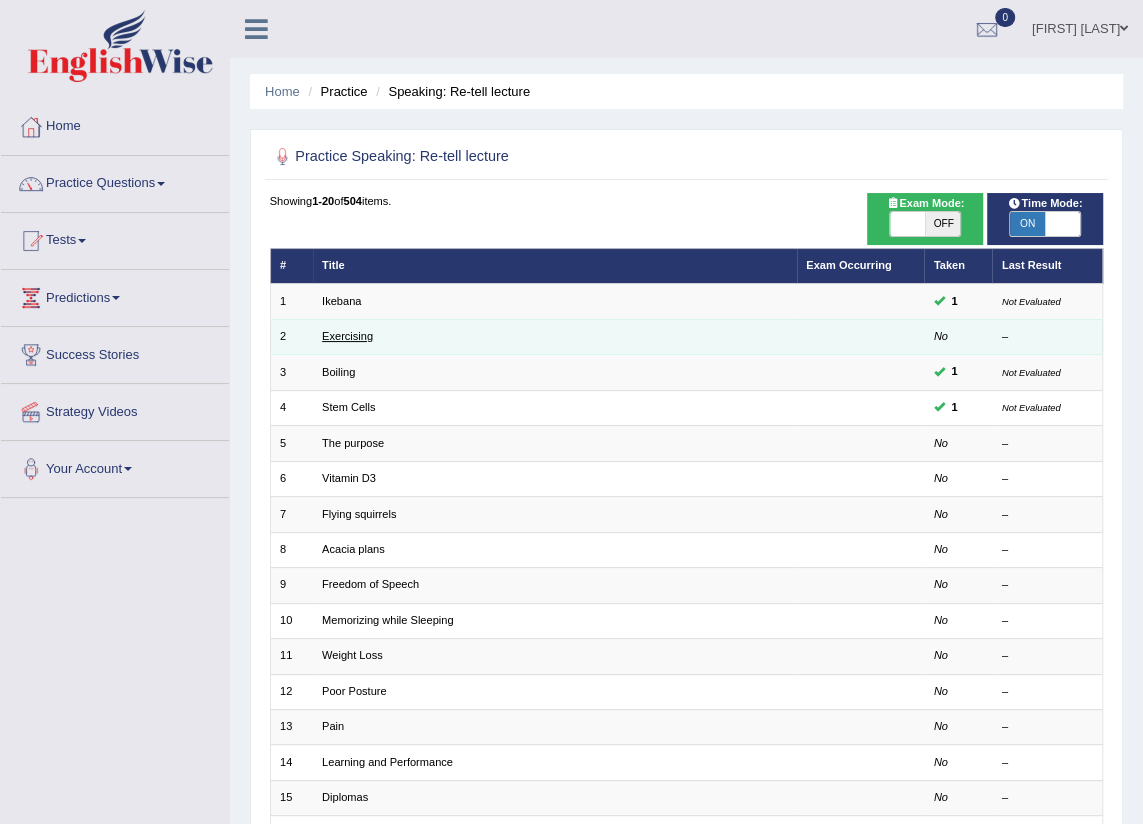 click on "Exercising" at bounding box center (347, 336) 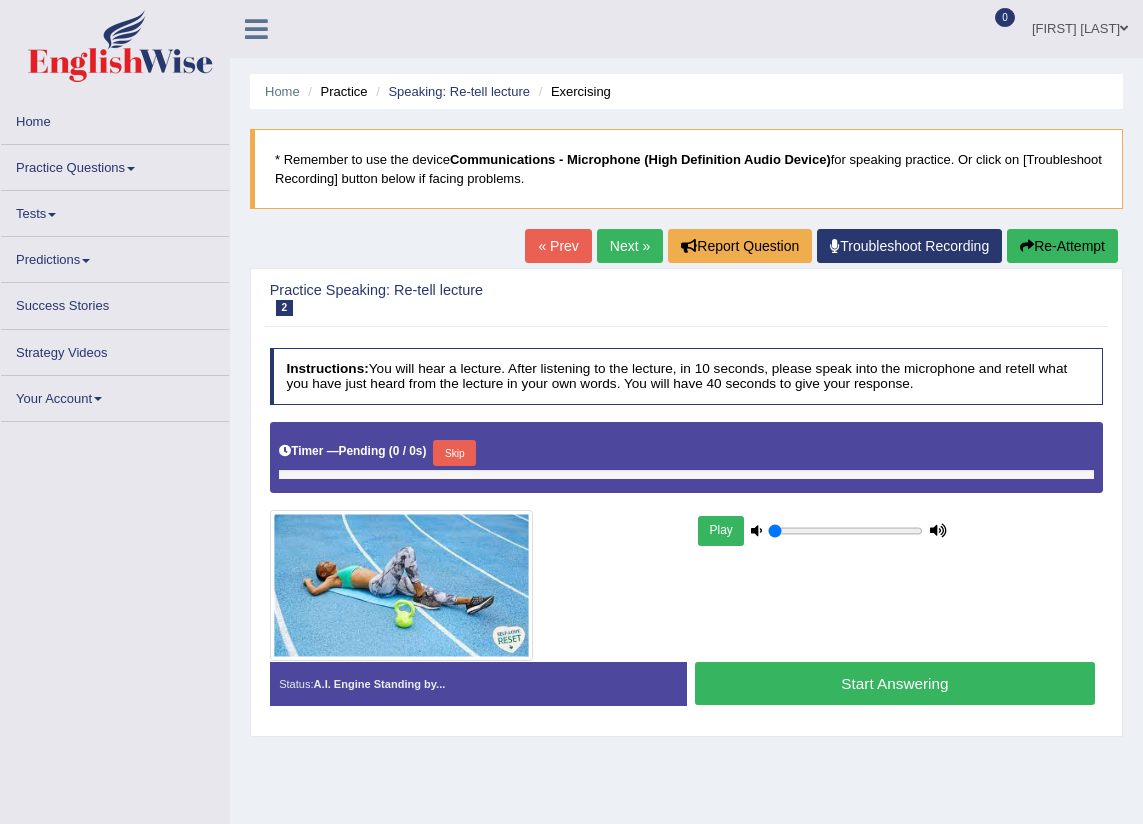 scroll, scrollTop: 0, scrollLeft: 0, axis: both 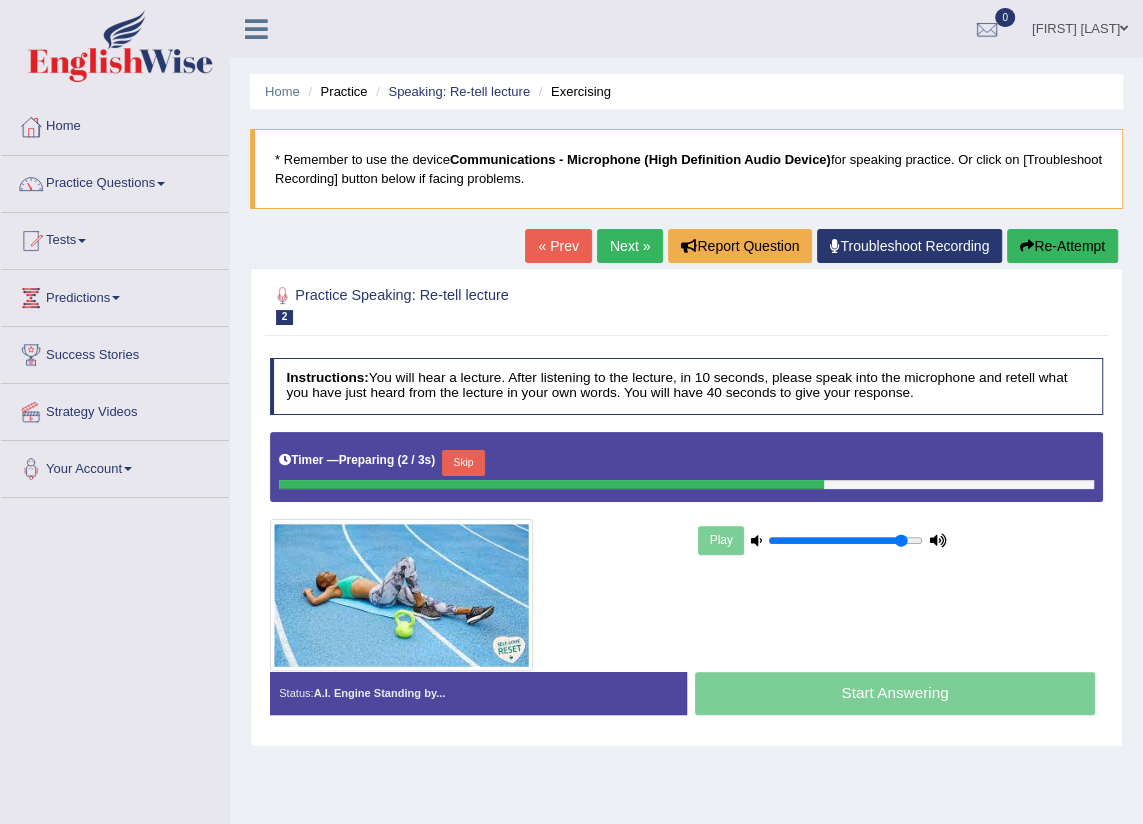 click on "Skip" at bounding box center [463, 463] 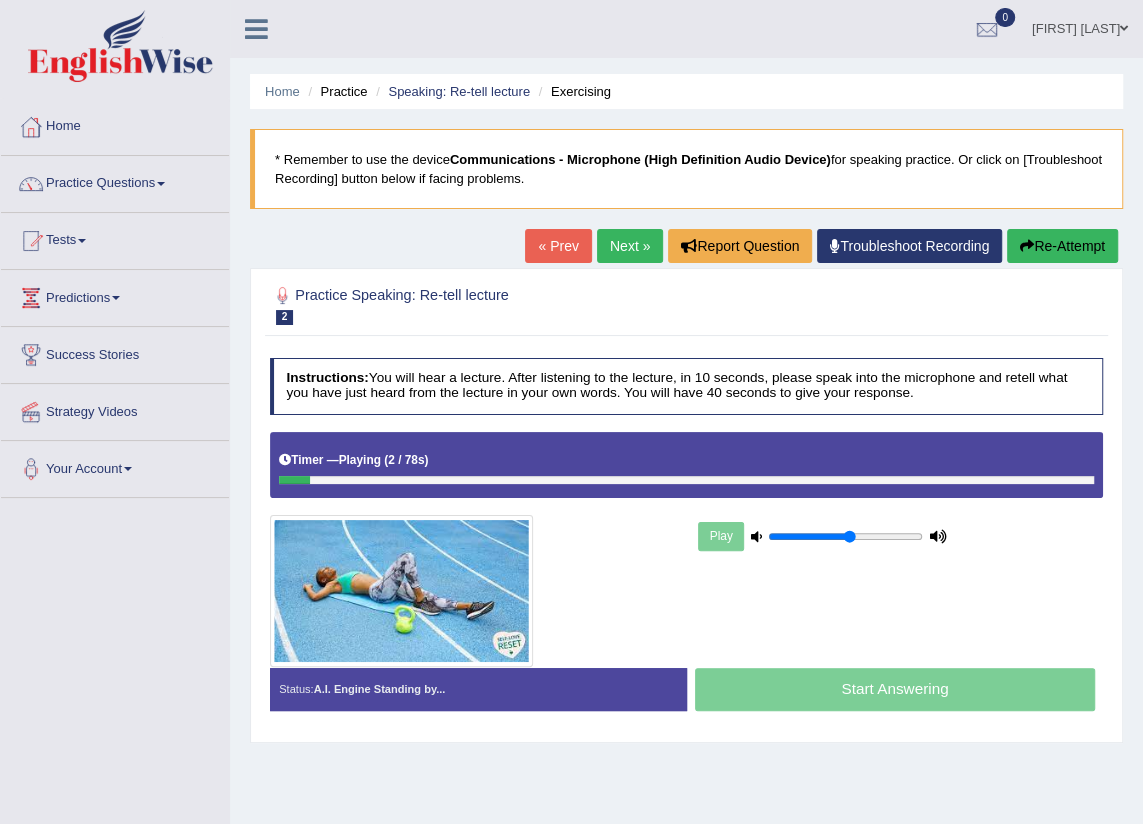 type on "0.55" 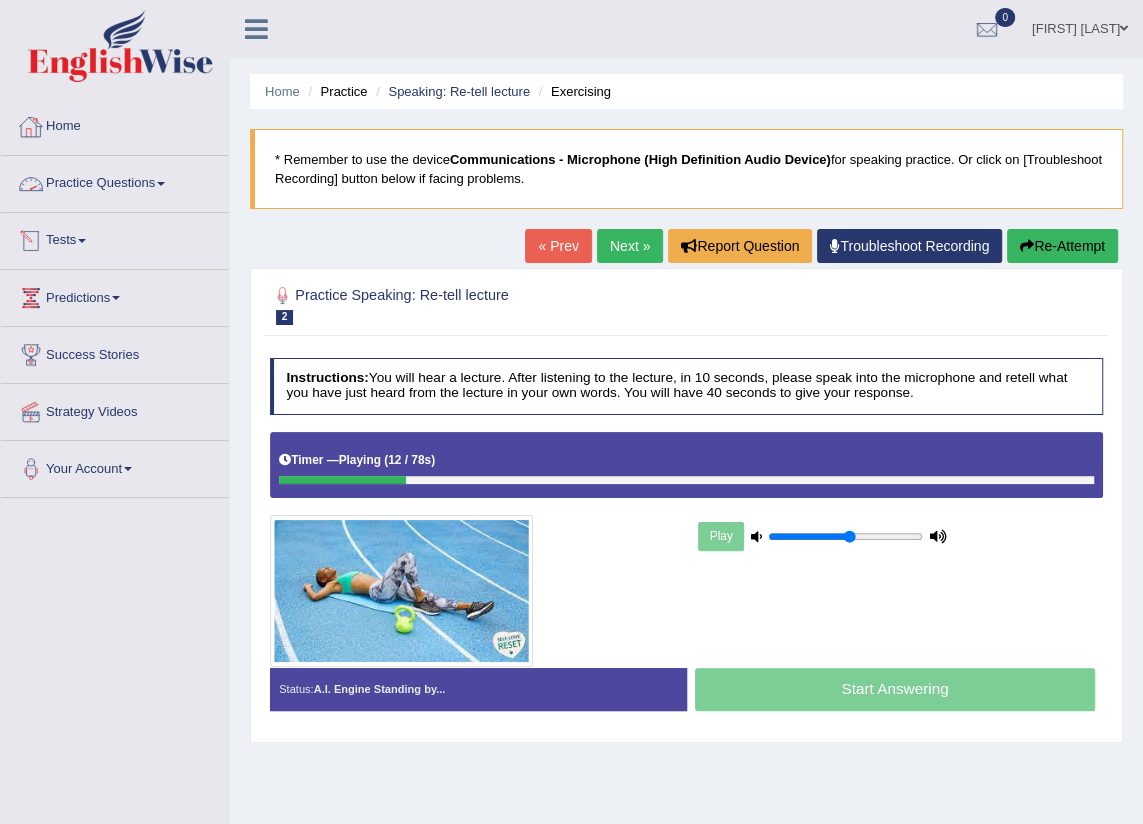 click on "Home" at bounding box center (115, 124) 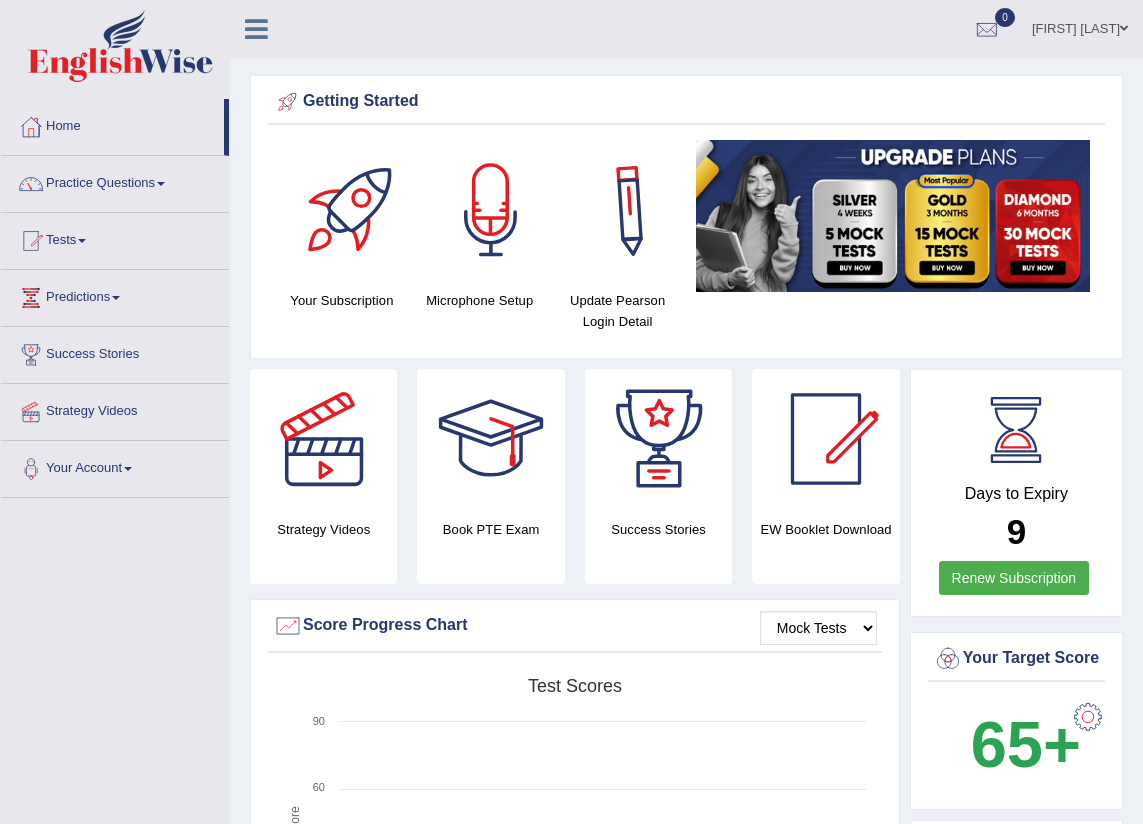 scroll, scrollTop: 0, scrollLeft: 0, axis: both 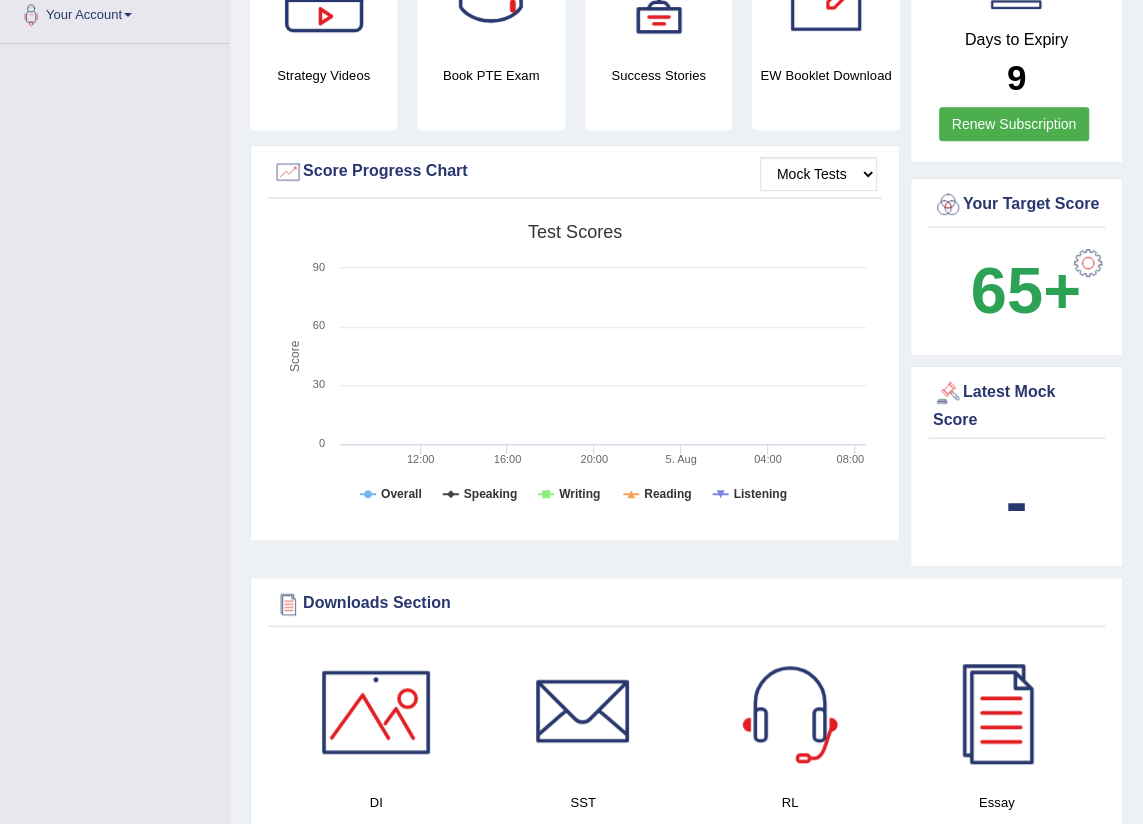 click 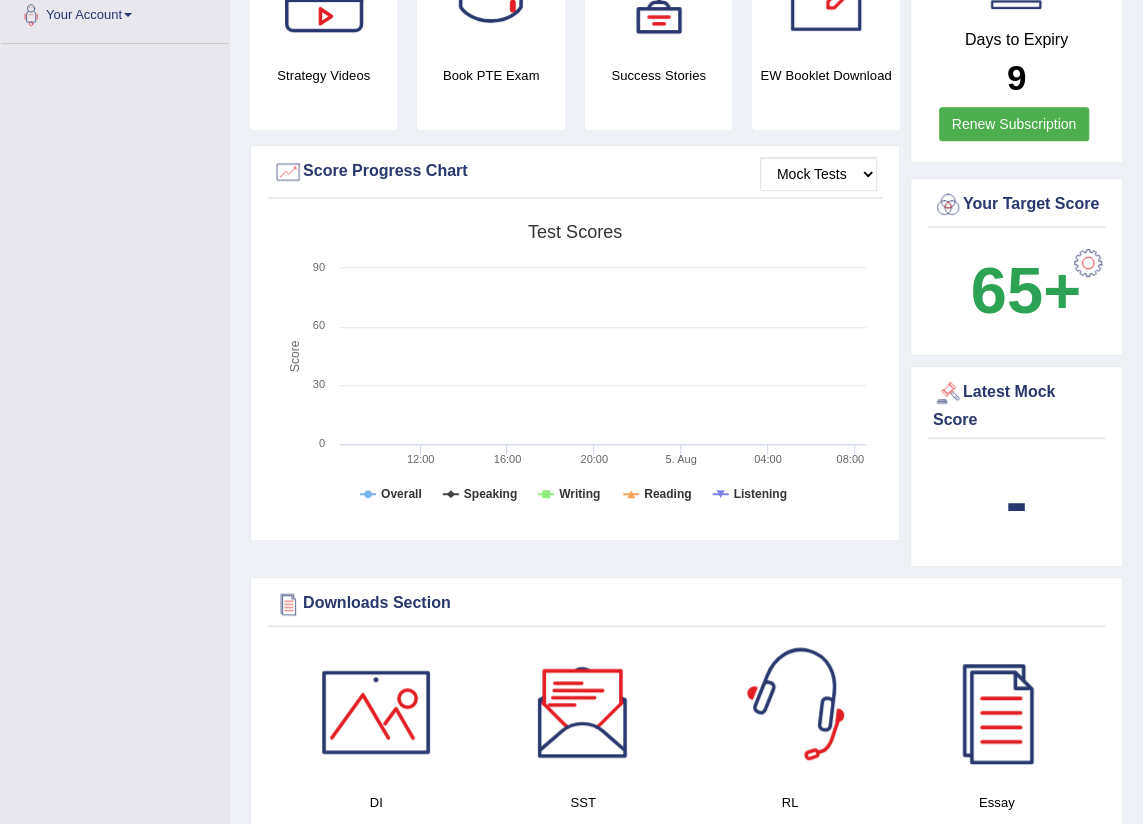 click on "Latest Mock Score" at bounding box center (1016, 405) 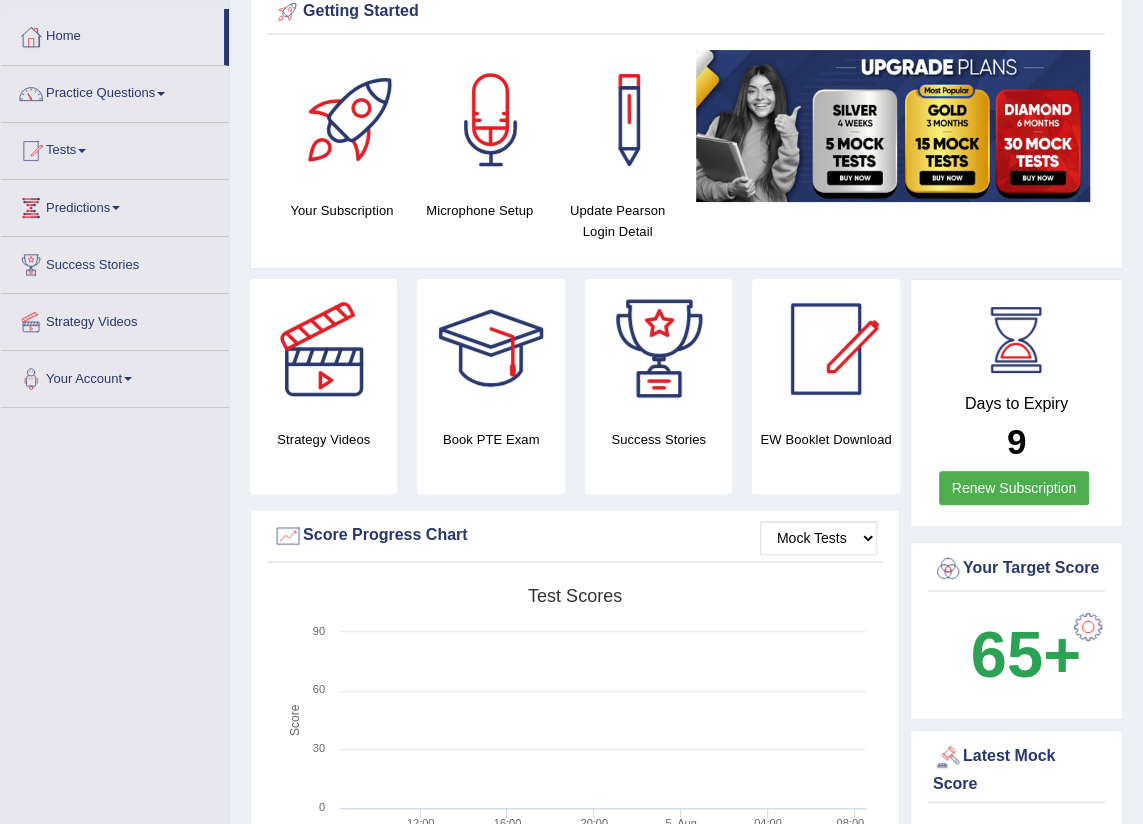 scroll, scrollTop: 0, scrollLeft: 0, axis: both 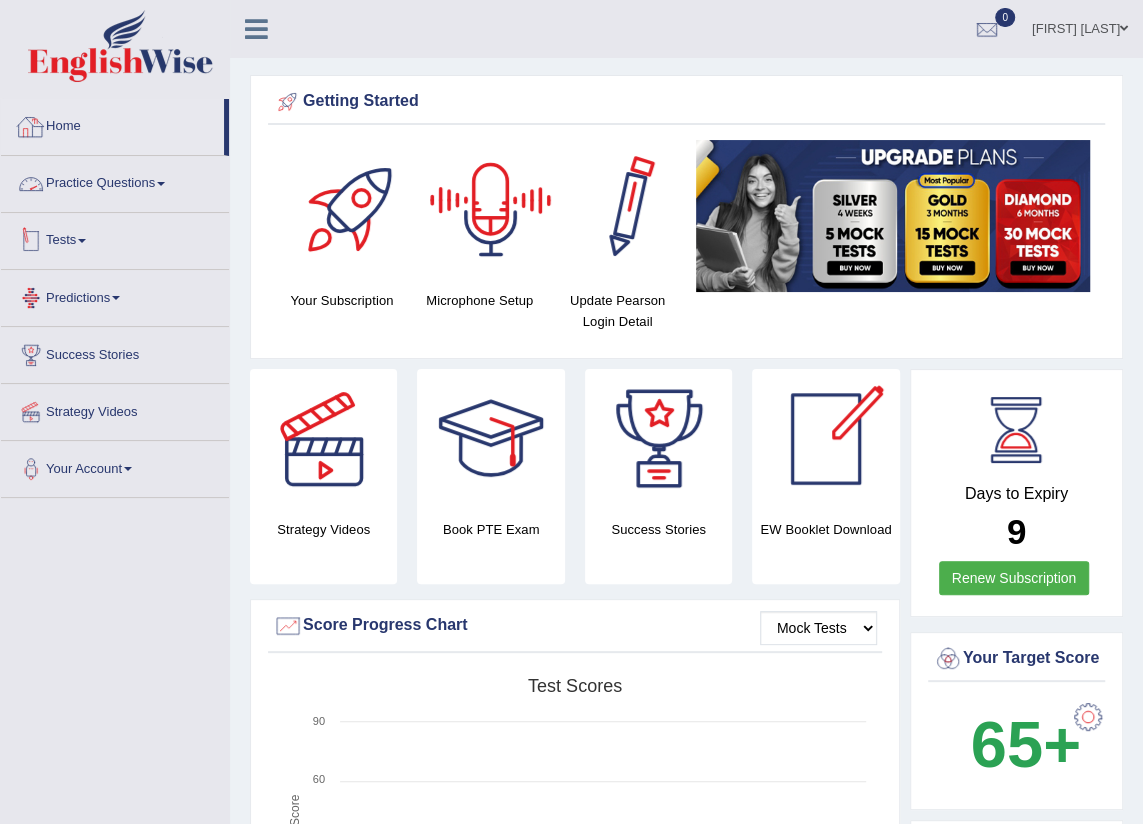 click on "Tests" at bounding box center [115, 238] 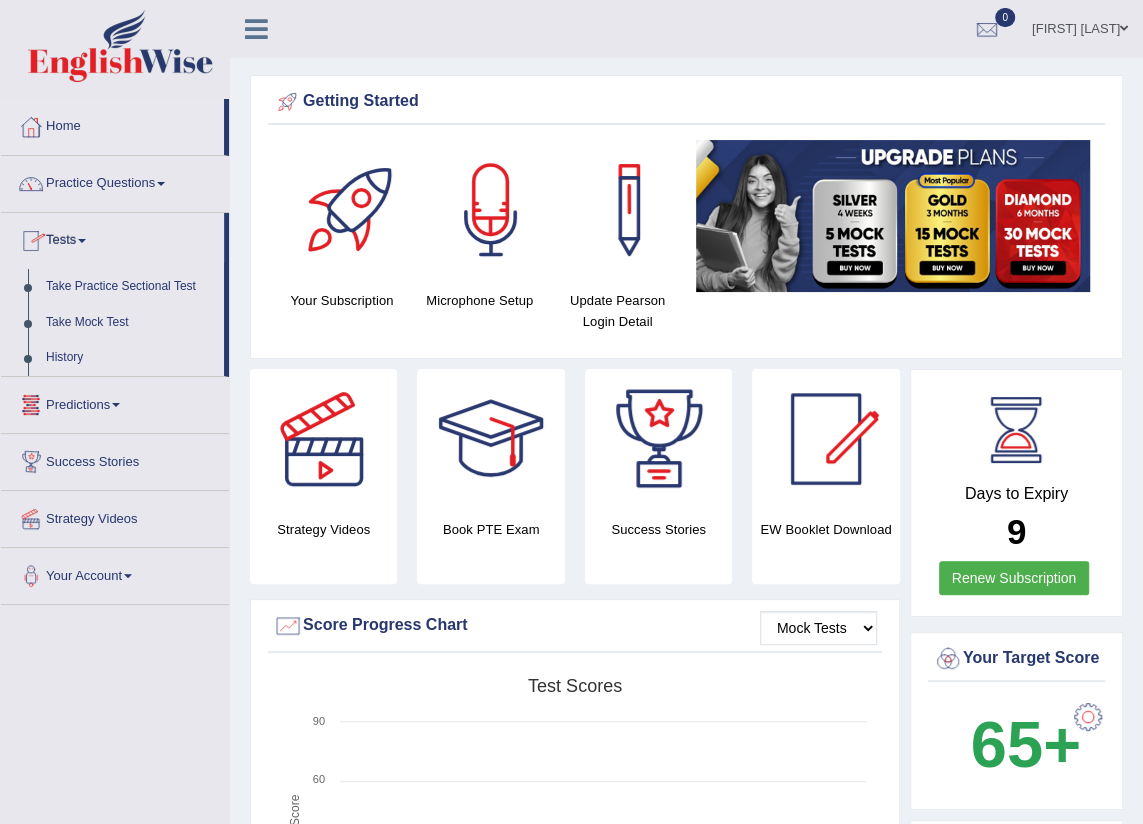 click on "Practice Questions" at bounding box center (115, 181) 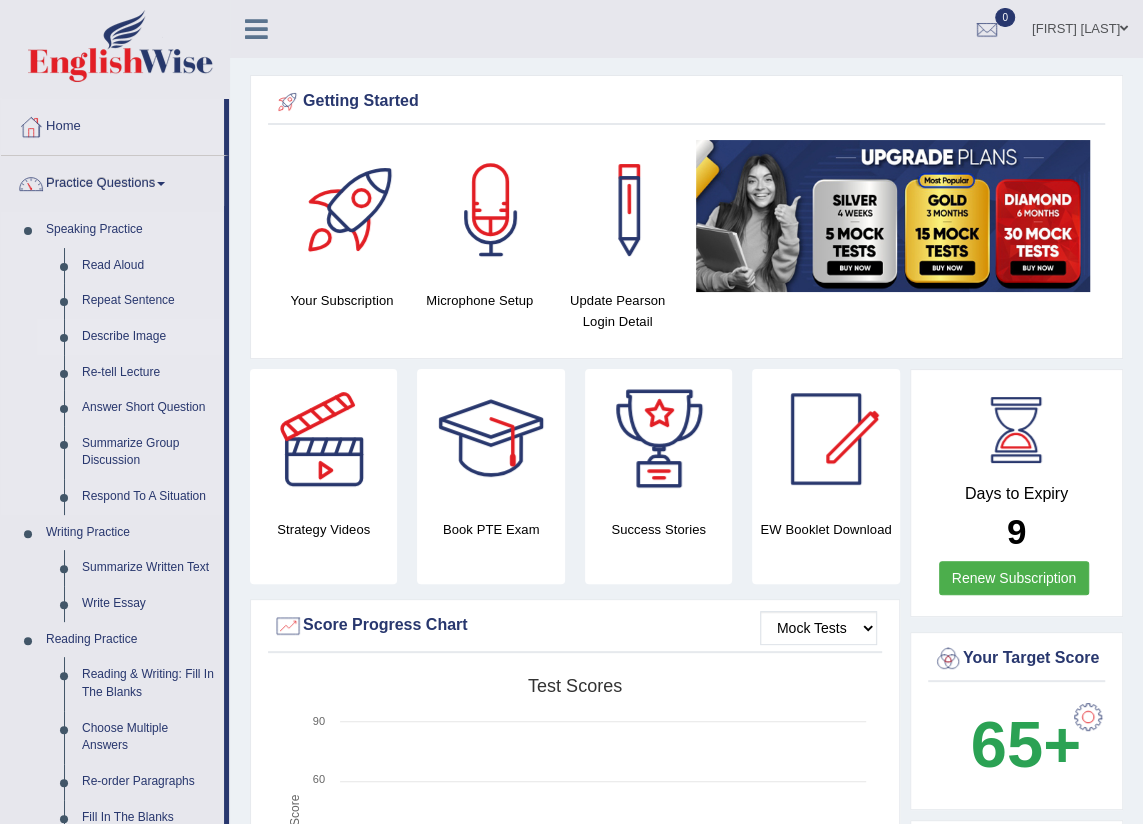 click on "Describe Image" at bounding box center [148, 337] 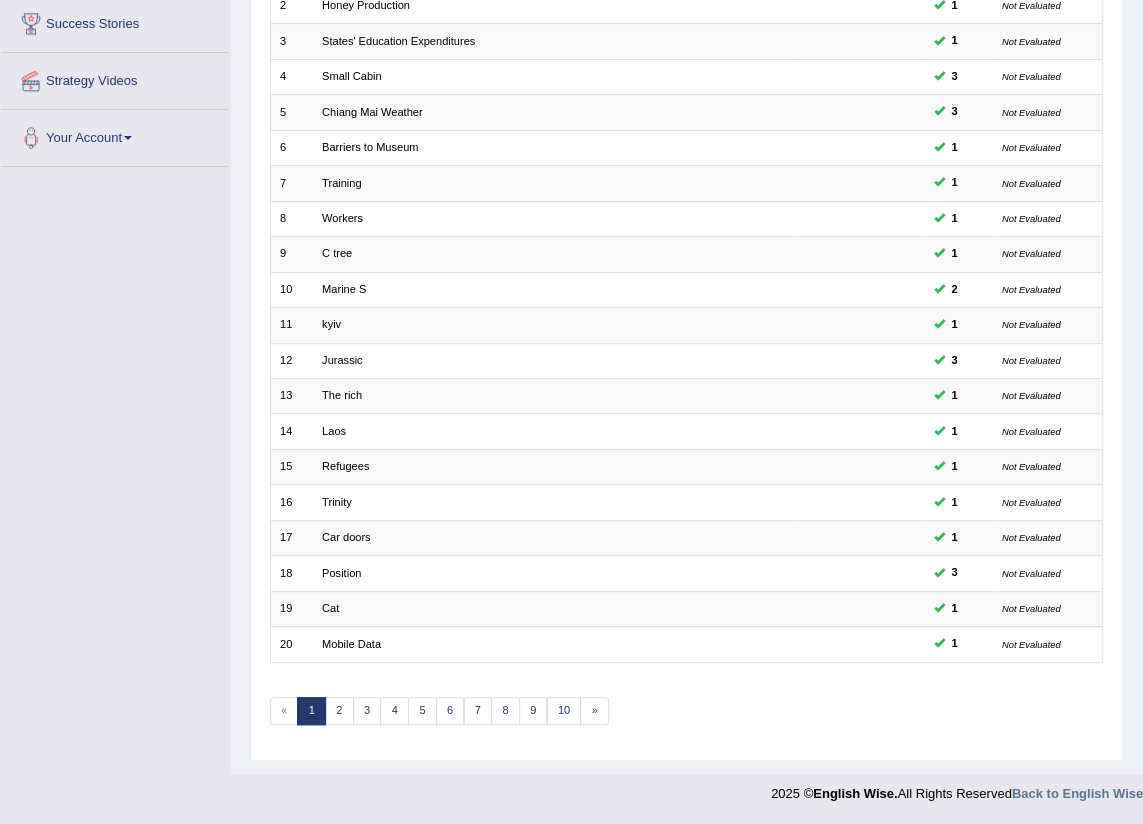 scroll, scrollTop: 0, scrollLeft: 0, axis: both 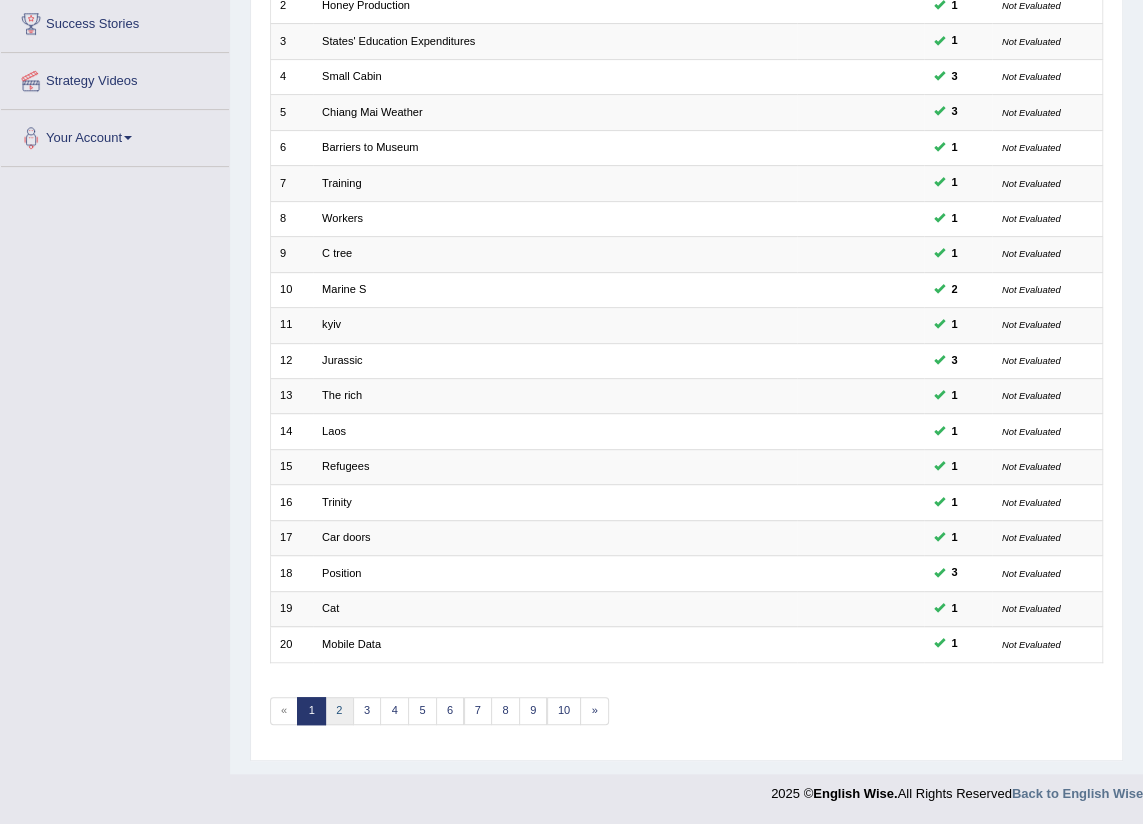 click on "2" at bounding box center (339, 711) 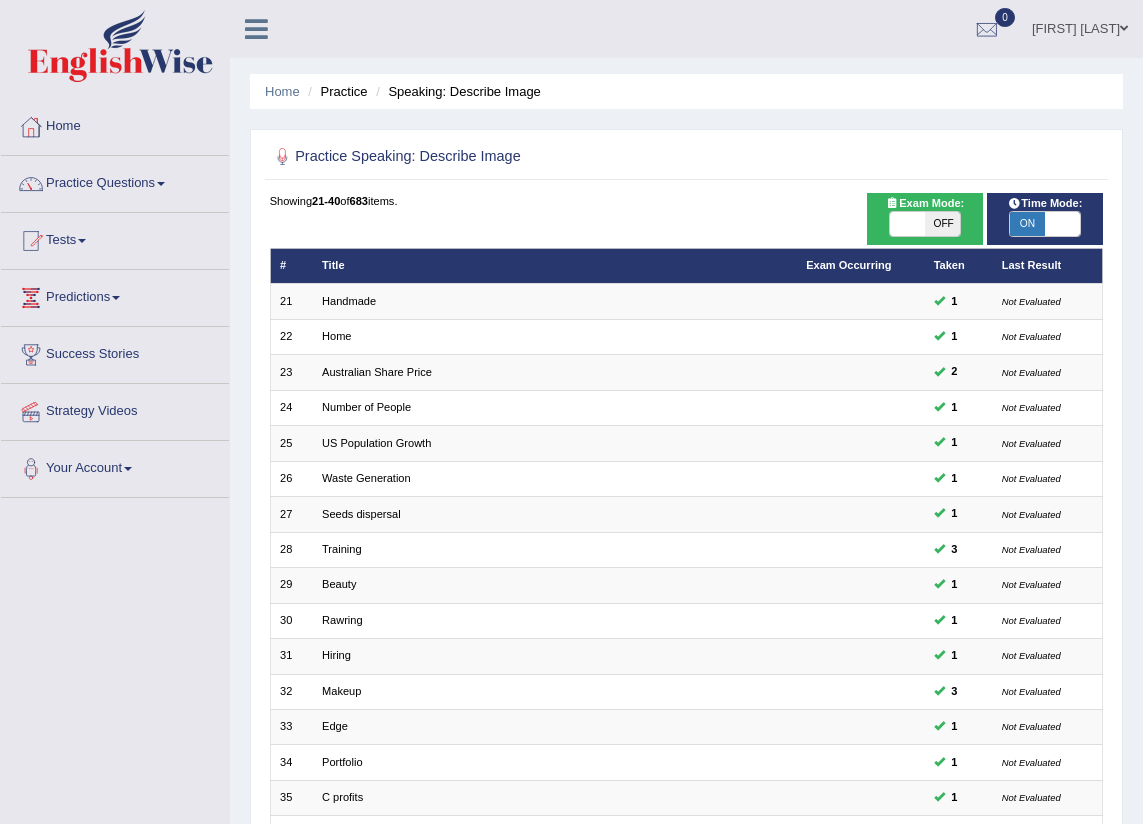 scroll, scrollTop: 328, scrollLeft: 0, axis: vertical 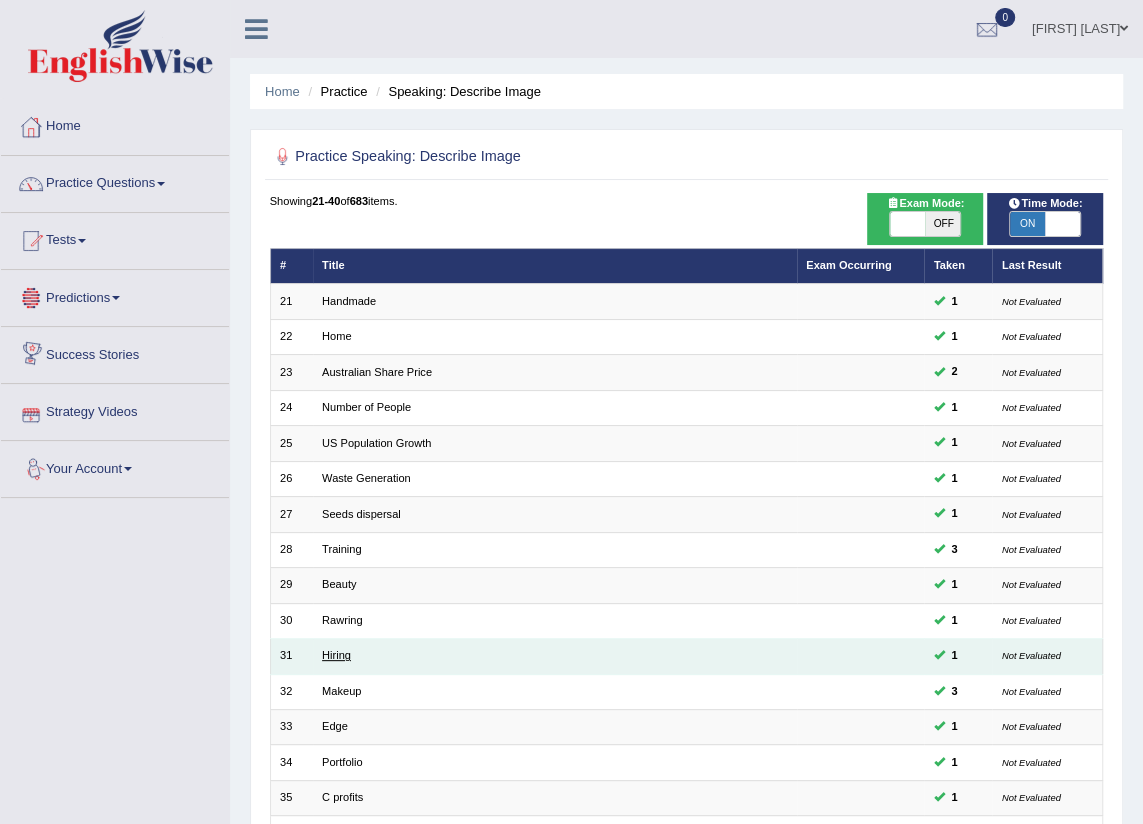click on "Hiring" at bounding box center [336, 655] 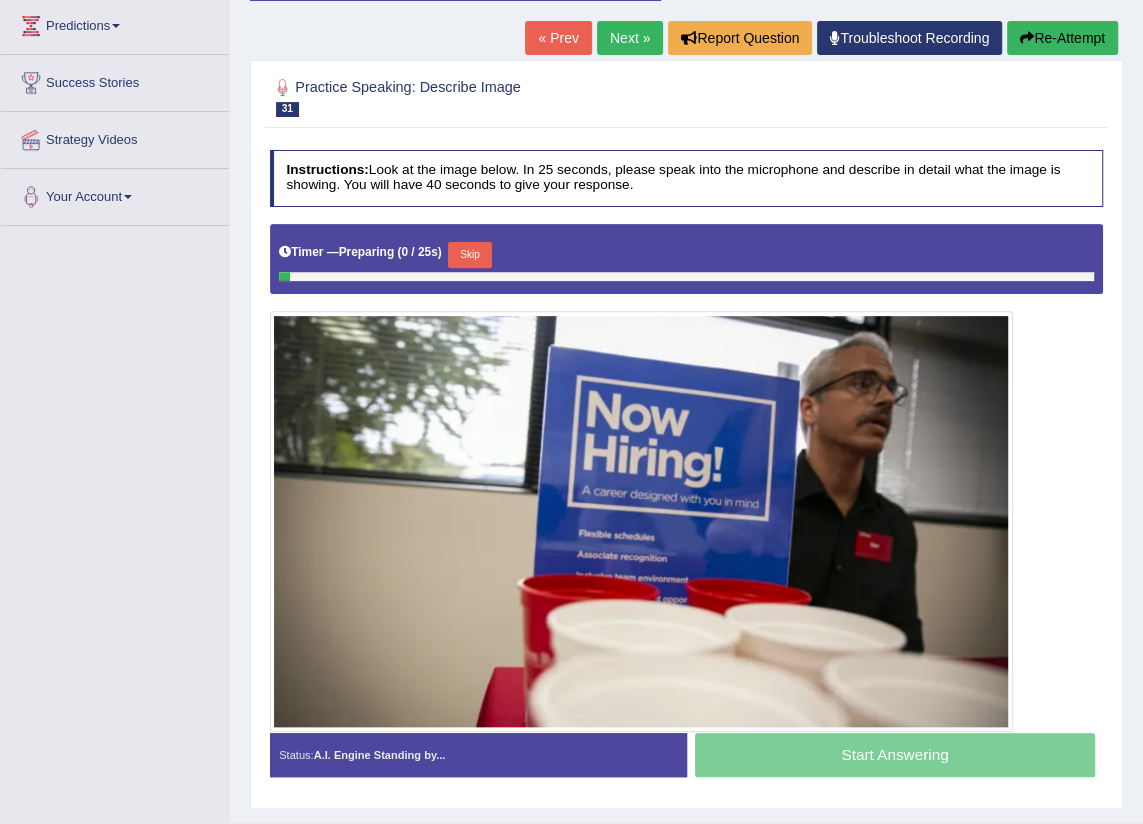 scroll, scrollTop: 319, scrollLeft: 0, axis: vertical 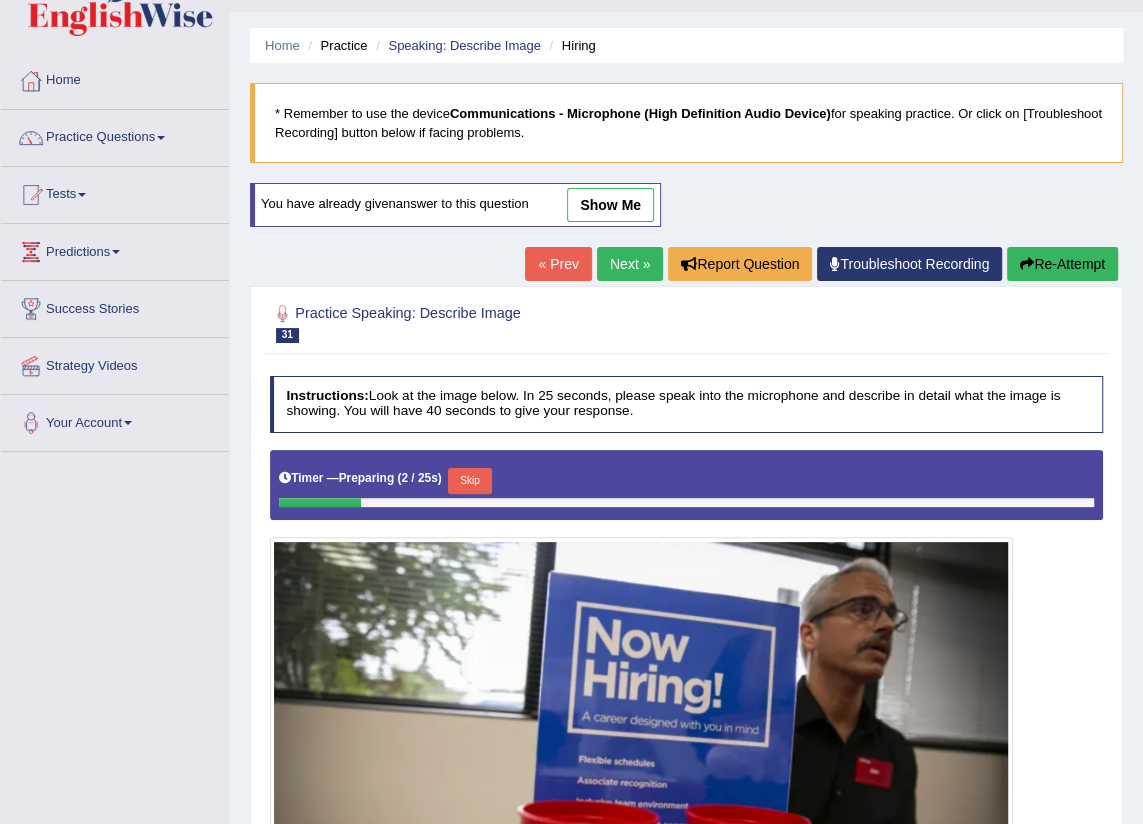 click on "show me" at bounding box center (610, 205) 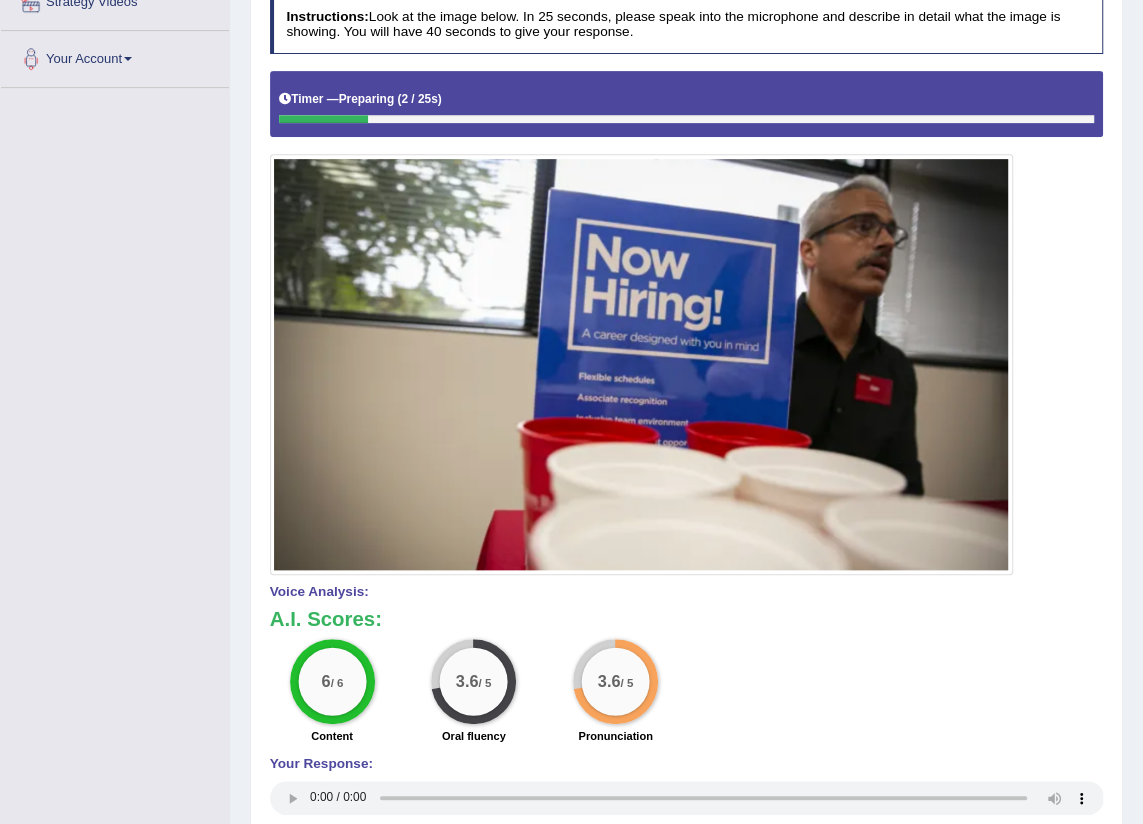 scroll, scrollTop: 591, scrollLeft: 0, axis: vertical 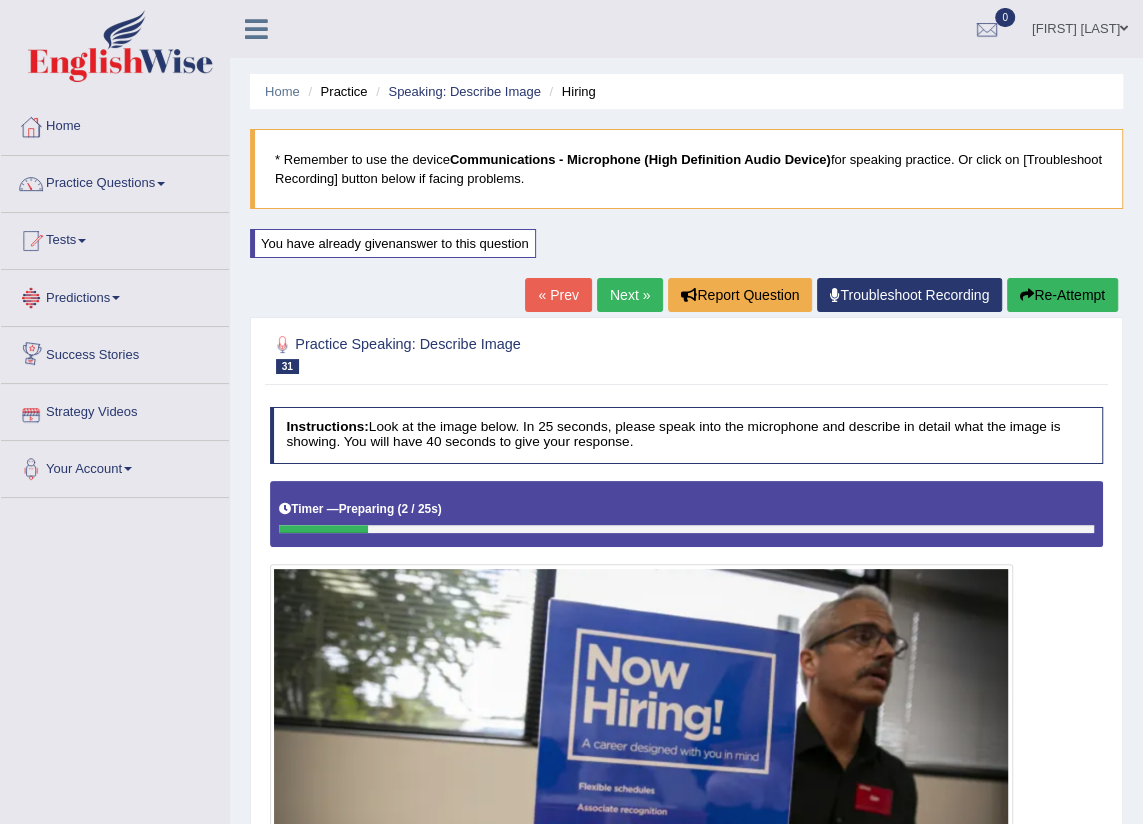 click on "Predictions" at bounding box center (115, 295) 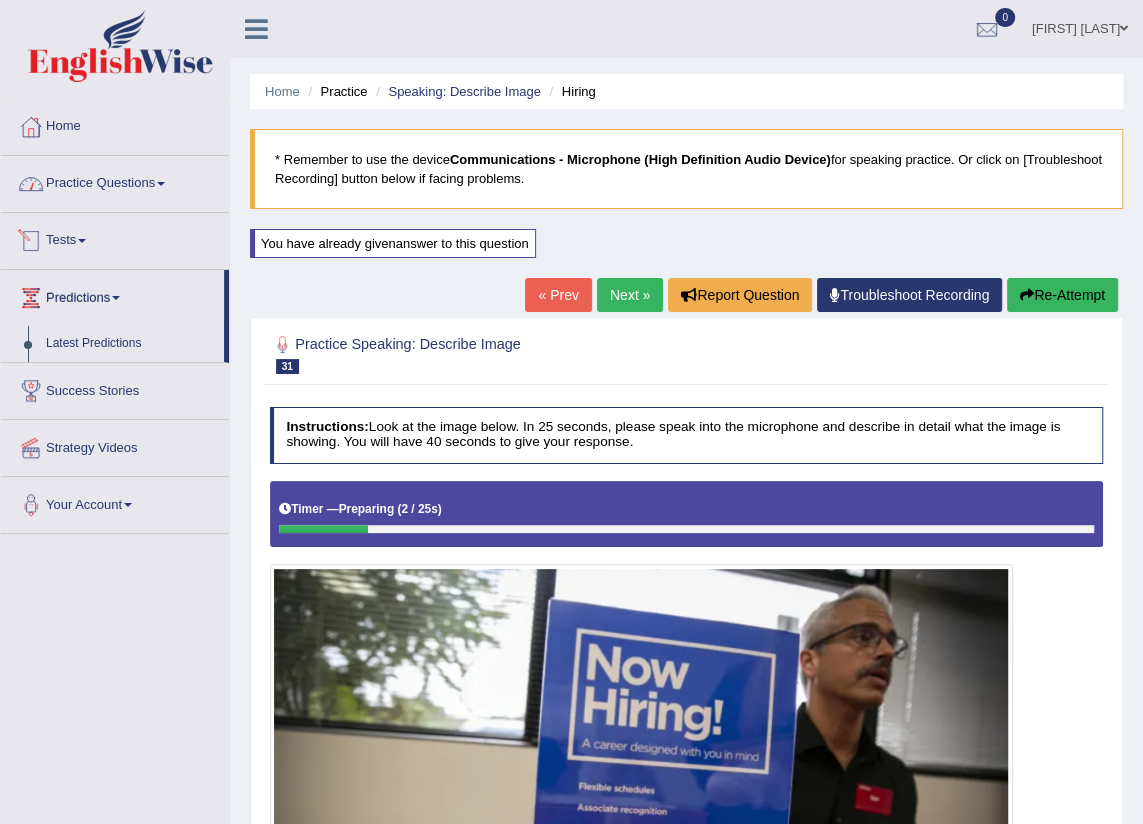 click on "Practice Questions" at bounding box center [115, 181] 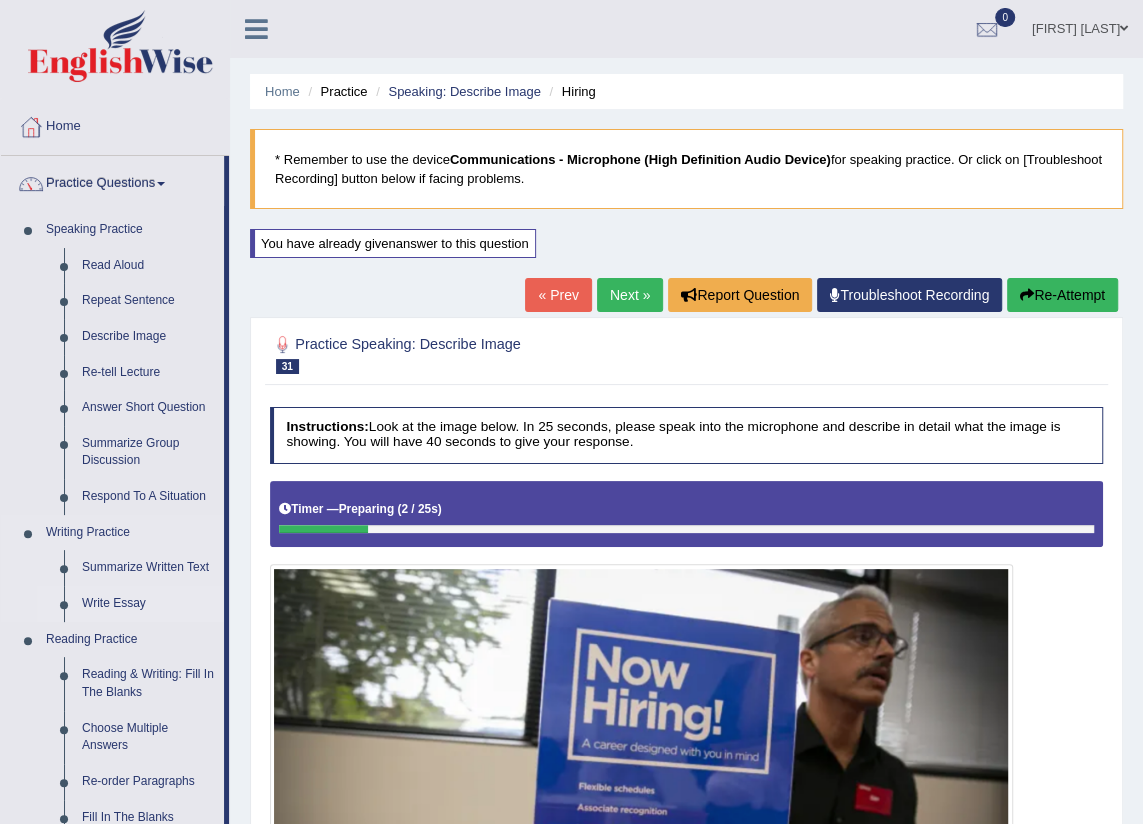 scroll, scrollTop: 181, scrollLeft: 0, axis: vertical 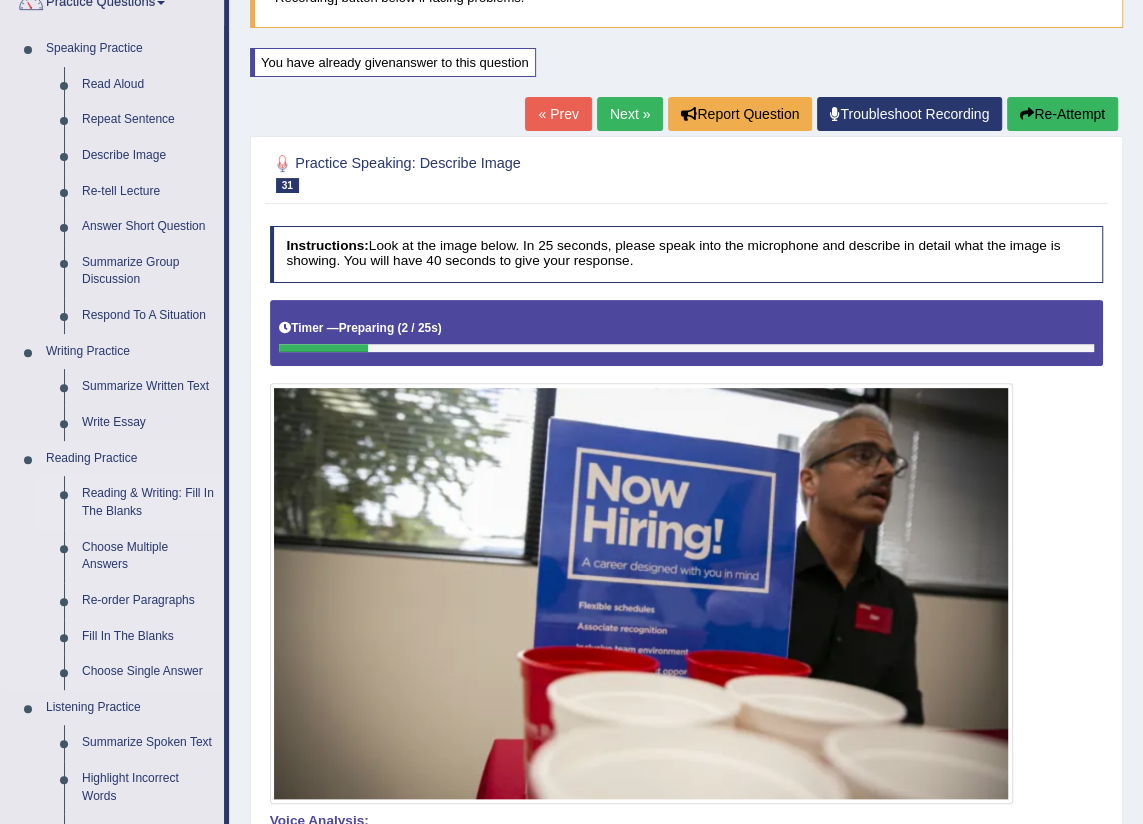 click on "Reading & Writing: Fill In The Blanks" at bounding box center [148, 502] 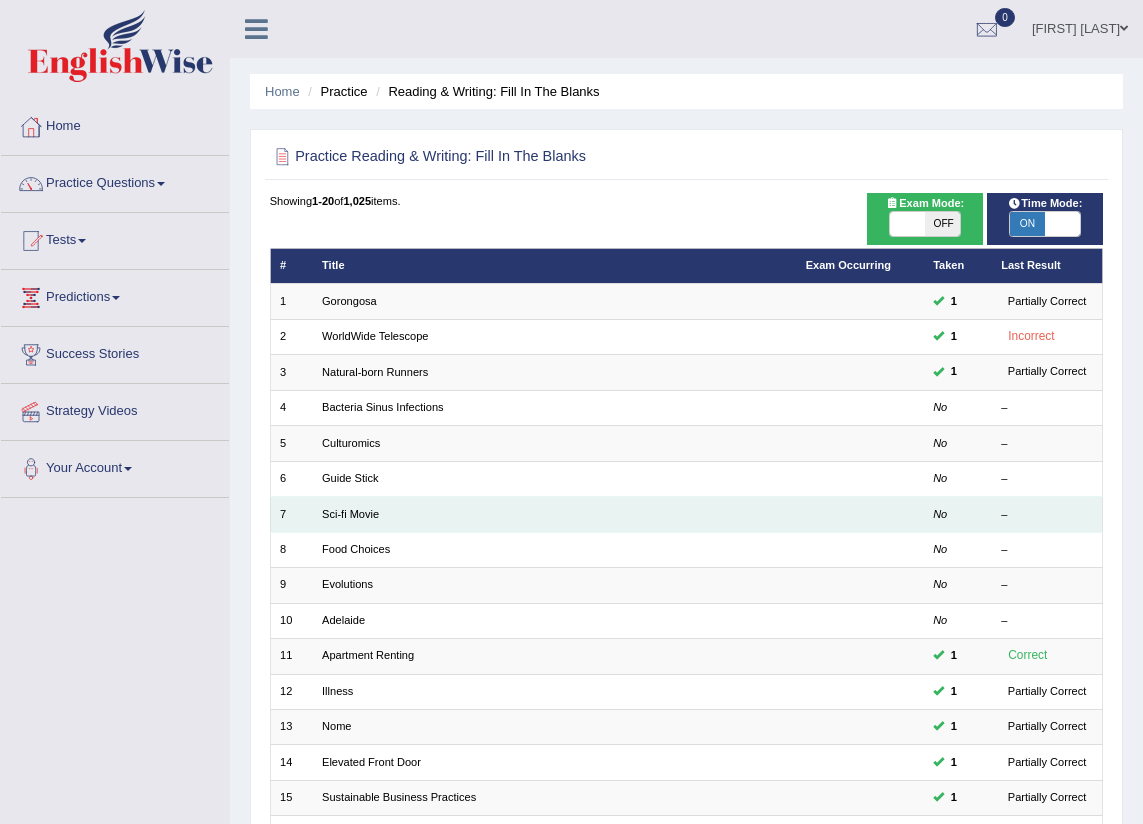 scroll, scrollTop: 0, scrollLeft: 0, axis: both 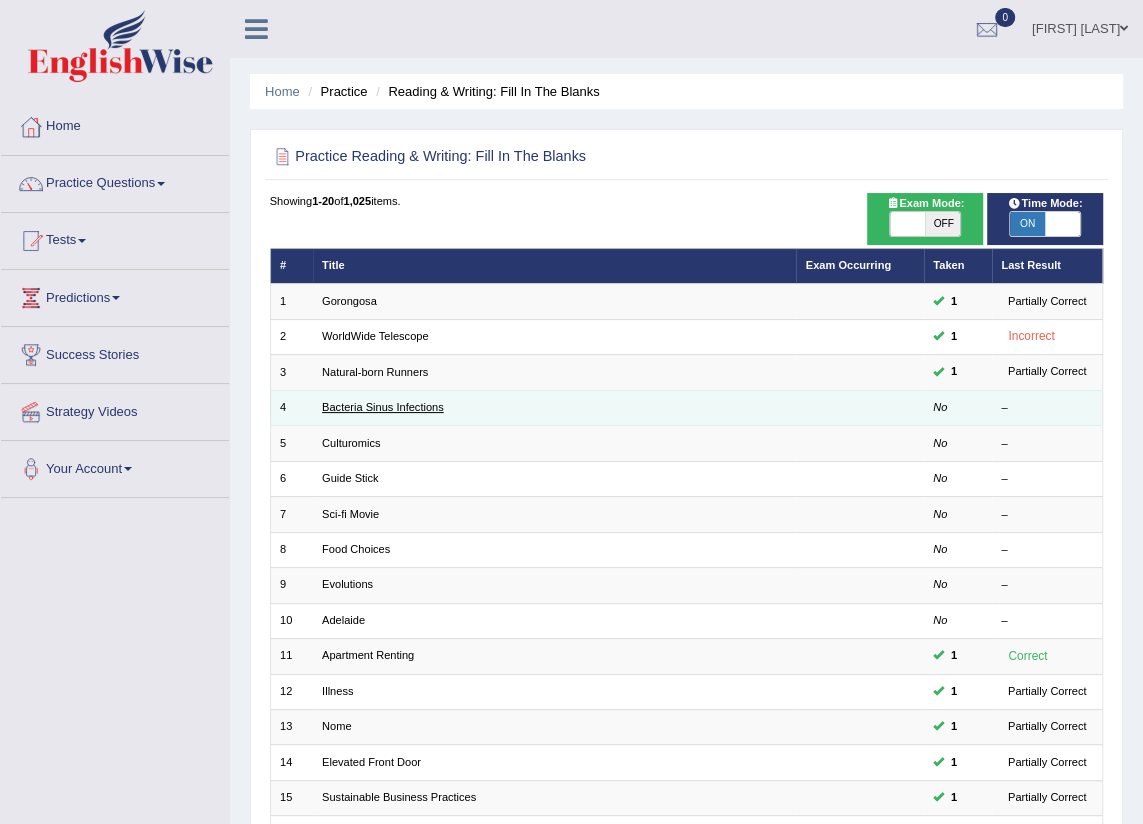 click on "Bacteria Sinus Infections" at bounding box center (383, 407) 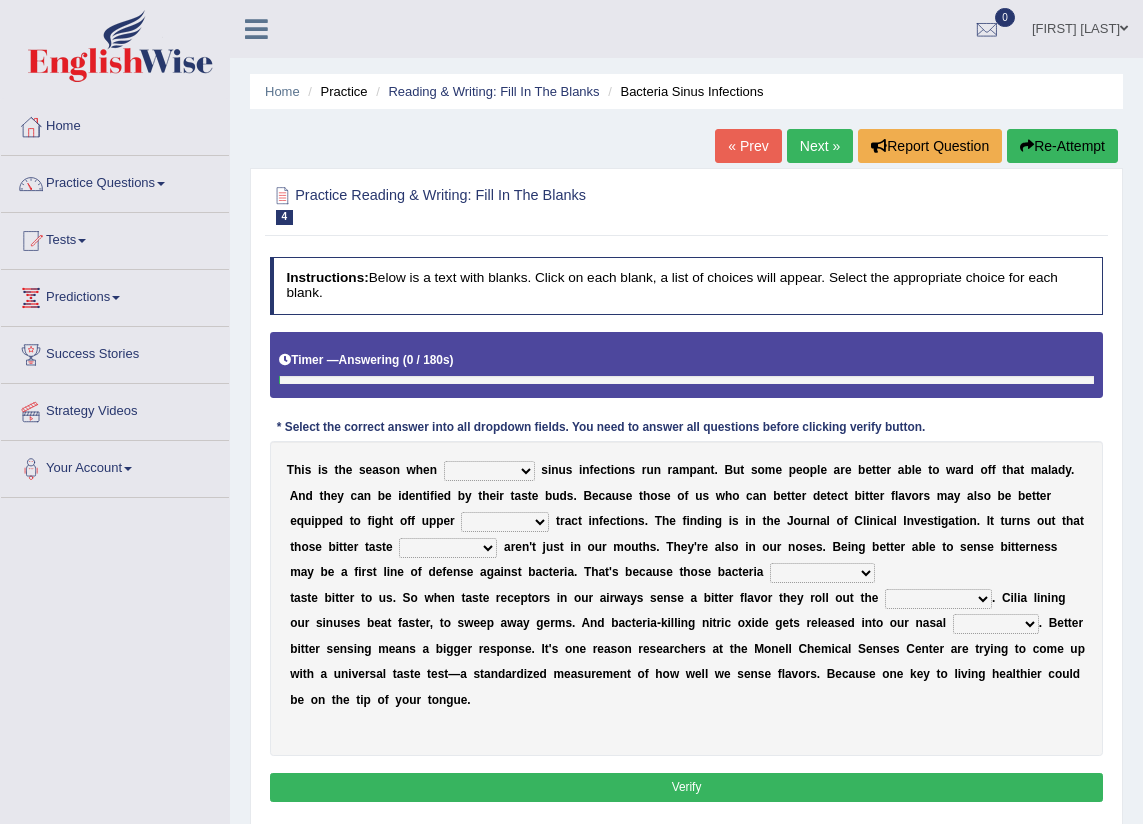 scroll, scrollTop: 0, scrollLeft: 0, axis: both 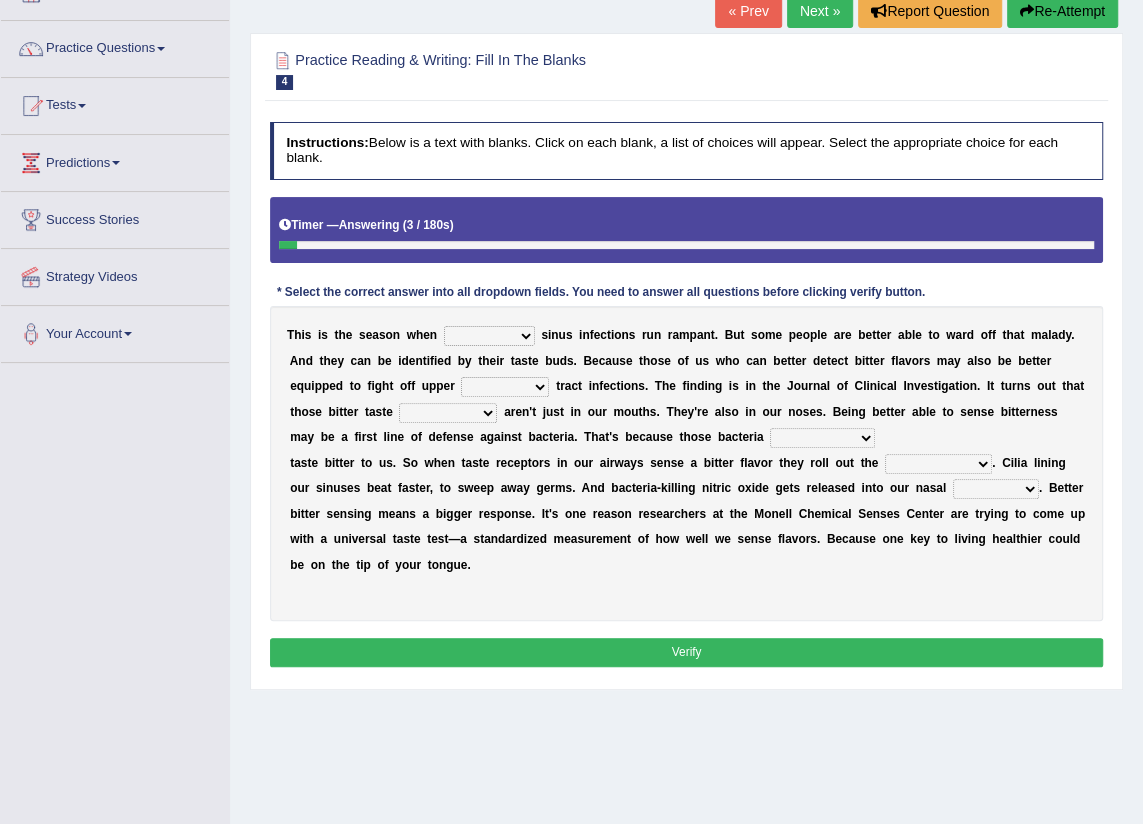 click on "conventicle atheist bacterial prissier" at bounding box center (489, 336) 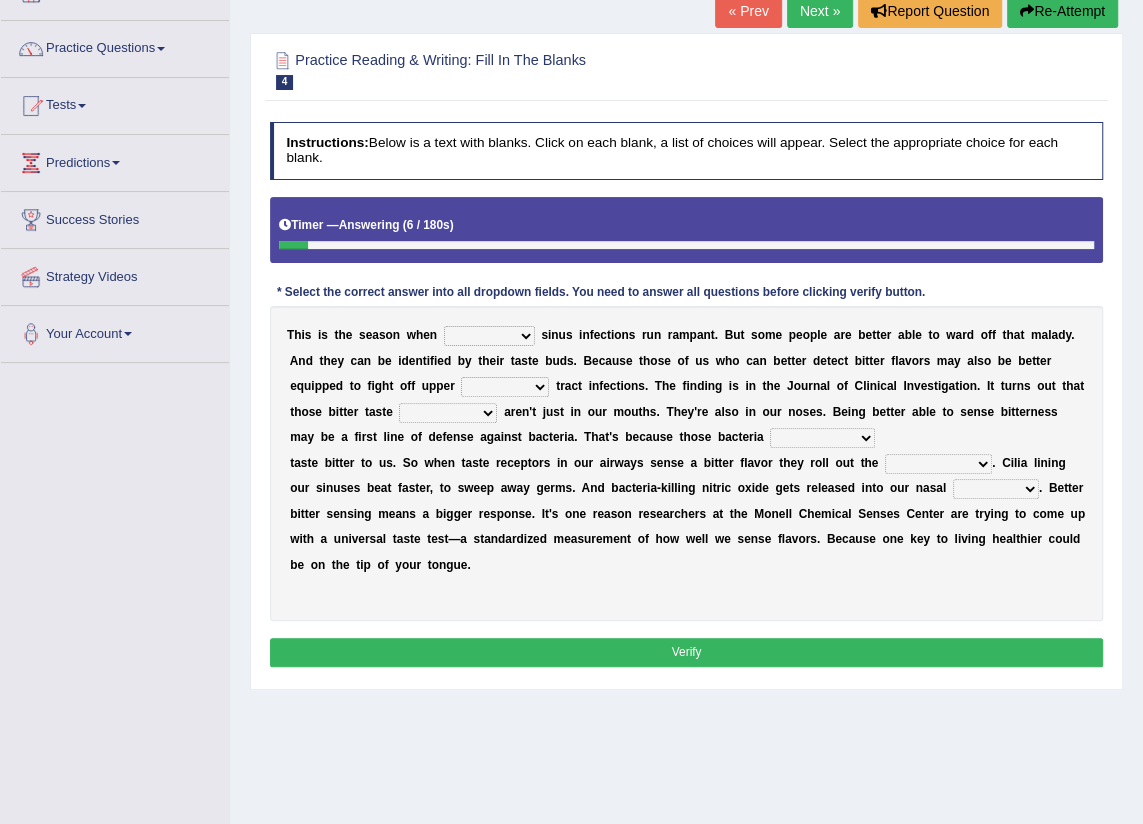 select on "bacterial" 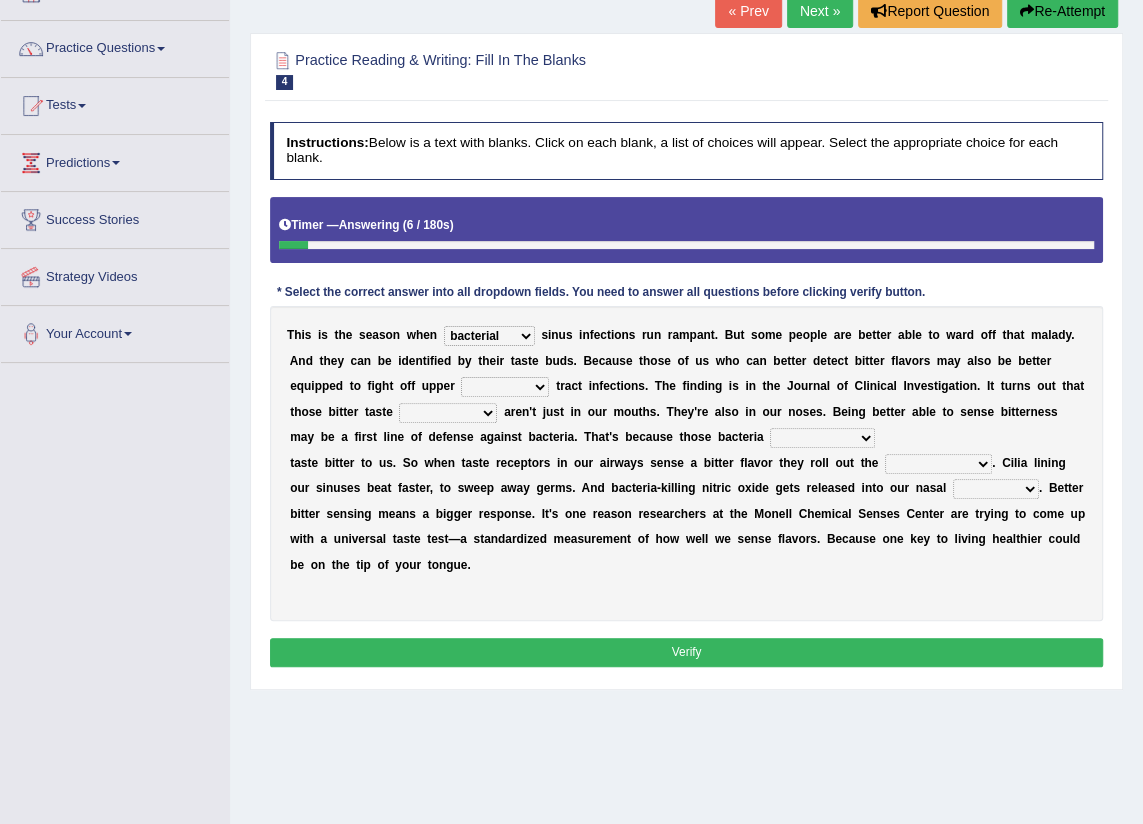 click on "conventicle atheist bacterial prissier" at bounding box center (489, 336) 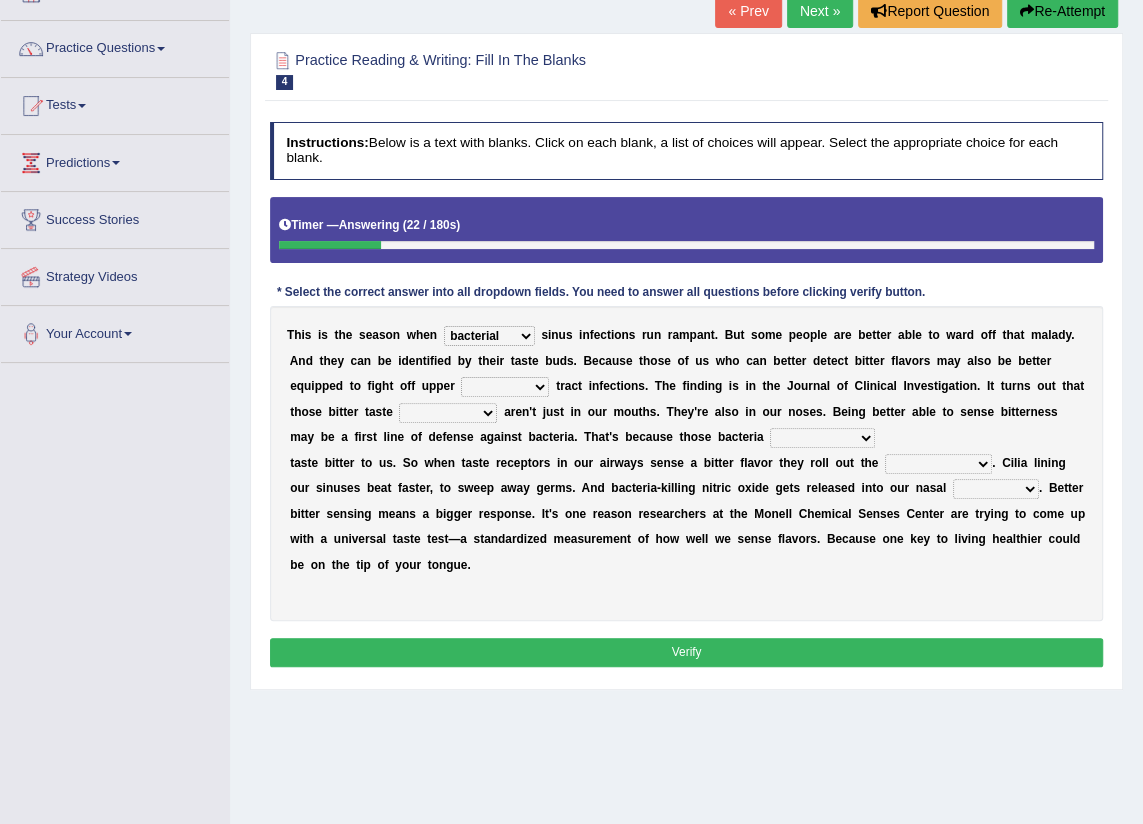 click on "faulty respiratory togae gawky" at bounding box center [505, 387] 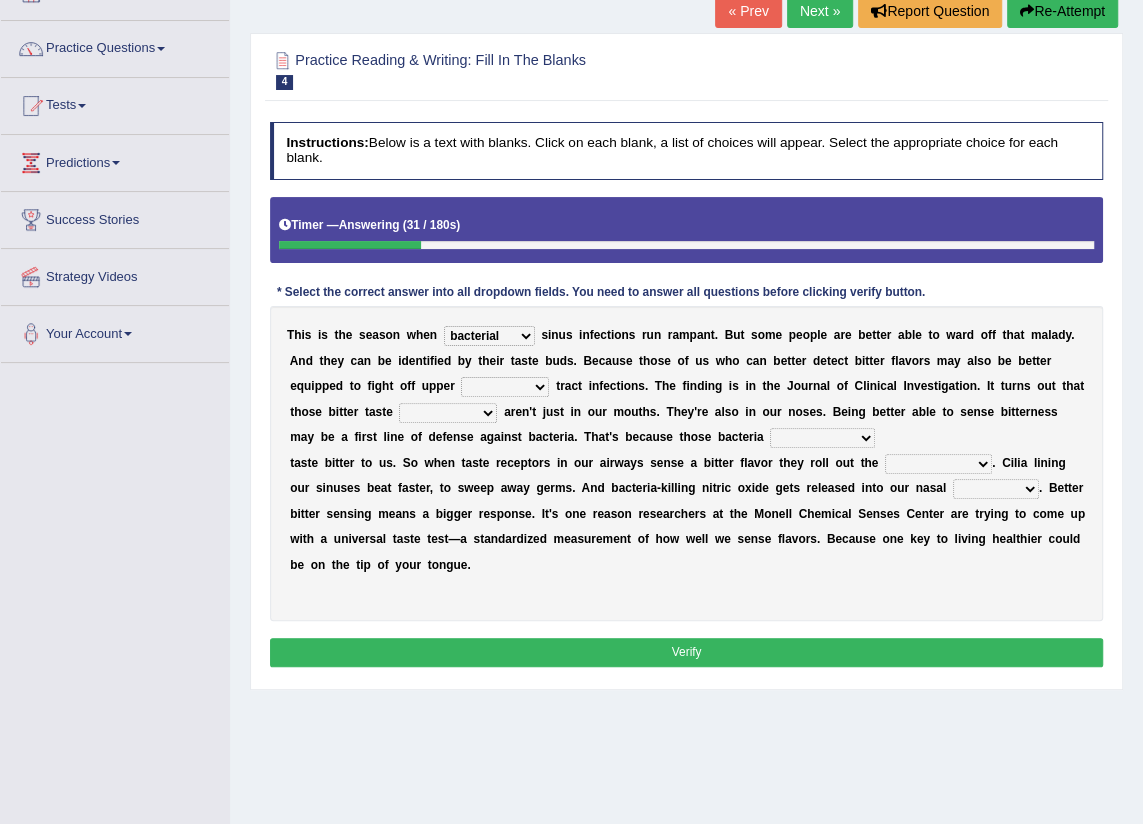 select on "respiratory" 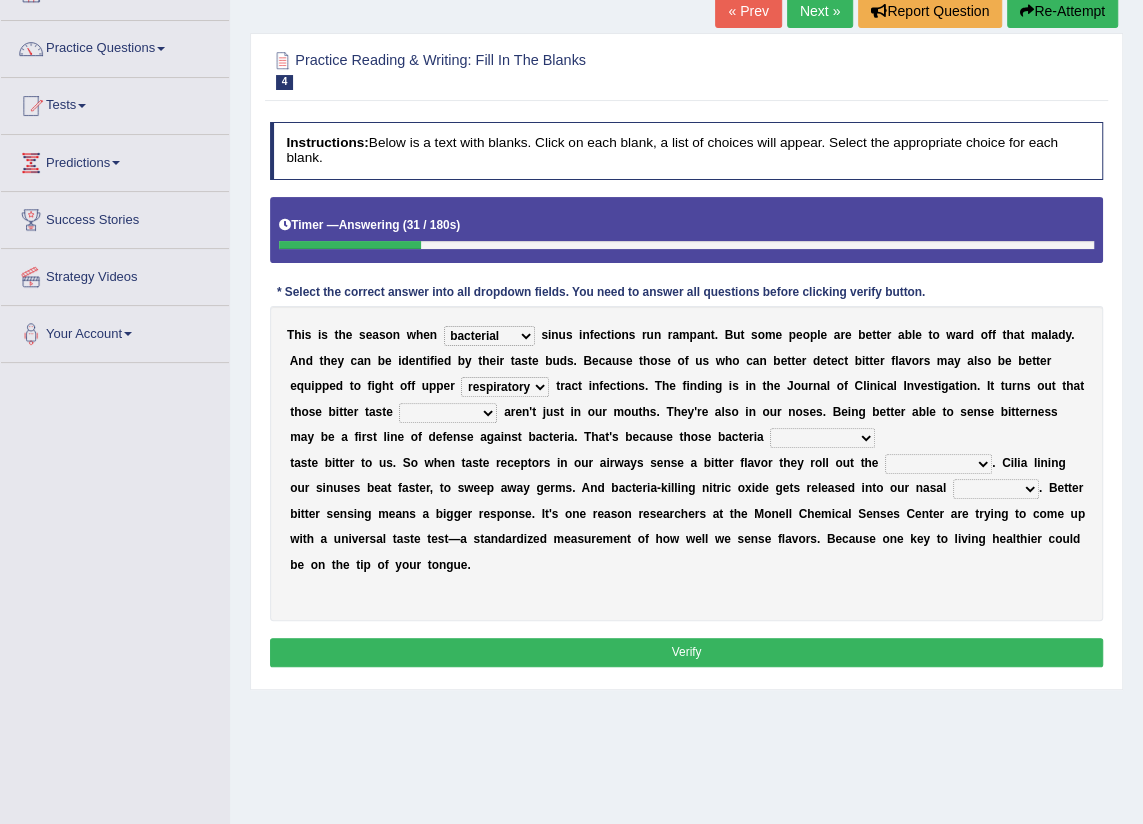 click on "faulty respiratory togae gawky" at bounding box center (505, 387) 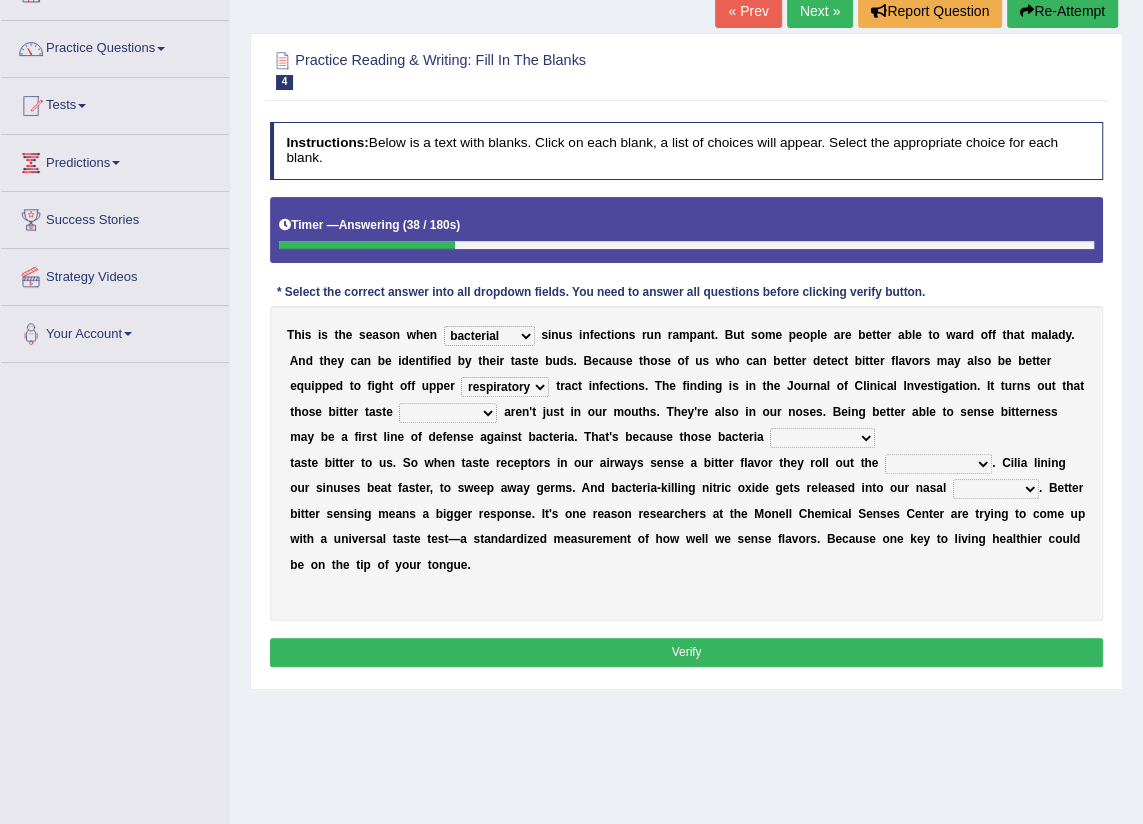 click on "depressions dinners submissions receptors" at bounding box center [448, 413] 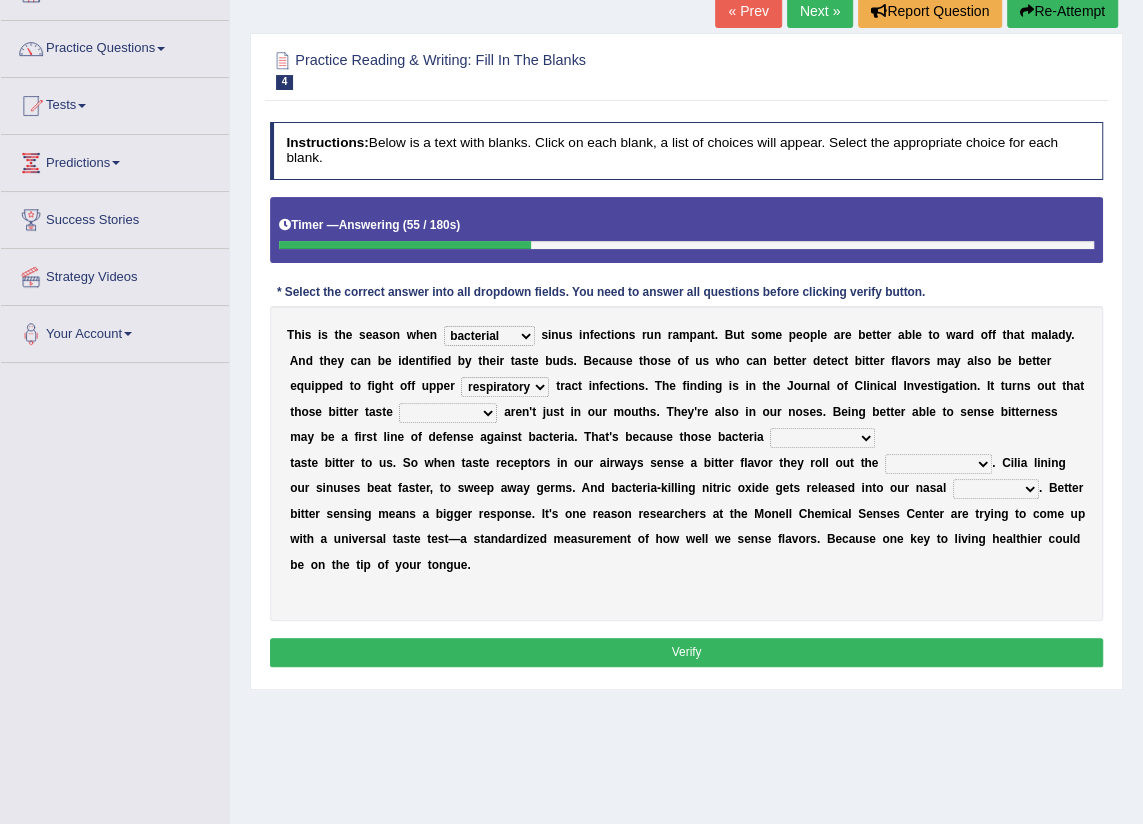 select on "submissions" 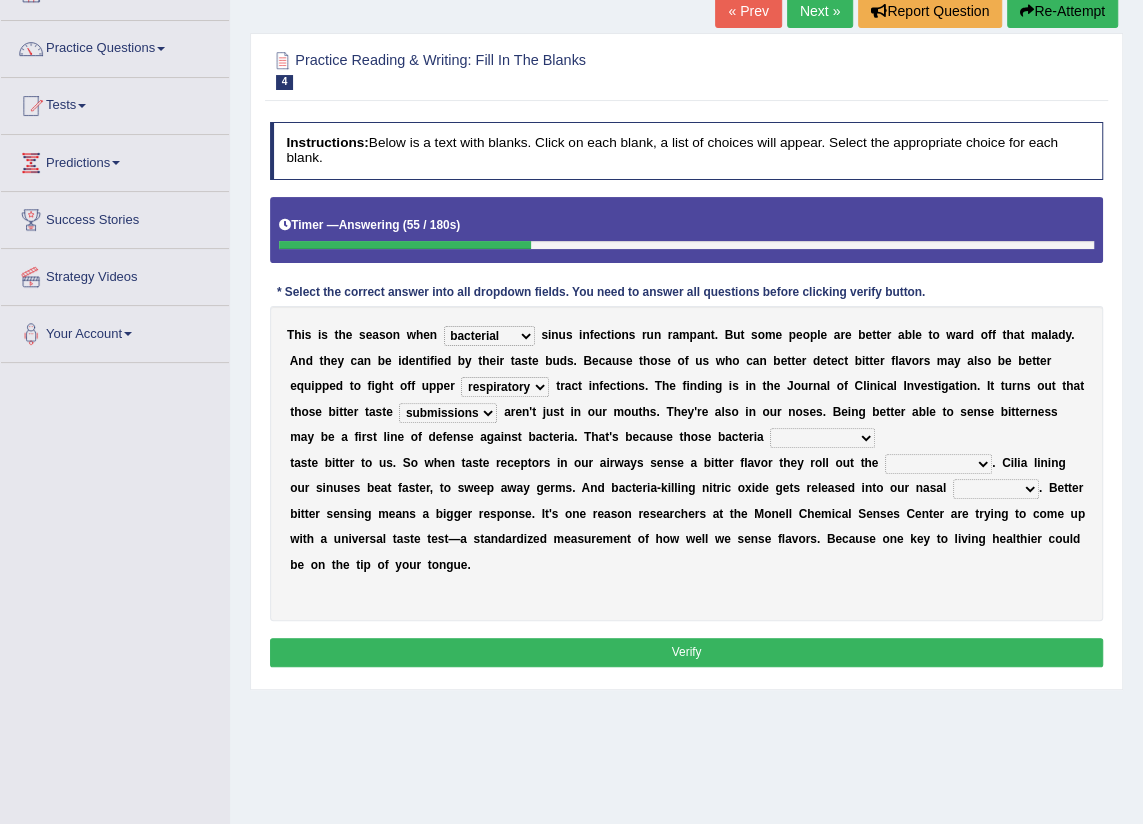 click on "depressions dinners submissions receptors" at bounding box center (448, 413) 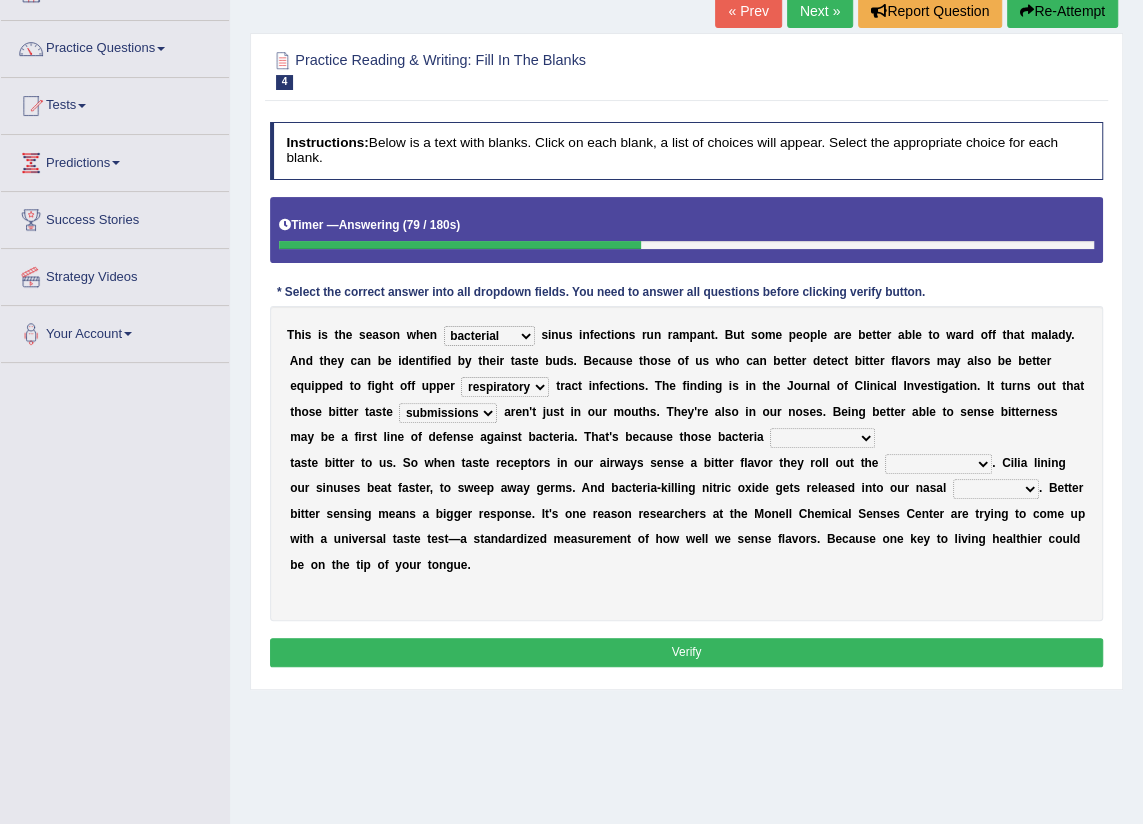 click on "purposelessly actually diagonally providently" at bounding box center (822, 438) 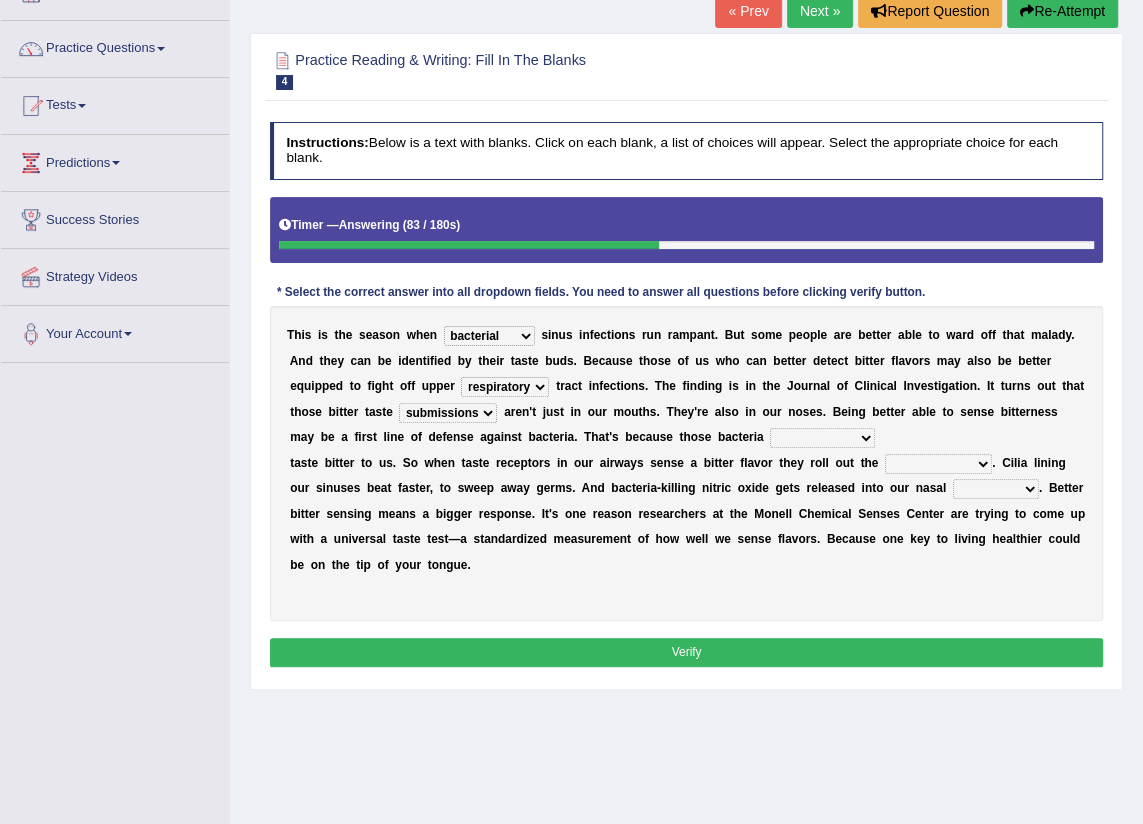 select on "purposelessly" 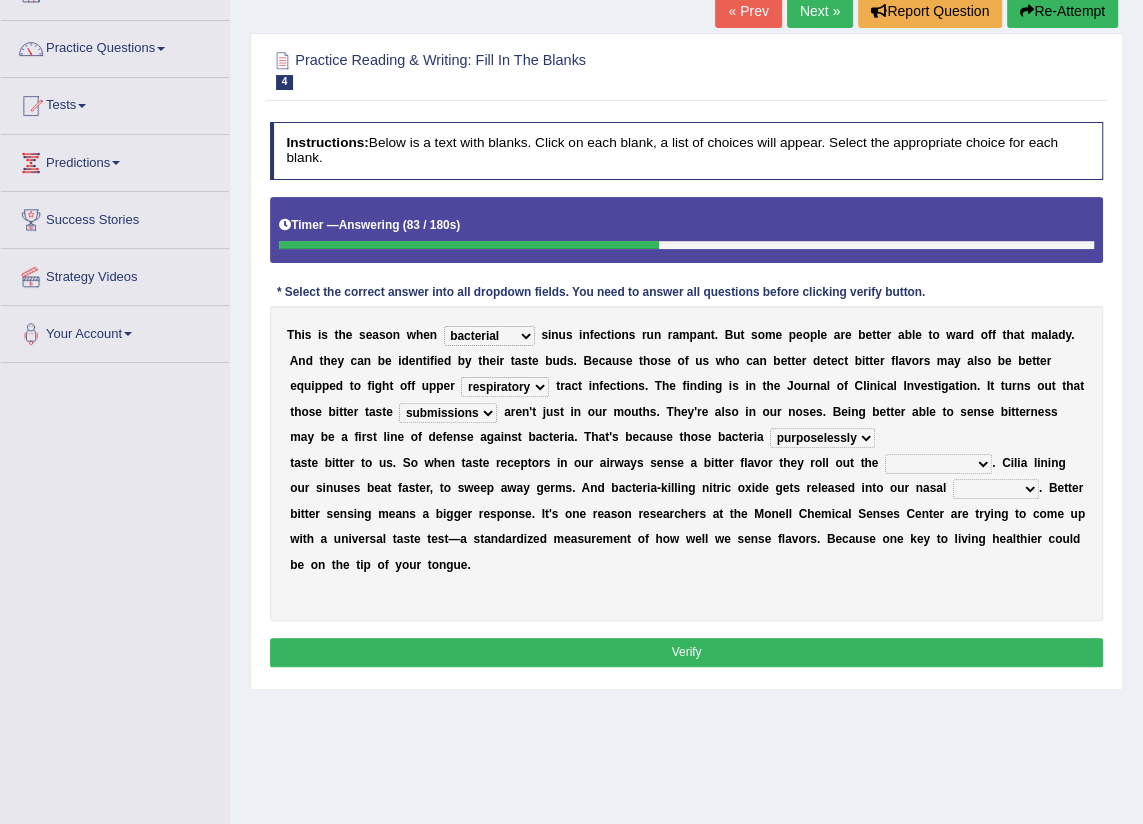 click on "purposelessly actually diagonally providently" at bounding box center [822, 438] 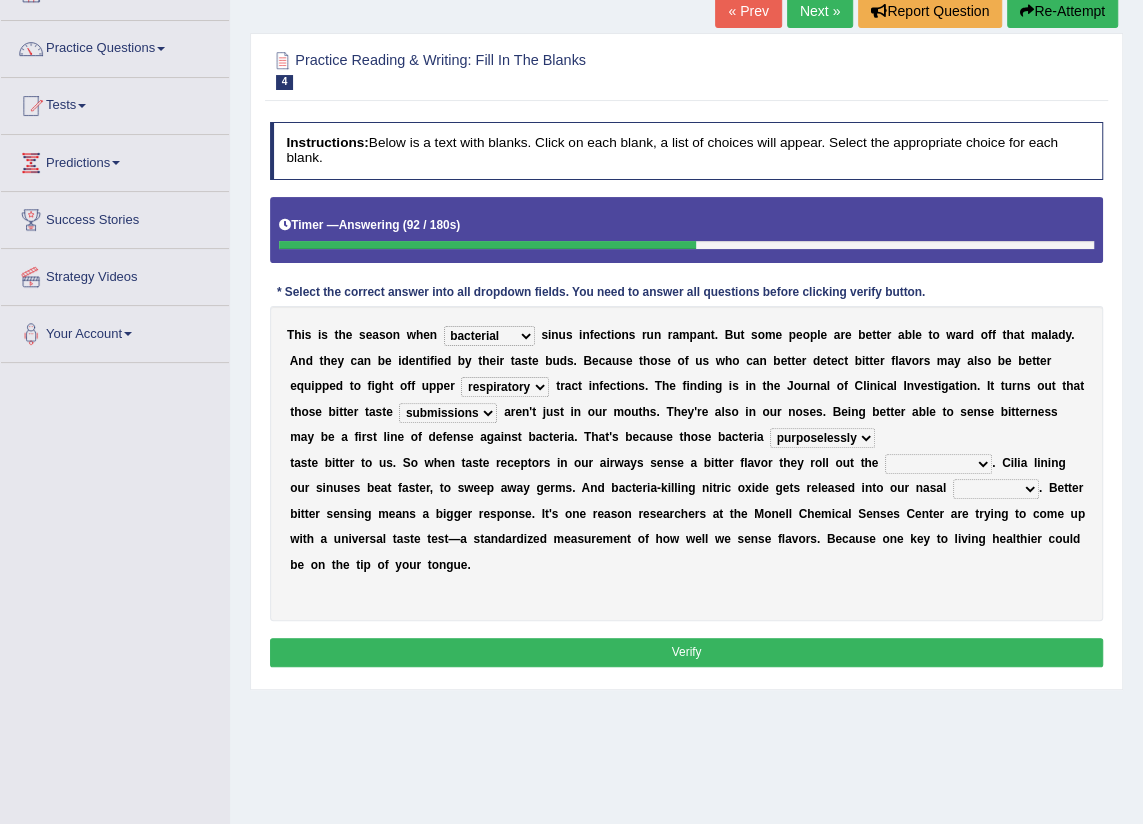 click on "defenses contradictions chestnuts pelvis" at bounding box center (938, 464) 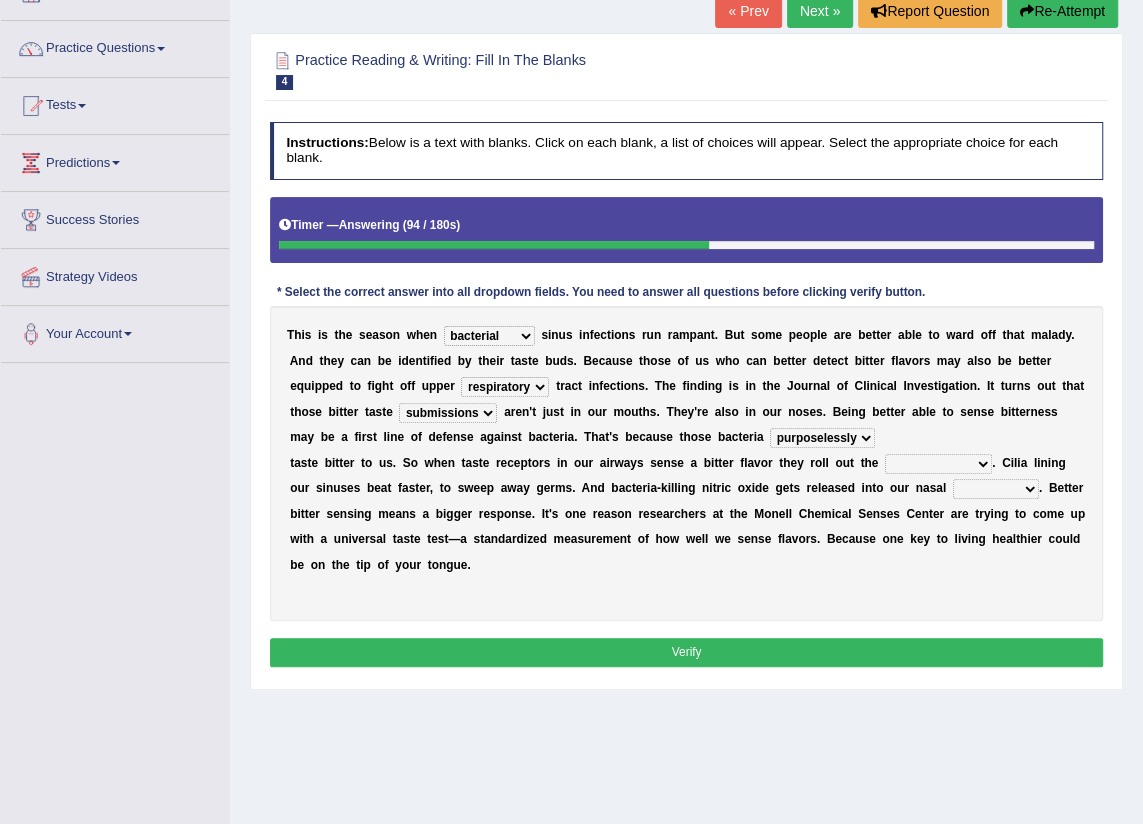 select on "contradictions" 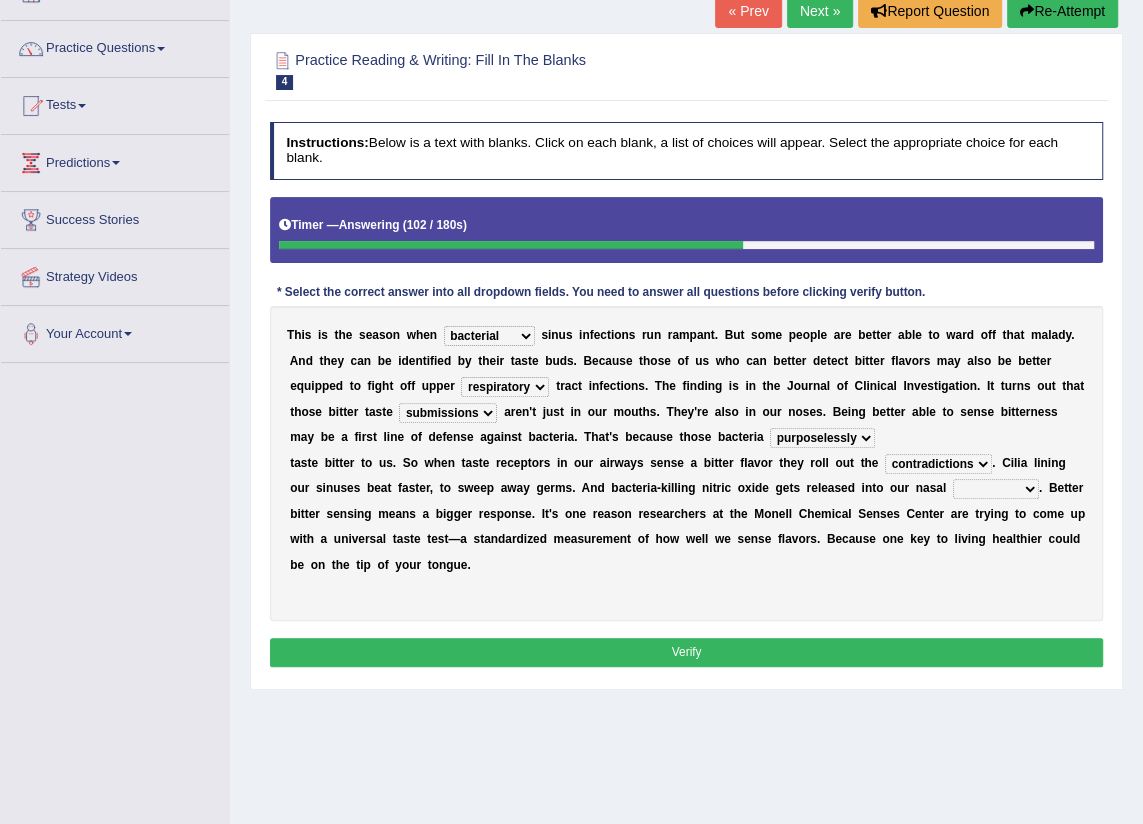 click on "defenses contradictions chestnuts pelvis" at bounding box center (938, 464) 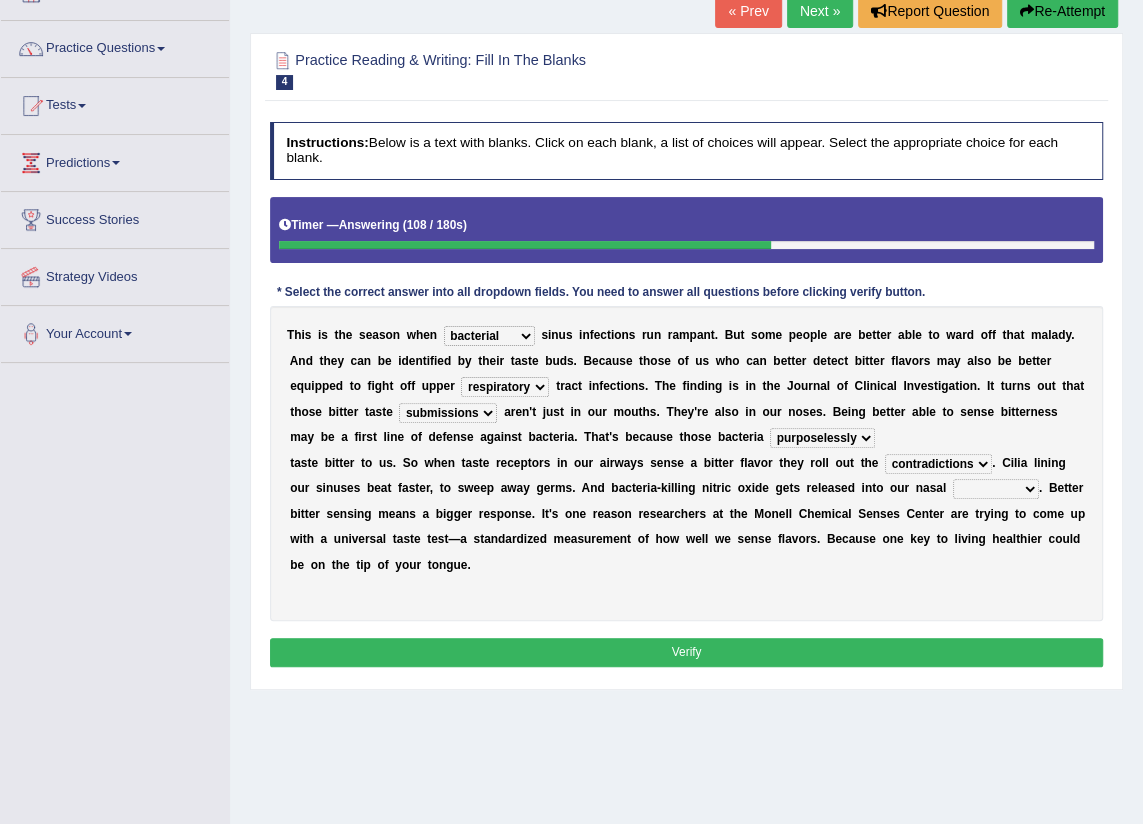click on "m" at bounding box center (295, 437) 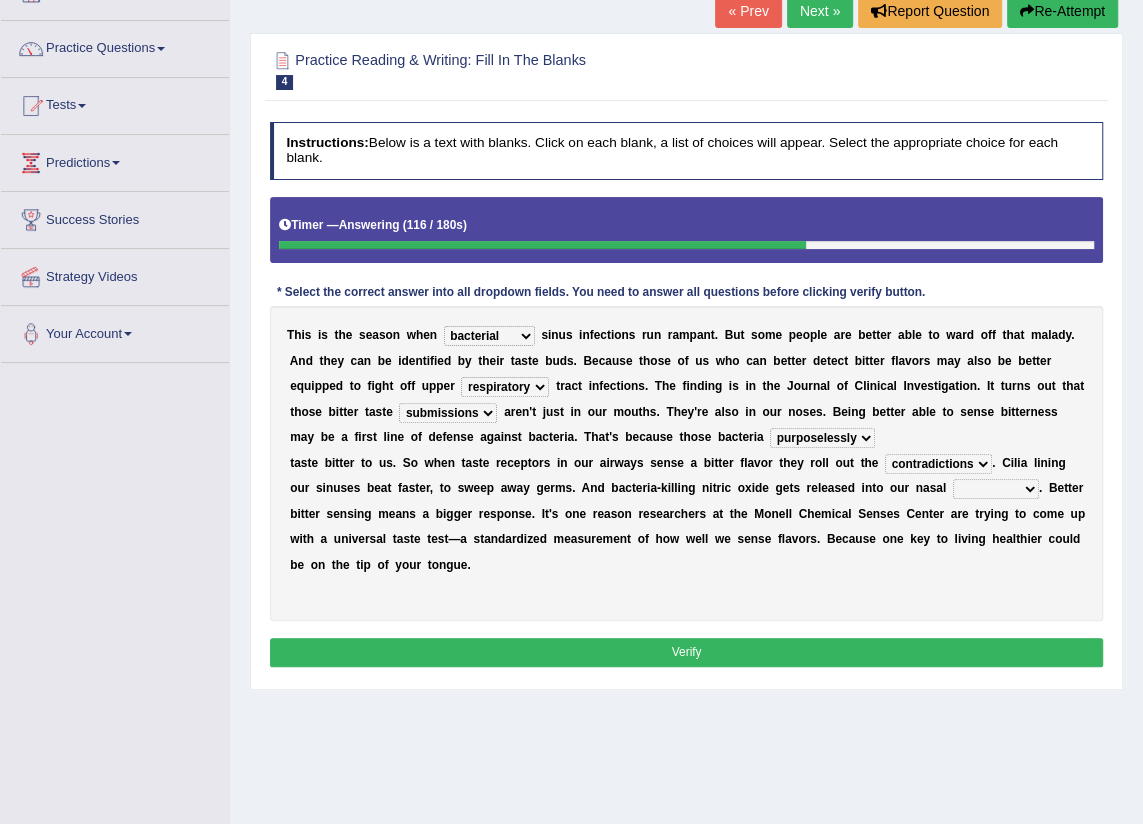 click on "causalities localities infirmities cavities" at bounding box center (996, 489) 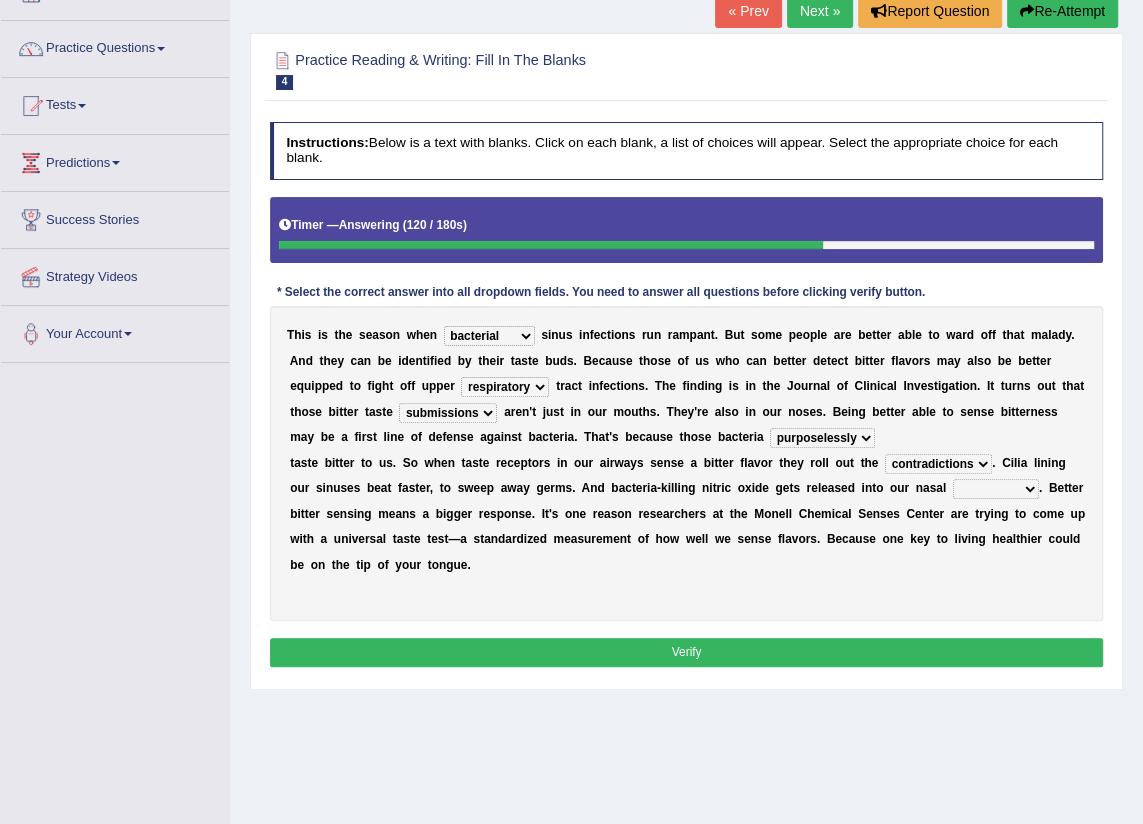 select on "causalities" 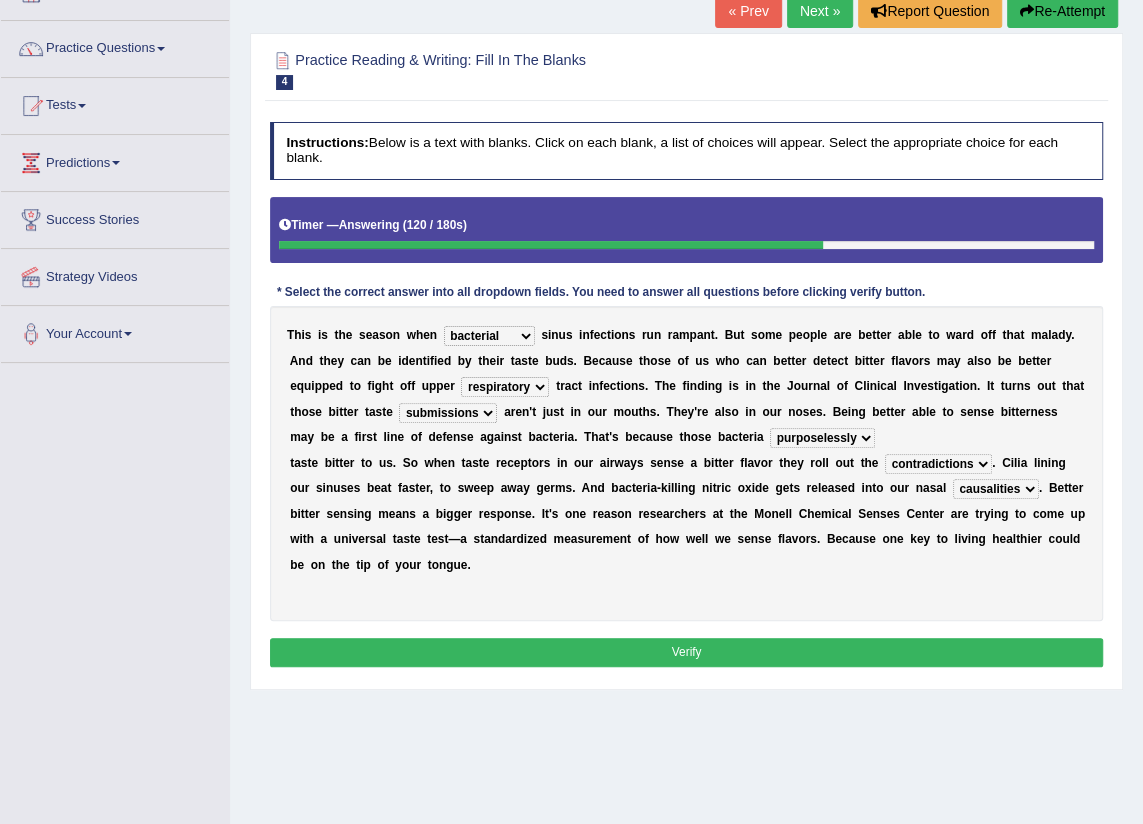 click on "causalities localities infirmities cavities" at bounding box center (996, 489) 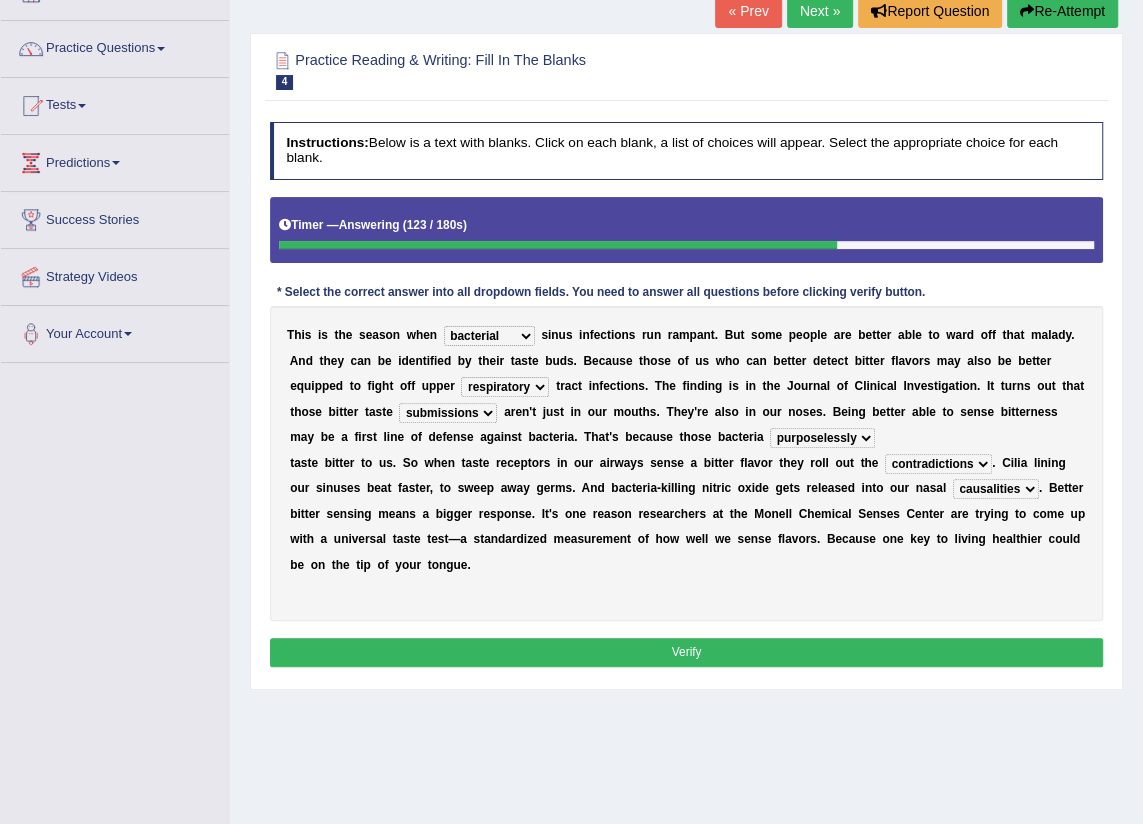 click on "Verify" at bounding box center (687, 652) 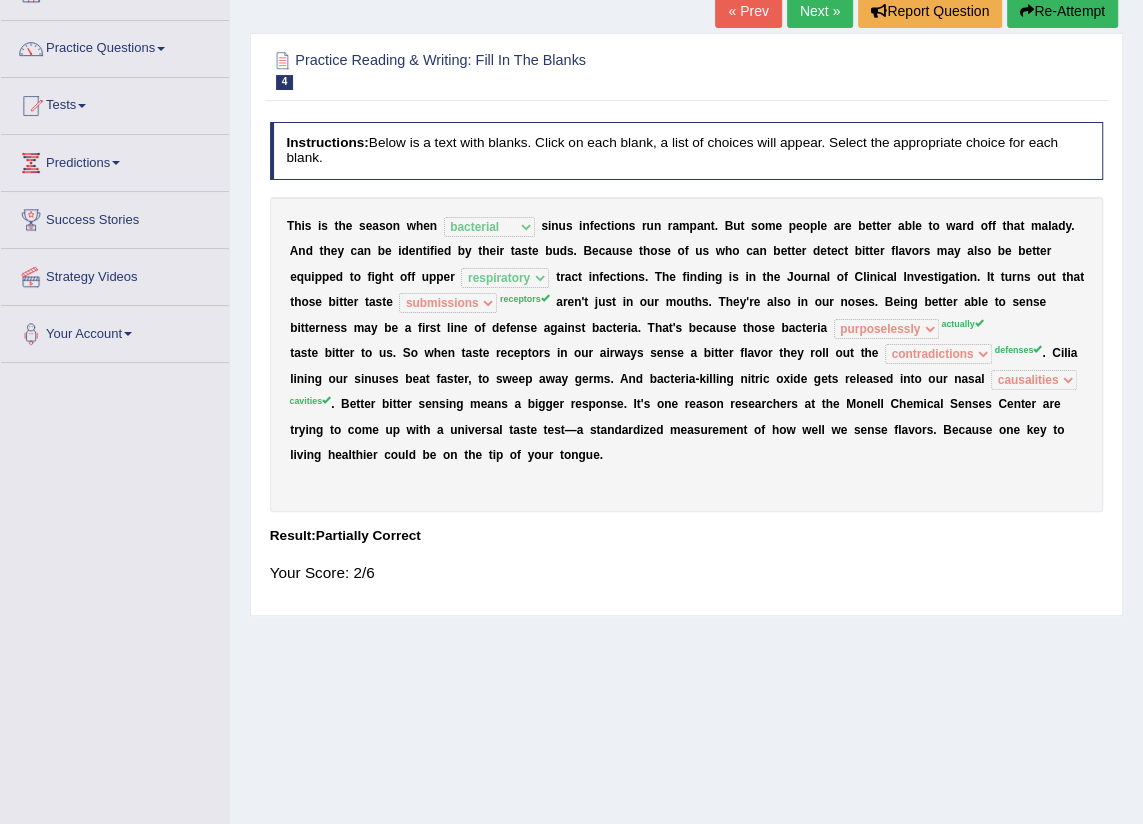 scroll, scrollTop: 0, scrollLeft: 0, axis: both 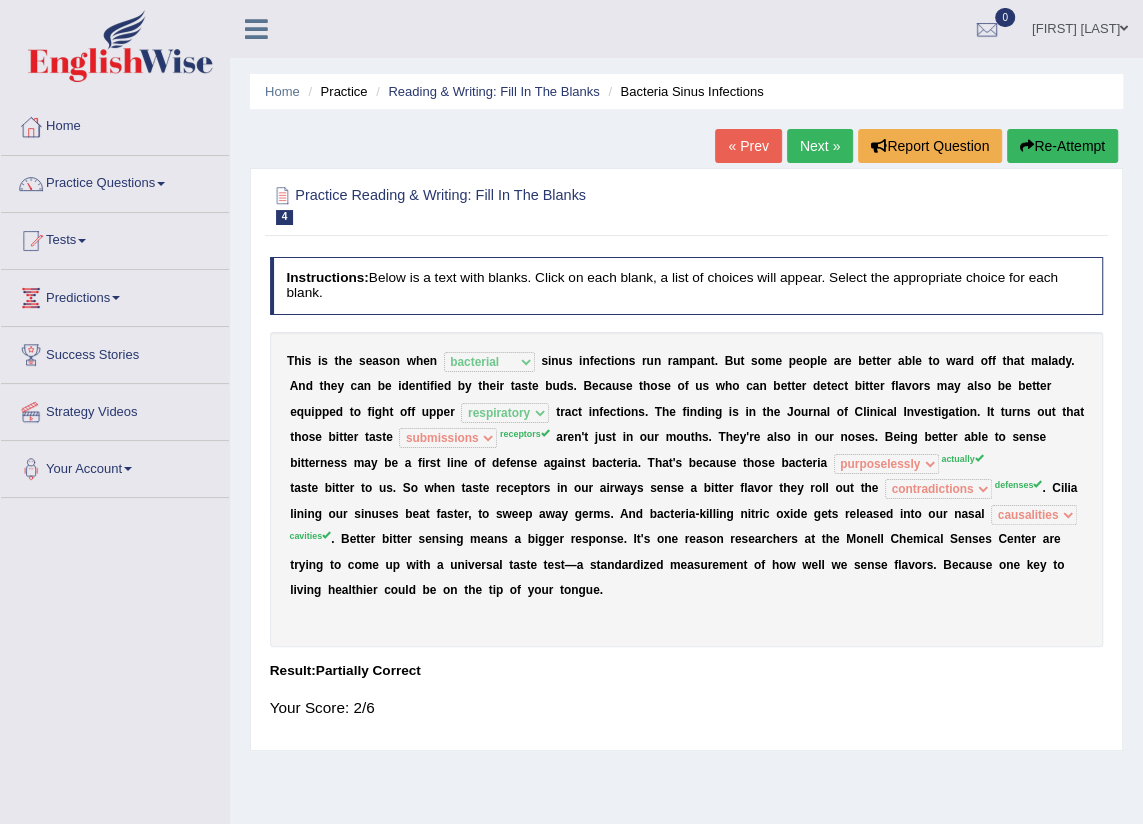 click on "Next »" at bounding box center [820, 146] 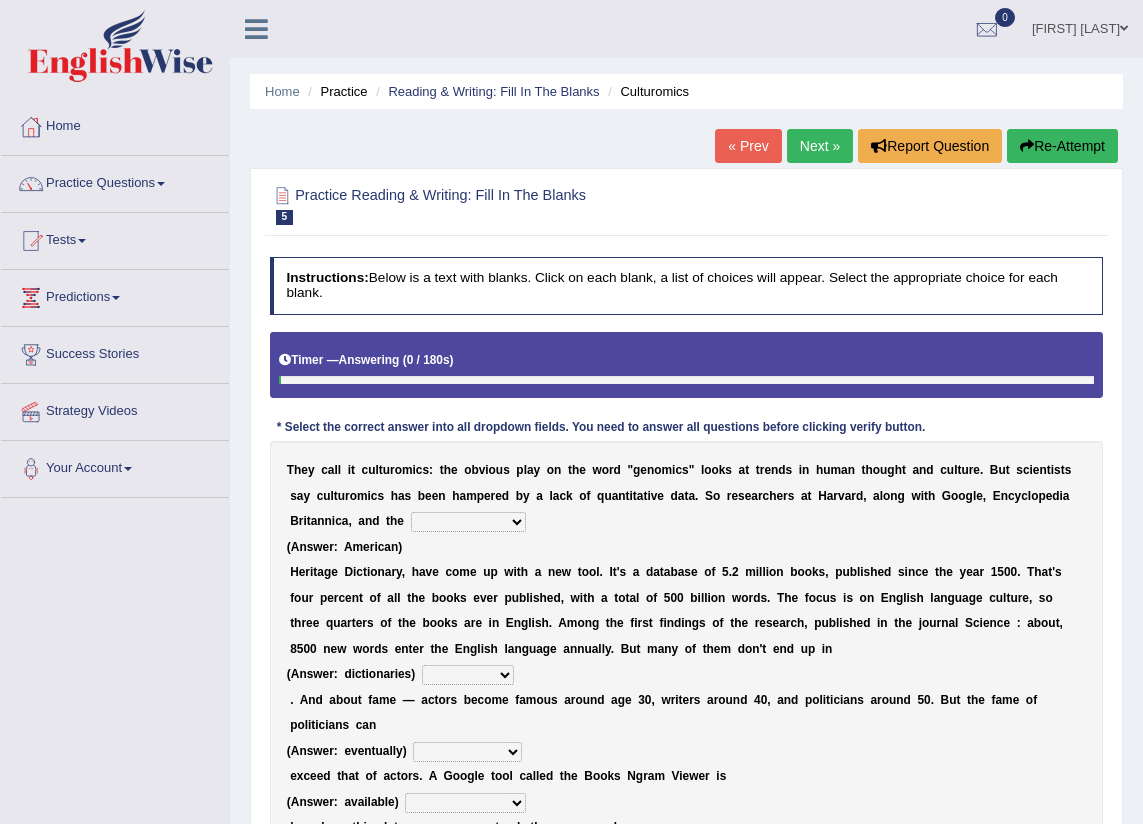 scroll, scrollTop: 0, scrollLeft: 0, axis: both 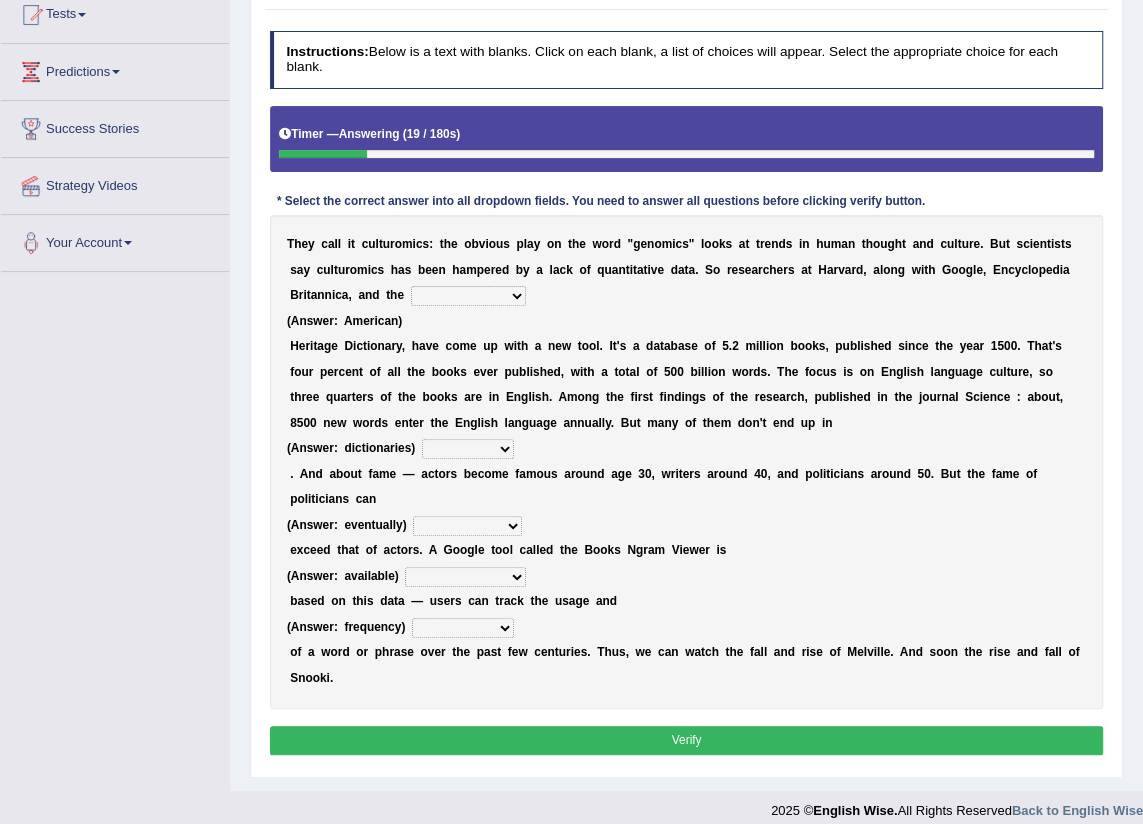 click on "Mettlesome Silicon Acetaminophen American" at bounding box center (468, 296) 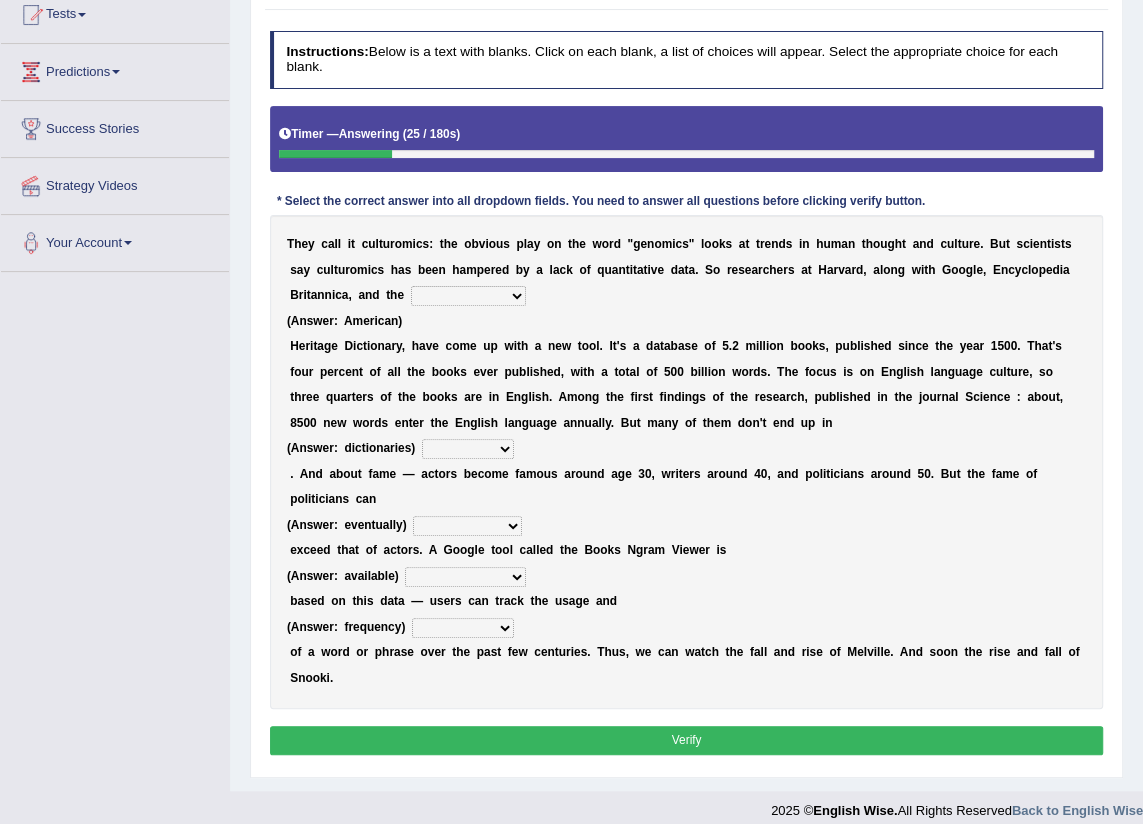 select on "American" 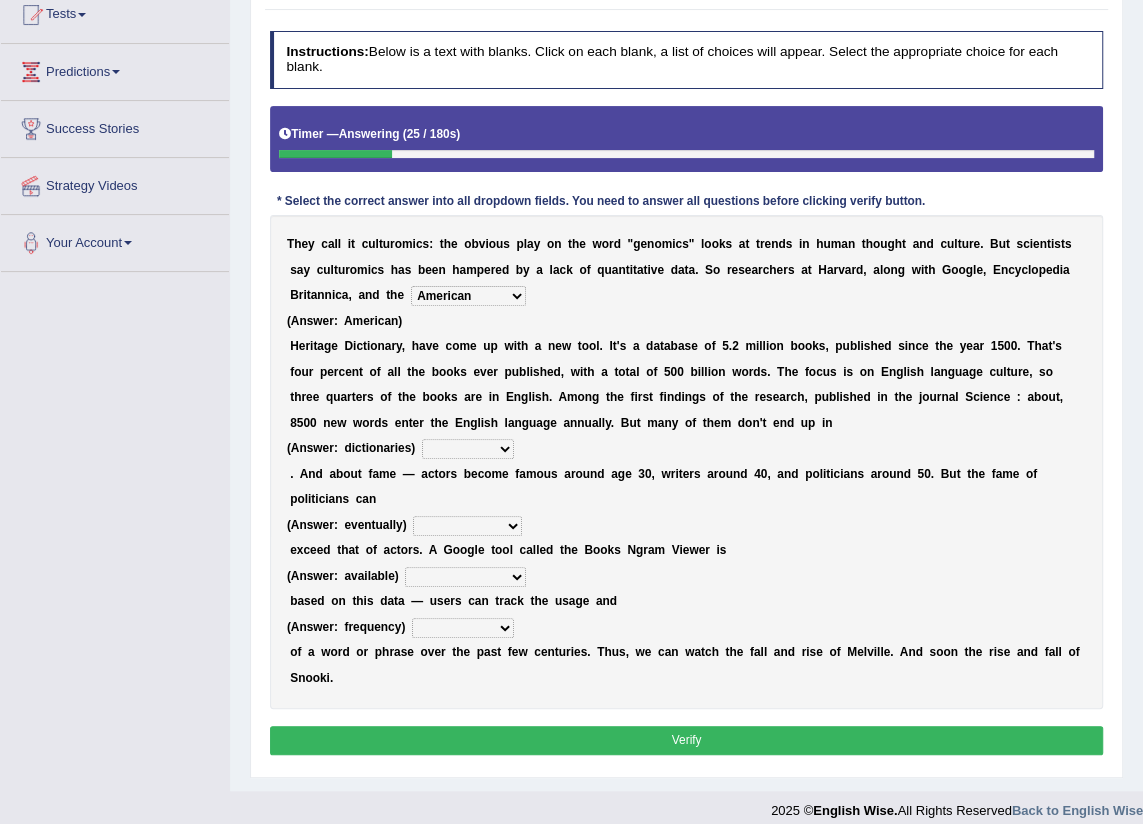 click on "Mettlesome Silicon Acetaminophen American" at bounding box center [468, 296] 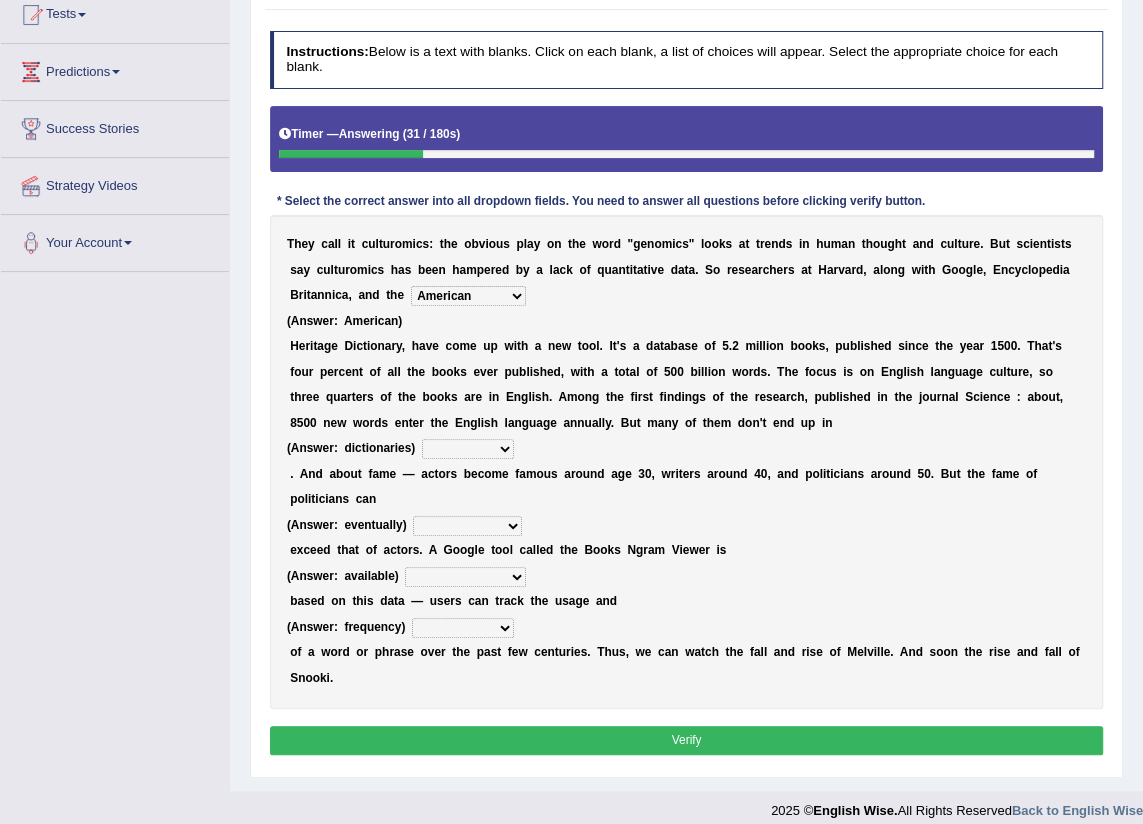 click on "Mettlesome Silicon Acetaminophen American" at bounding box center [468, 296] 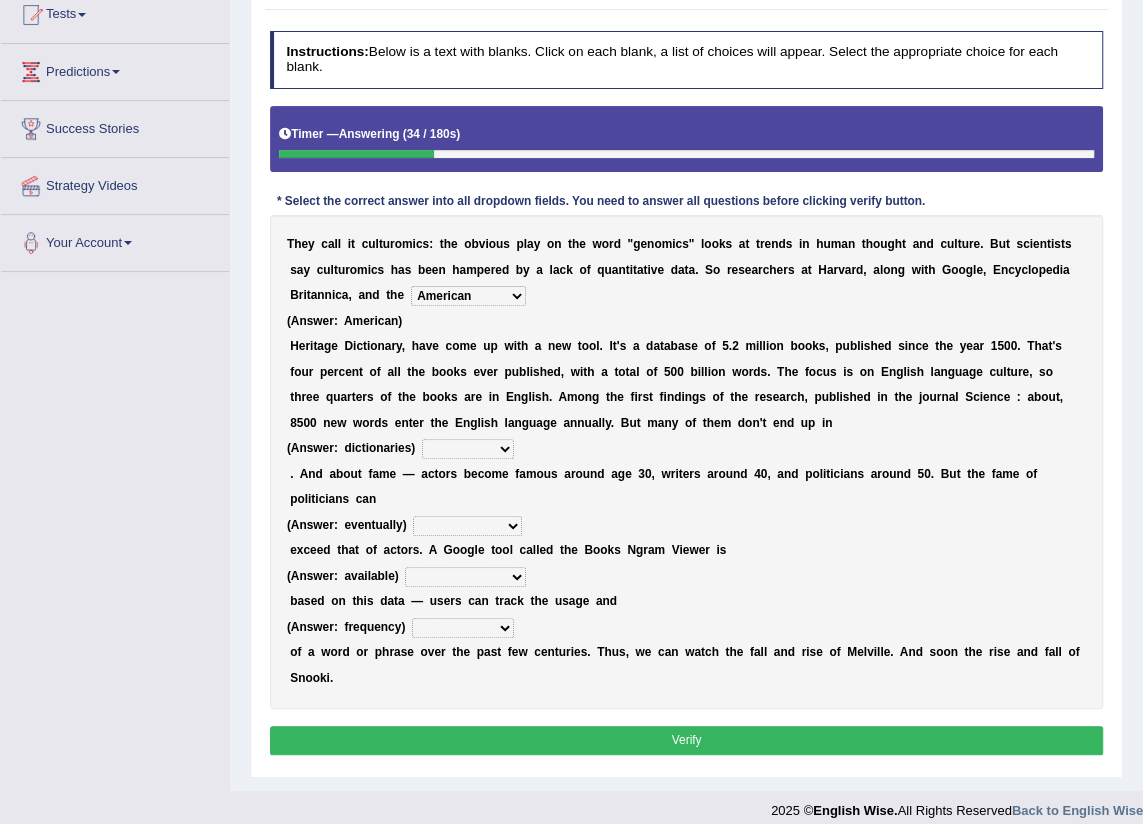 click on "T h e y    c a l l    i t    c u l t u r o m i c s :    t h e    o b v i o u s    p l a y    o n    t h e    w o r d    " g e n o m i c s "    l o o k s    a t    t r e n d s    i n    h u m a n    t h o u g h t    a n d    c u l t u r e .    B u t    s c i e n t i s t s    s a y    c u l t u r o m i c s    h a s    b e e n    h a m p e r e d    b y    a    l a c k    o f    q u a n t i t a t i v e    d a t a .    S o    r e s e a r c h e r s    a t    H a r v a r d ,    a l o n g    w i t h    G o o g l e ,    E n c y c l o p e d i a    B r i t a n n i c a ,    a n d    t h e    Mettlesome Silicon Acetaminophen American ( A n s w e r :    A m e r i c a n )    H e r i t a g e    D i c t i o n a r y ,    h a v e    c o m e    u p    w i t h    a    n e w    t o o l .    I t ' s    a    d a t a b a s e    o f    5 . 2    m i l l i o n    b o o k s ,    p u b l i s h e d    s i n c e    t h e    y e a r    1 5 0 0 .    T h a t ' s    f o u r" at bounding box center [687, 461] 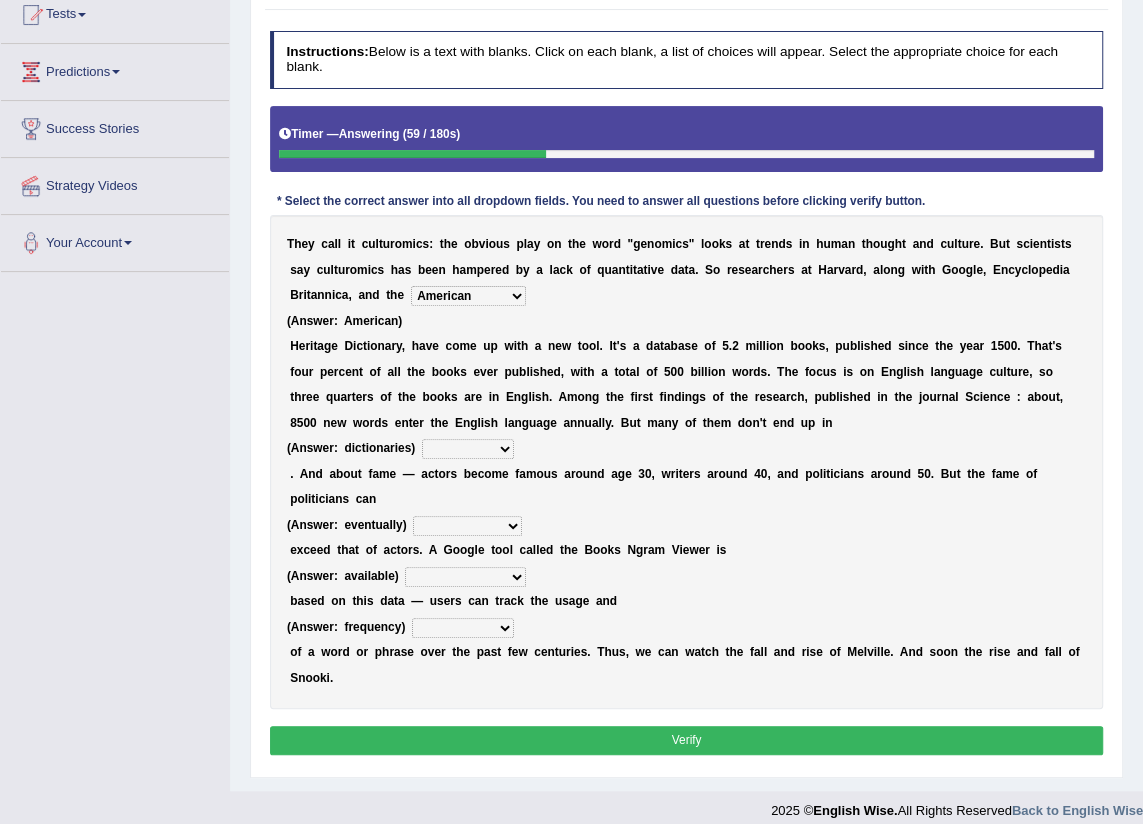 click on "veterinaries fairies dictionaries smithies" at bounding box center [468, 449] 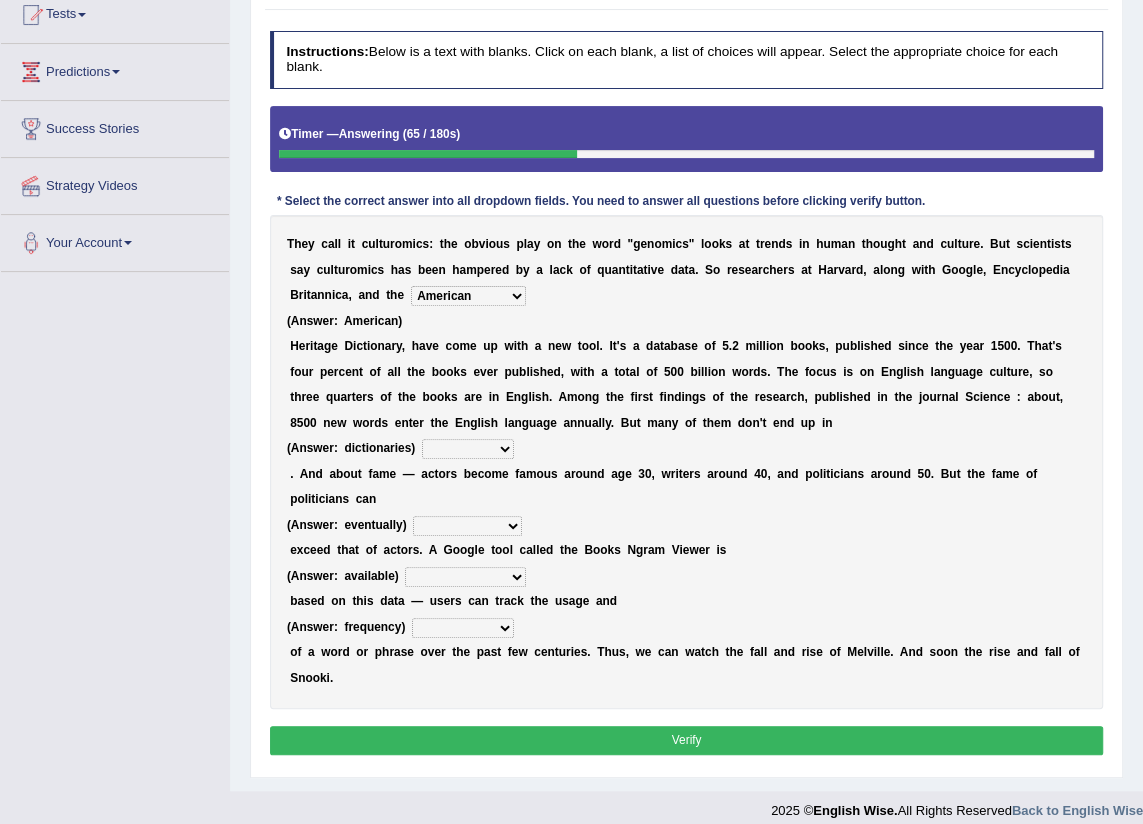 select on "dictionaries" 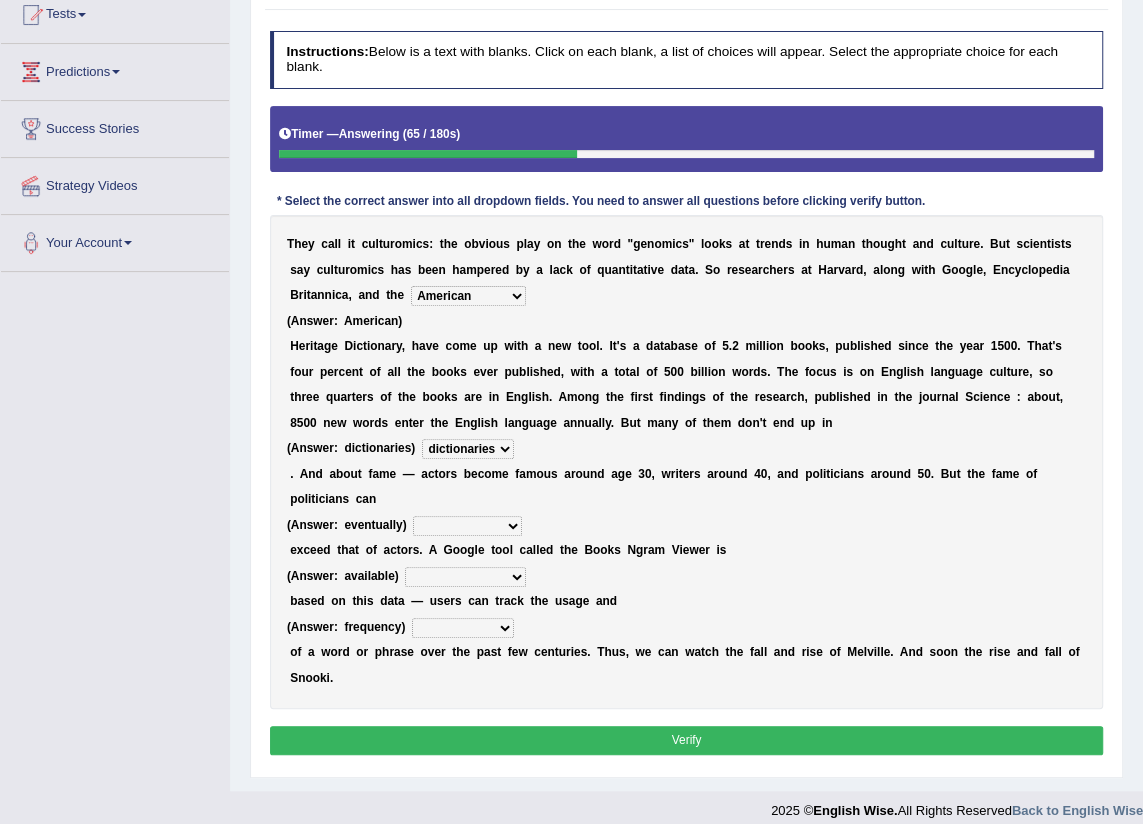 click on "veterinaries fairies dictionaries smithies" at bounding box center (468, 449) 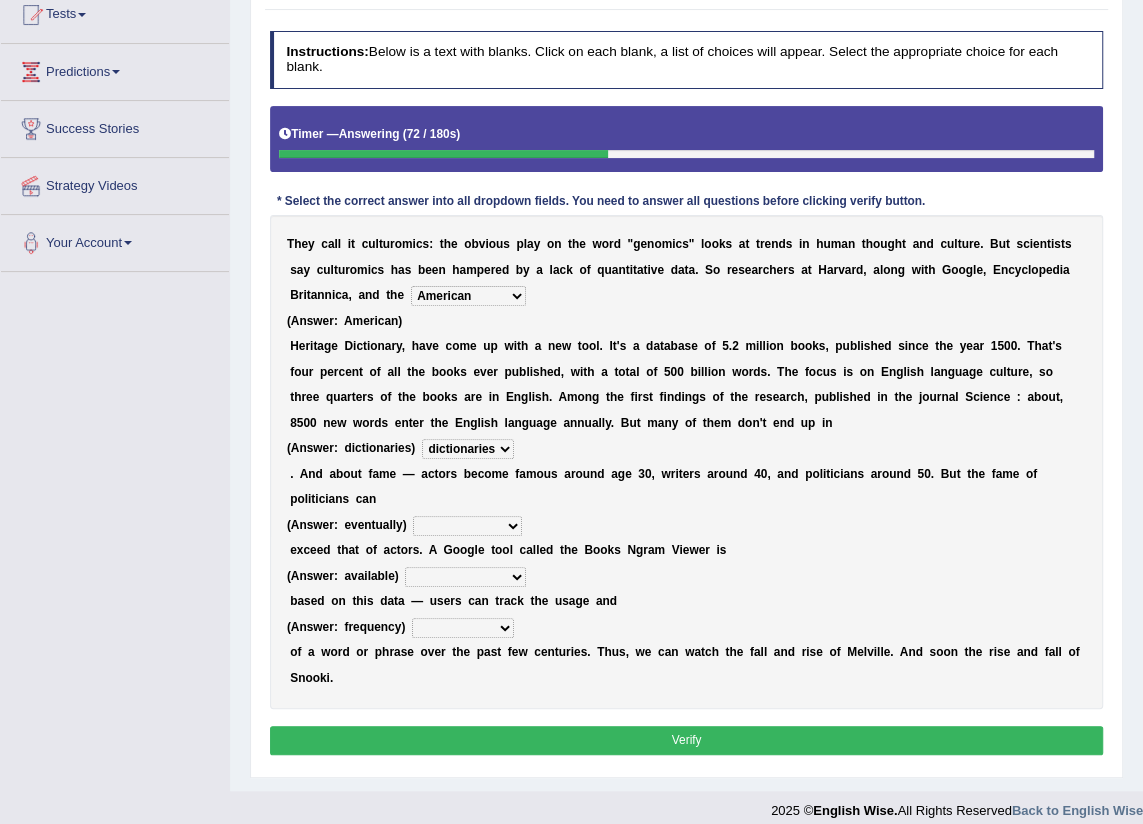 click on "intelligibly eventually venturesomely preferably" at bounding box center [467, 526] 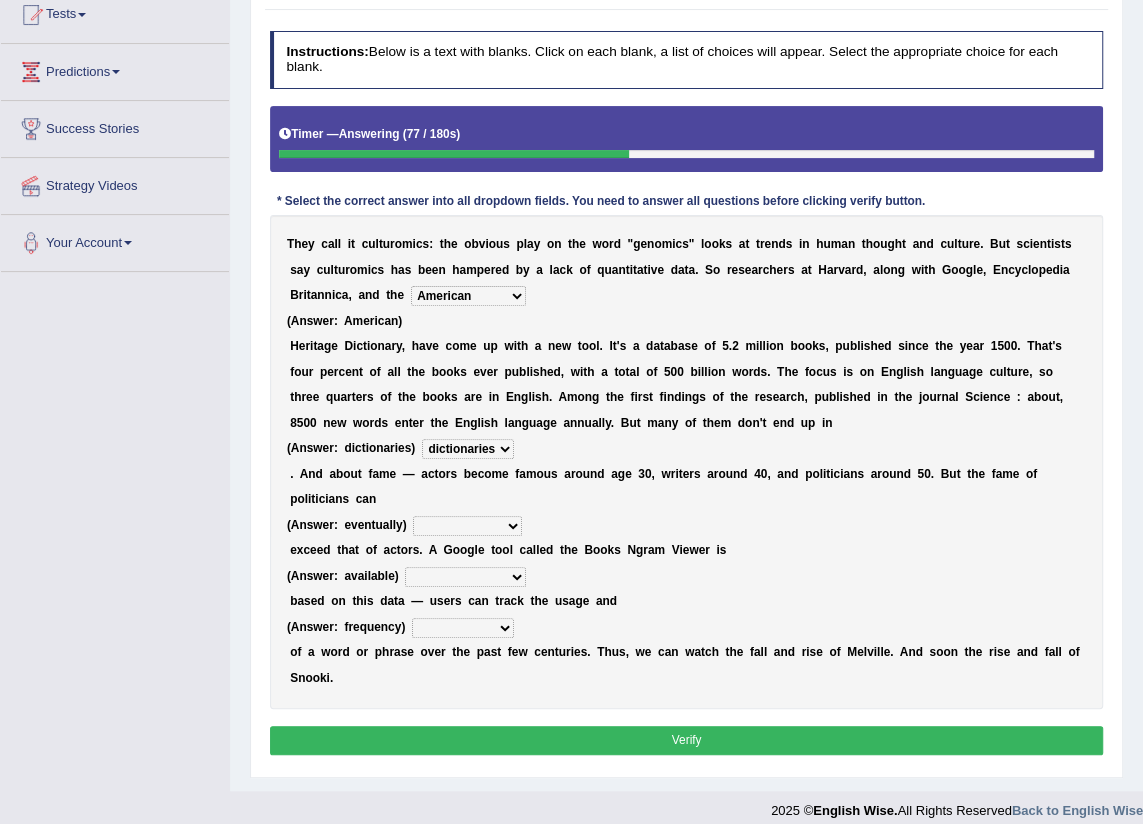 select on "eventually" 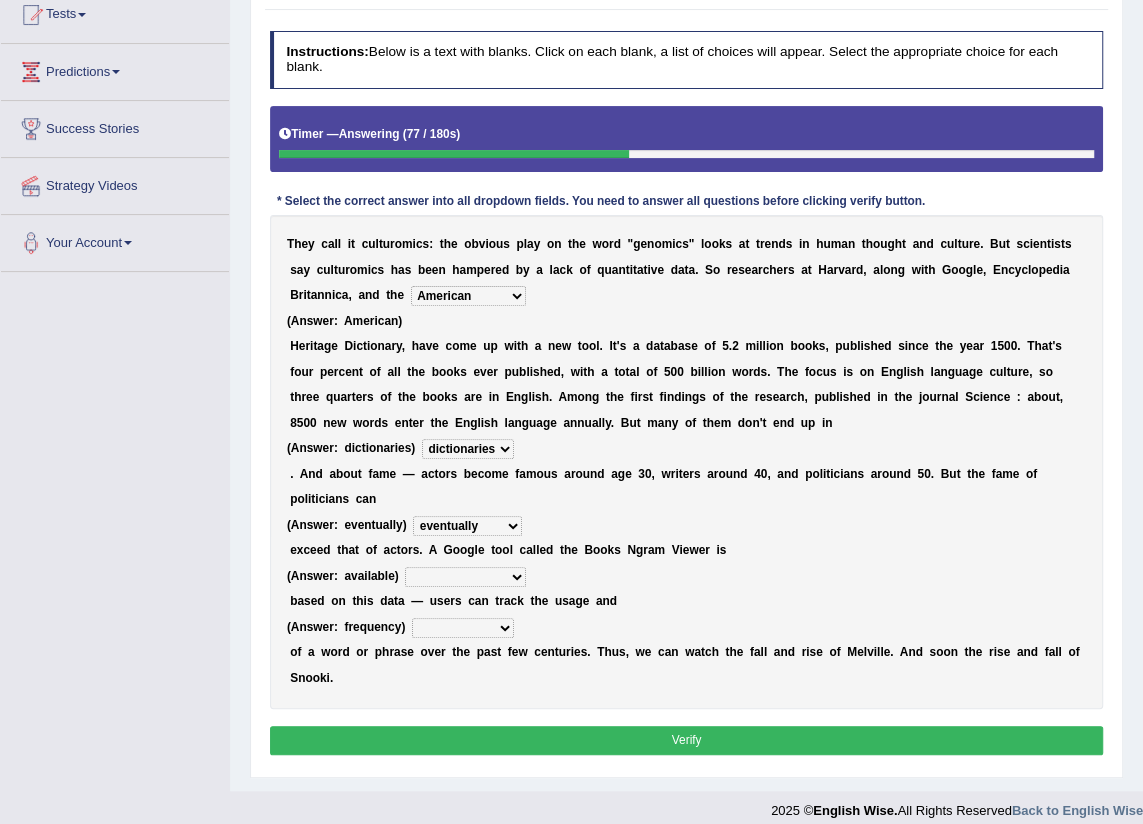click on "intelligibly eventually venturesomely preferably" at bounding box center [467, 526] 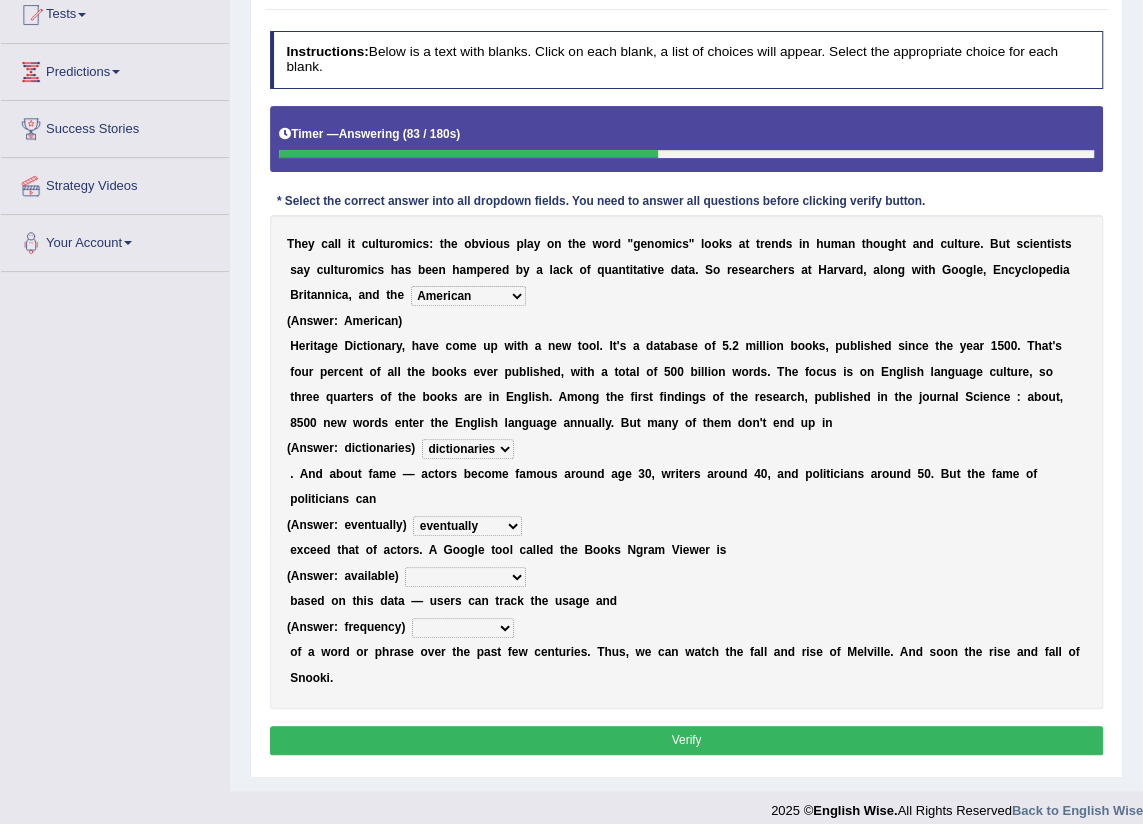 click on "nonoccupational nonbreakable trainable available" at bounding box center (465, 577) 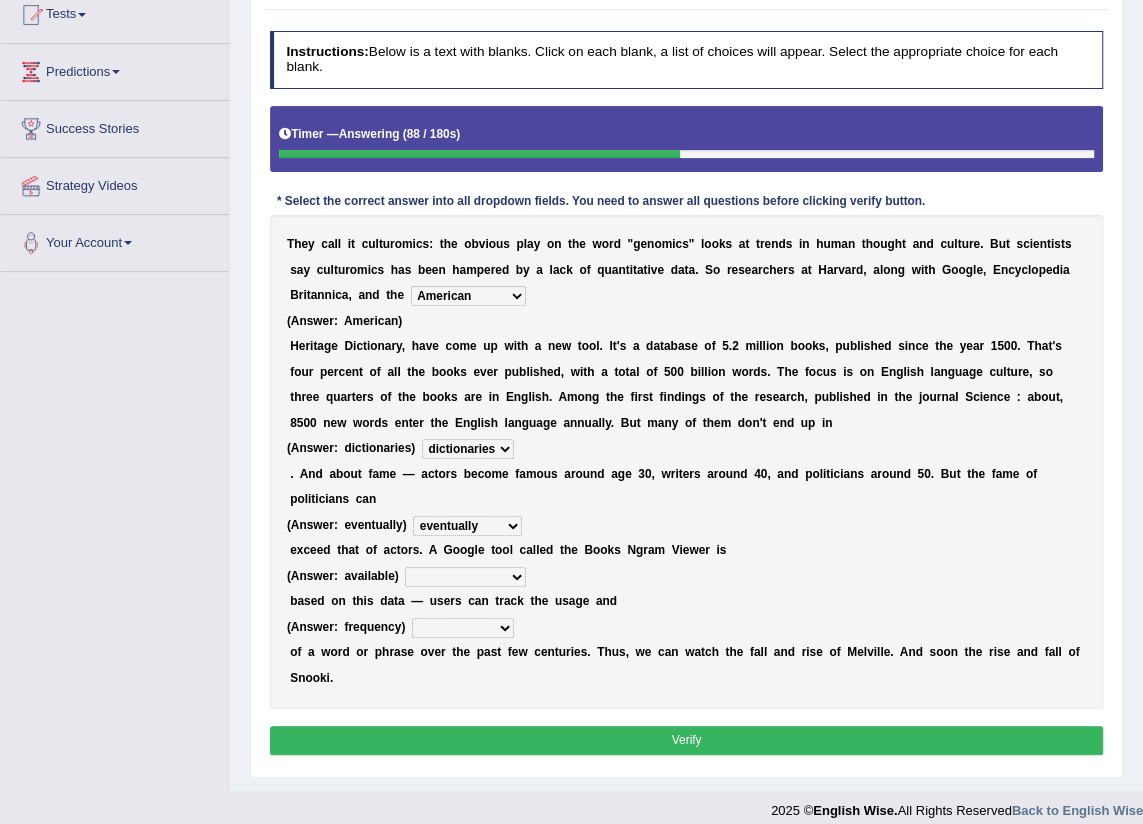 select on "available" 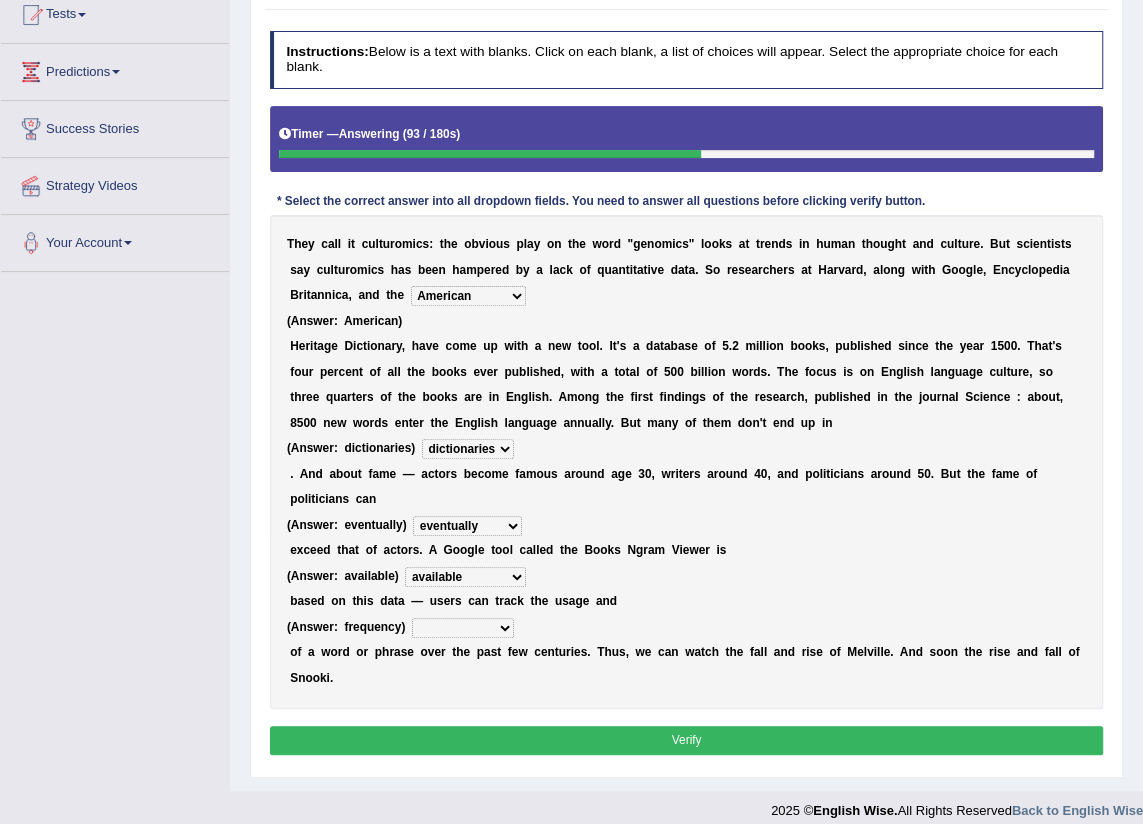 click on "frequency derisory drearily inappreciably" at bounding box center [463, 628] 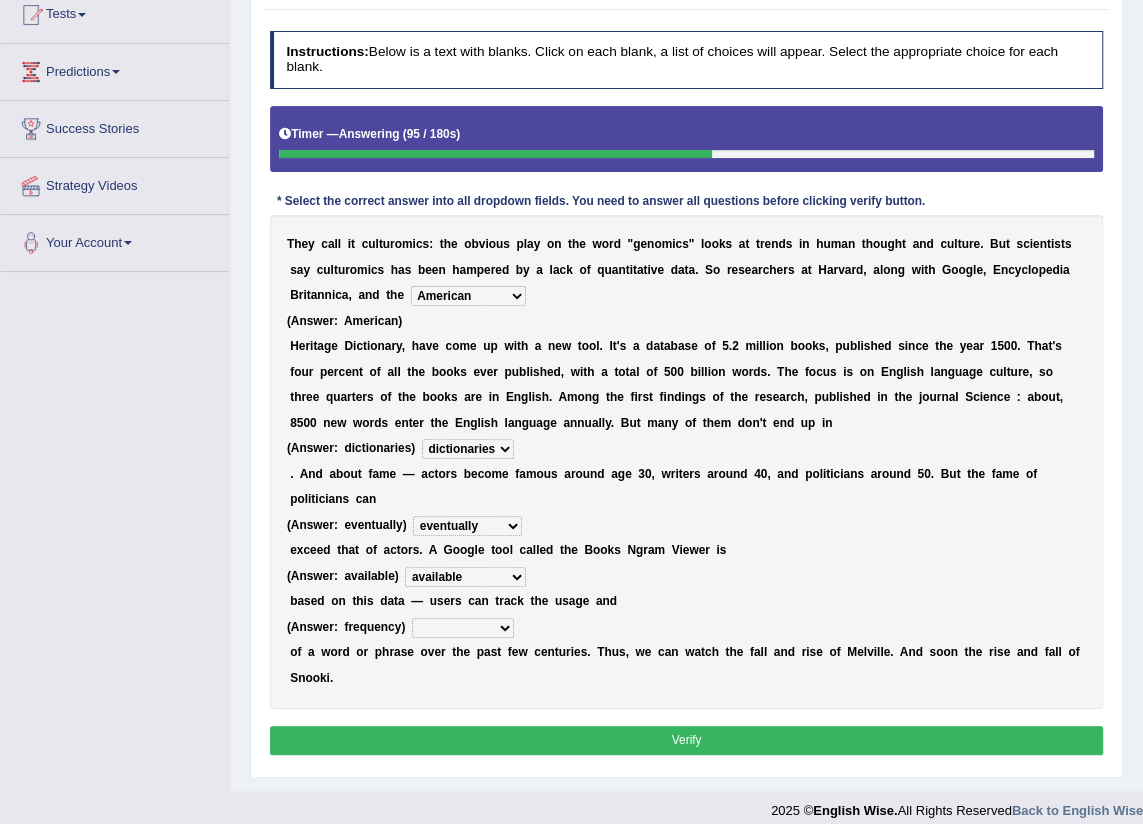 select on "frequency" 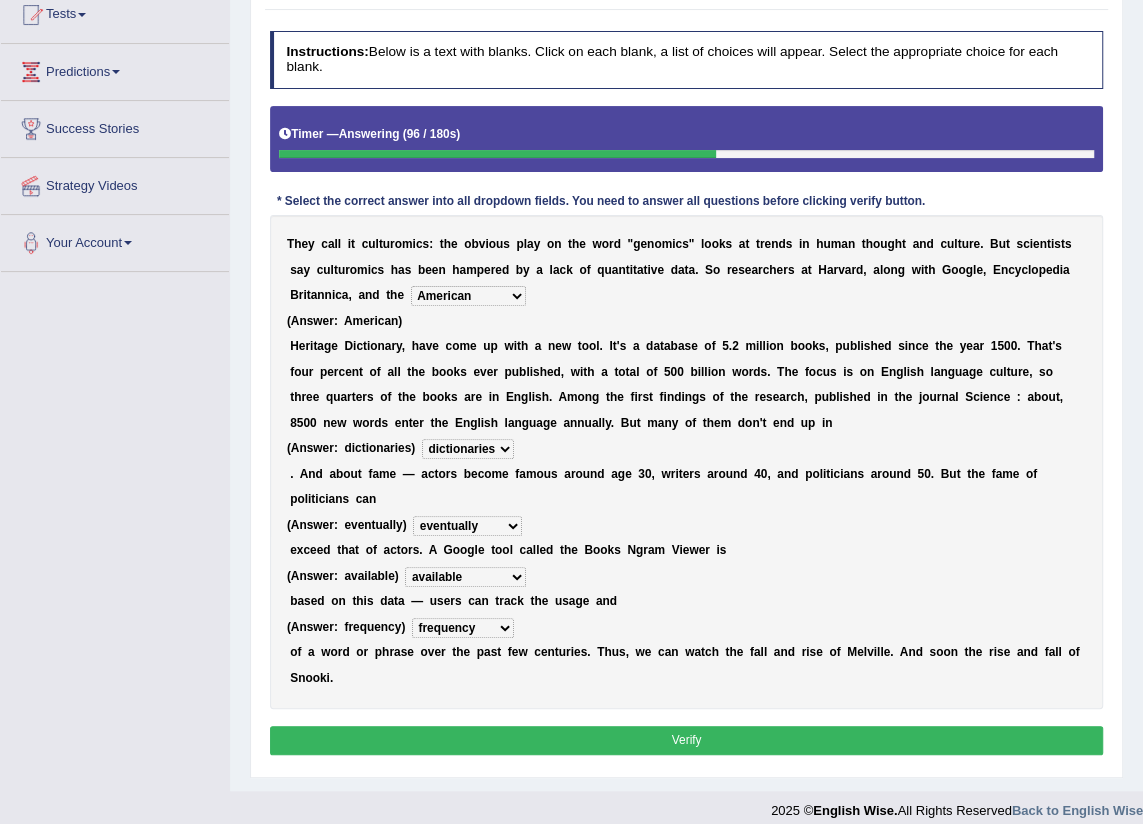 click on "Verify" at bounding box center [687, 740] 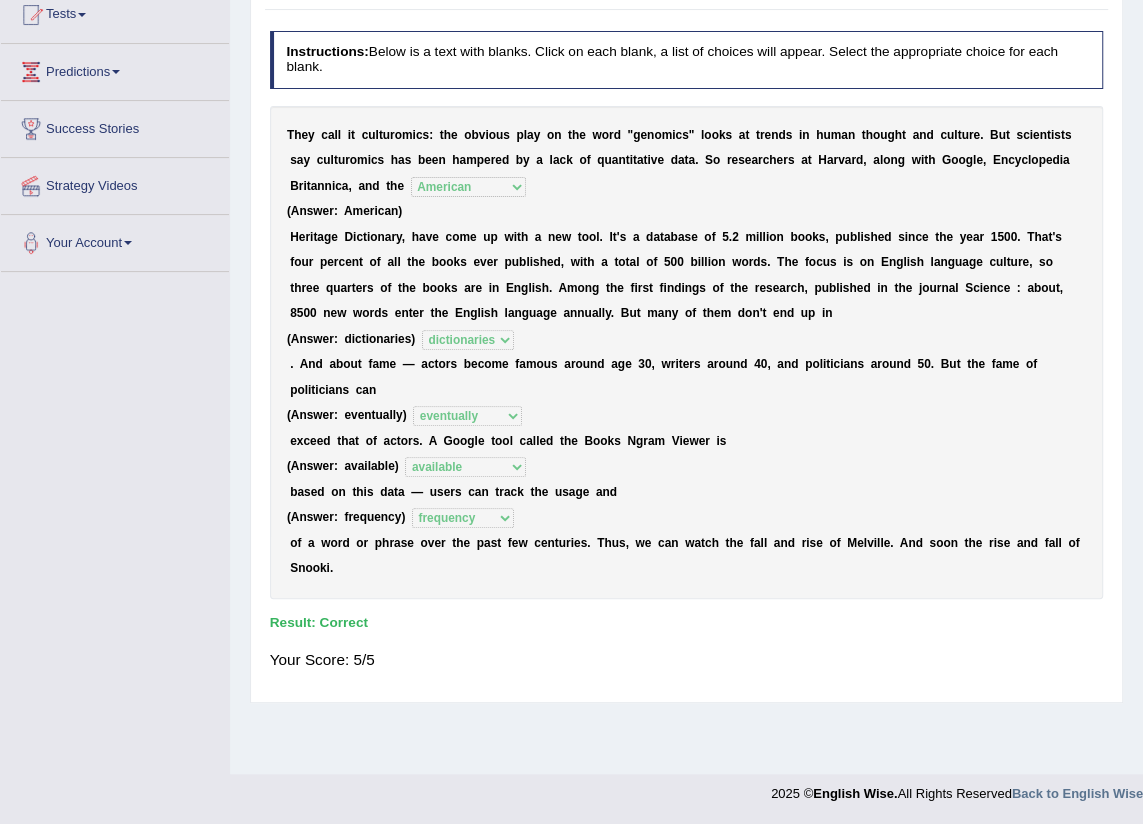 scroll, scrollTop: 44, scrollLeft: 0, axis: vertical 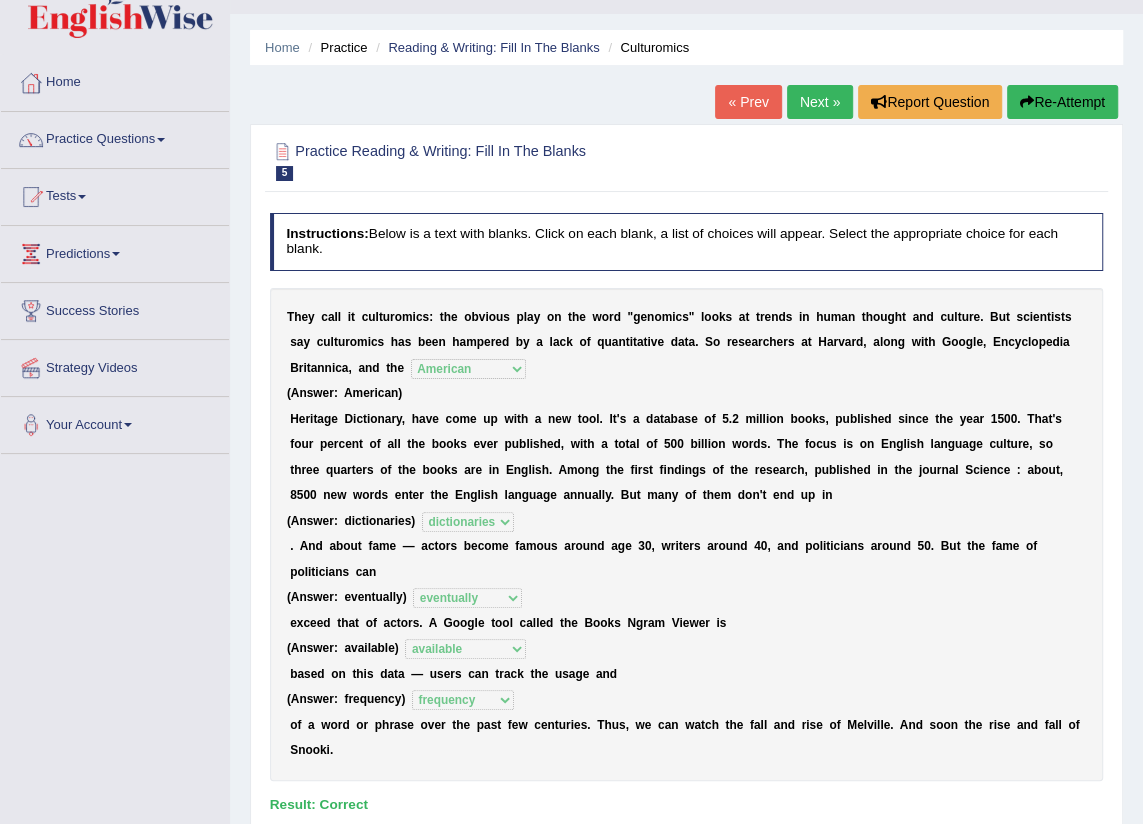 click on "Next »" at bounding box center [820, 102] 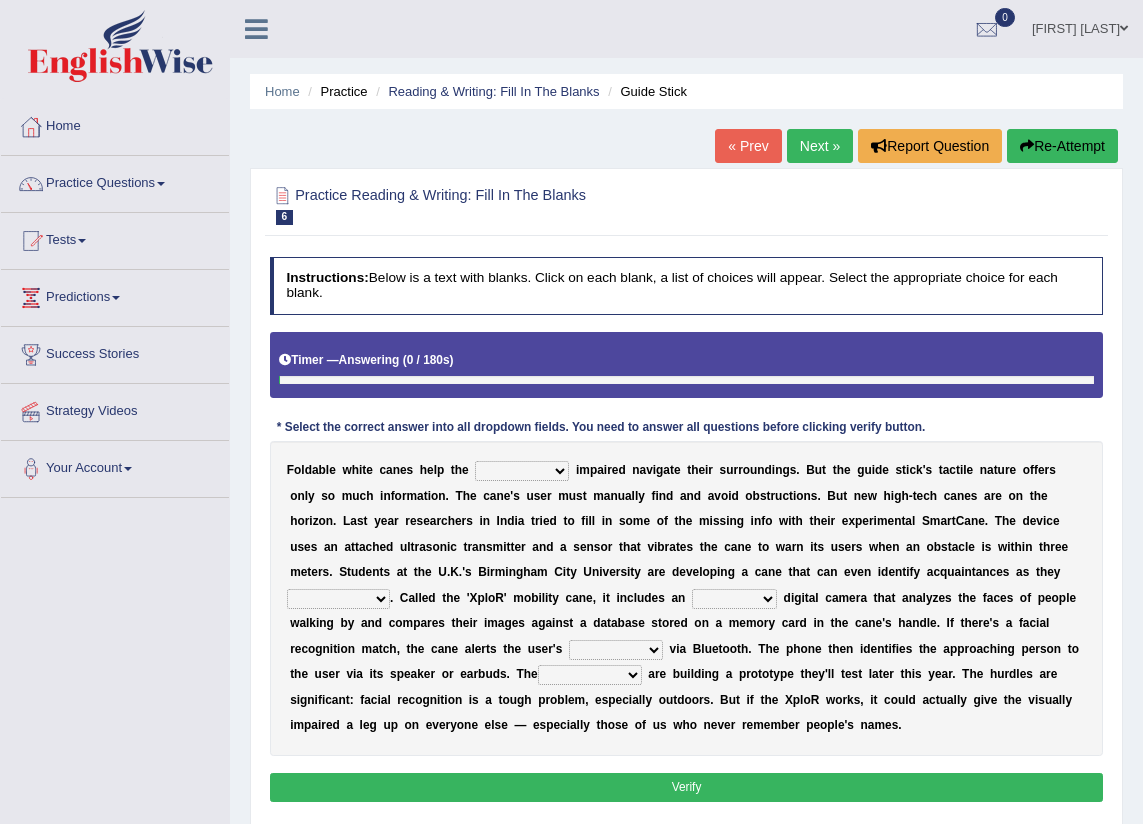 scroll, scrollTop: 0, scrollLeft: 0, axis: both 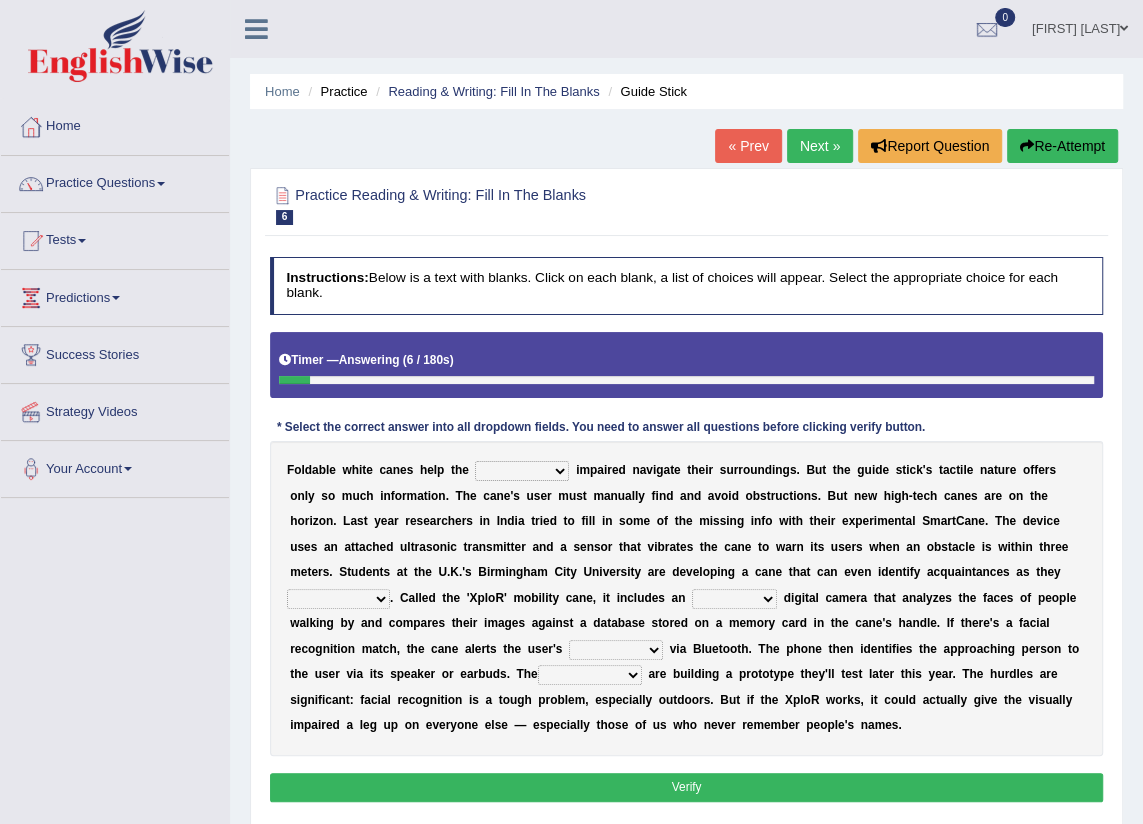 click on "felicity insensitivity visually malleability" at bounding box center (522, 471) 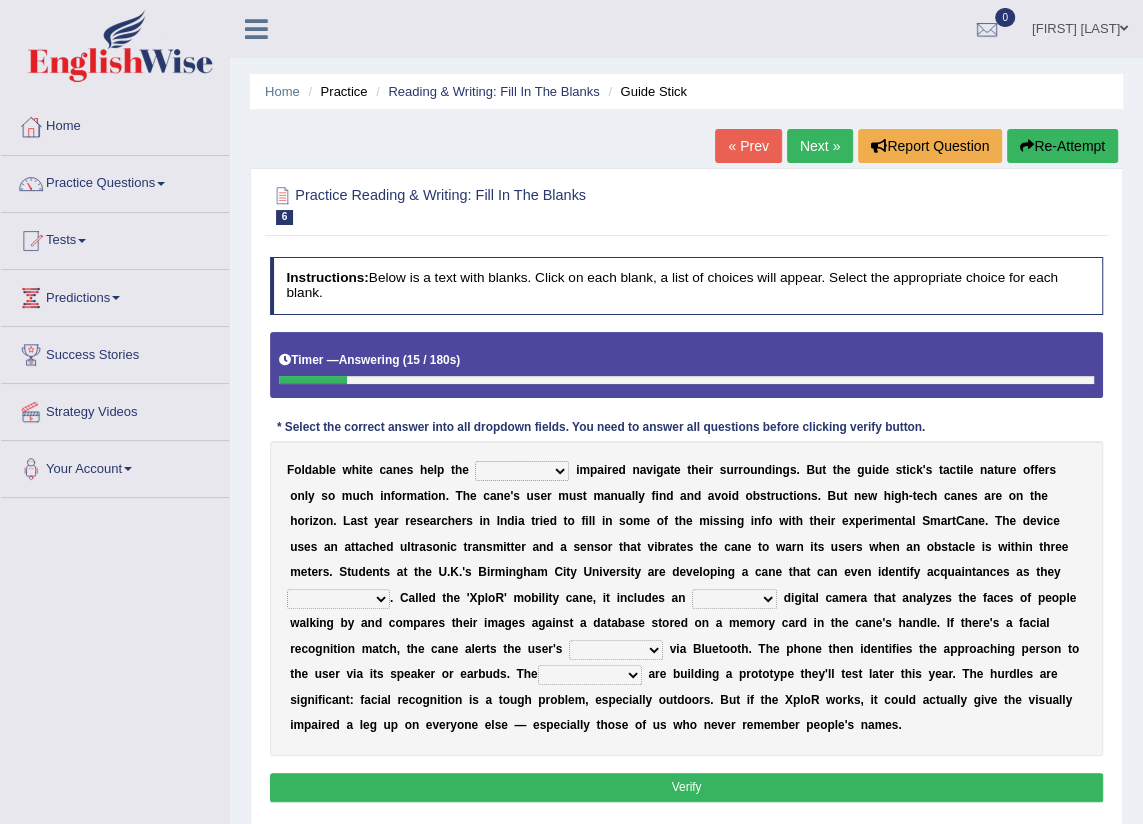 click on "felicity insensitivity visually malleability" at bounding box center (522, 471) 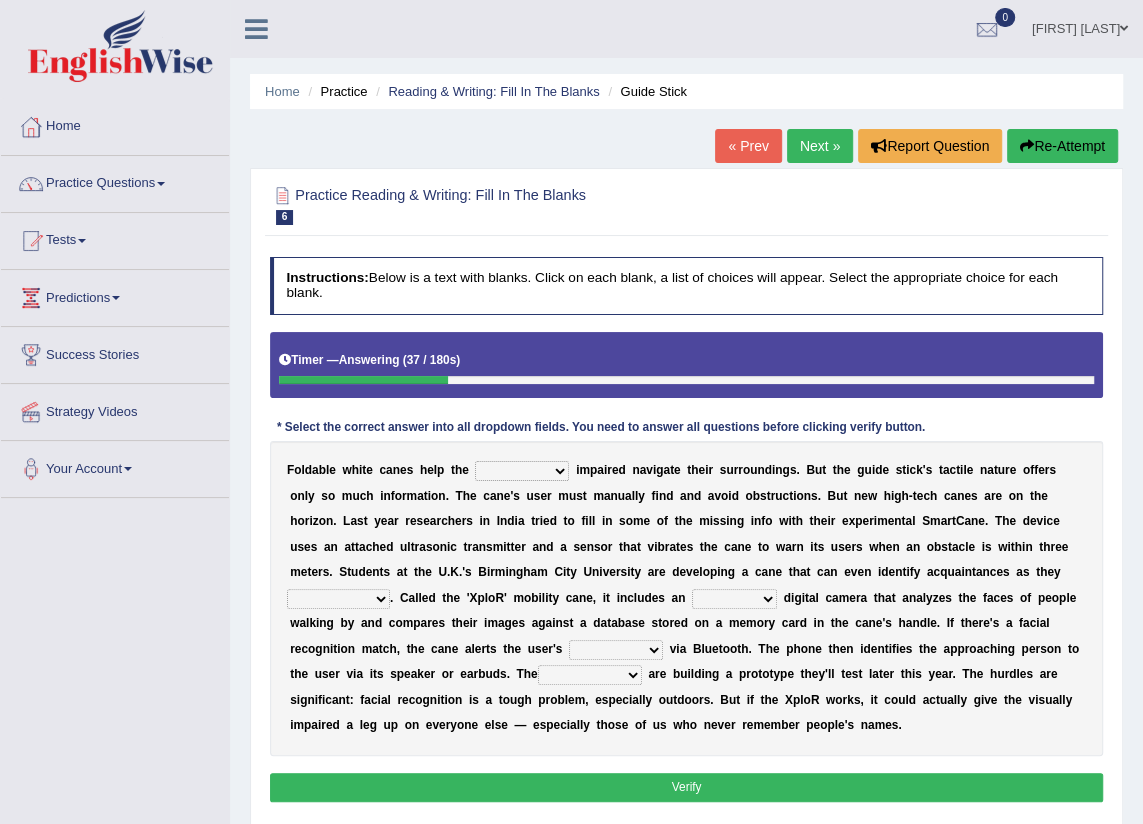 click on "likelihood throat northernmost approach" at bounding box center (338, 599) 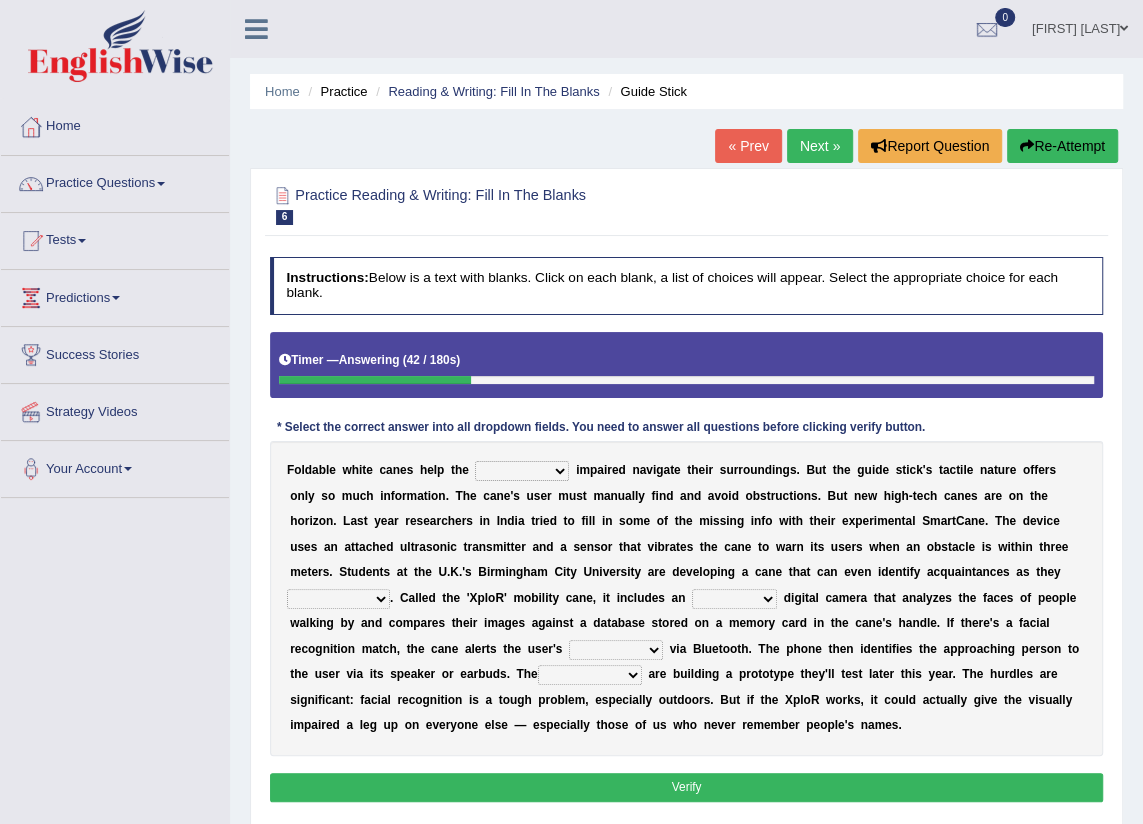 select on "approach" 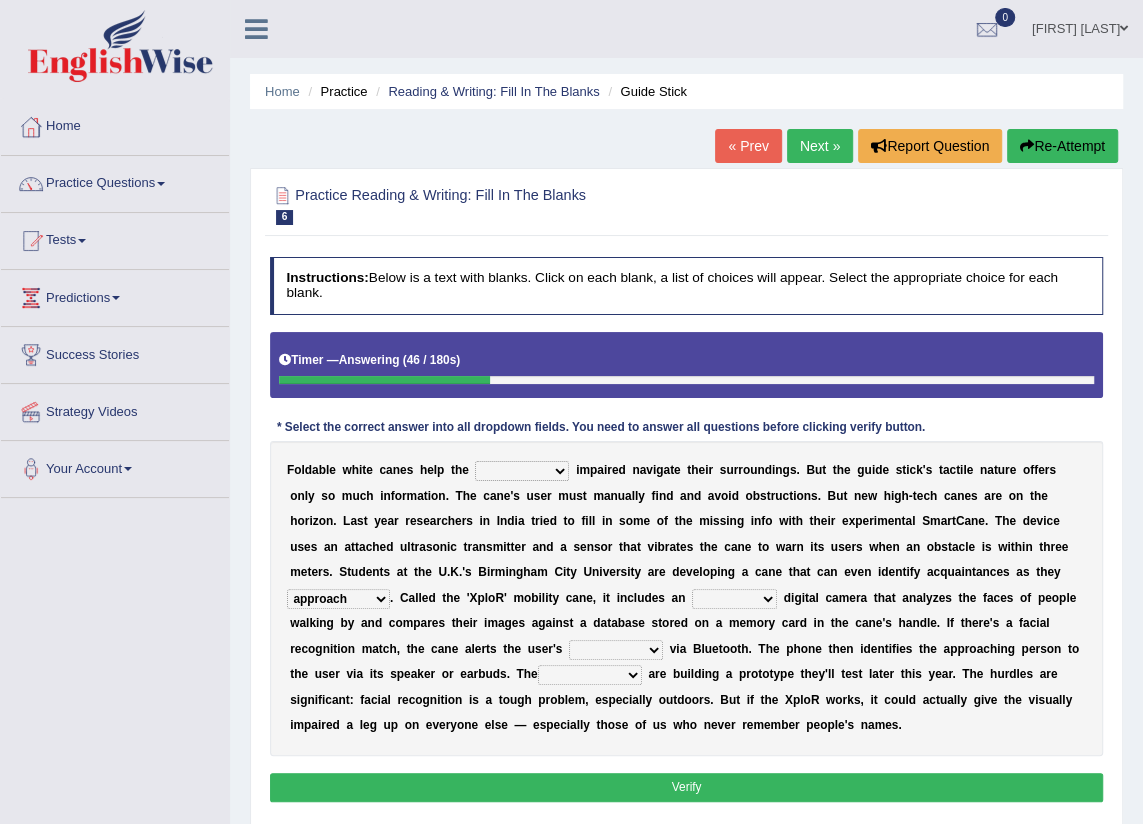 click on "untested embedded deadest skinhead" at bounding box center [734, 599] 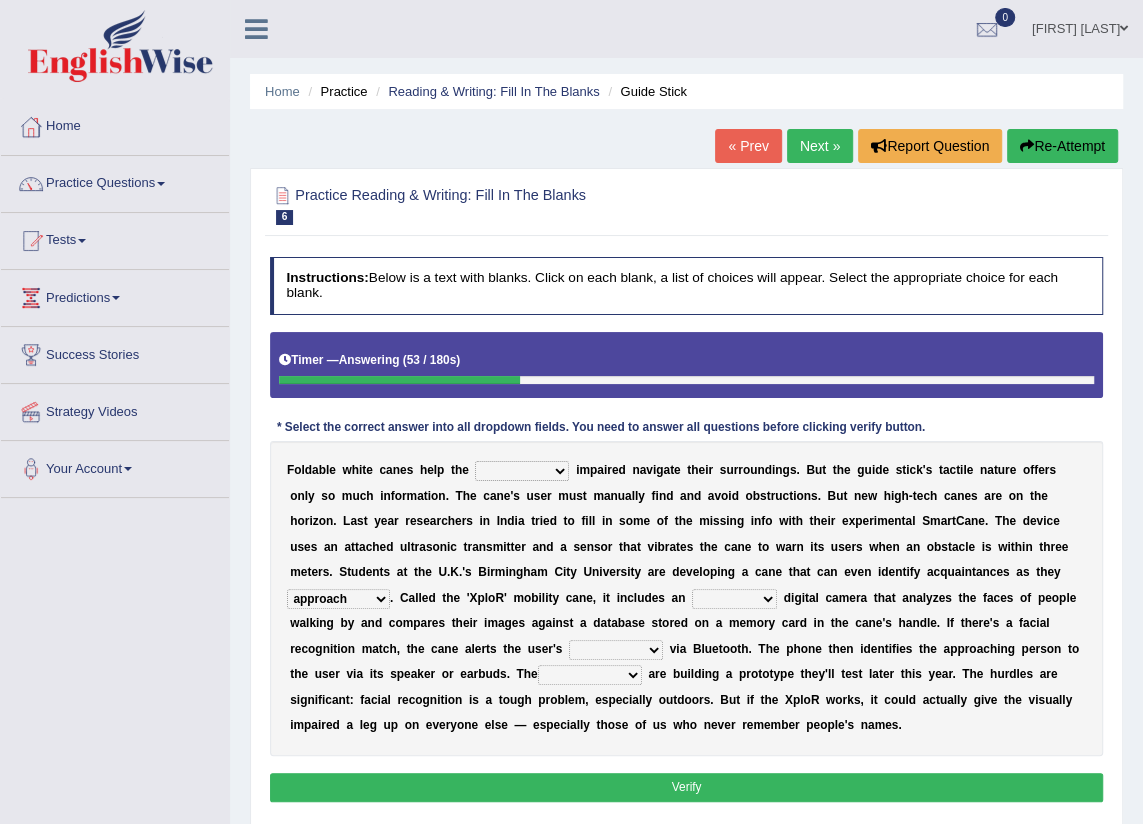 select on "skinhead" 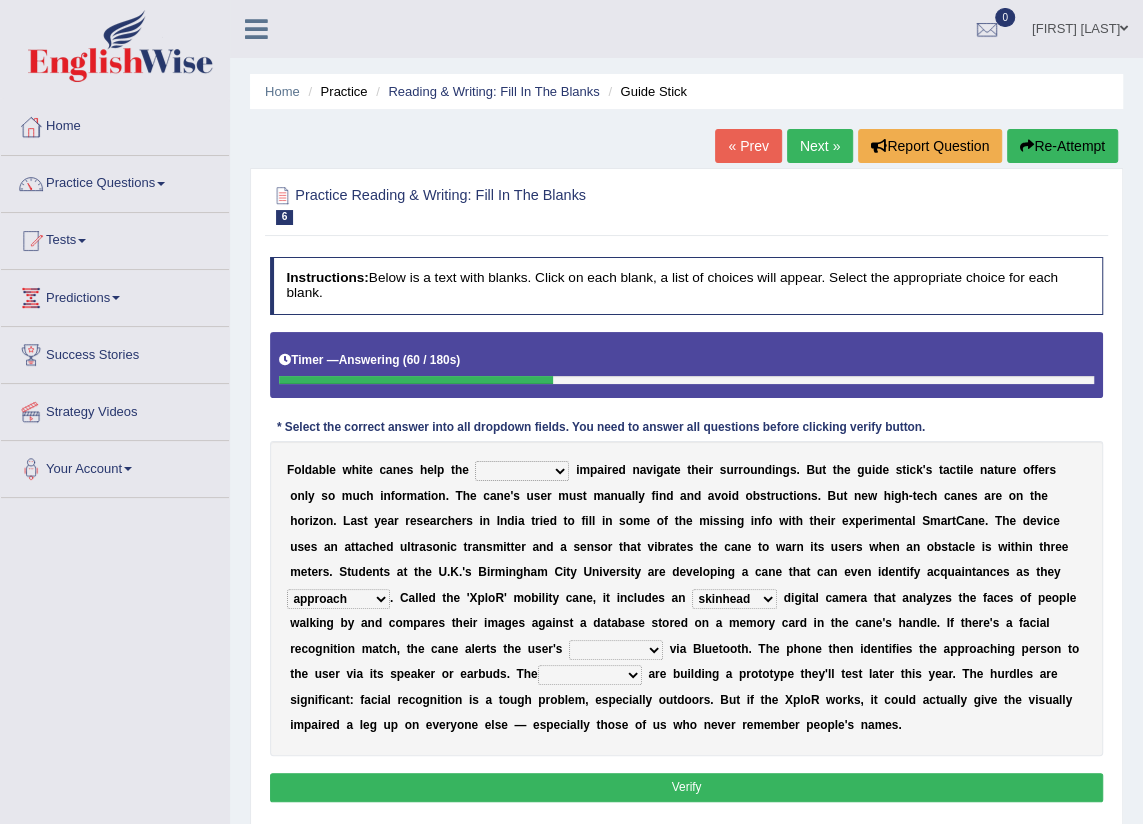click on "waterborne alone smartphone postpone" at bounding box center (616, 650) 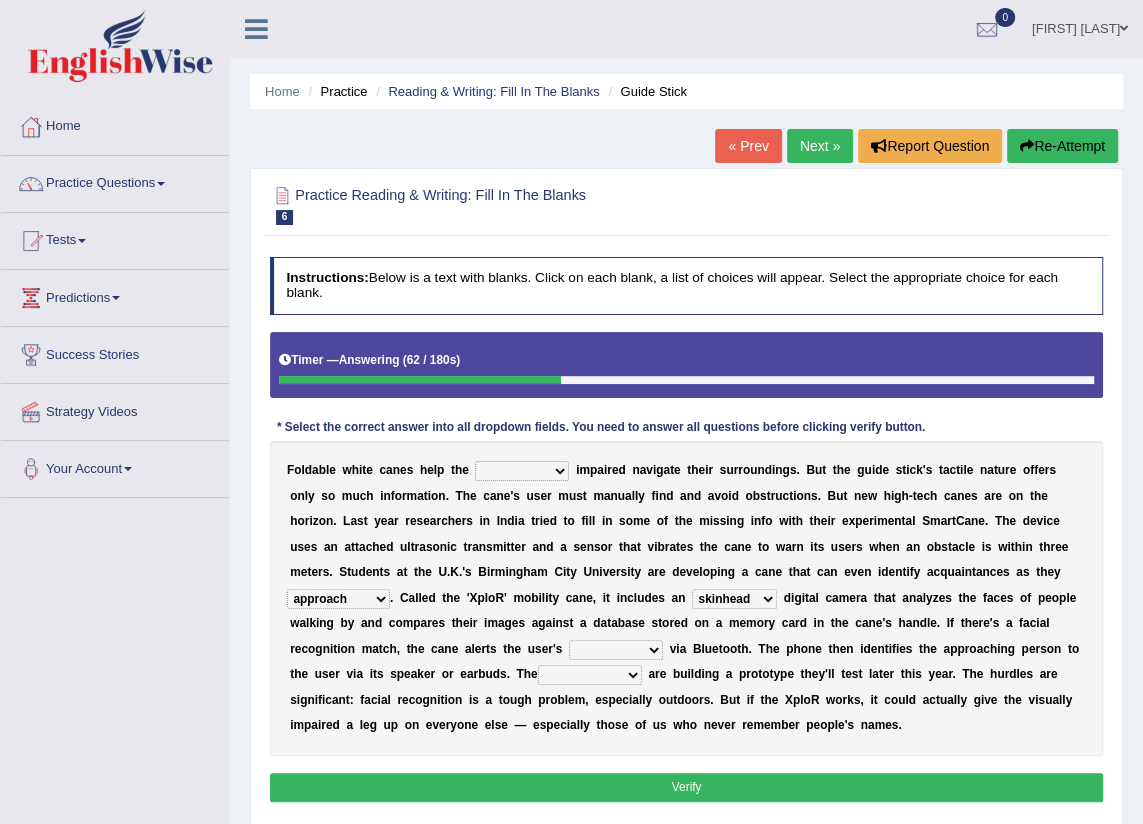 select on "smartphone" 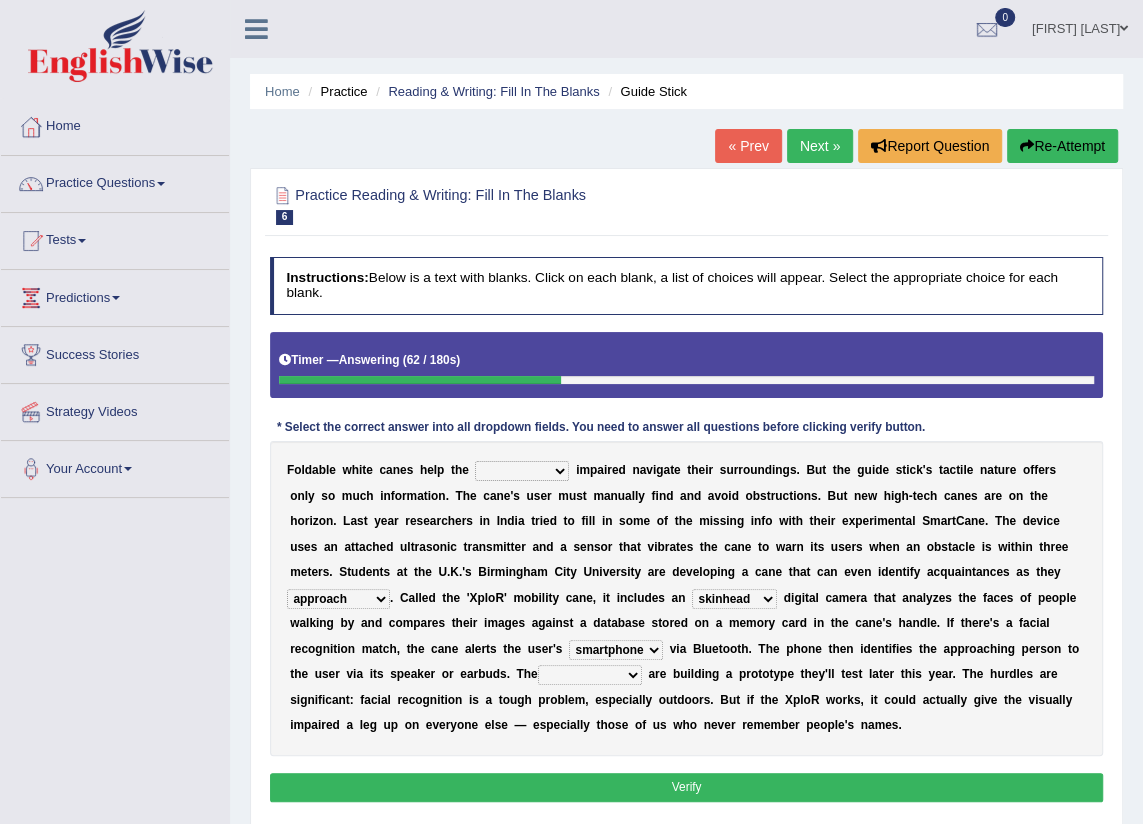 click on "waterborne alone smartphone postpone" at bounding box center (616, 650) 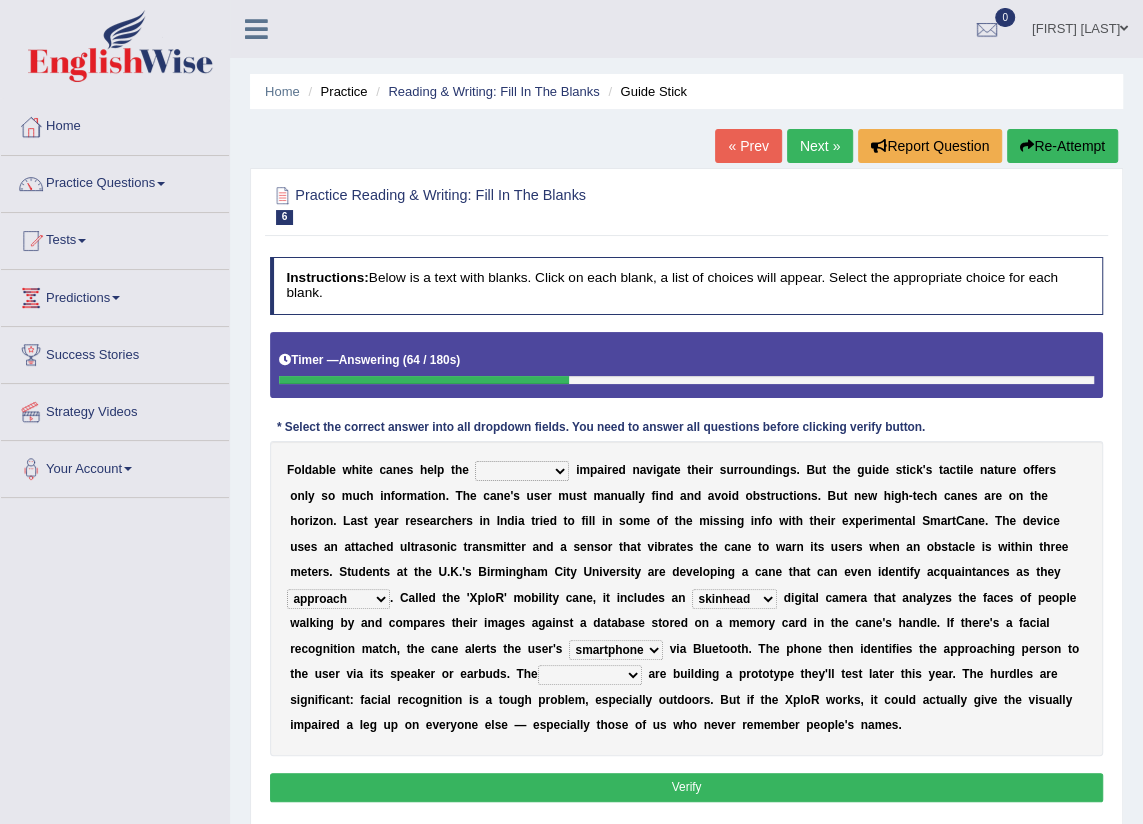 click on "waterborne alone smartphone postpone" at bounding box center (616, 650) 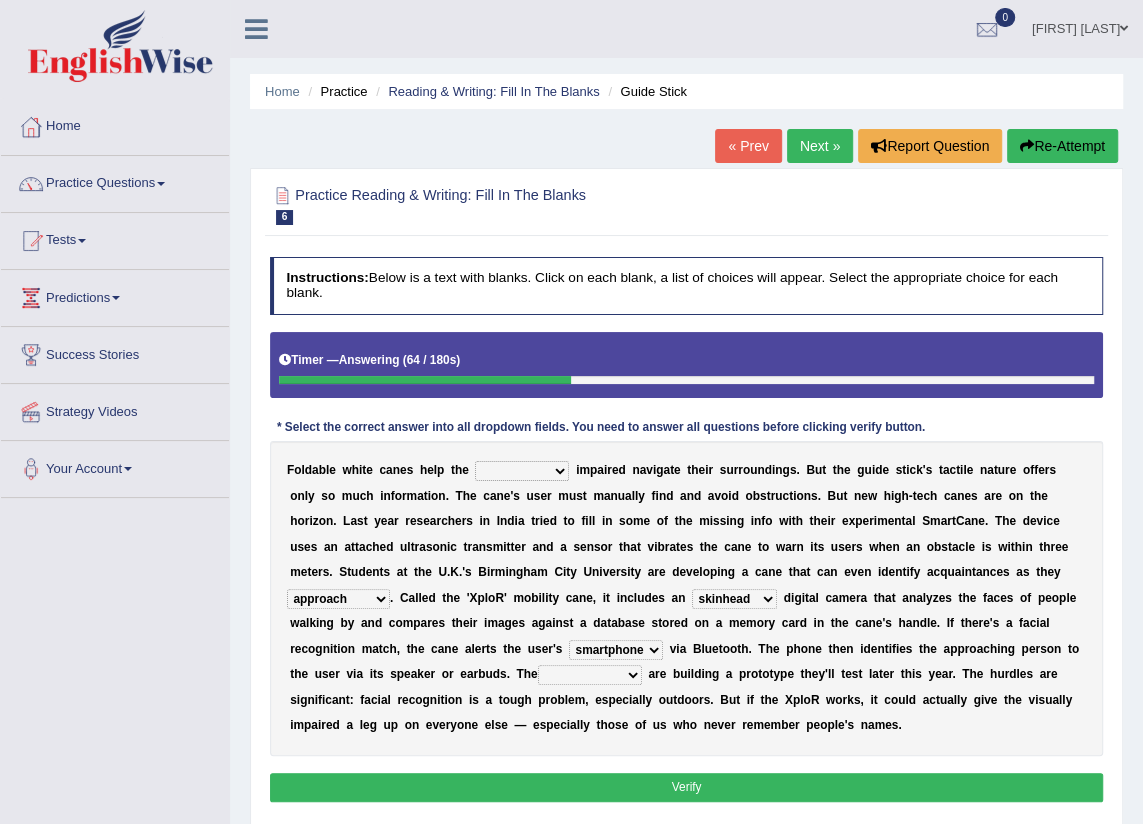 click on "waterborne alone smartphone postpone" at bounding box center (616, 650) 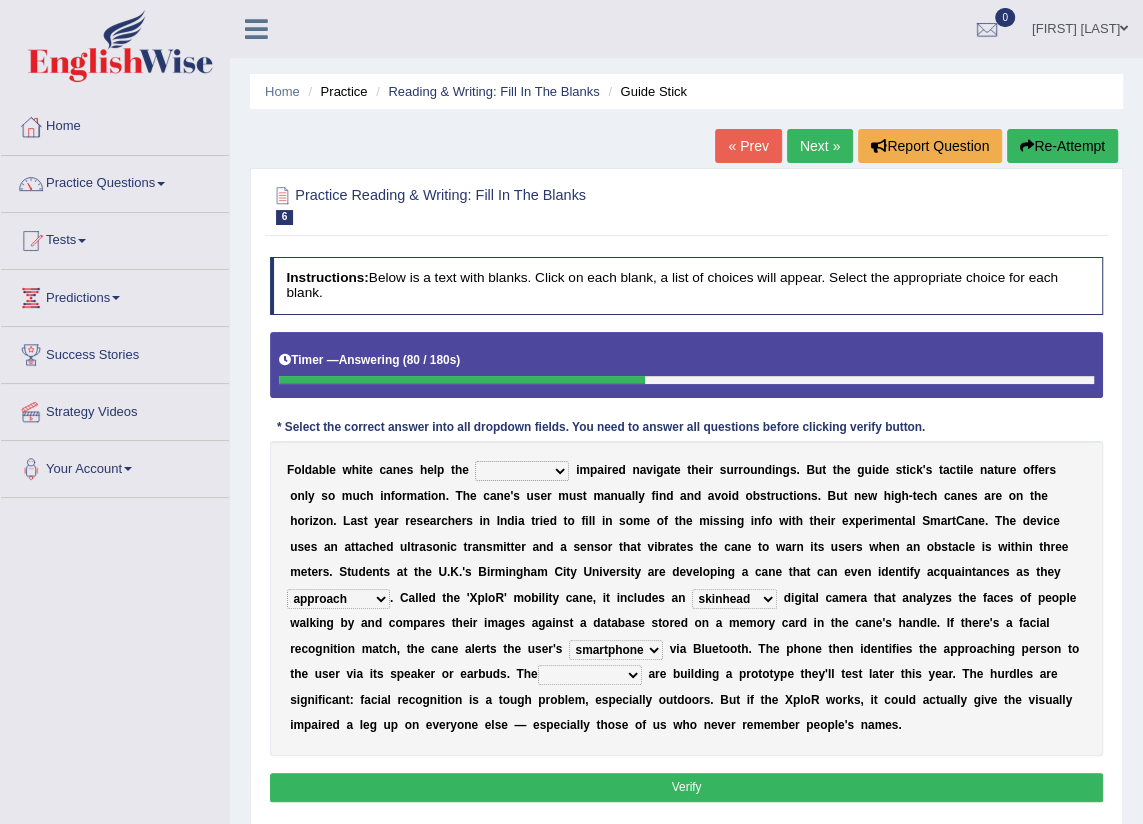 click on "jurisprudence bootless students jukebox" at bounding box center [590, 675] 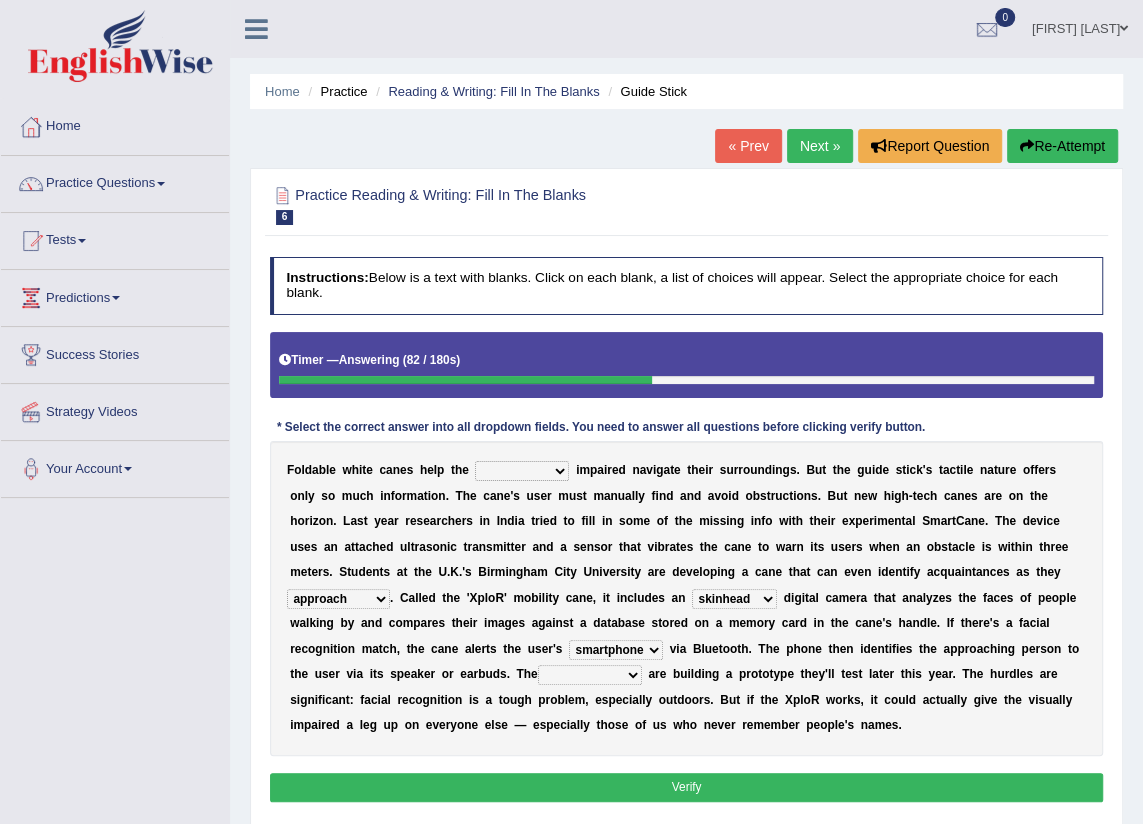 select on "students" 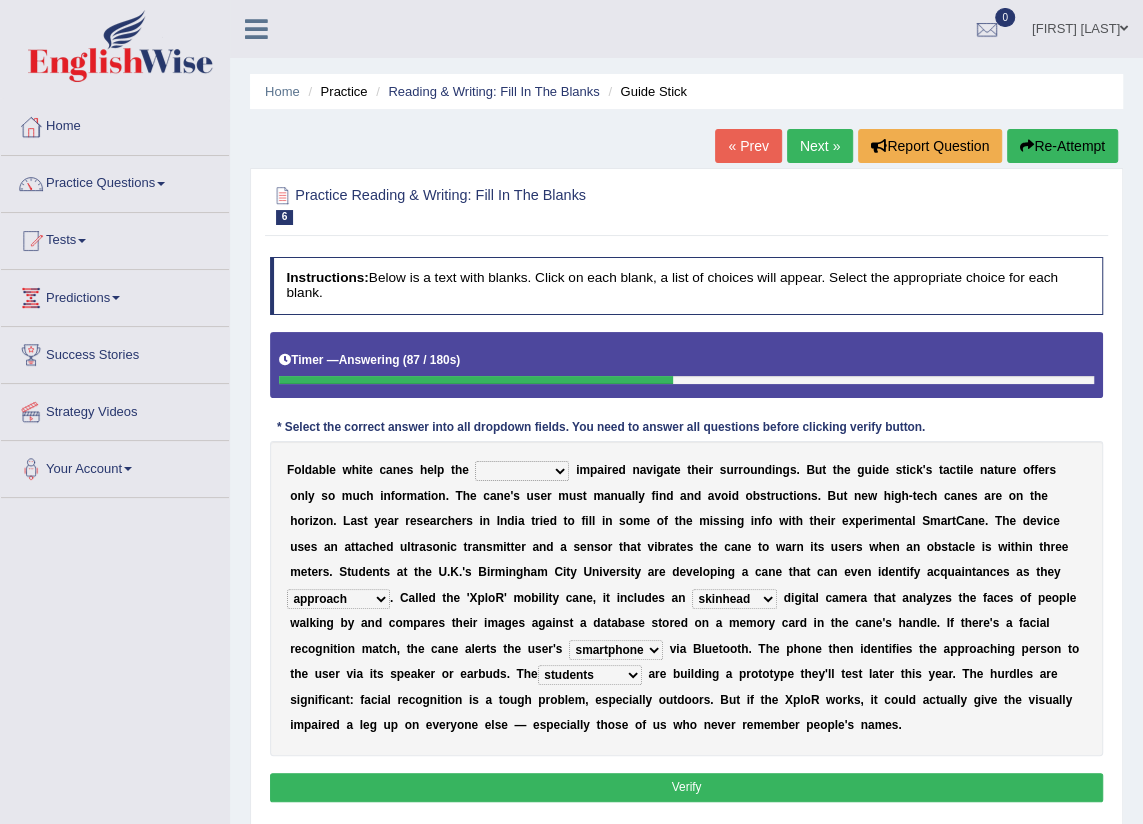 drag, startPoint x: 350, startPoint y: 689, endPoint x: 345, endPoint y: 677, distance: 13 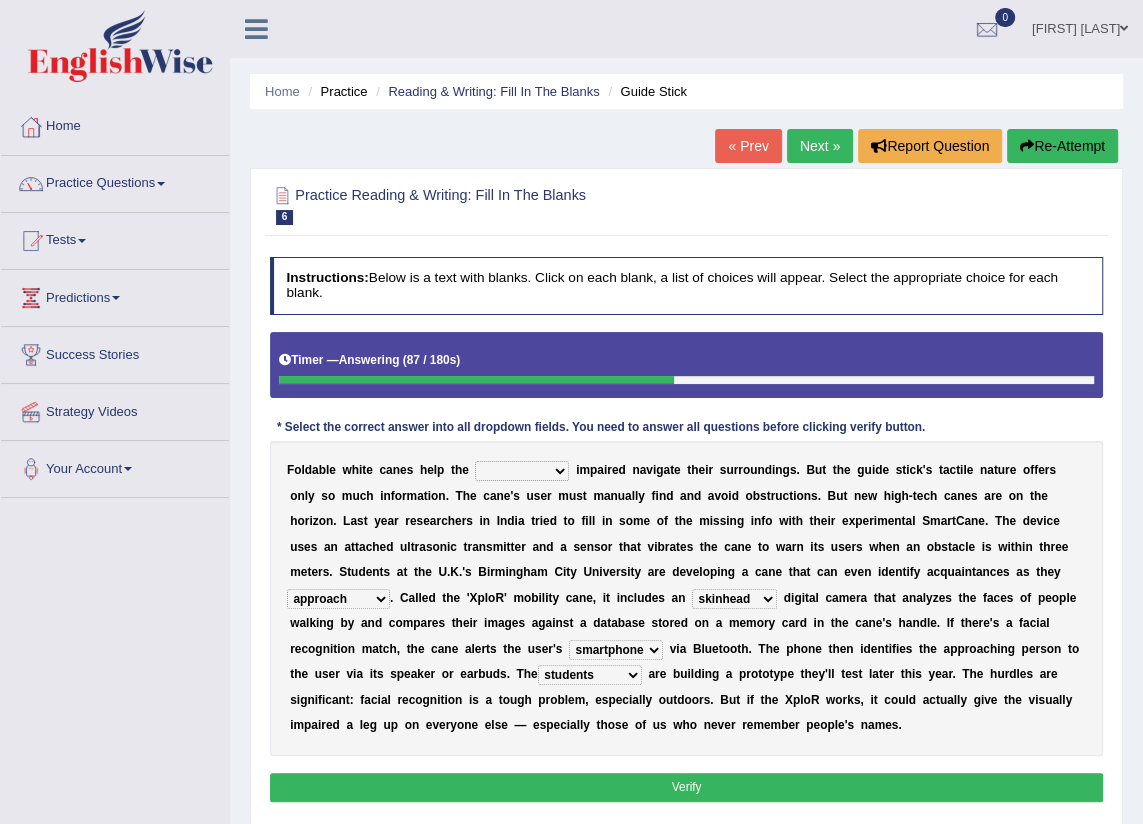 click on "jurisprudence bootless students jukebox" at bounding box center (590, 675) 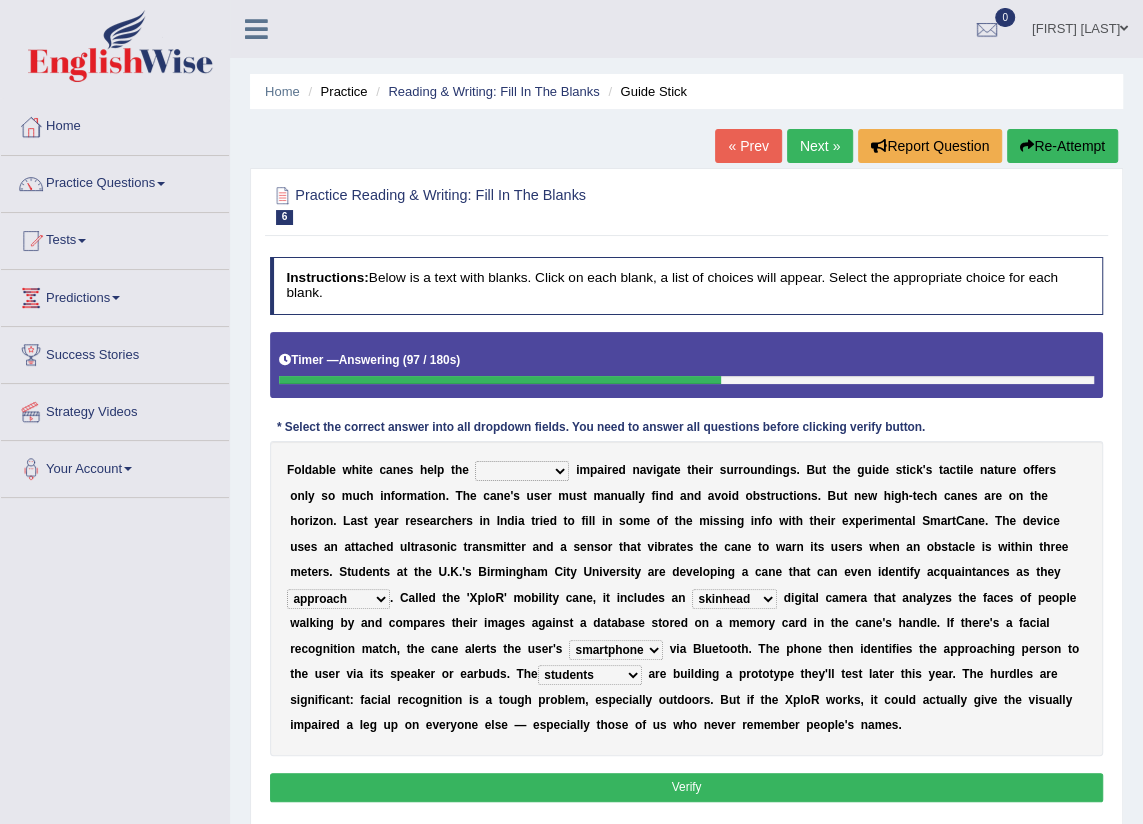 click on "jurisprudence bootless students jukebox" at bounding box center (590, 675) 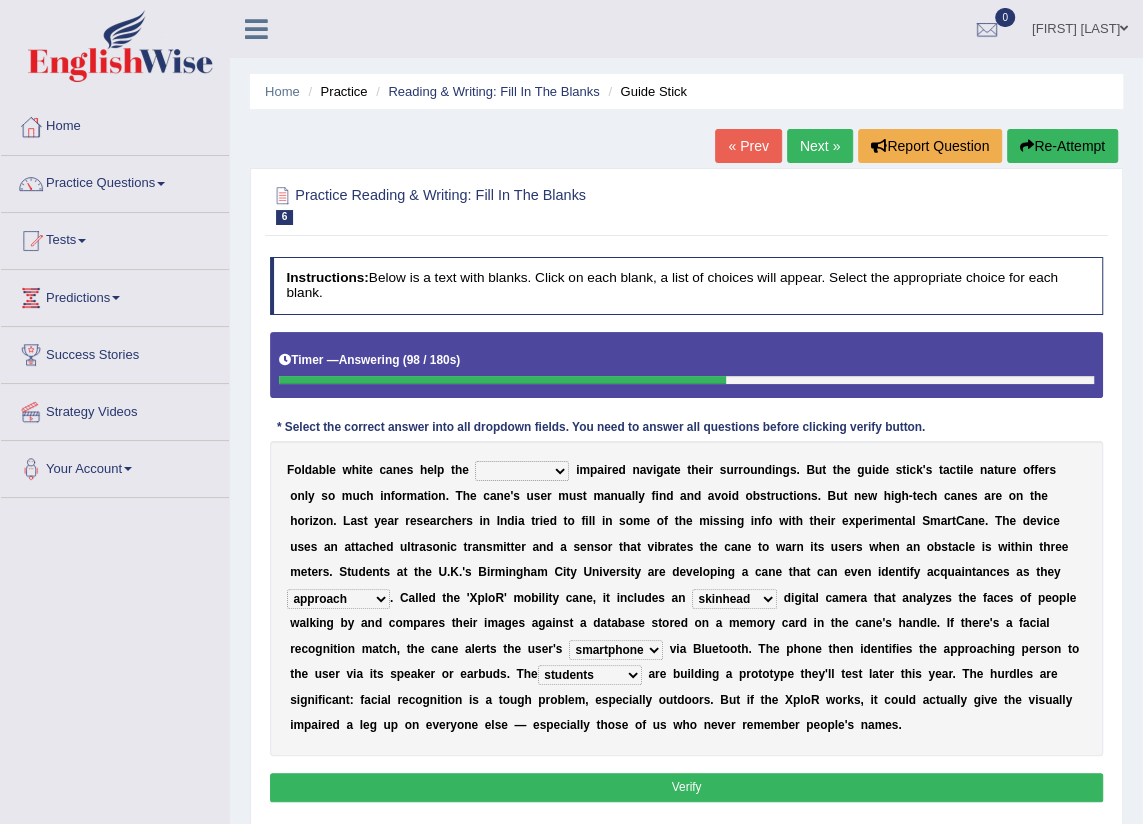 click on "Verify" at bounding box center (687, 787) 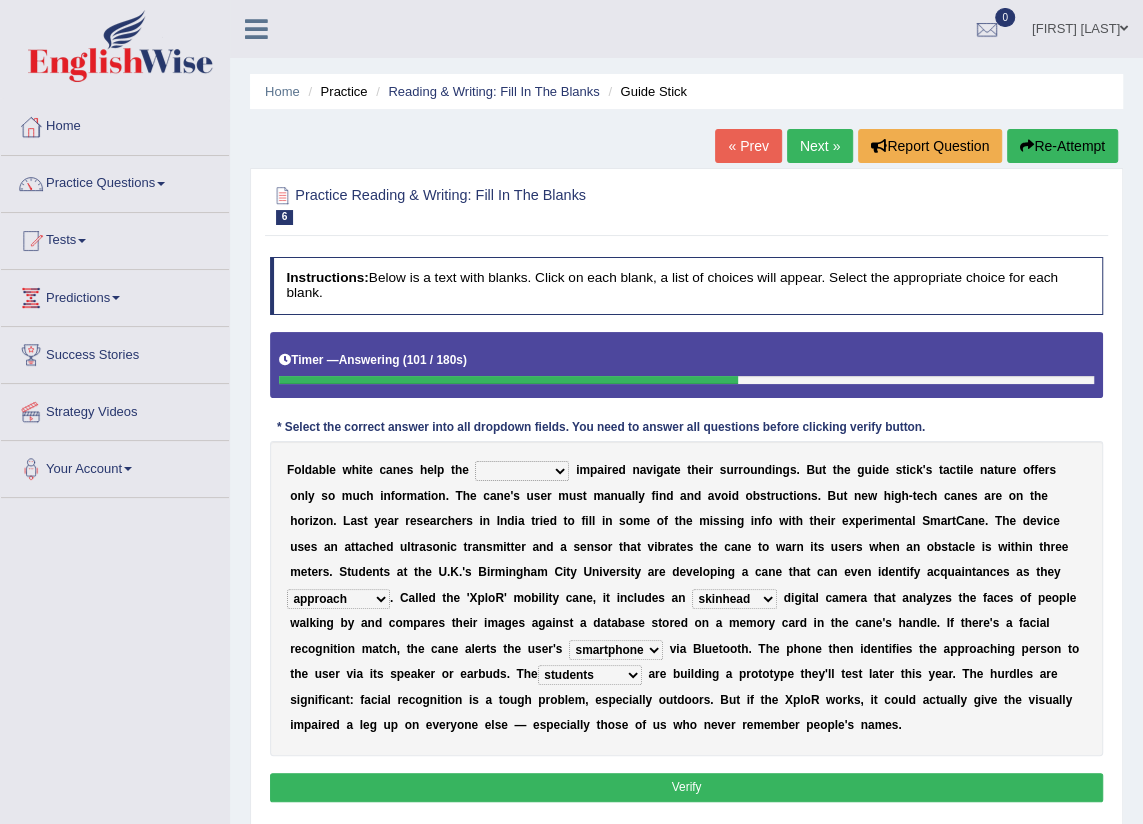 click on "felicity insensitivity visually malleability" at bounding box center (522, 471) 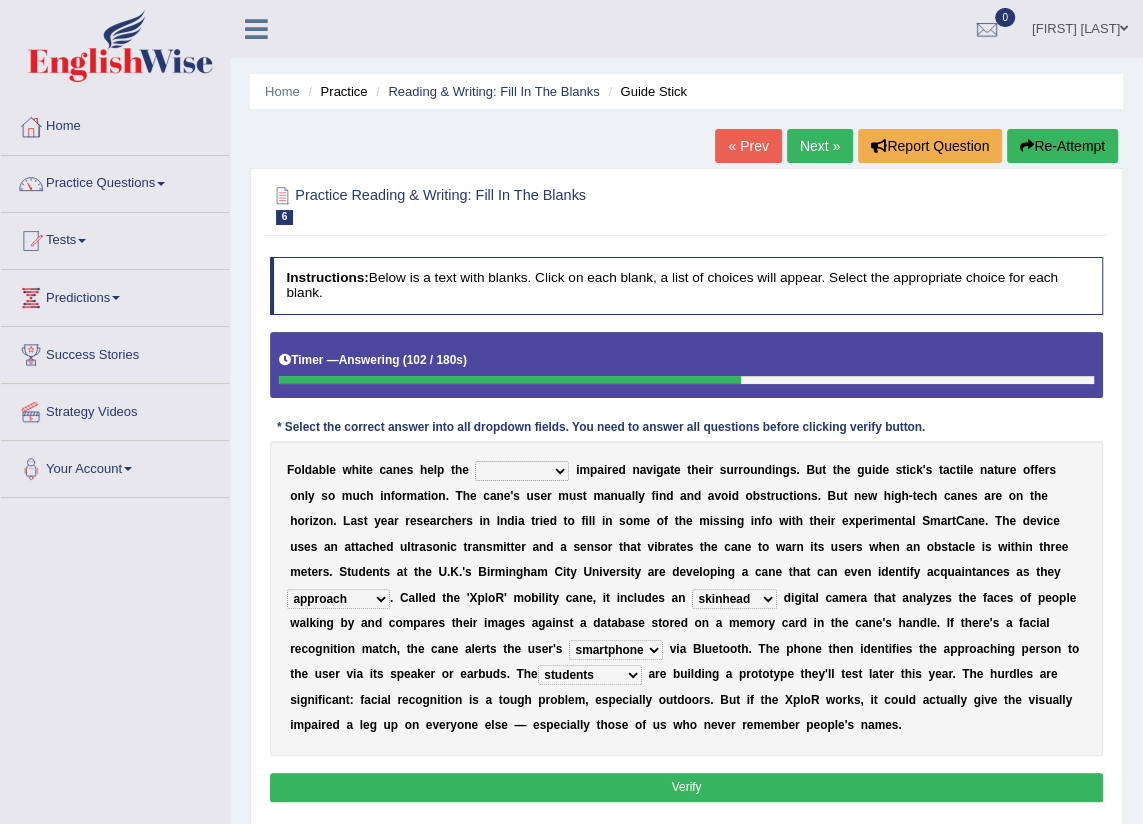 select on "felicity" 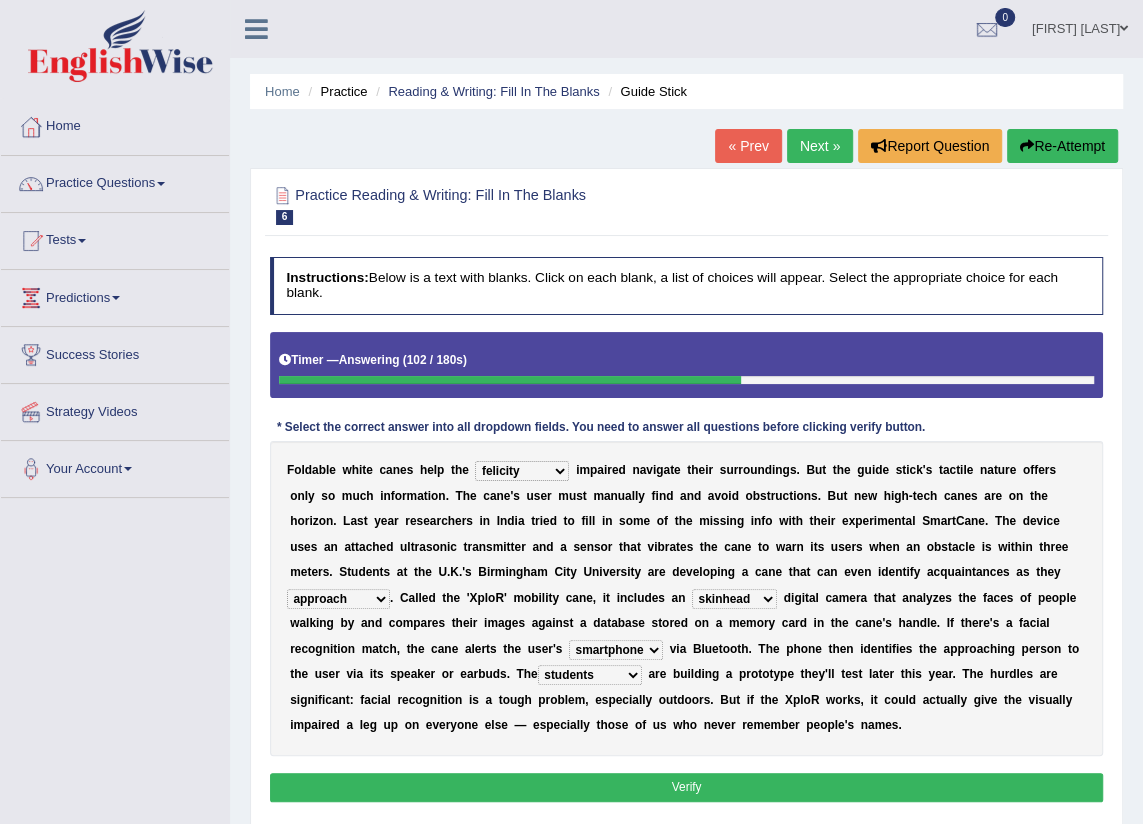 click on "felicity insensitivity visually malleability" at bounding box center [522, 471] 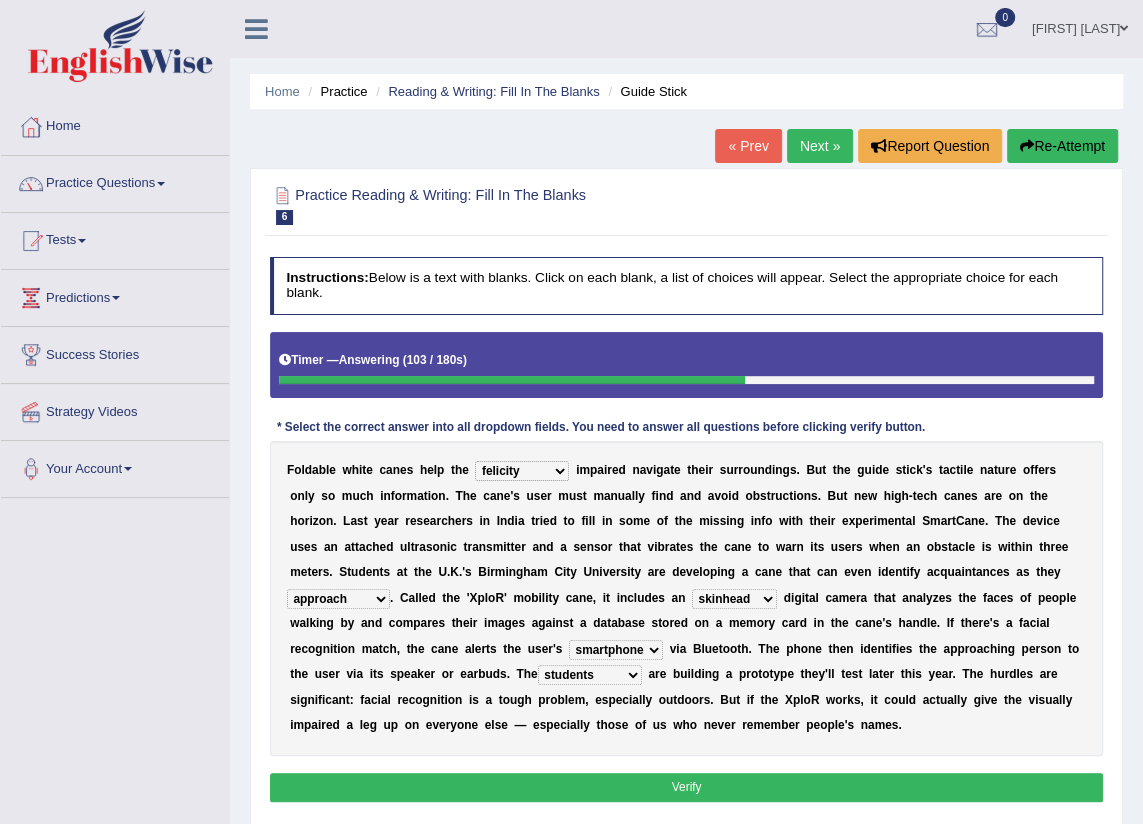 click on "Verify" at bounding box center [687, 787] 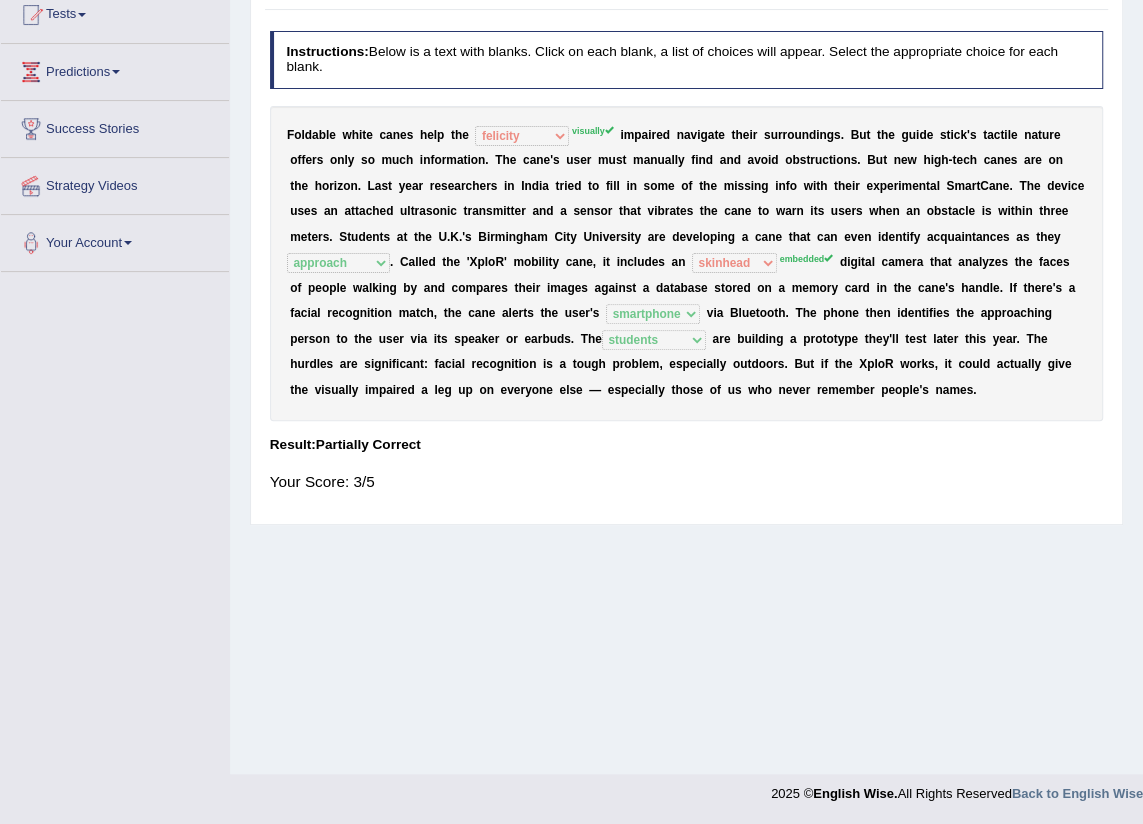scroll, scrollTop: 0, scrollLeft: 0, axis: both 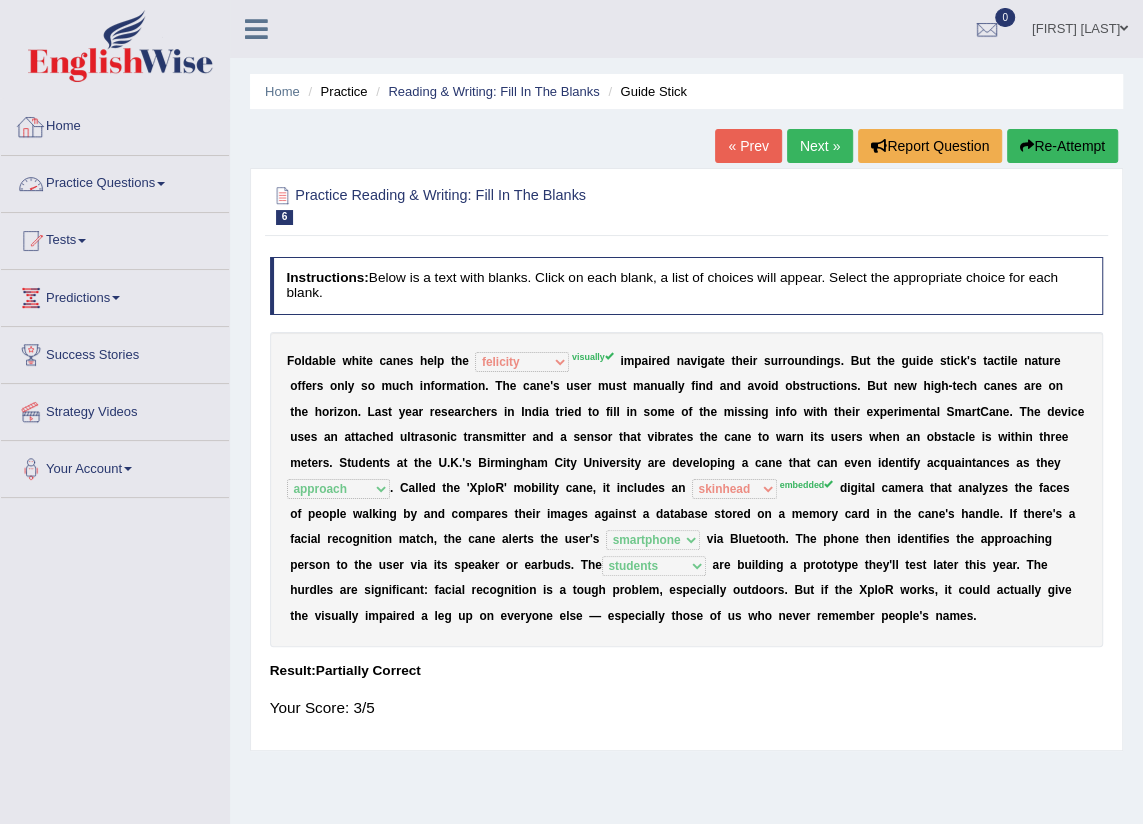 click on "Home" at bounding box center (115, 124) 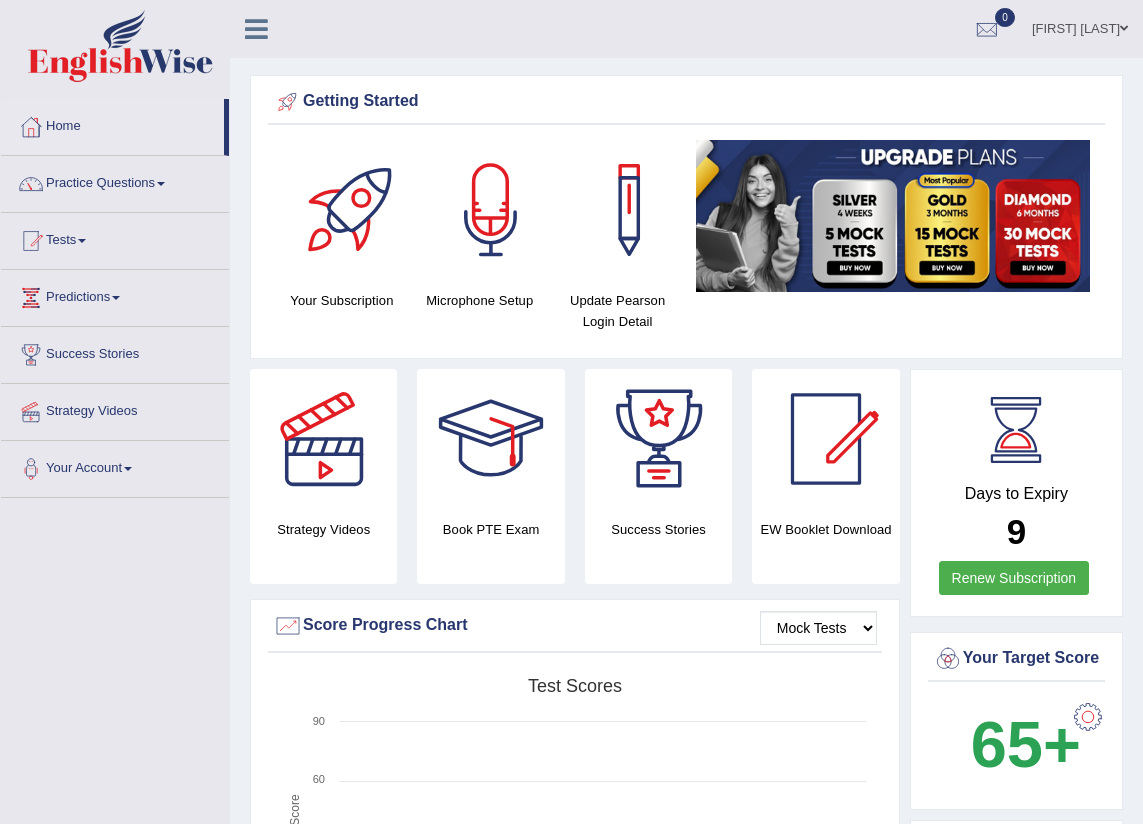 scroll, scrollTop: 0, scrollLeft: 0, axis: both 